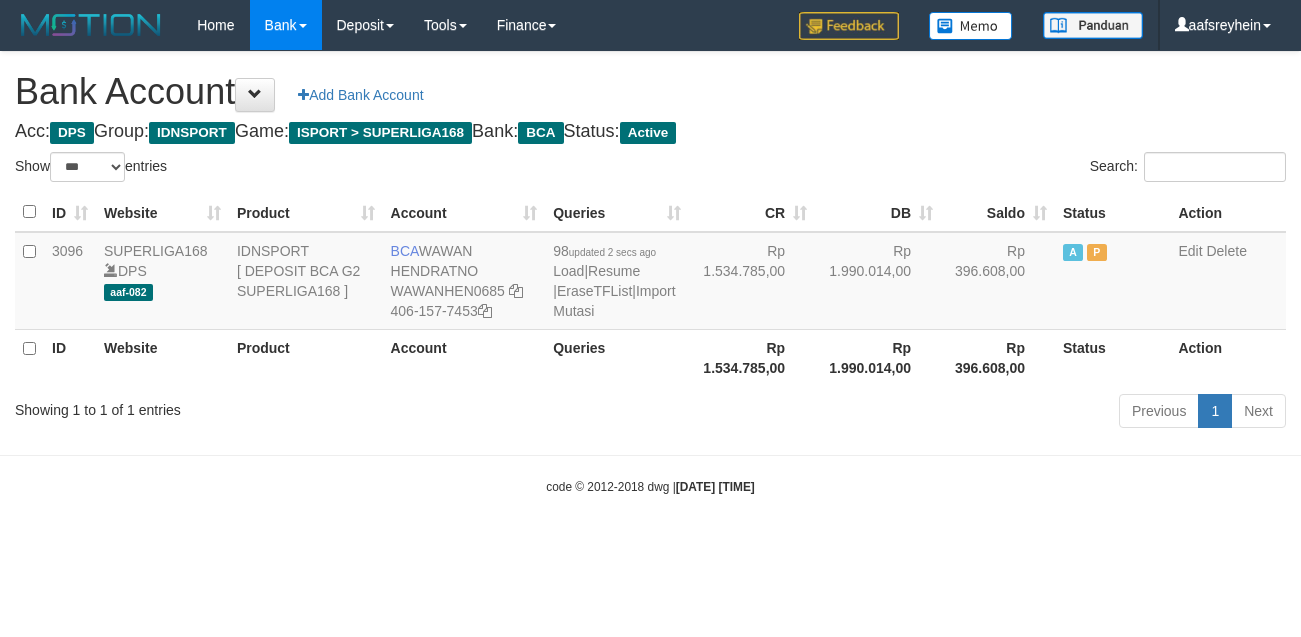select on "***" 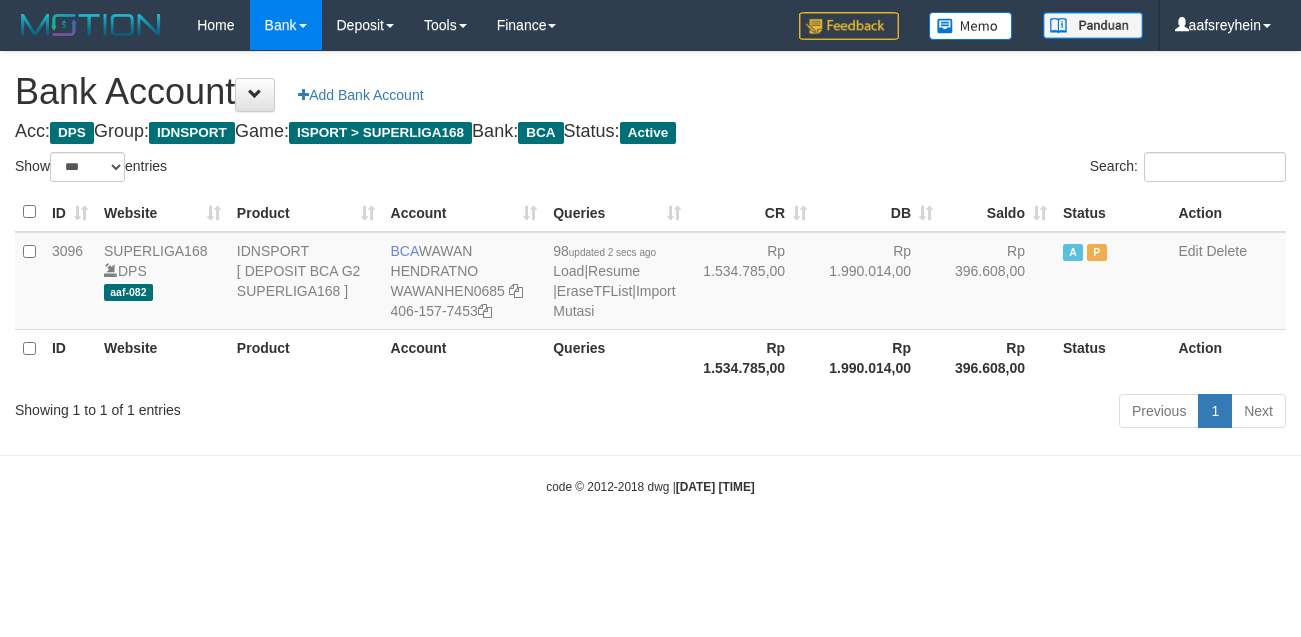 scroll, scrollTop: 0, scrollLeft: 0, axis: both 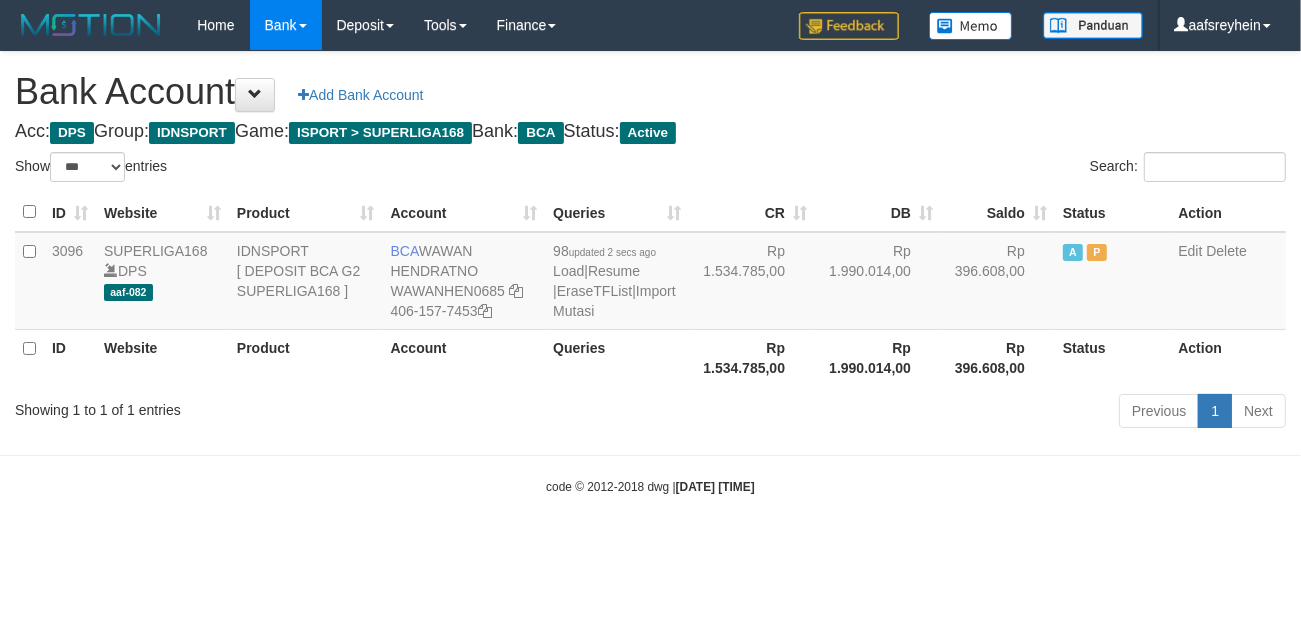 click on "Toggle navigation
Home
Bank
Account List
Load
By Website
Group
[ISPORT]													SUPERLIGA168
By Load Group (DPS)
-" at bounding box center [650, 273] 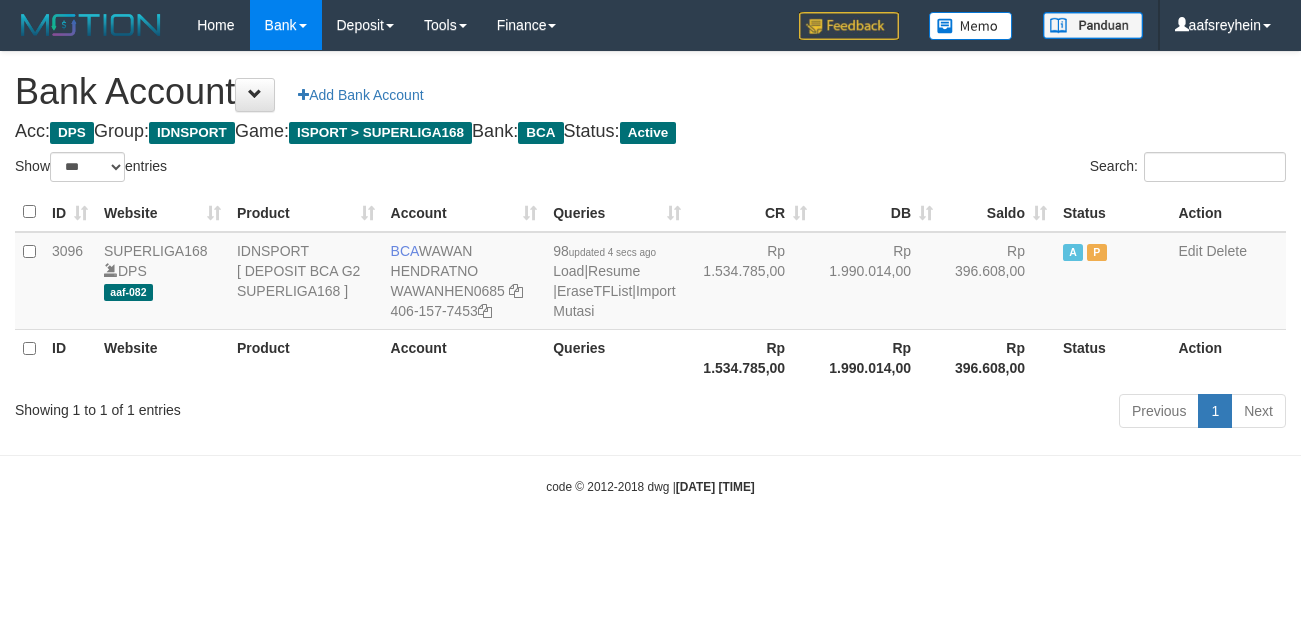 select on "***" 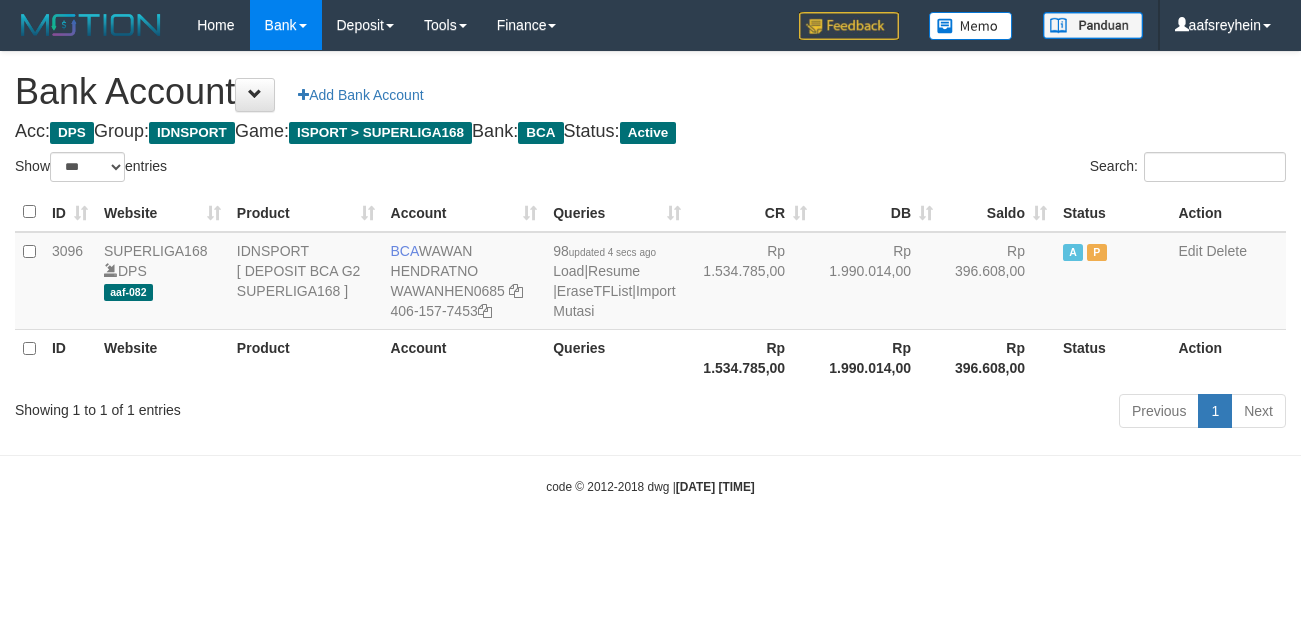 scroll, scrollTop: 0, scrollLeft: 0, axis: both 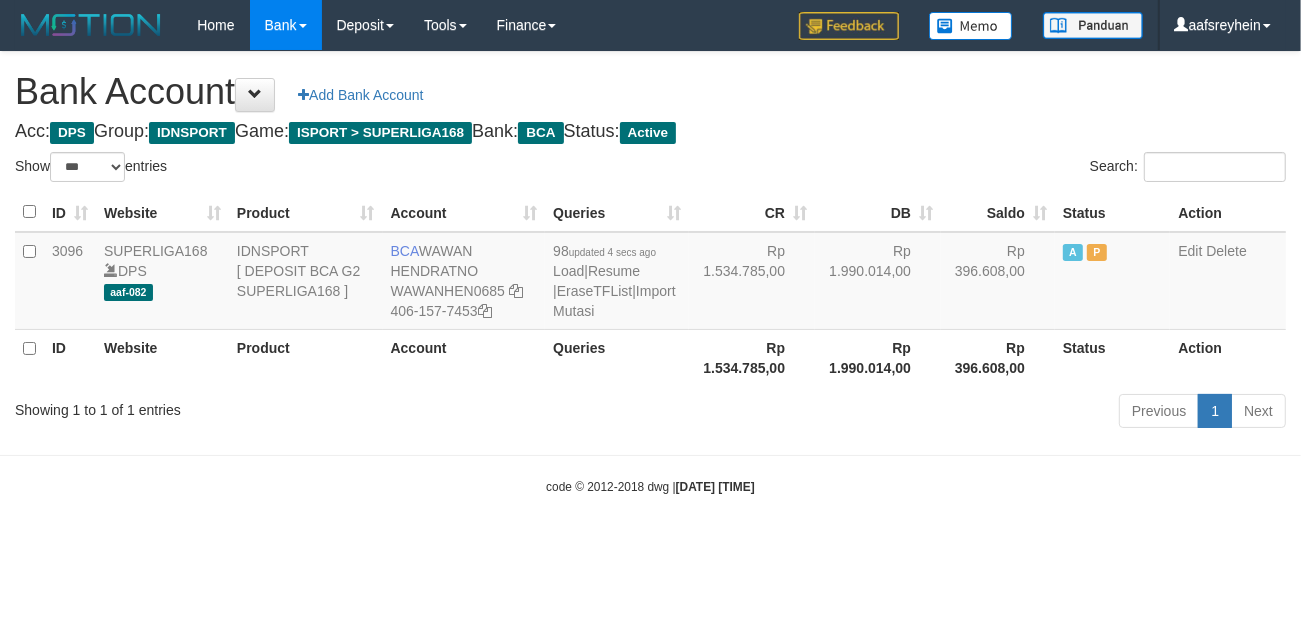 click on "Toggle navigation
Home
Bank
Account List
Load
By Website
Group
[ISPORT]													SUPERLIGA168
By Load Group (DPS)
-" at bounding box center [650, 273] 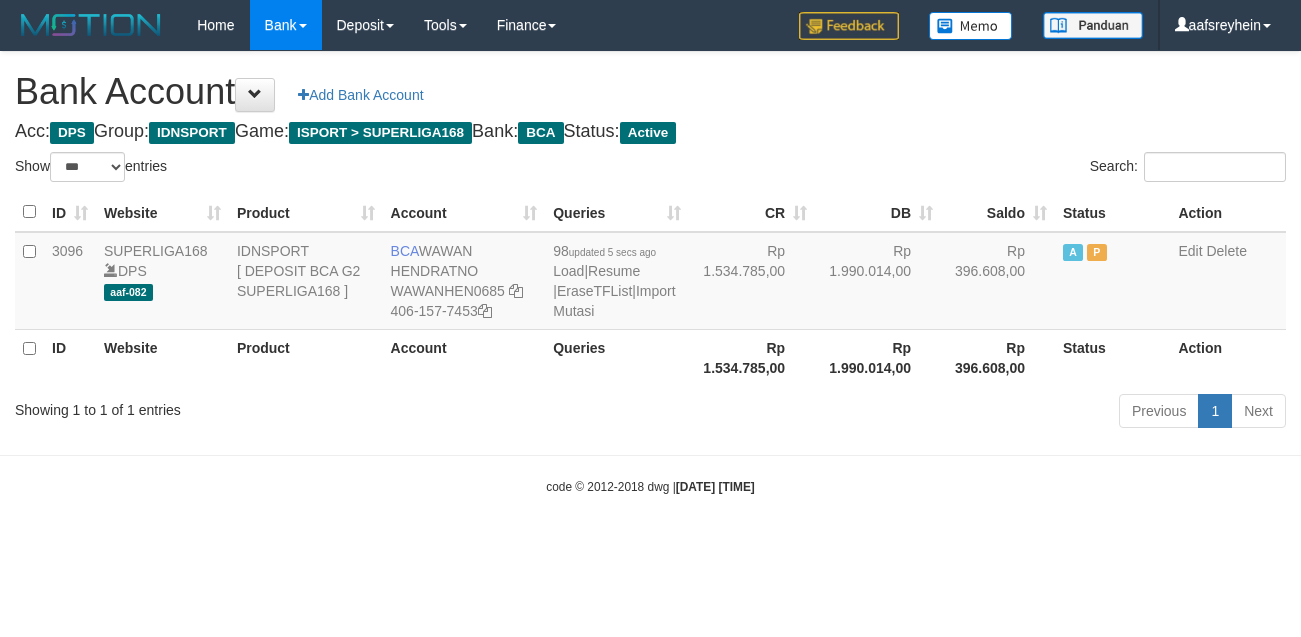 select on "***" 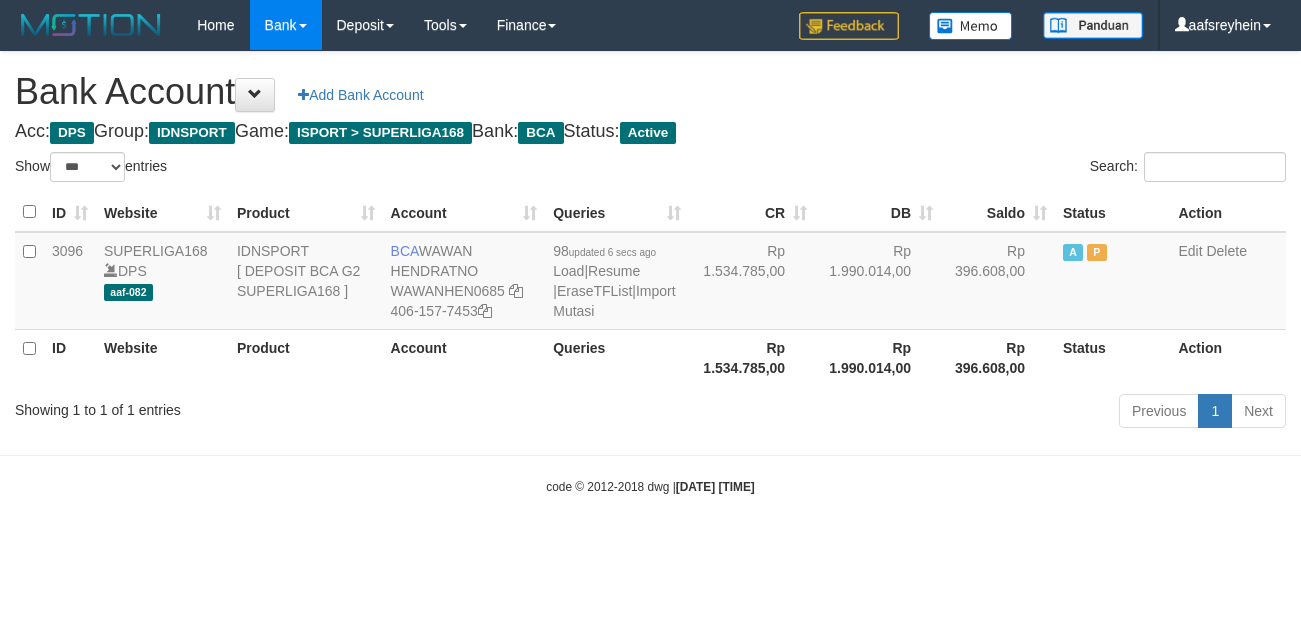 select on "***" 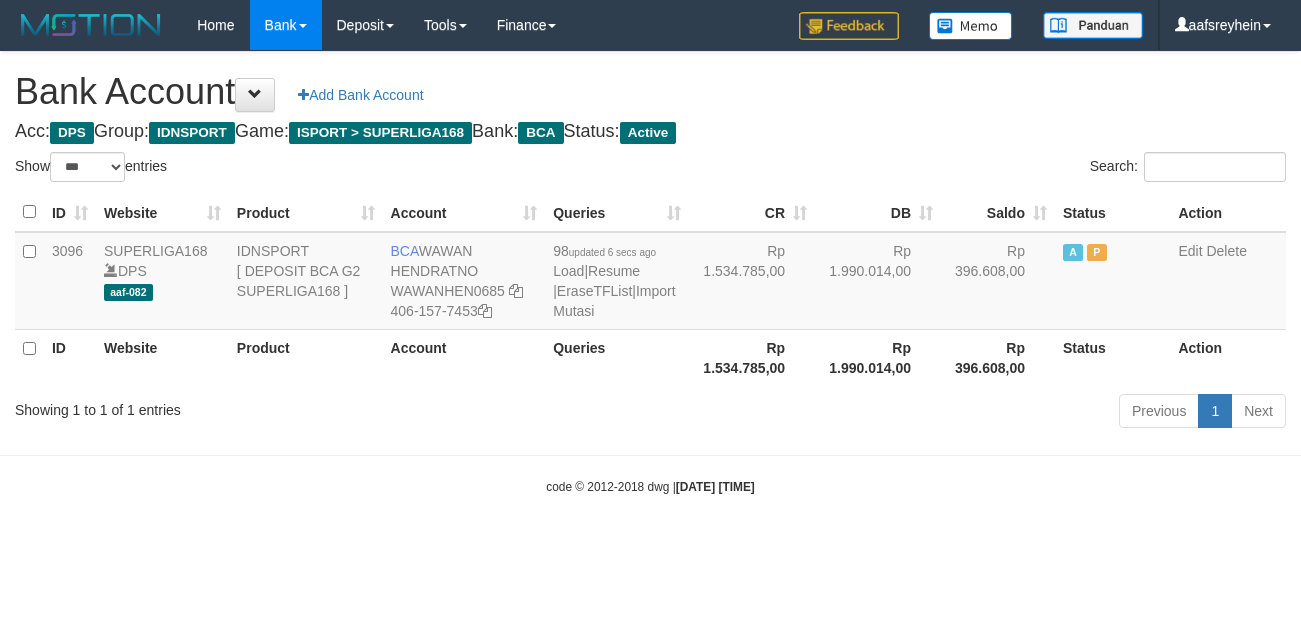 scroll, scrollTop: 0, scrollLeft: 0, axis: both 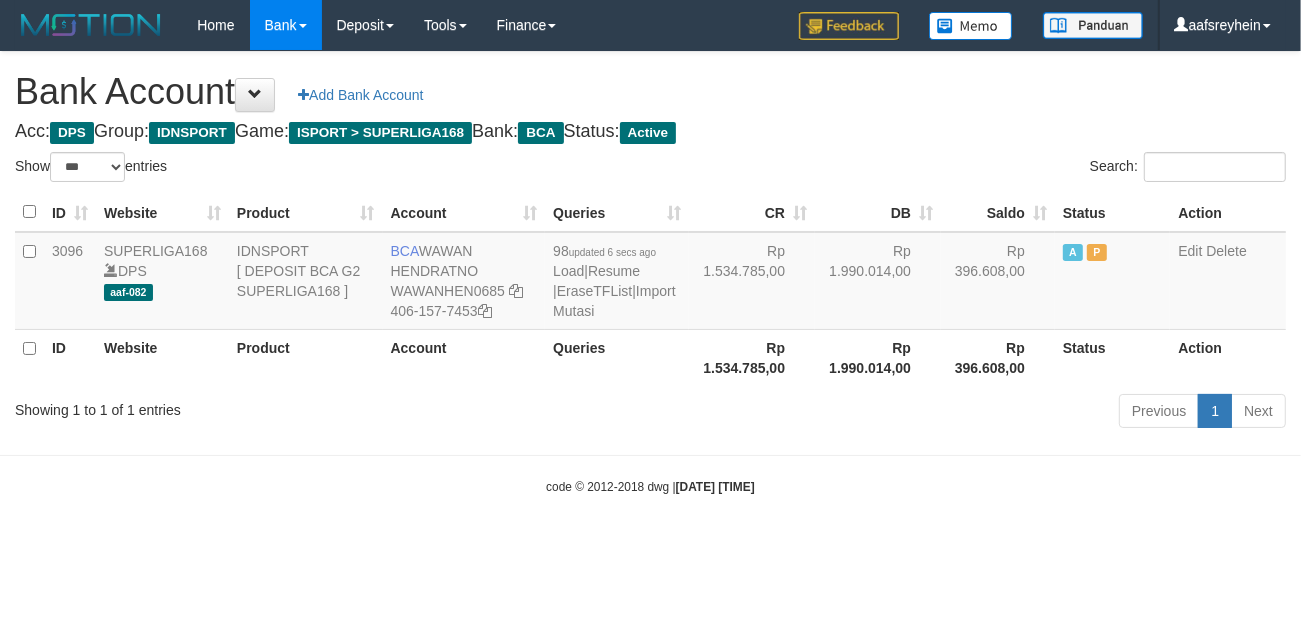 click on "Toggle navigation
Home
Bank
Account List
Load
By Website
Group
[ISPORT]													SUPERLIGA168
By Load Group (DPS)
-" at bounding box center [650, 273] 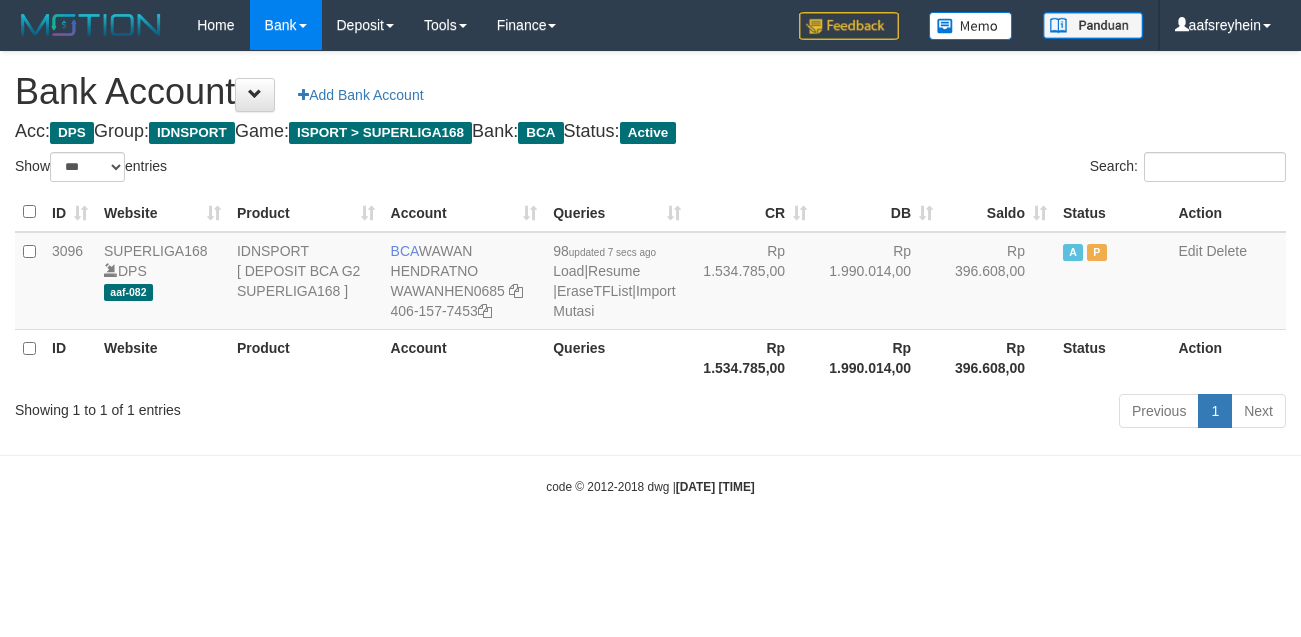 select on "***" 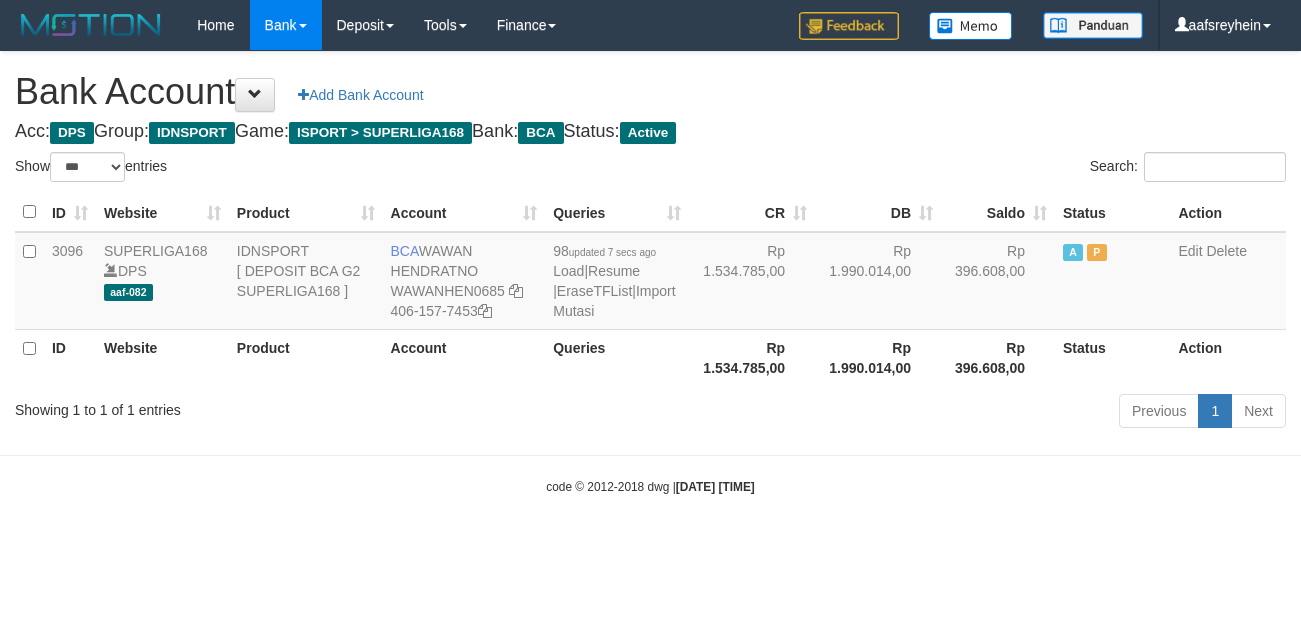 scroll, scrollTop: 0, scrollLeft: 0, axis: both 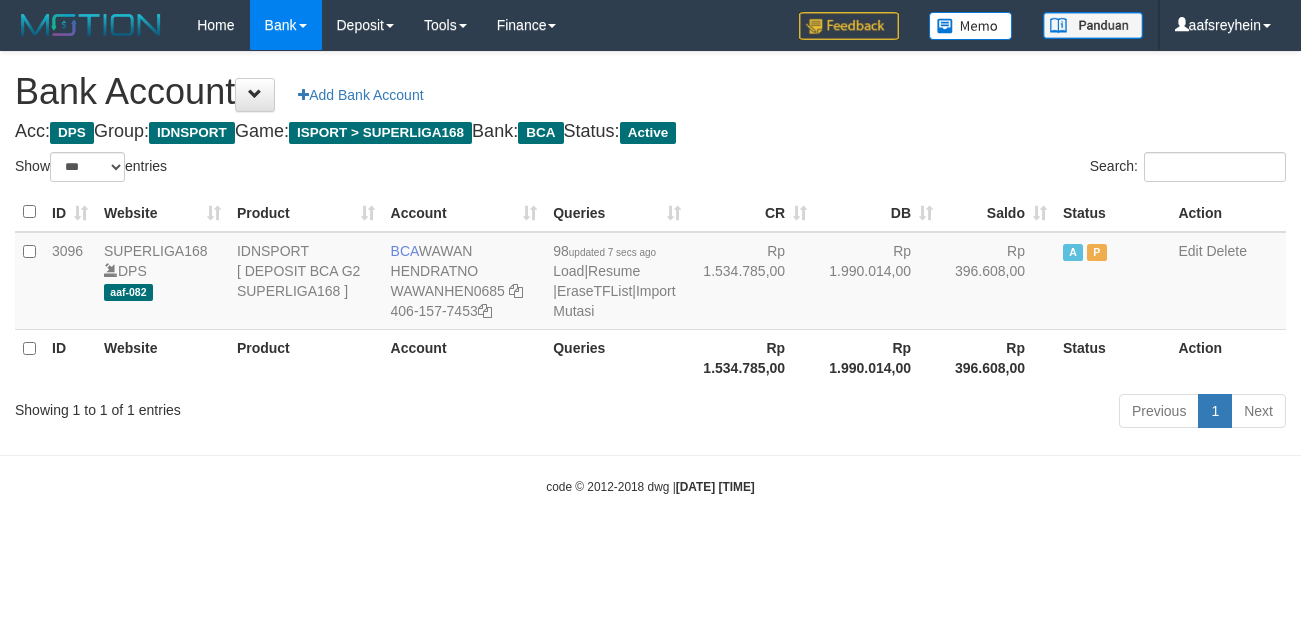 select on "***" 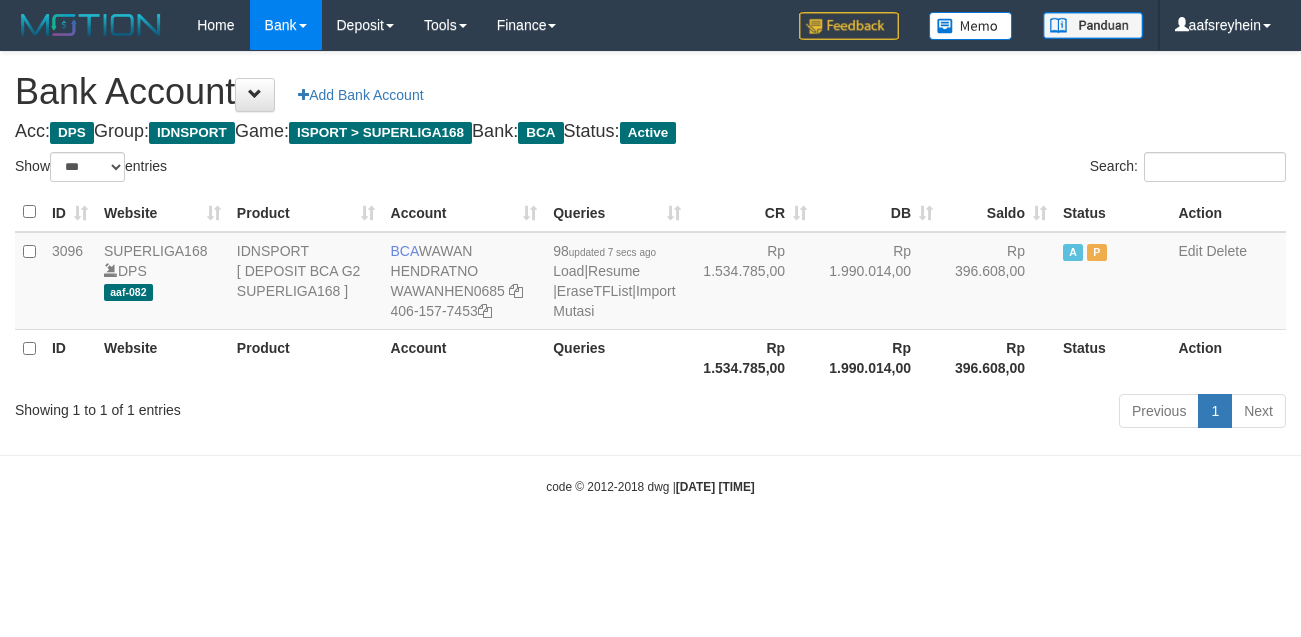scroll, scrollTop: 0, scrollLeft: 0, axis: both 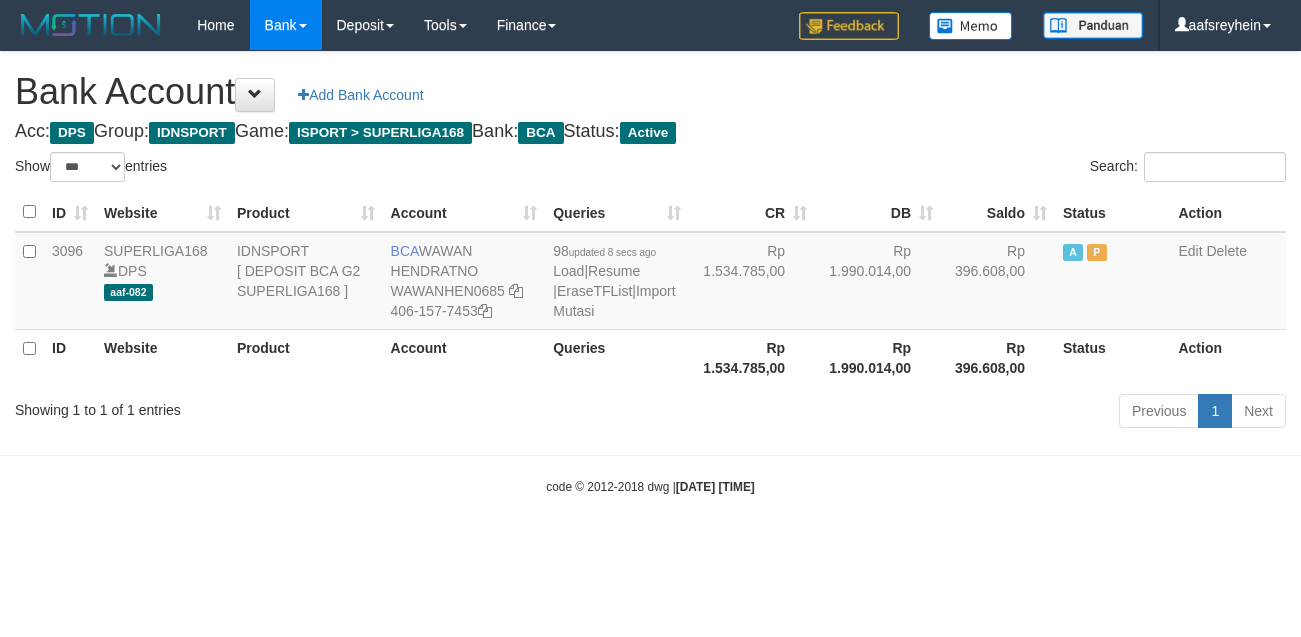 select on "***" 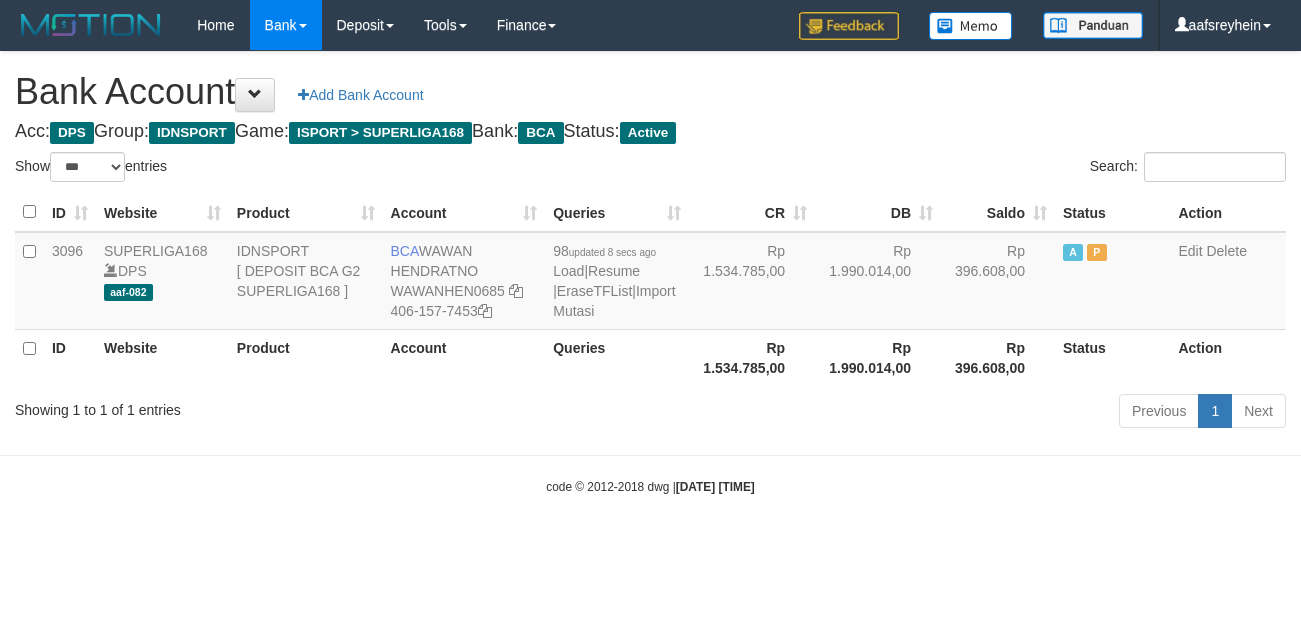 scroll, scrollTop: 0, scrollLeft: 0, axis: both 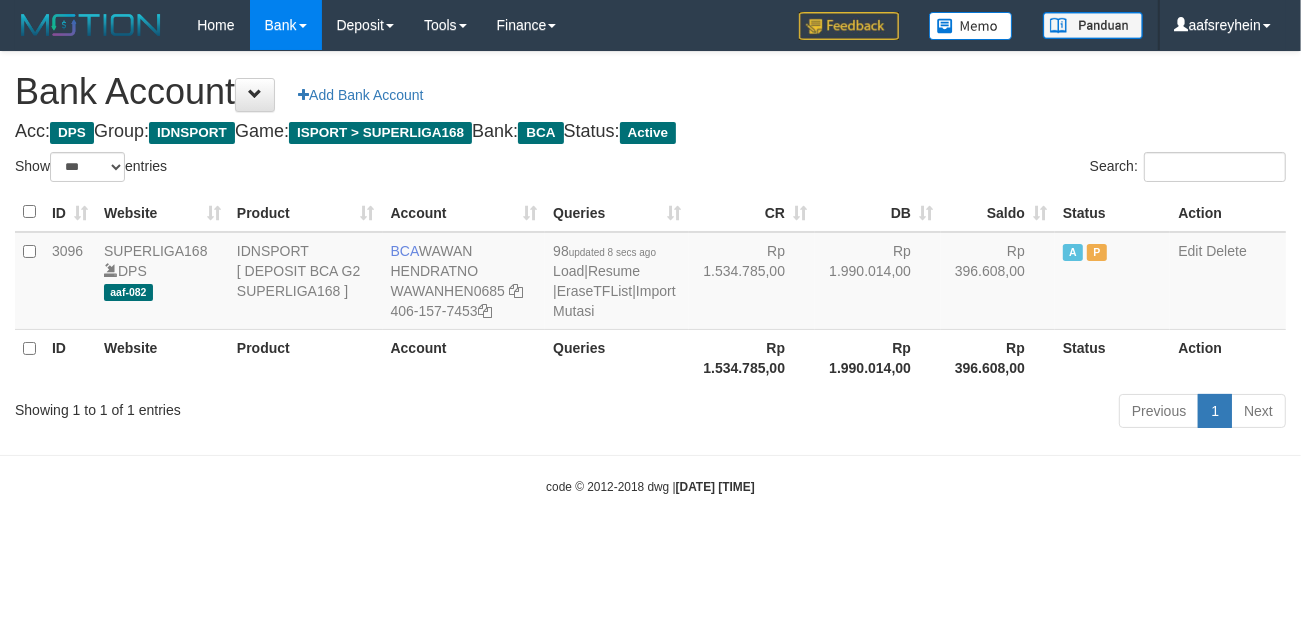 click on "code © 2012-2018 dwg |  [DATE] [TIME]" at bounding box center [650, 486] 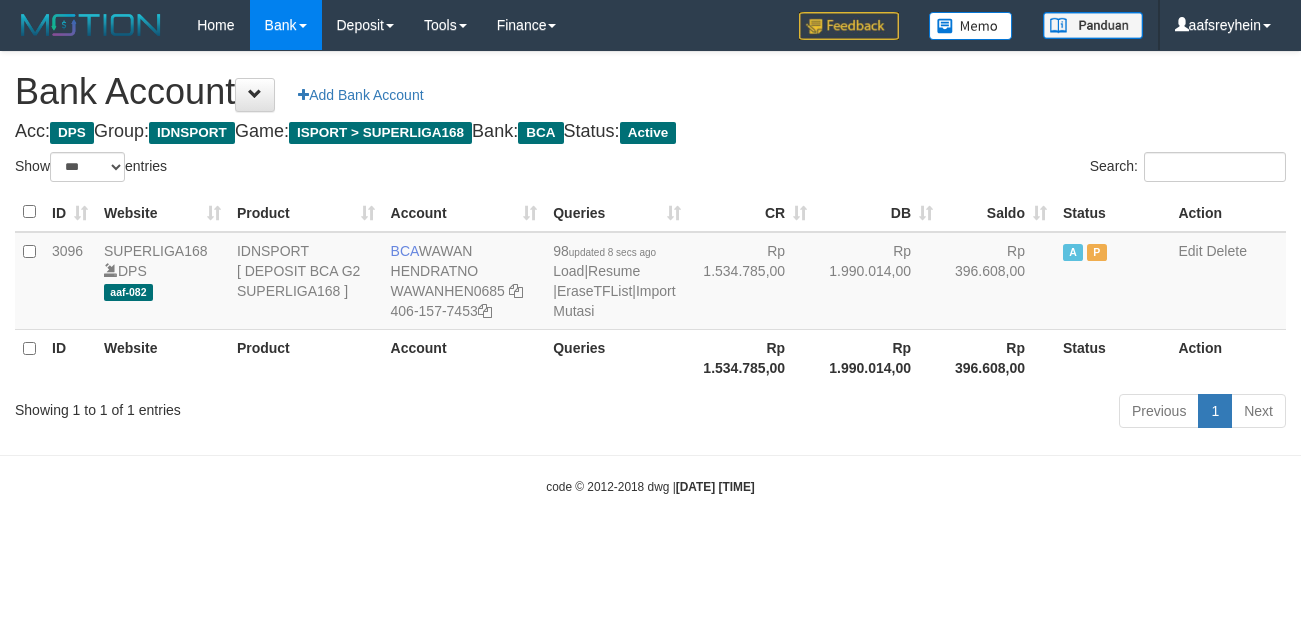 select on "***" 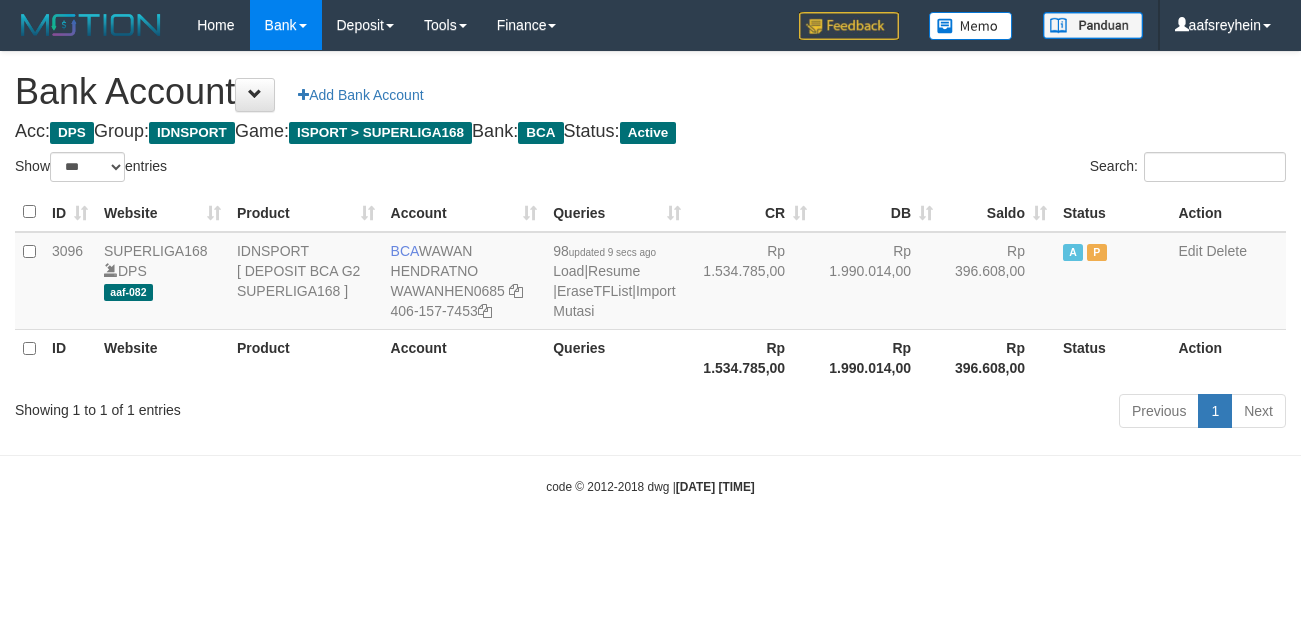 select on "***" 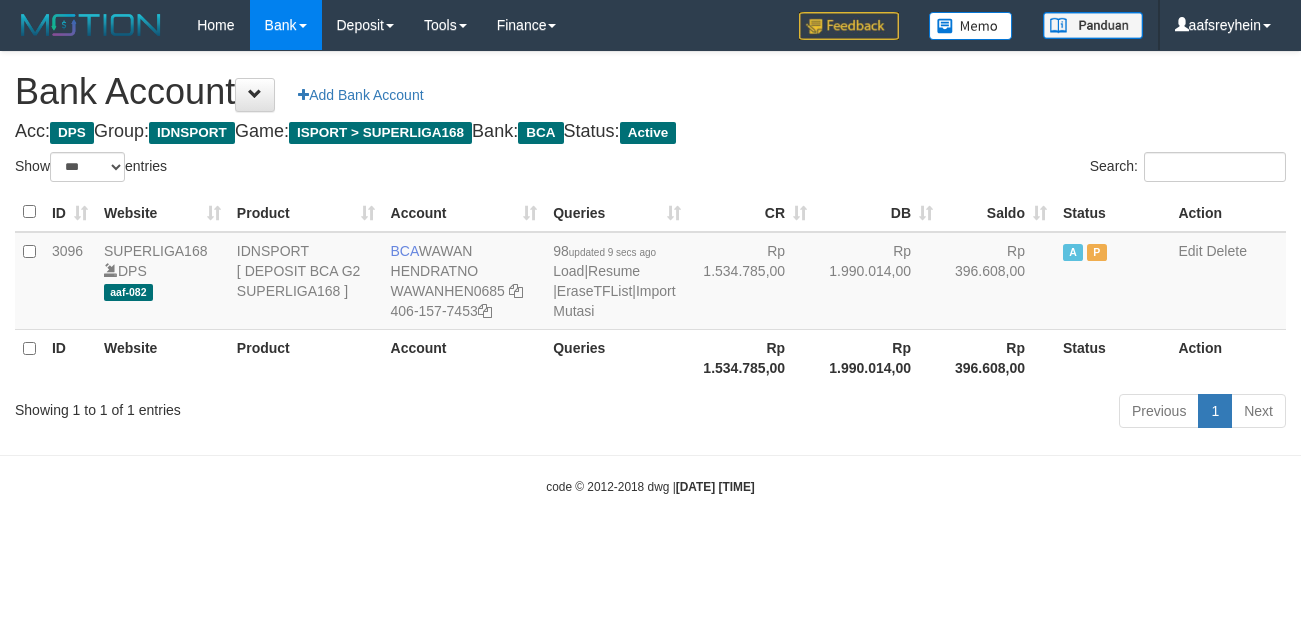 scroll, scrollTop: 0, scrollLeft: 0, axis: both 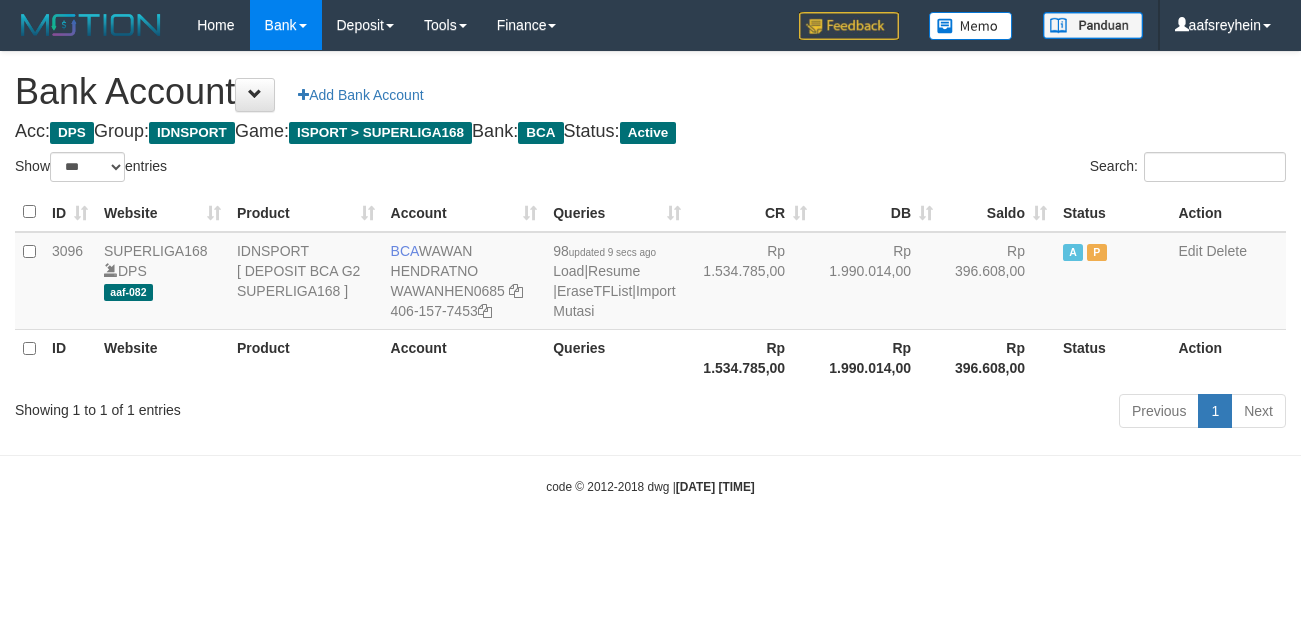 select on "***" 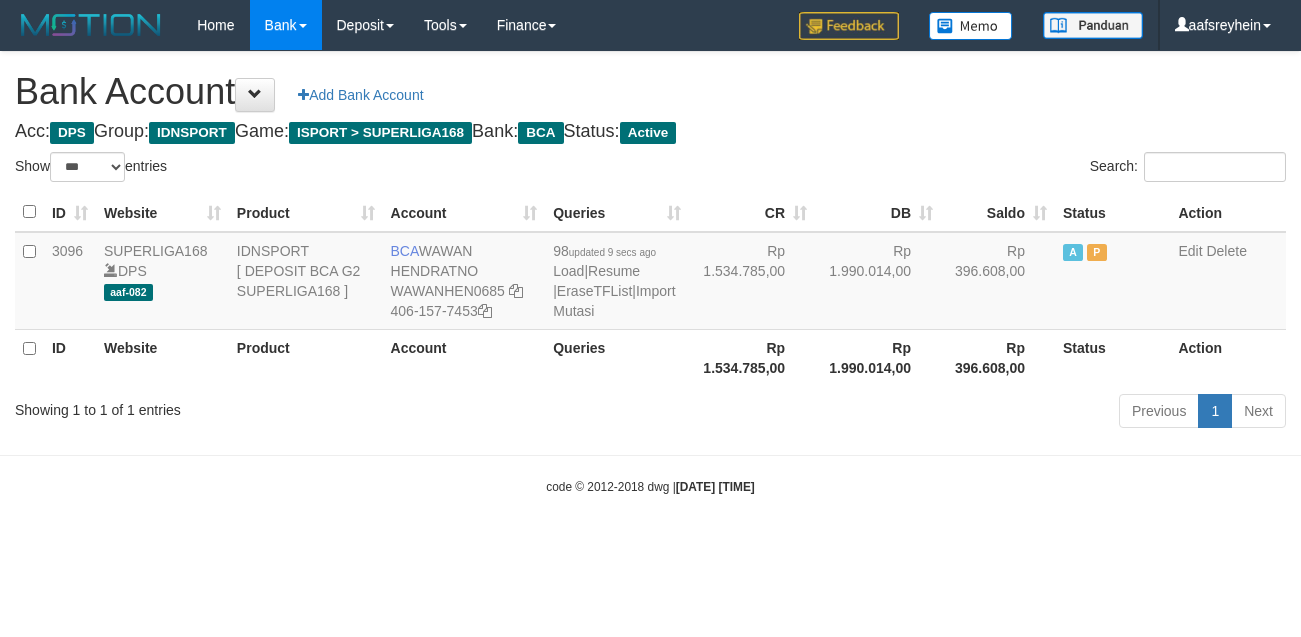 scroll, scrollTop: 0, scrollLeft: 0, axis: both 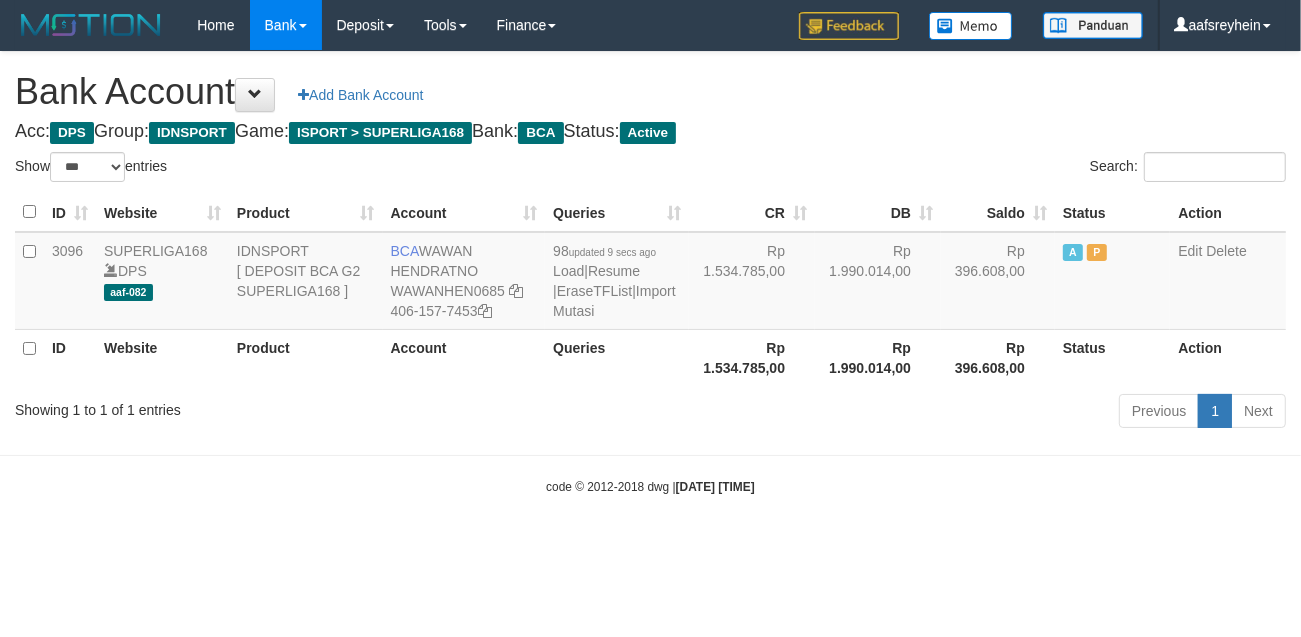 click on "Toggle navigation
Home
Bank
Account List
Load
By Website
Group
[ISPORT]													SUPERLIGA168
By Load Group (DPS)
-" at bounding box center [650, 273] 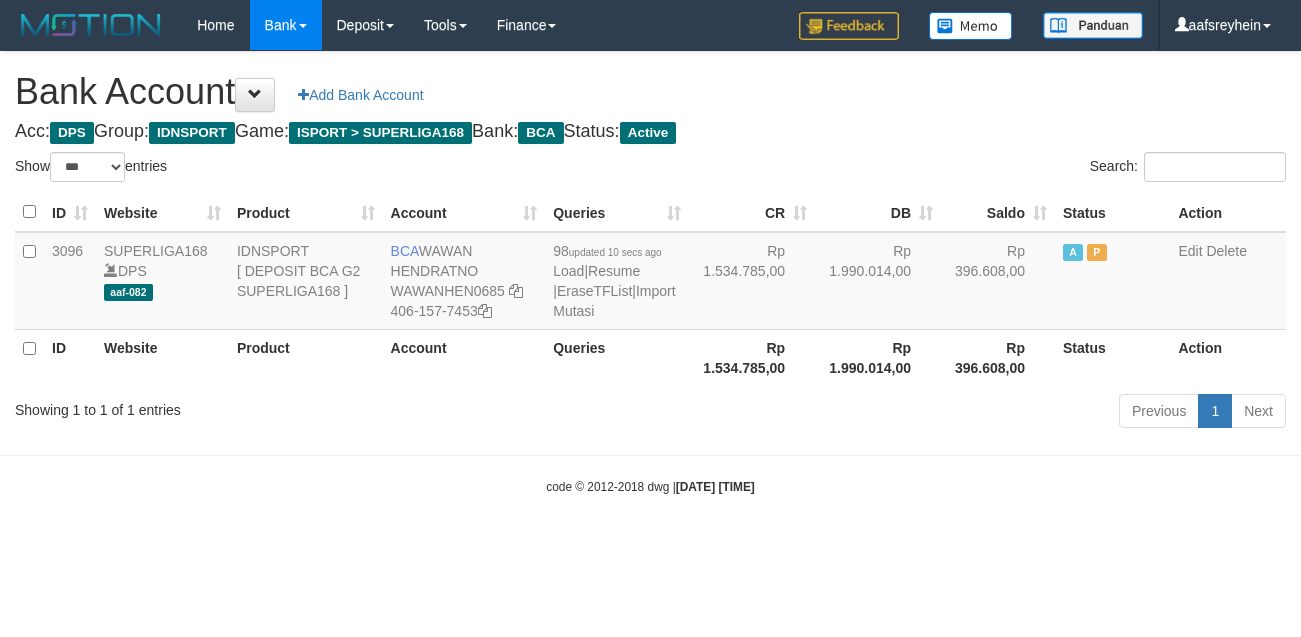select on "***" 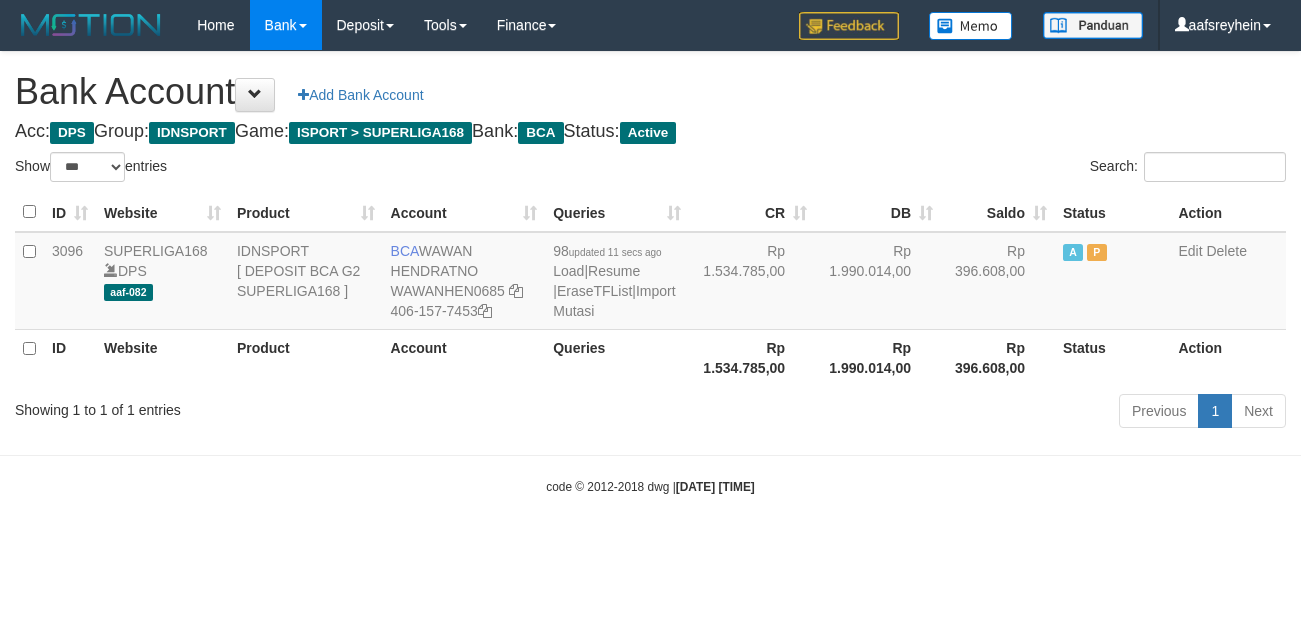 select on "***" 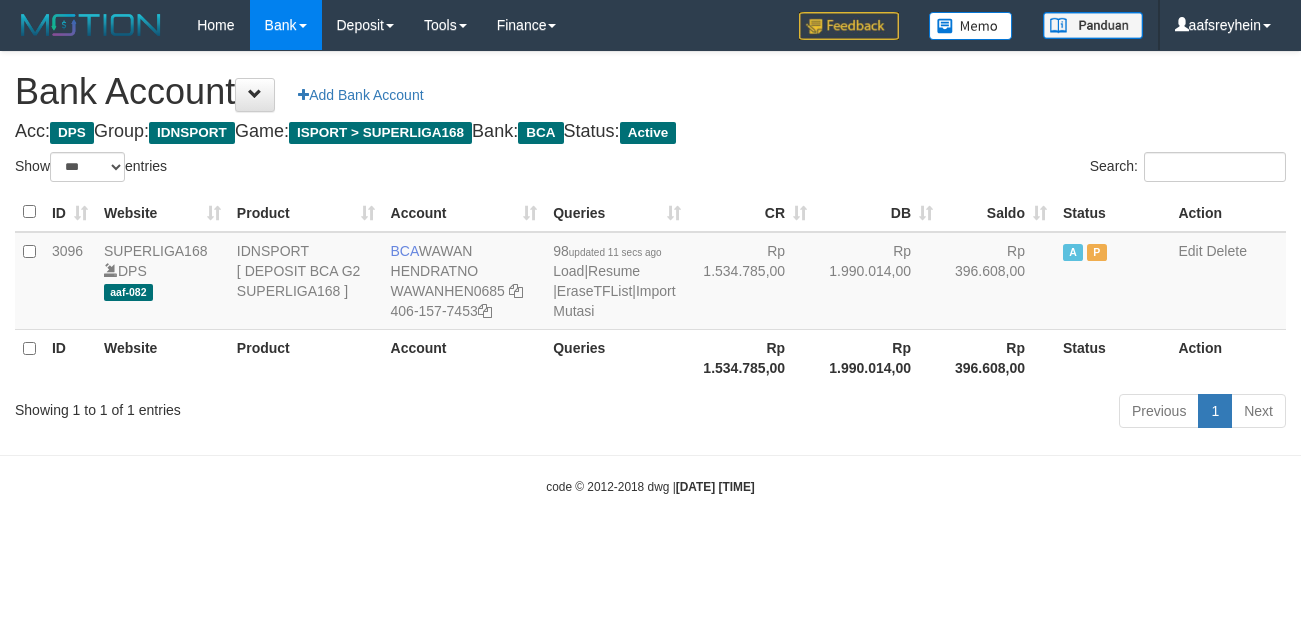 scroll, scrollTop: 0, scrollLeft: 0, axis: both 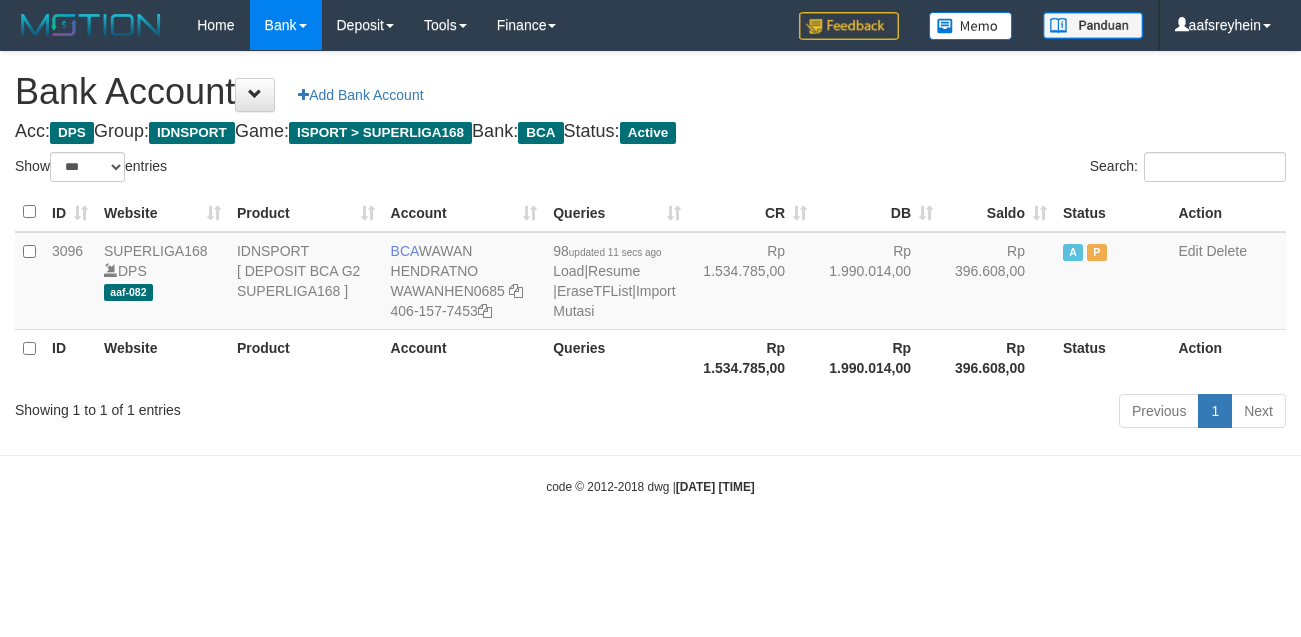 select on "***" 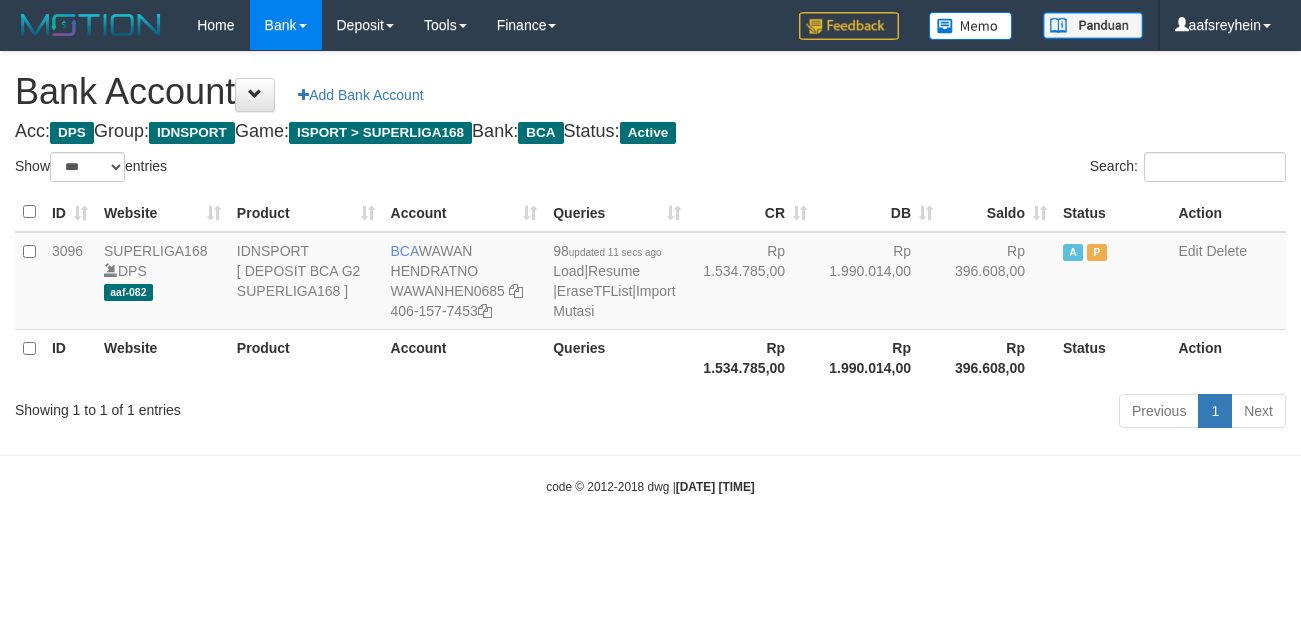 scroll, scrollTop: 0, scrollLeft: 0, axis: both 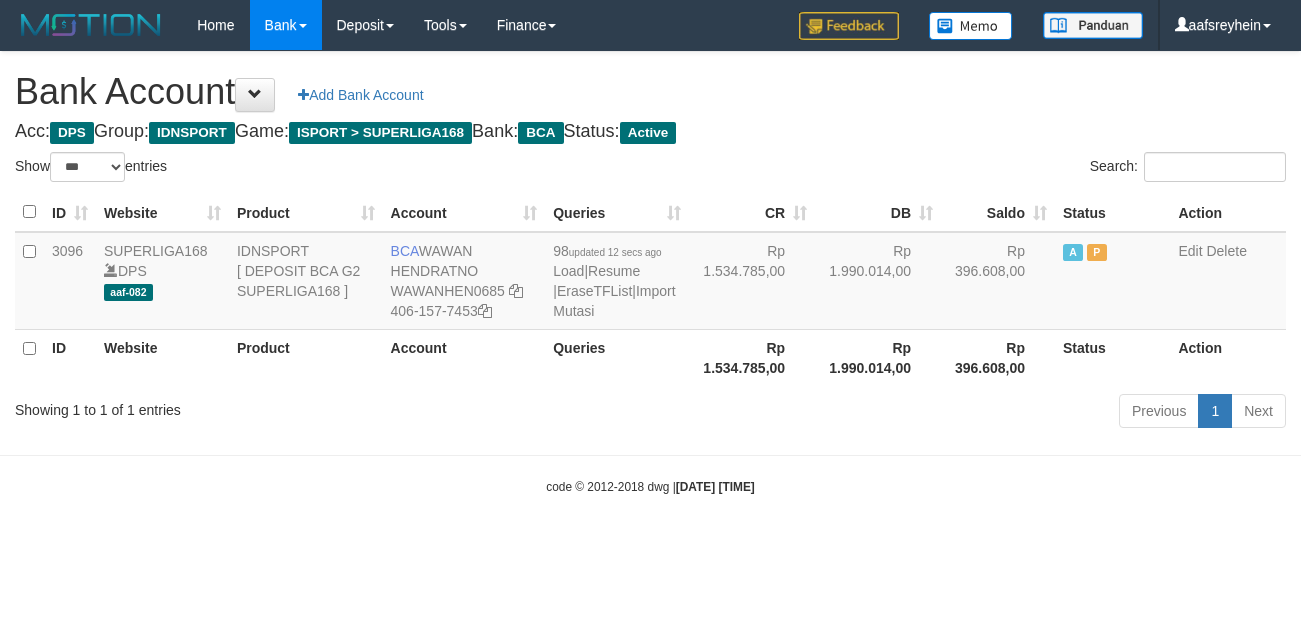 select on "***" 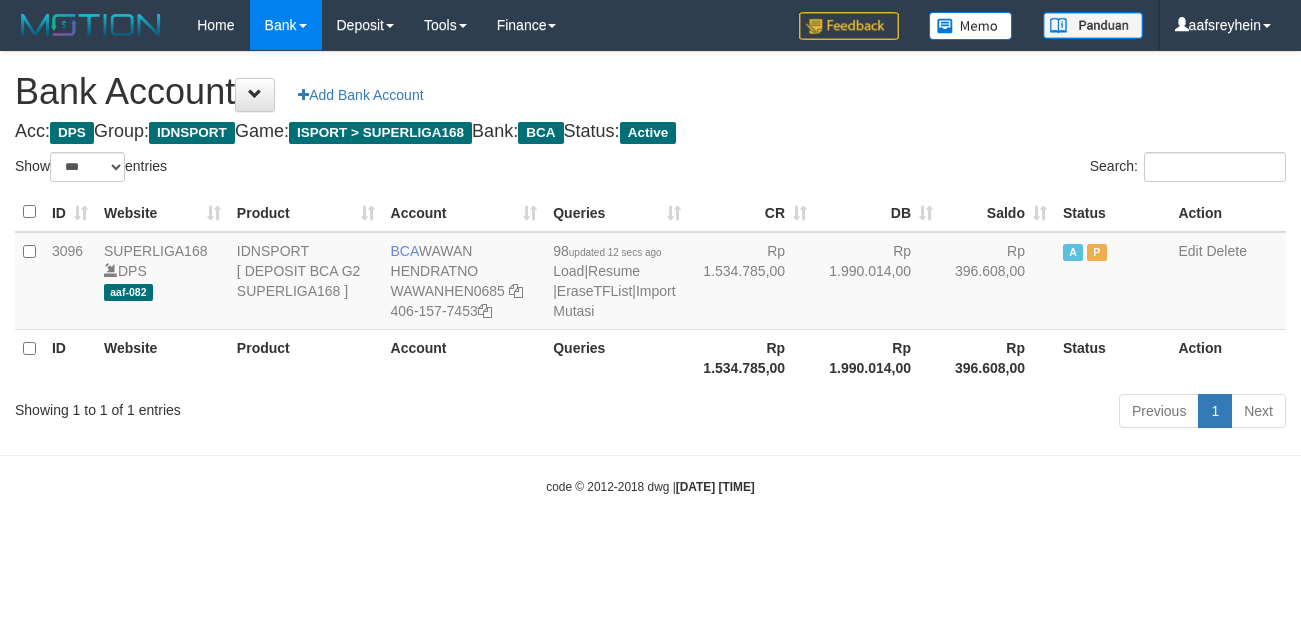 scroll, scrollTop: 0, scrollLeft: 0, axis: both 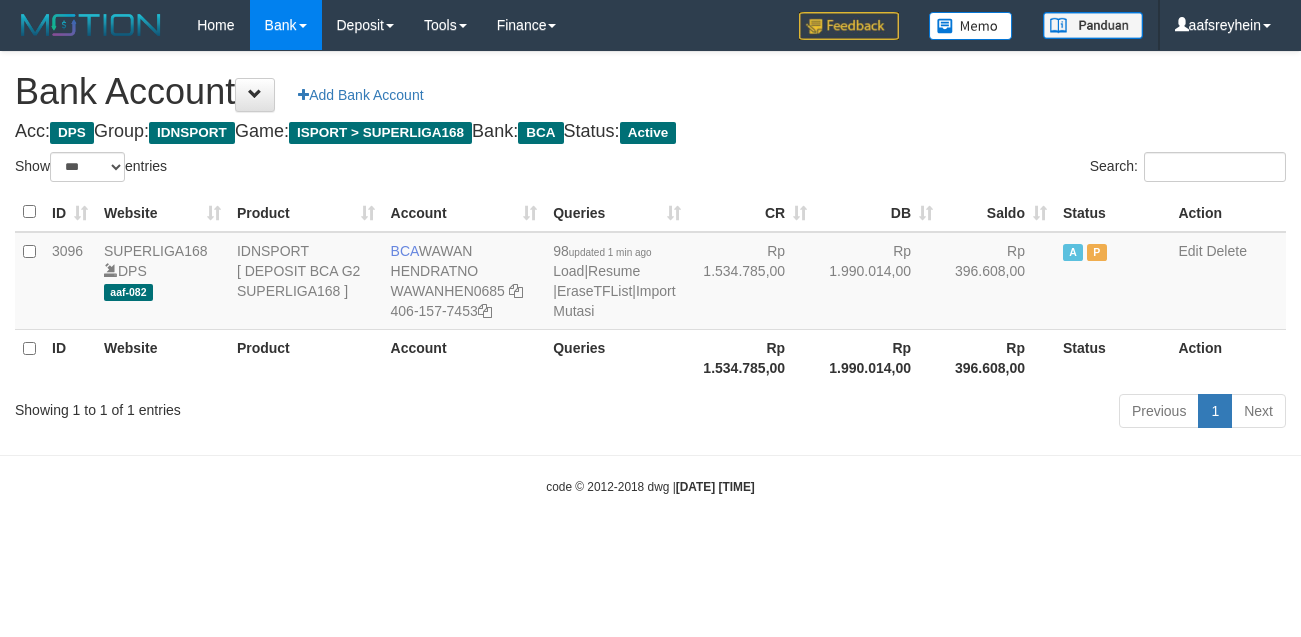 select on "***" 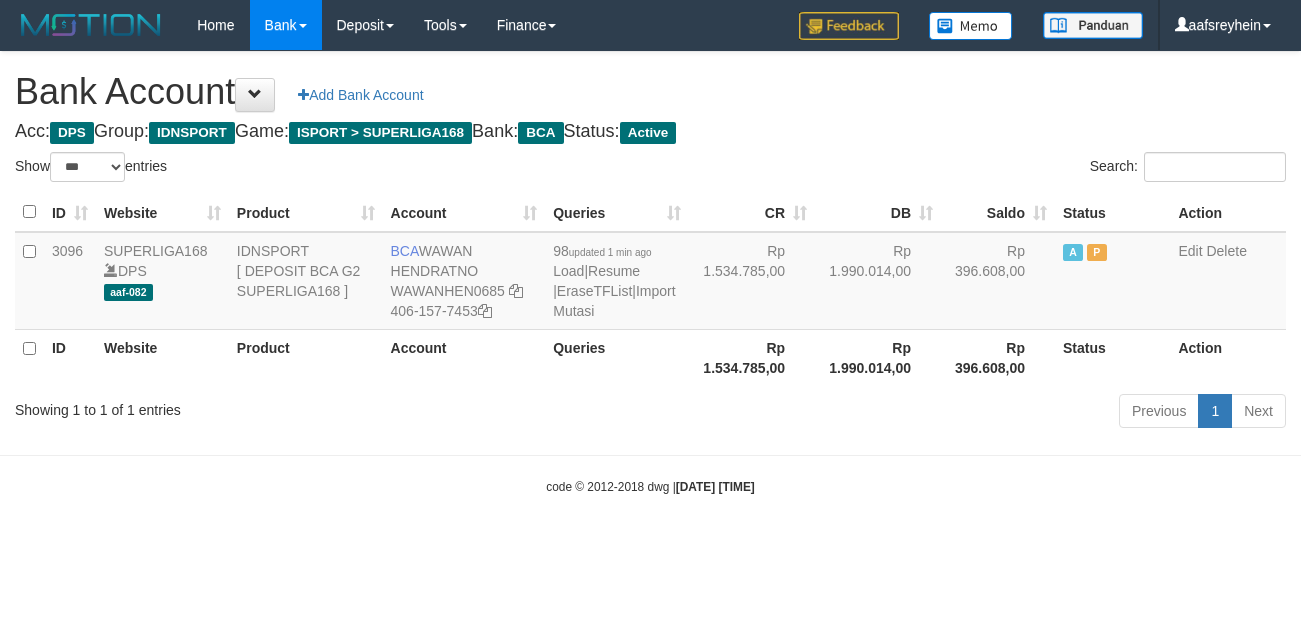 scroll, scrollTop: 0, scrollLeft: 0, axis: both 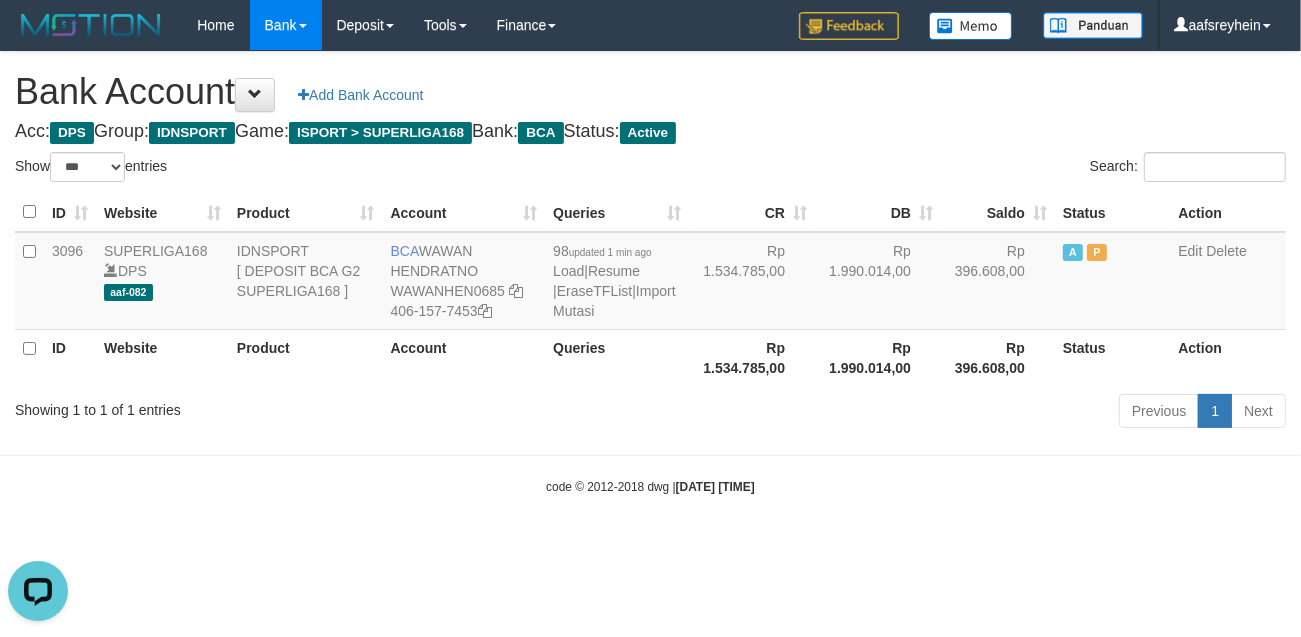 drag, startPoint x: 770, startPoint y: 488, endPoint x: 810, endPoint y: 500, distance: 41.761227 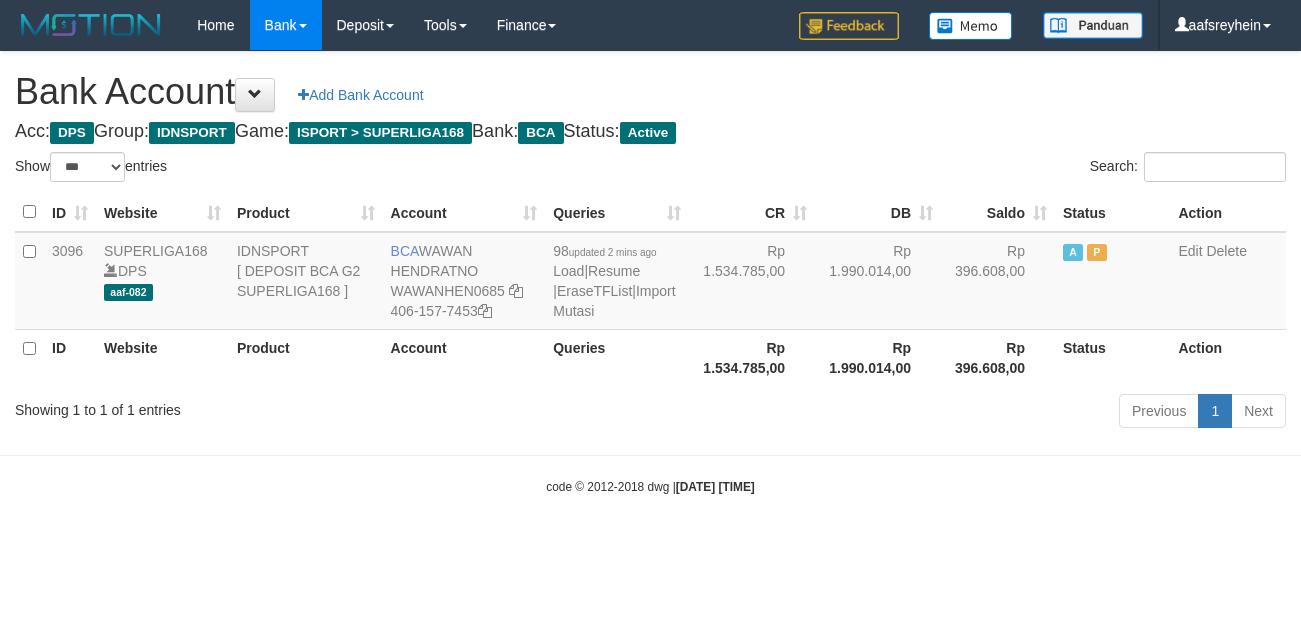 select on "***" 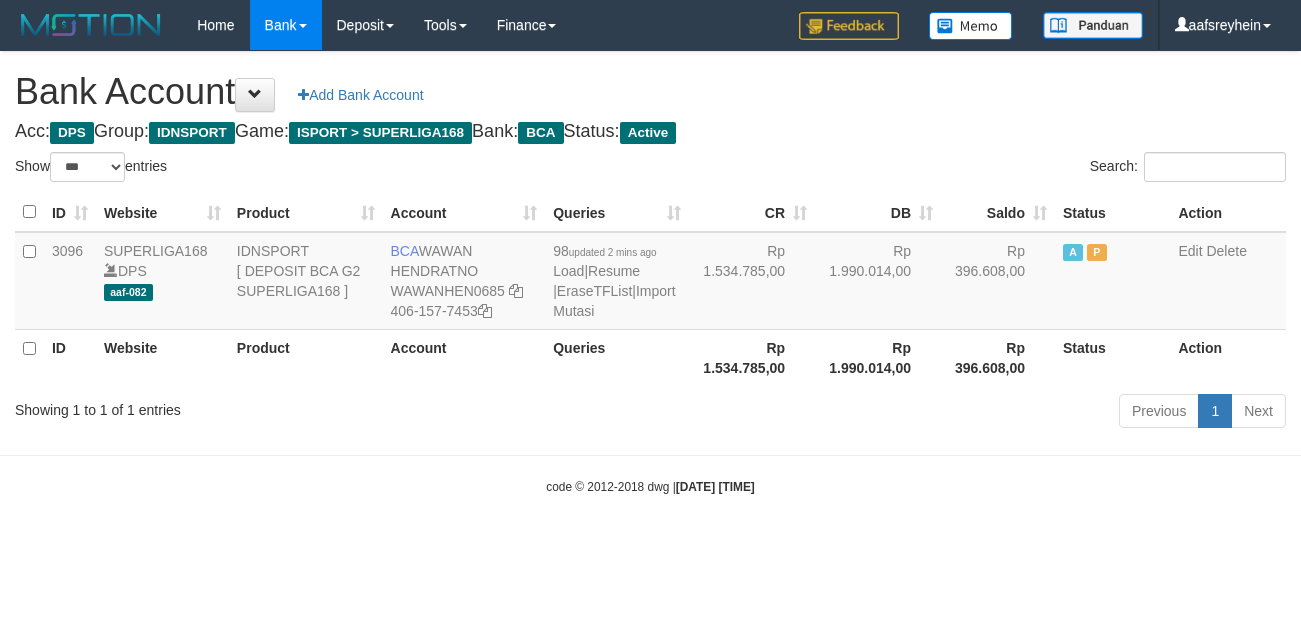 scroll, scrollTop: 0, scrollLeft: 0, axis: both 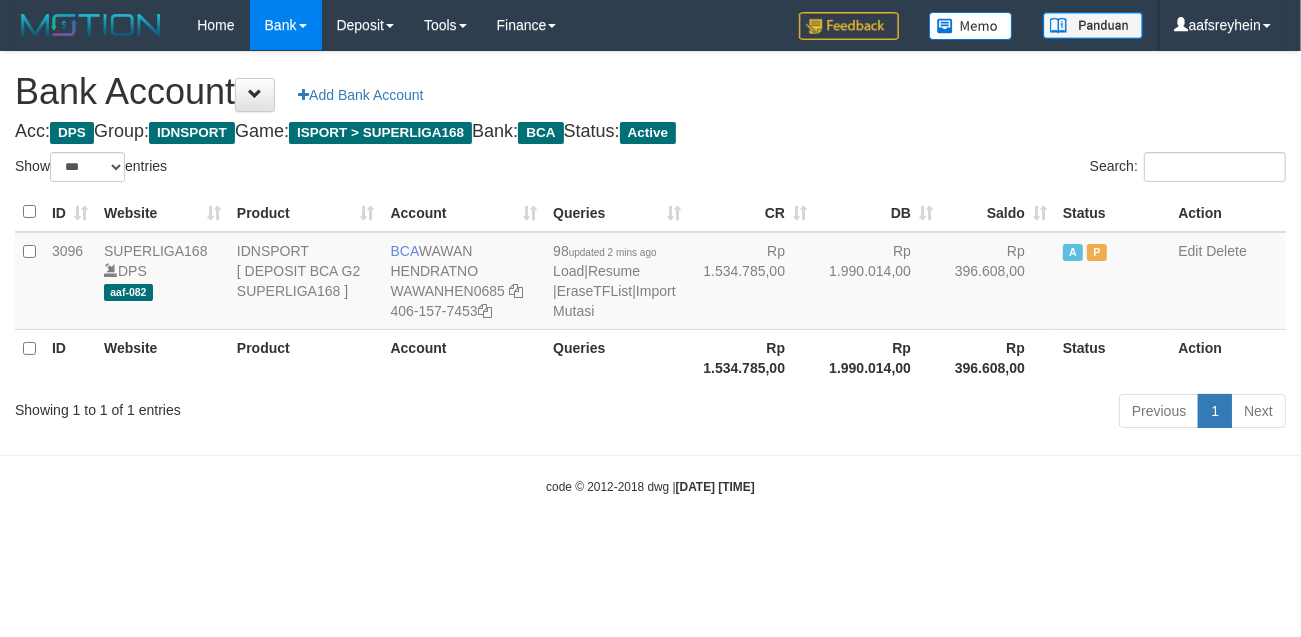 click on "Toggle navigation
Home
Bank
Account List
Load
By Website
Group
[ISPORT]													SUPERLIGA168
By Load Group (DPS)
-" at bounding box center [650, 273] 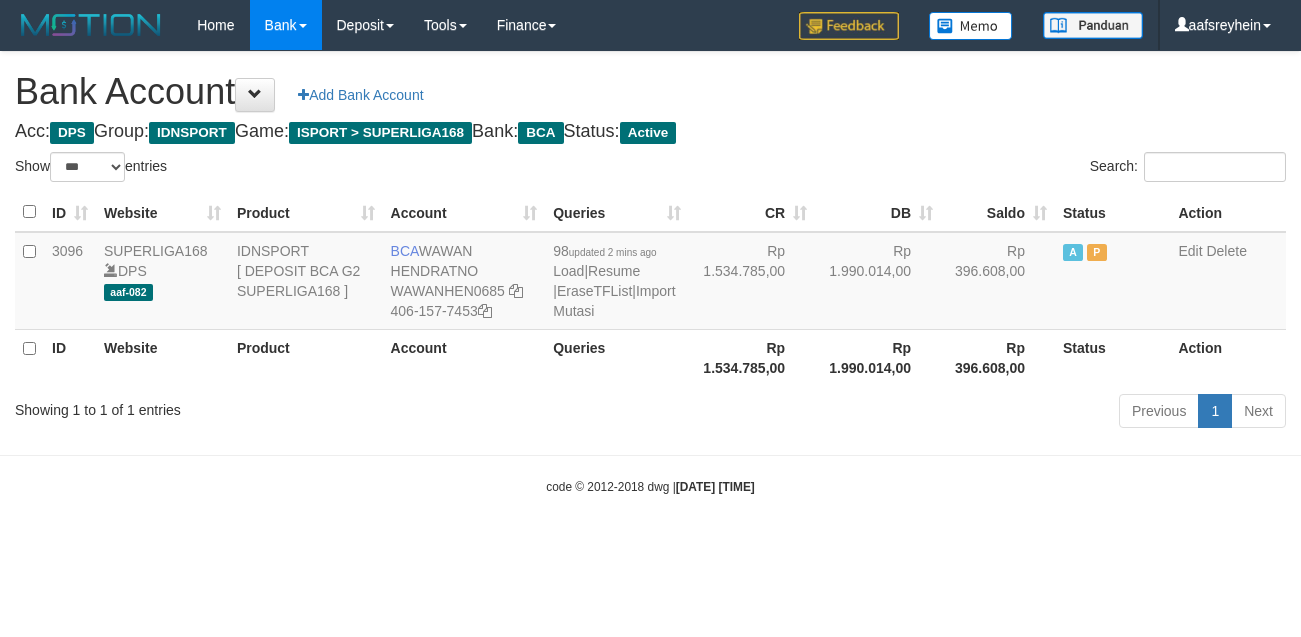 select on "***" 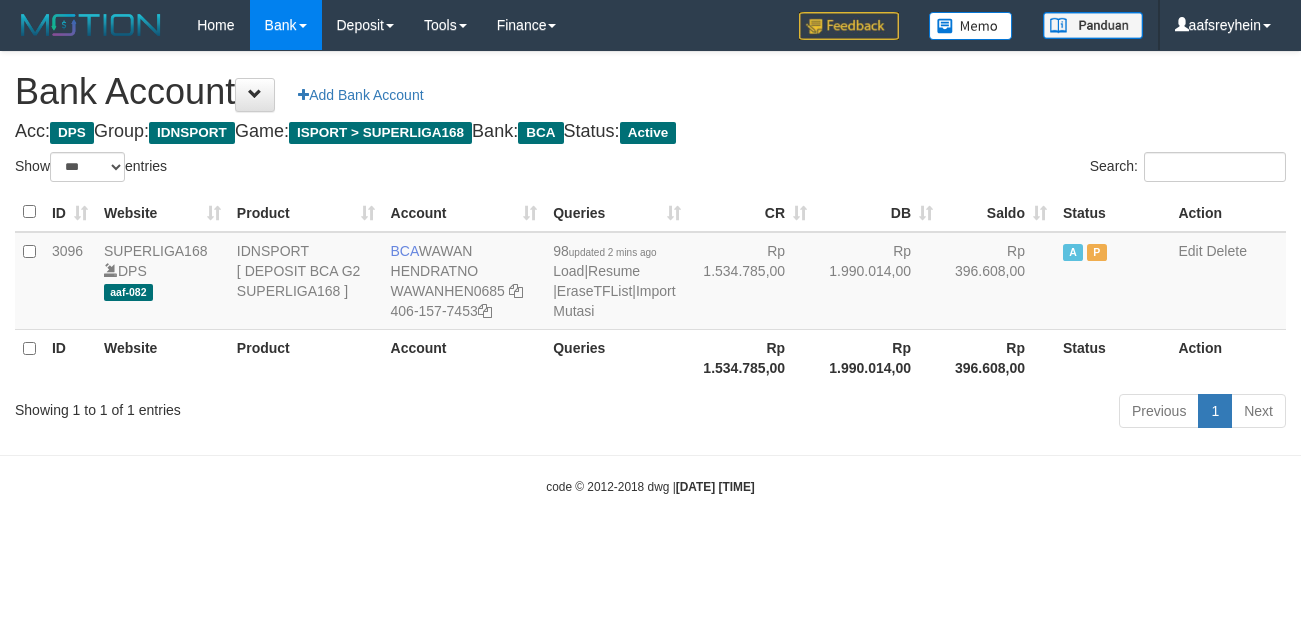 scroll, scrollTop: 0, scrollLeft: 0, axis: both 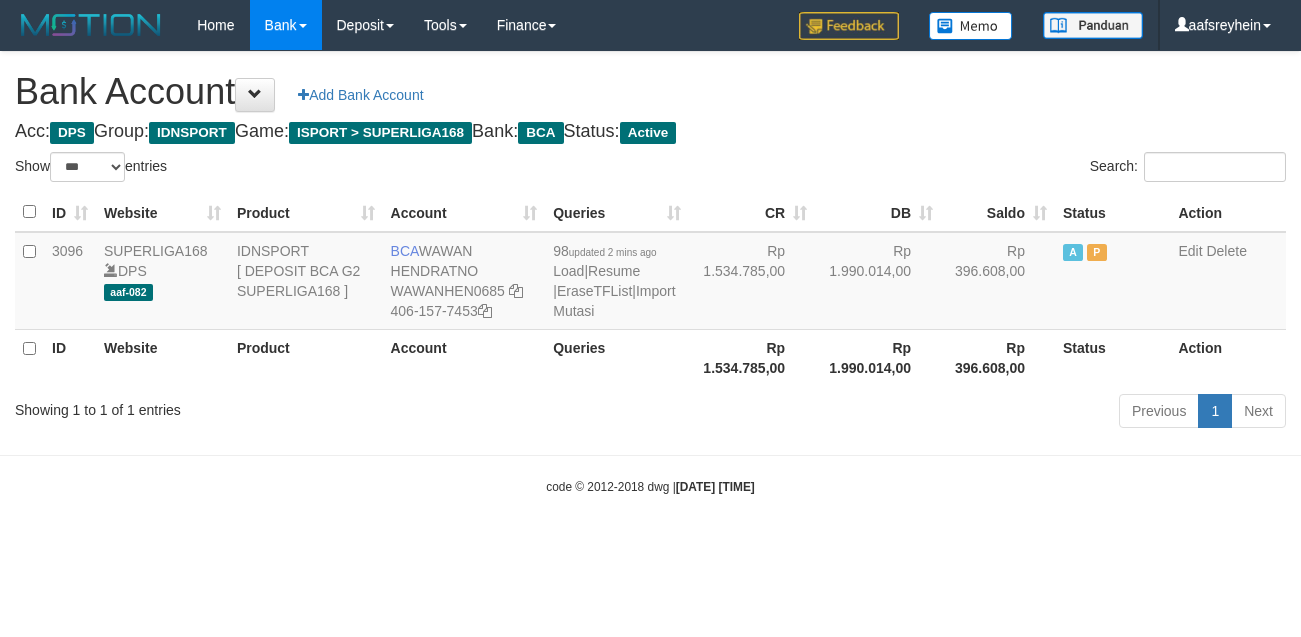 select on "***" 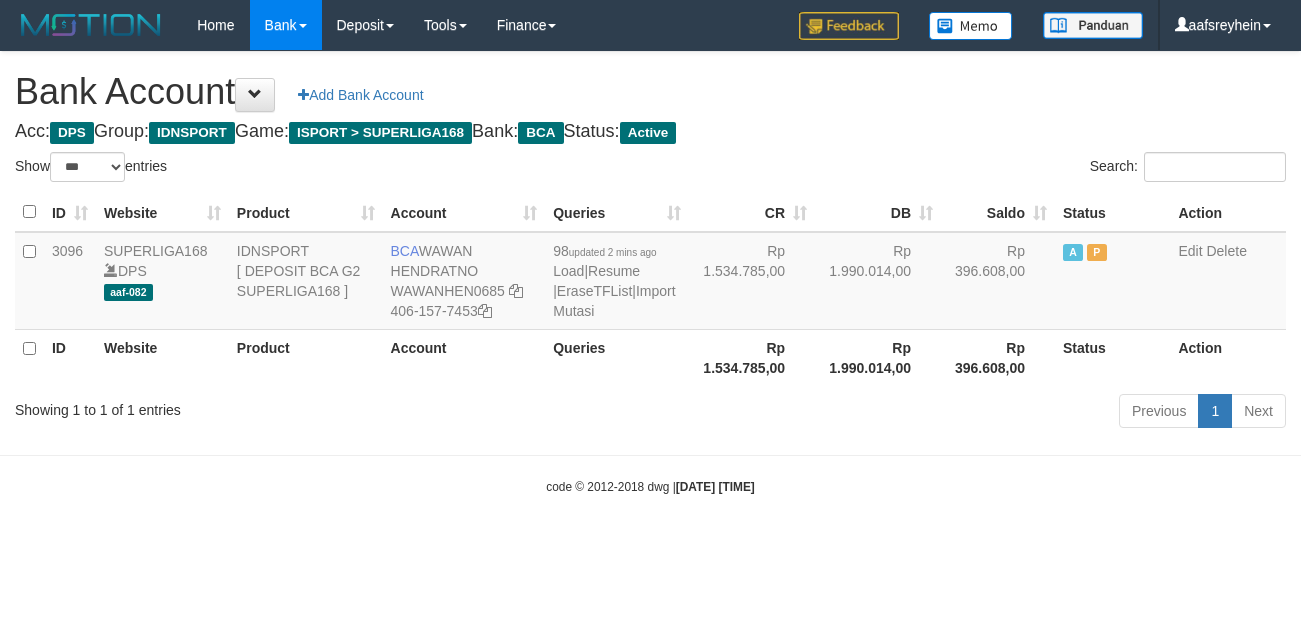 scroll, scrollTop: 0, scrollLeft: 0, axis: both 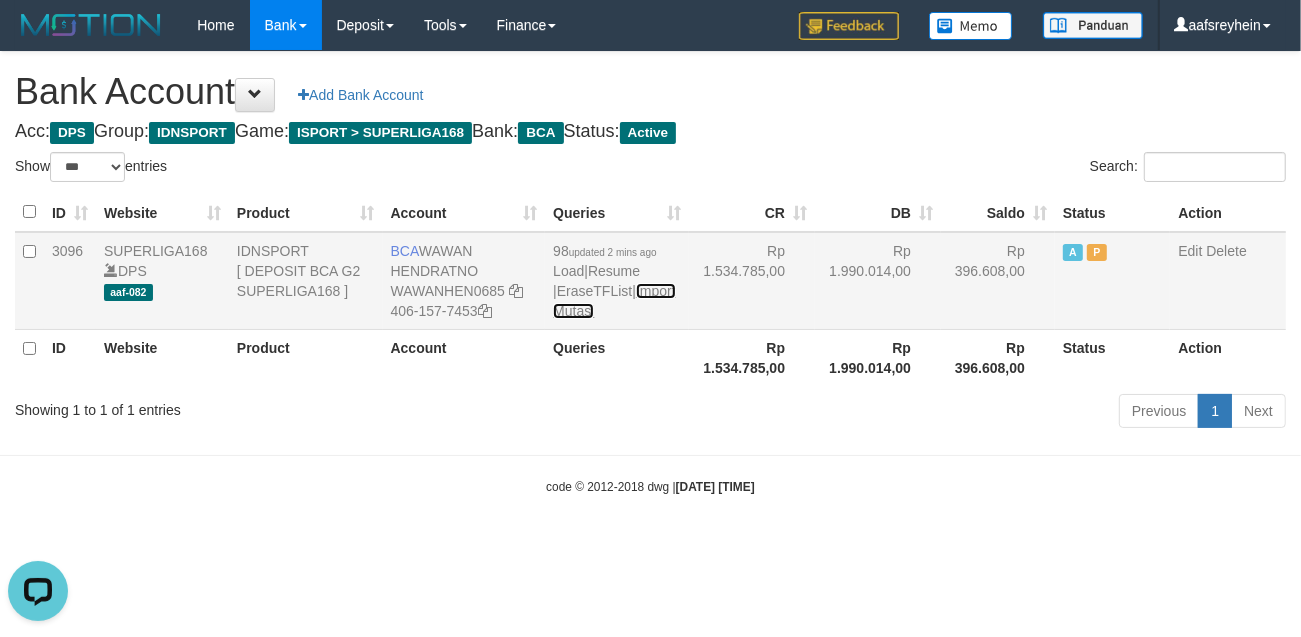 click on "Import Mutasi" at bounding box center [614, 301] 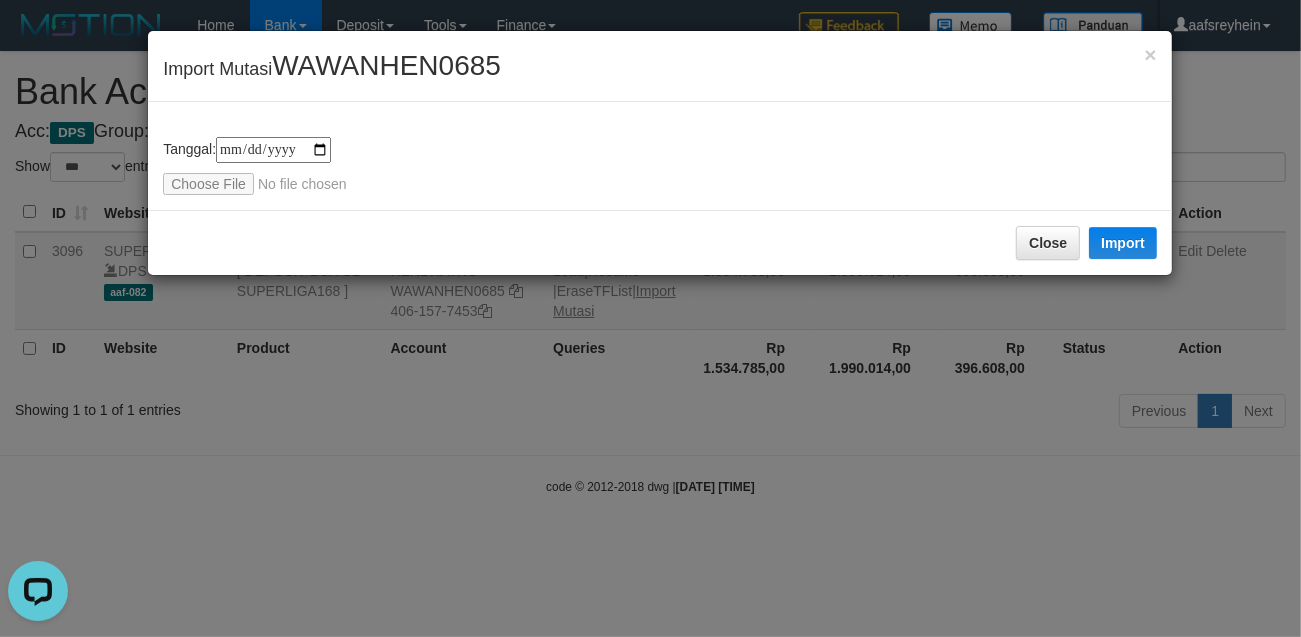 type on "**********" 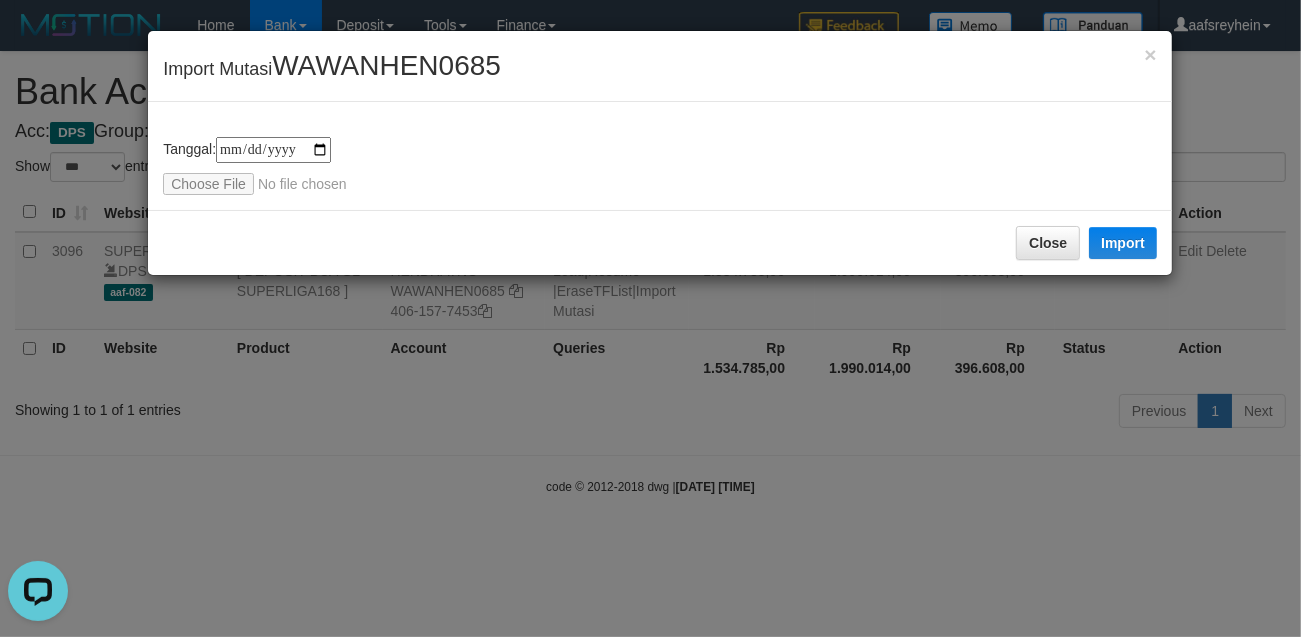 click on "Close
Import" at bounding box center [660, 242] 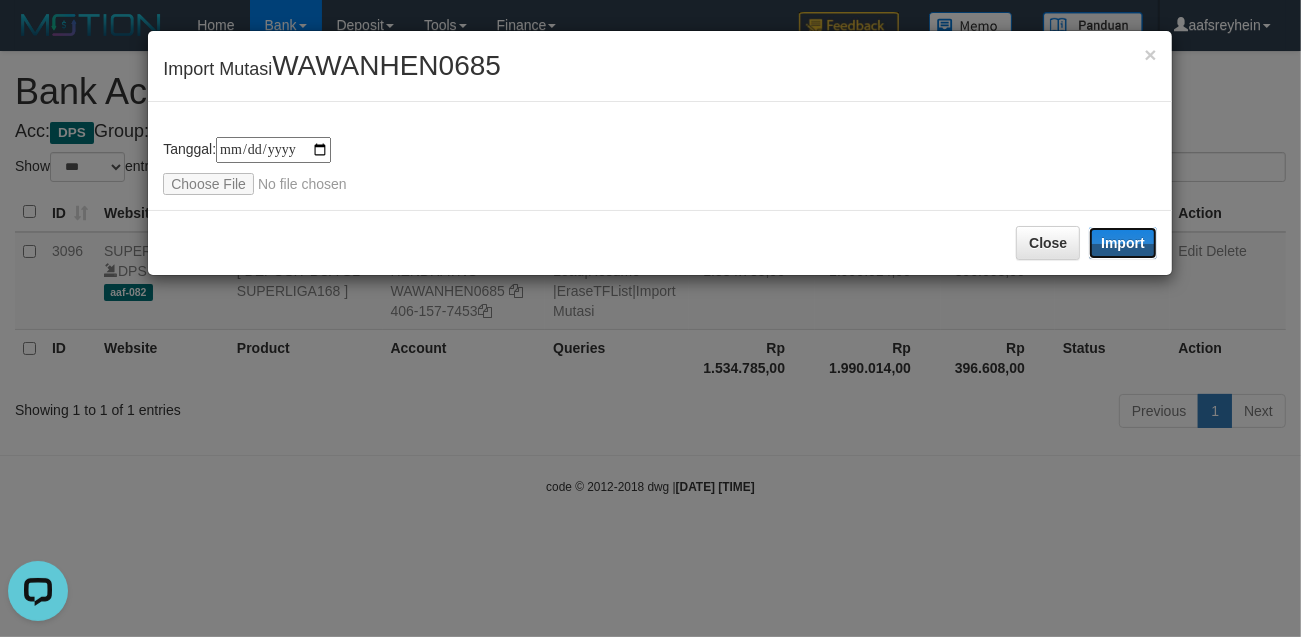 click on "Import" at bounding box center [1123, 243] 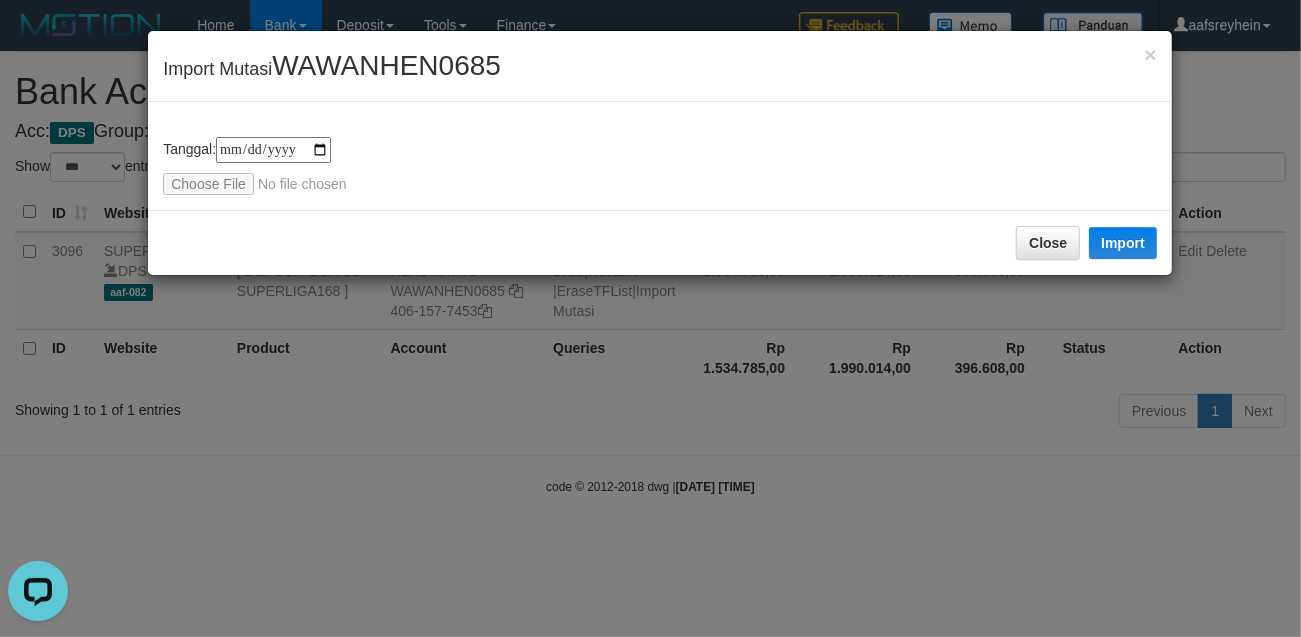 click on "**********" at bounding box center (650, 318) 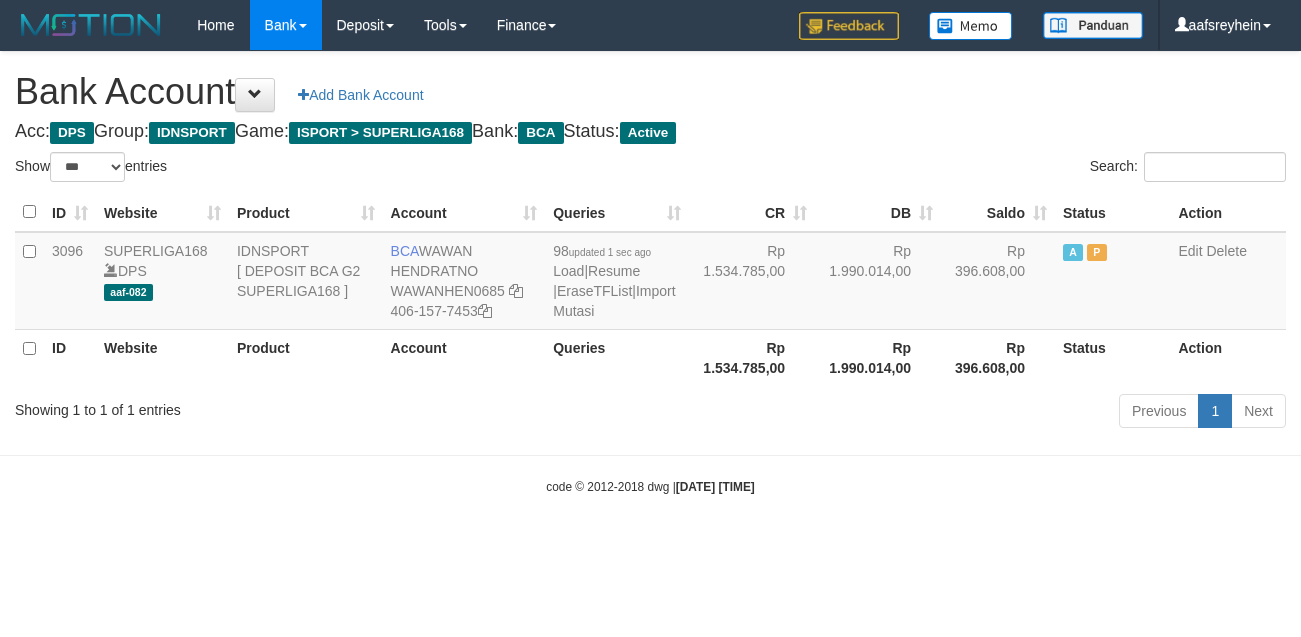 select on "***" 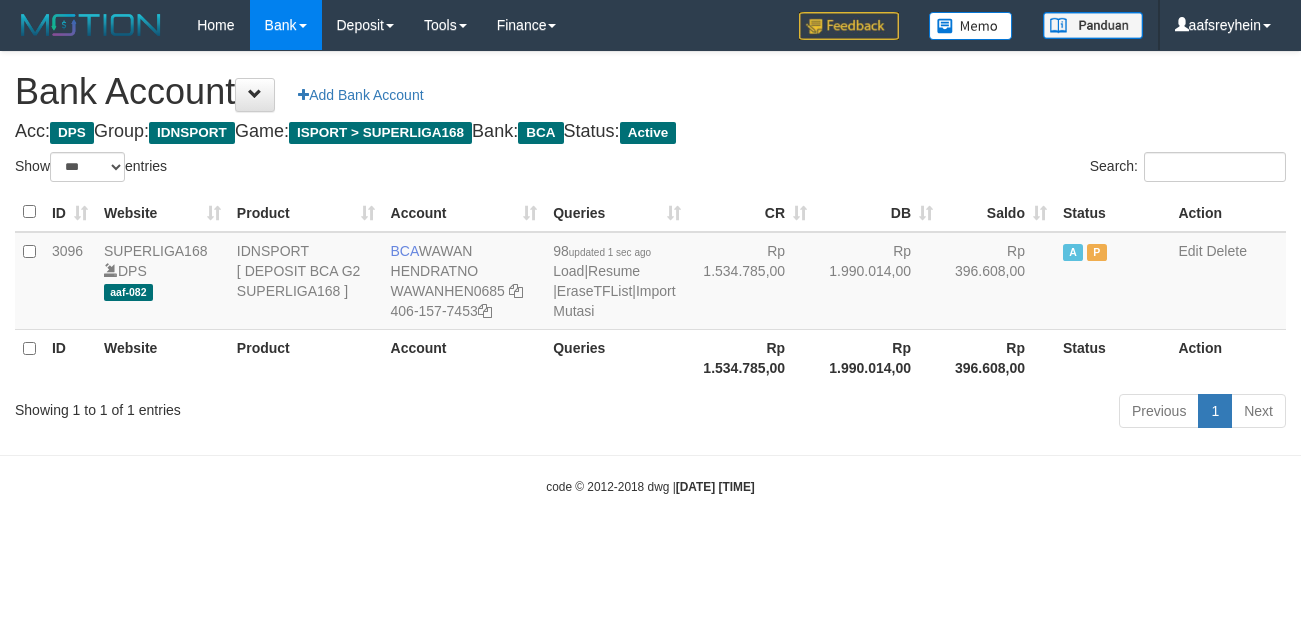 scroll, scrollTop: 0, scrollLeft: 0, axis: both 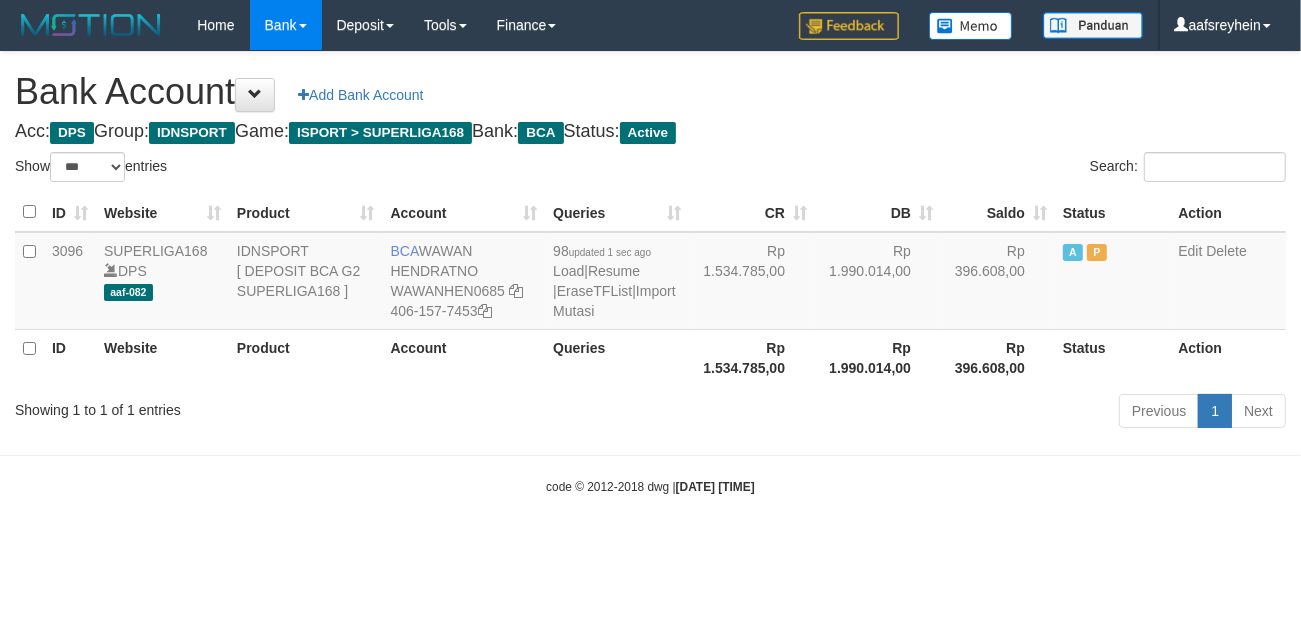 click on "Previous 1 Next" at bounding box center [921, 413] 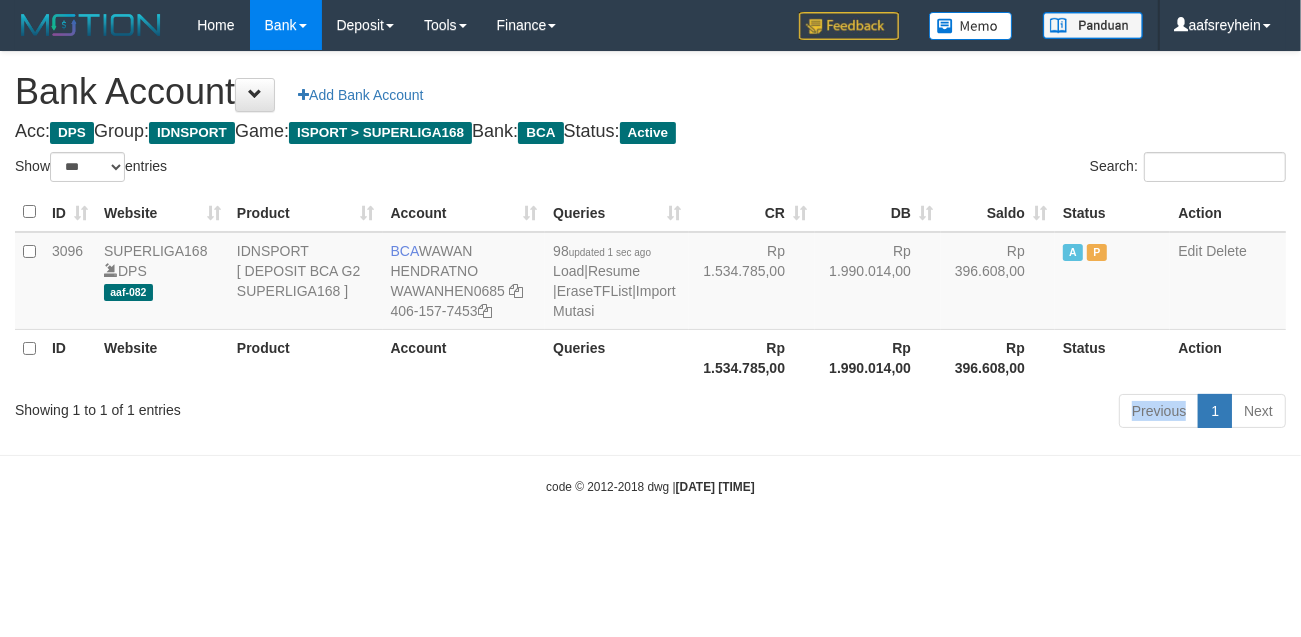 click on "Previous 1 Next" at bounding box center (921, 413) 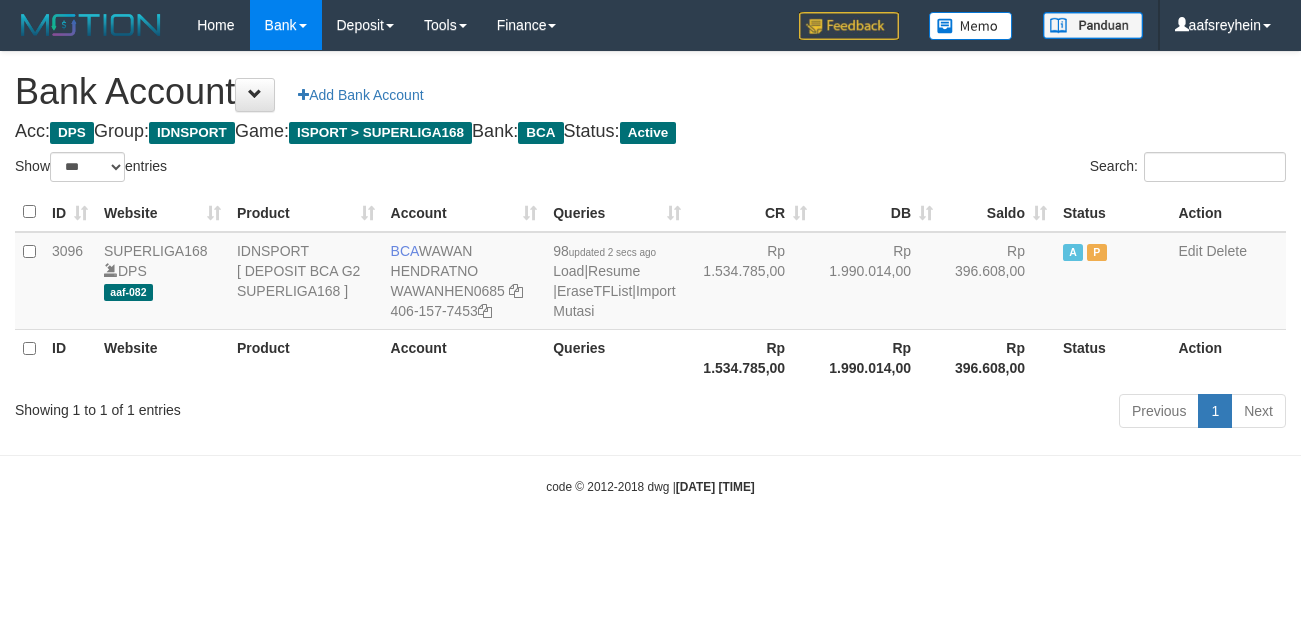 select on "***" 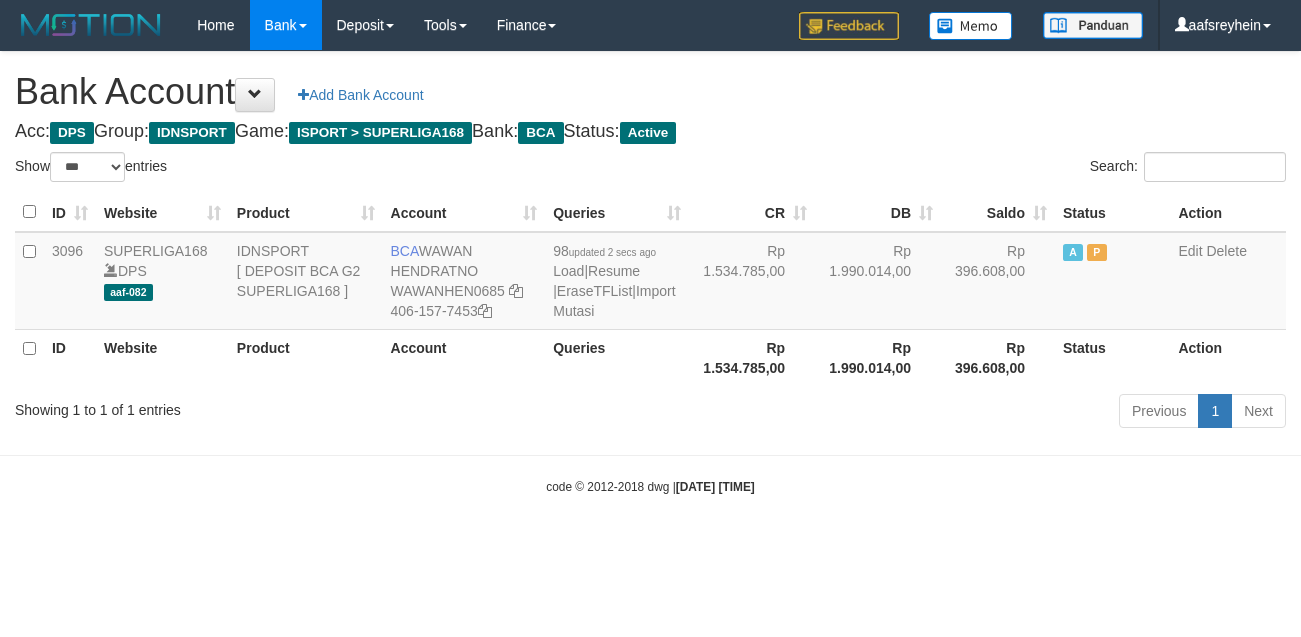 scroll, scrollTop: 0, scrollLeft: 0, axis: both 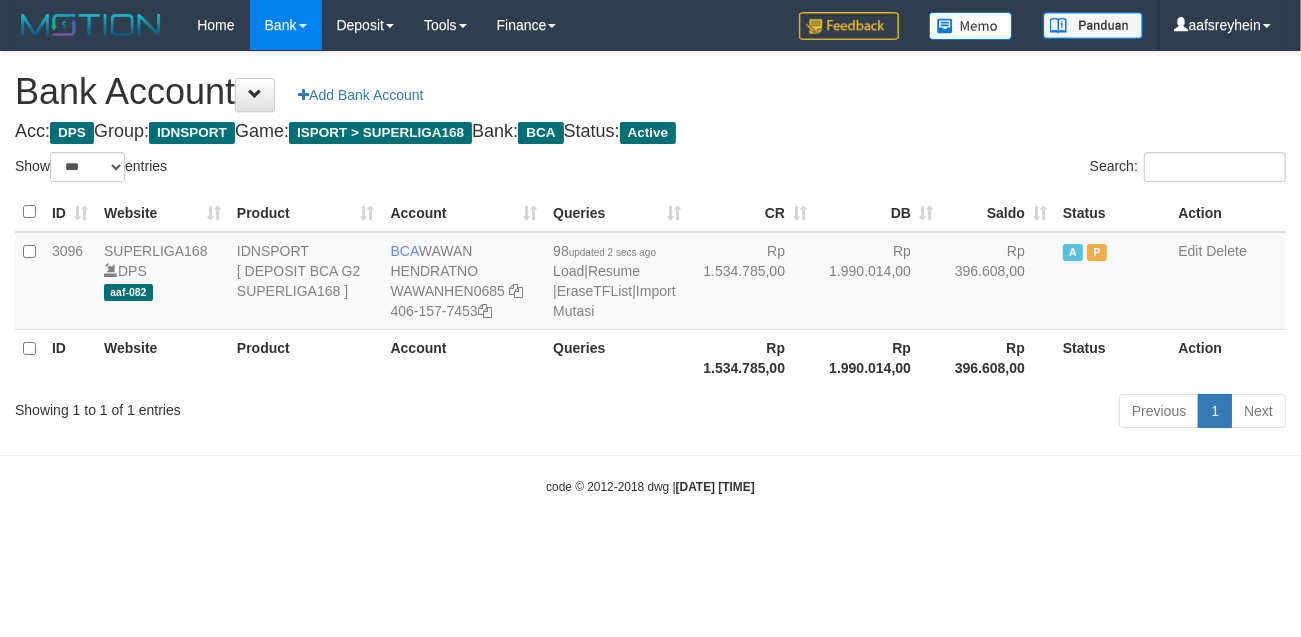 drag, startPoint x: 547, startPoint y: 530, endPoint x: 680, endPoint y: 487, distance: 139.7784 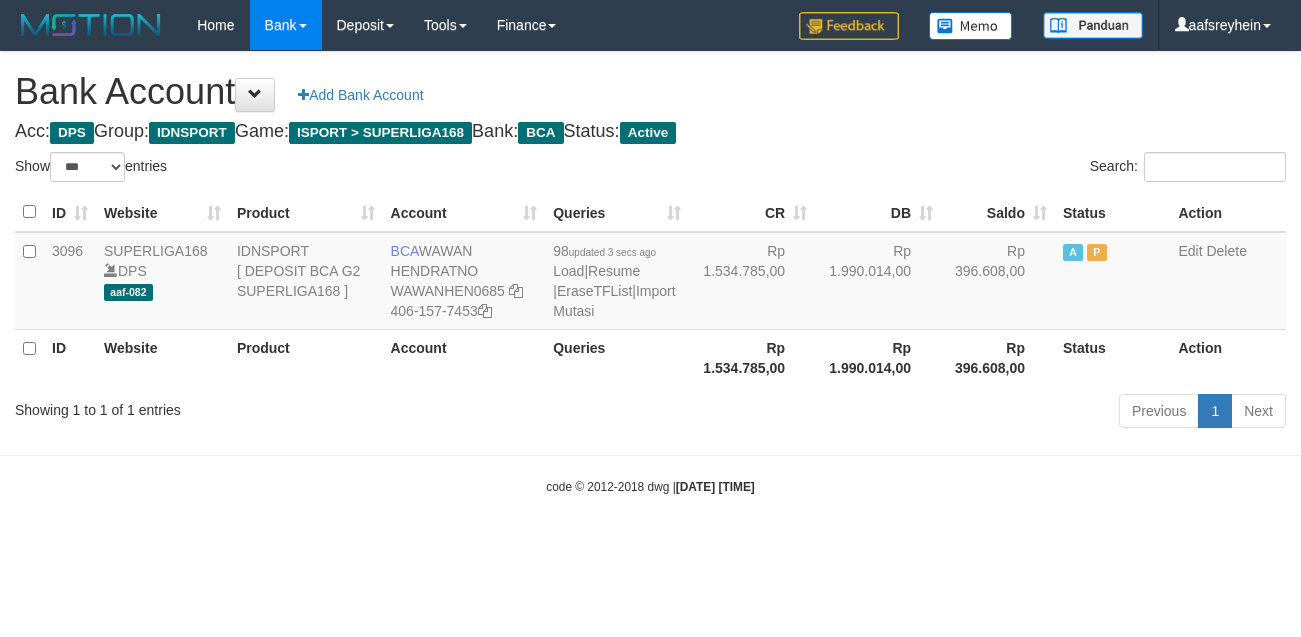 select on "***" 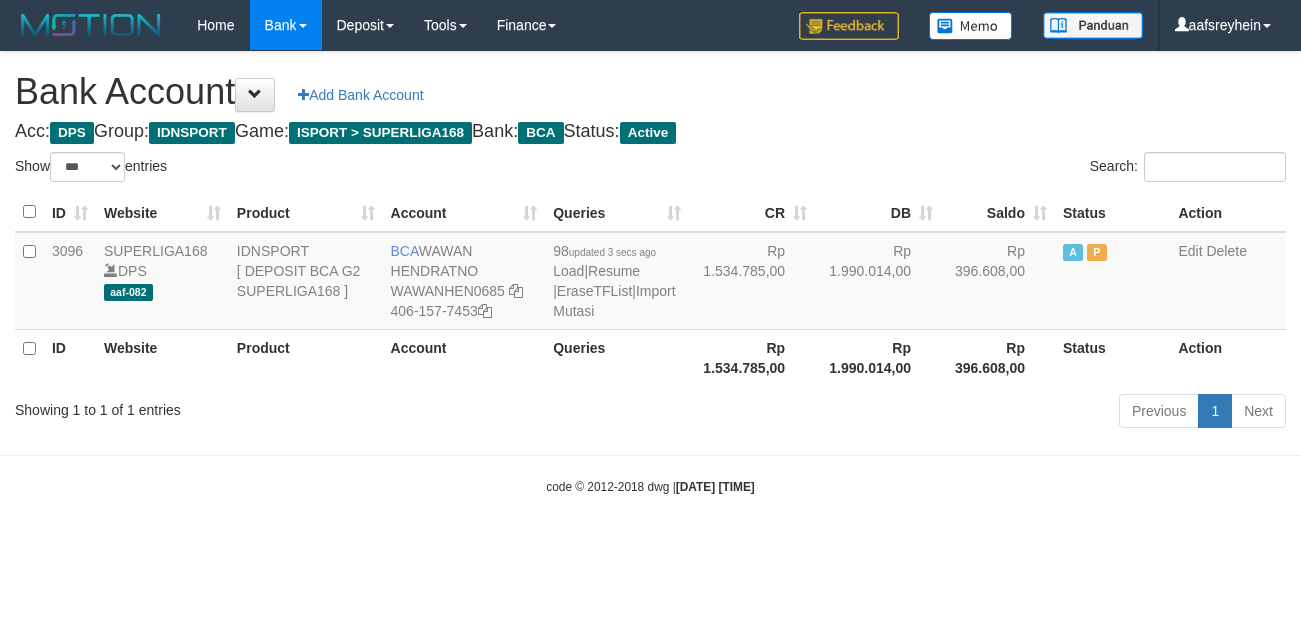 scroll, scrollTop: 0, scrollLeft: 0, axis: both 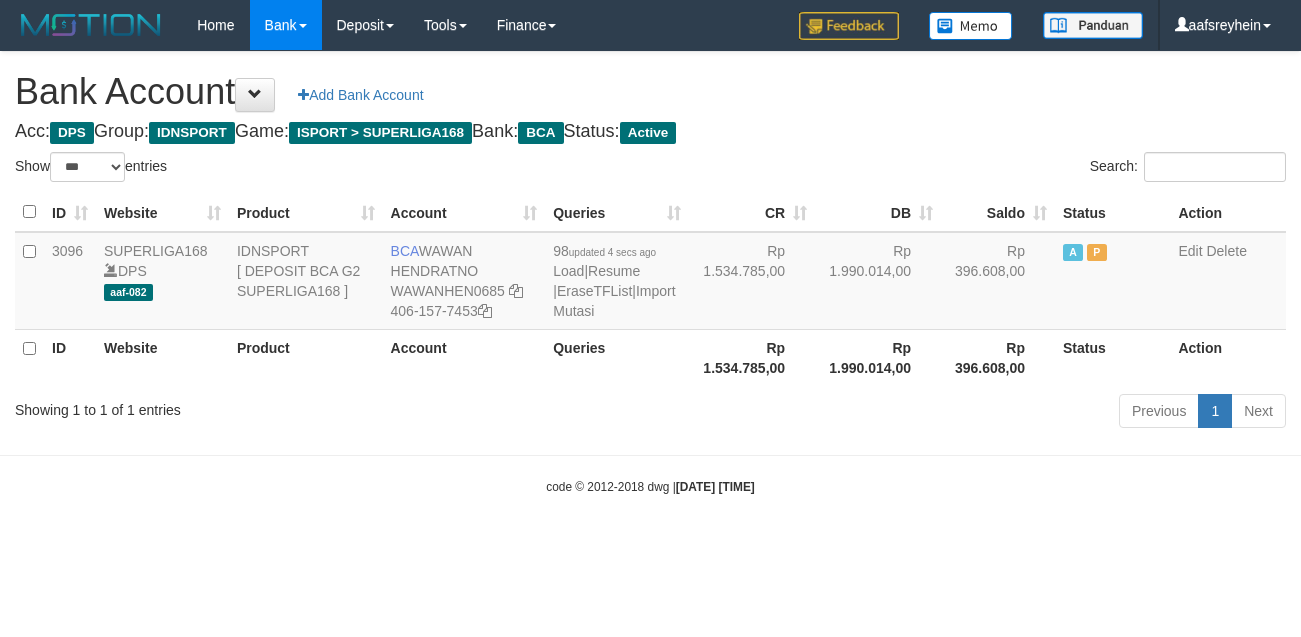 select on "***" 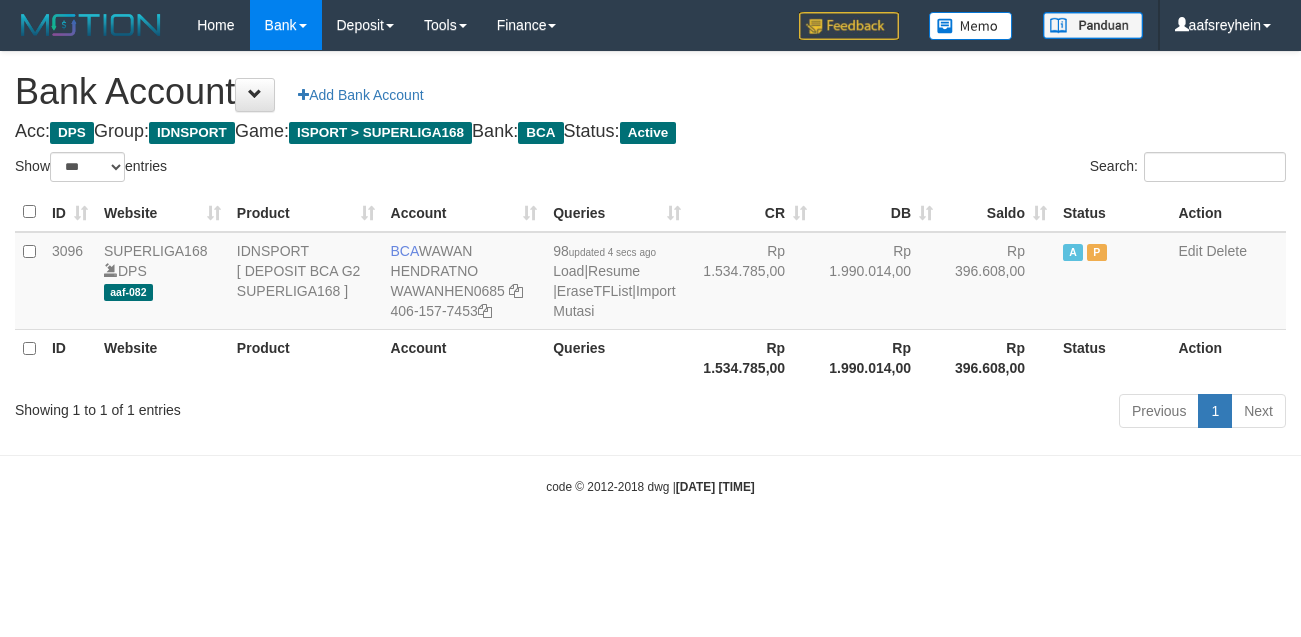 scroll, scrollTop: 0, scrollLeft: 0, axis: both 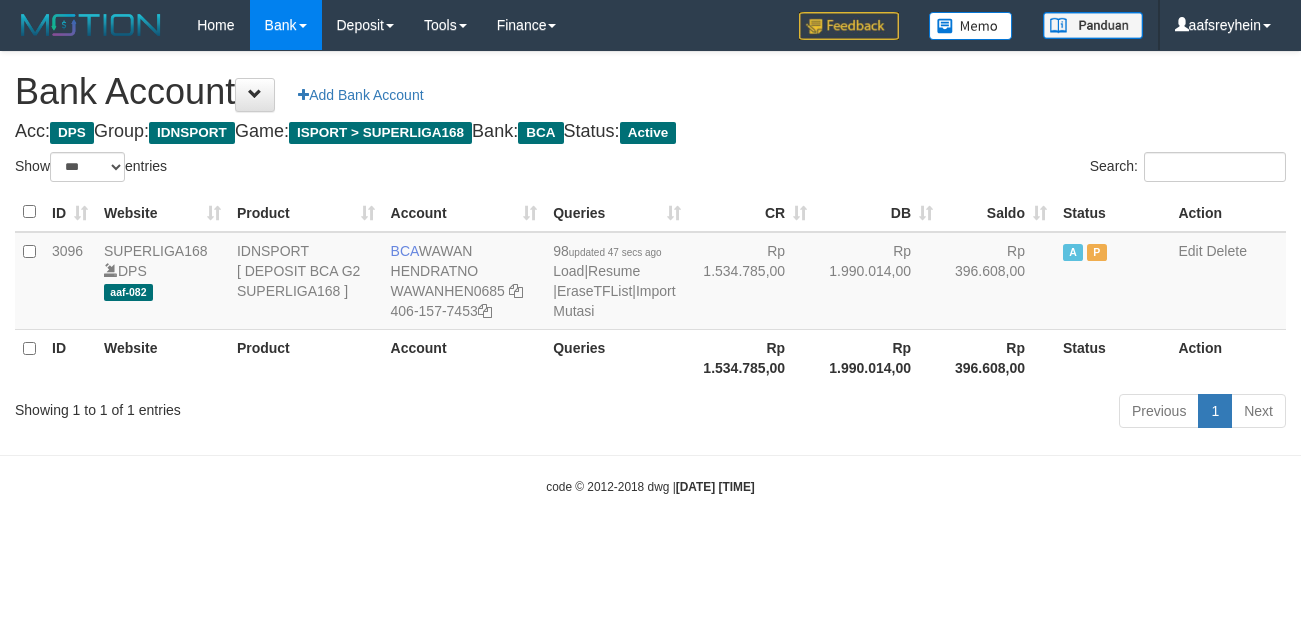 select on "***" 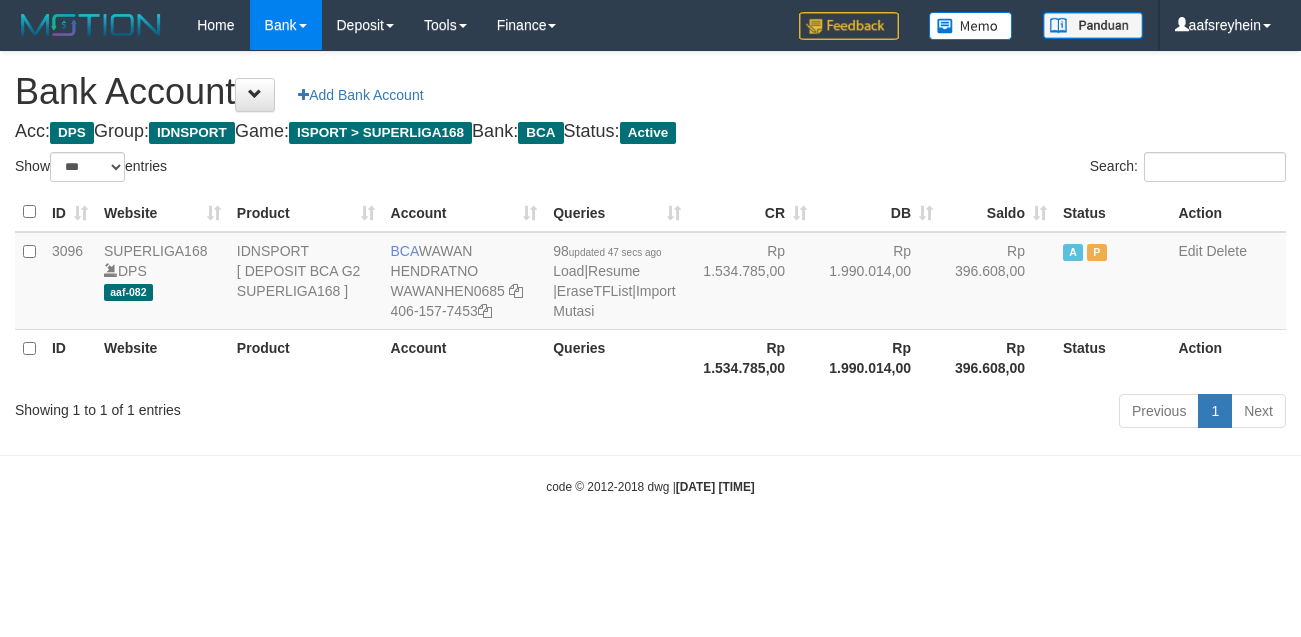 scroll, scrollTop: 0, scrollLeft: 0, axis: both 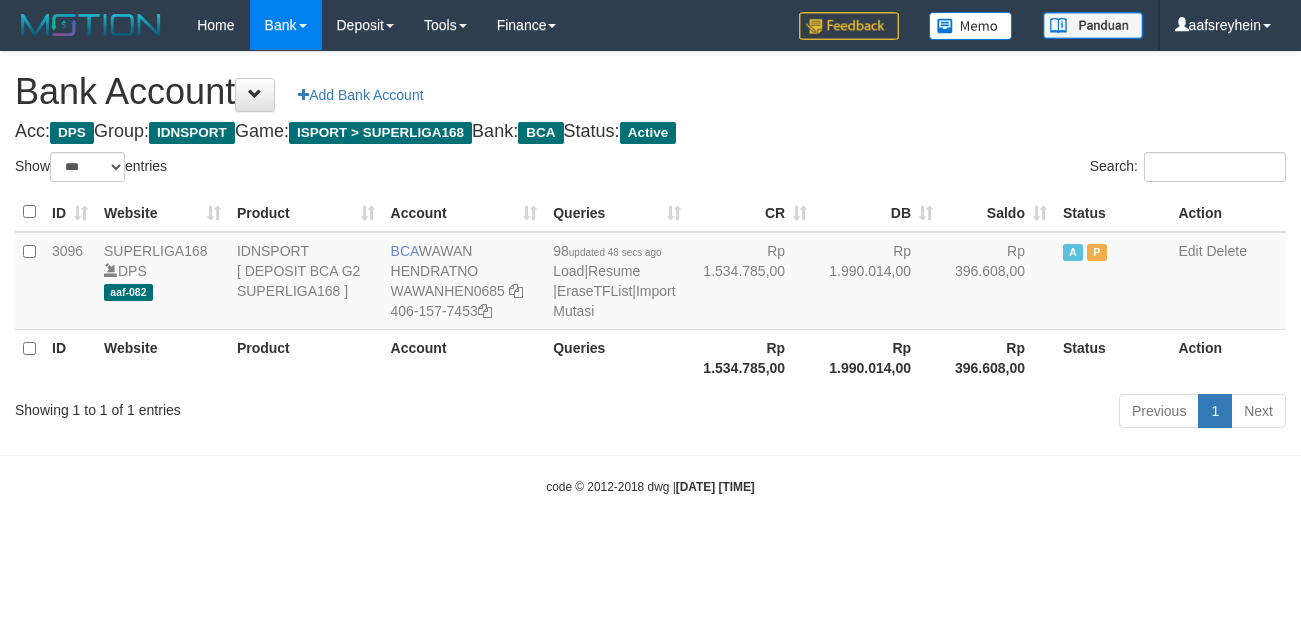 select on "***" 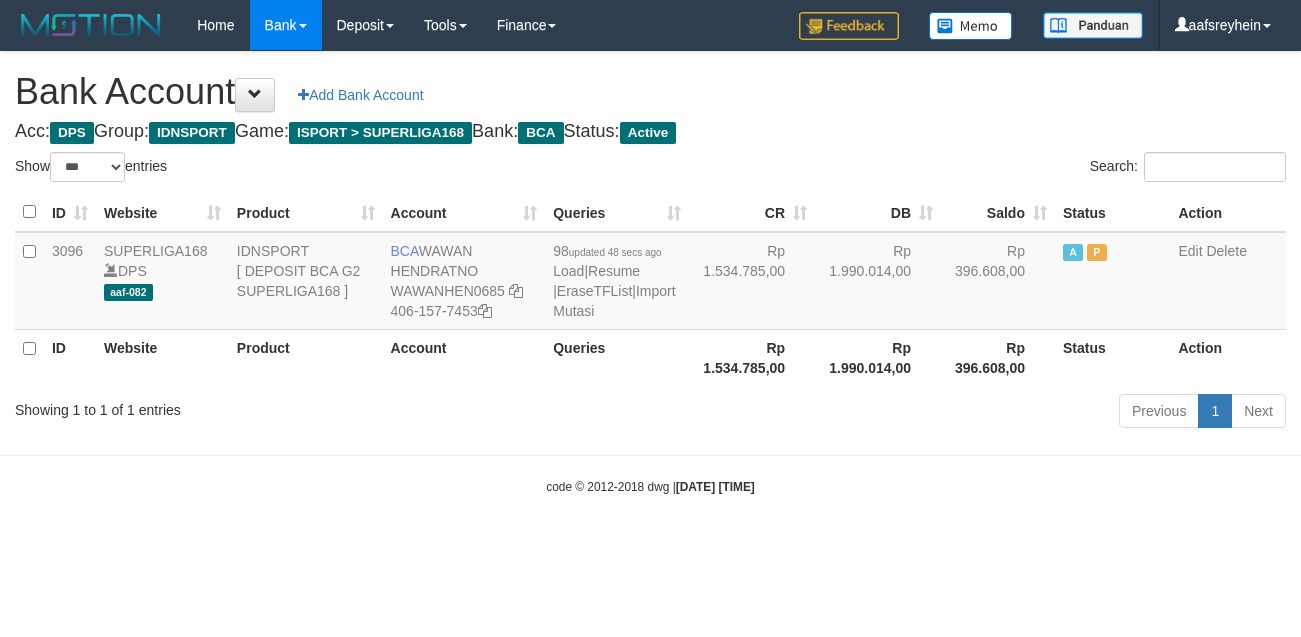 scroll, scrollTop: 0, scrollLeft: 0, axis: both 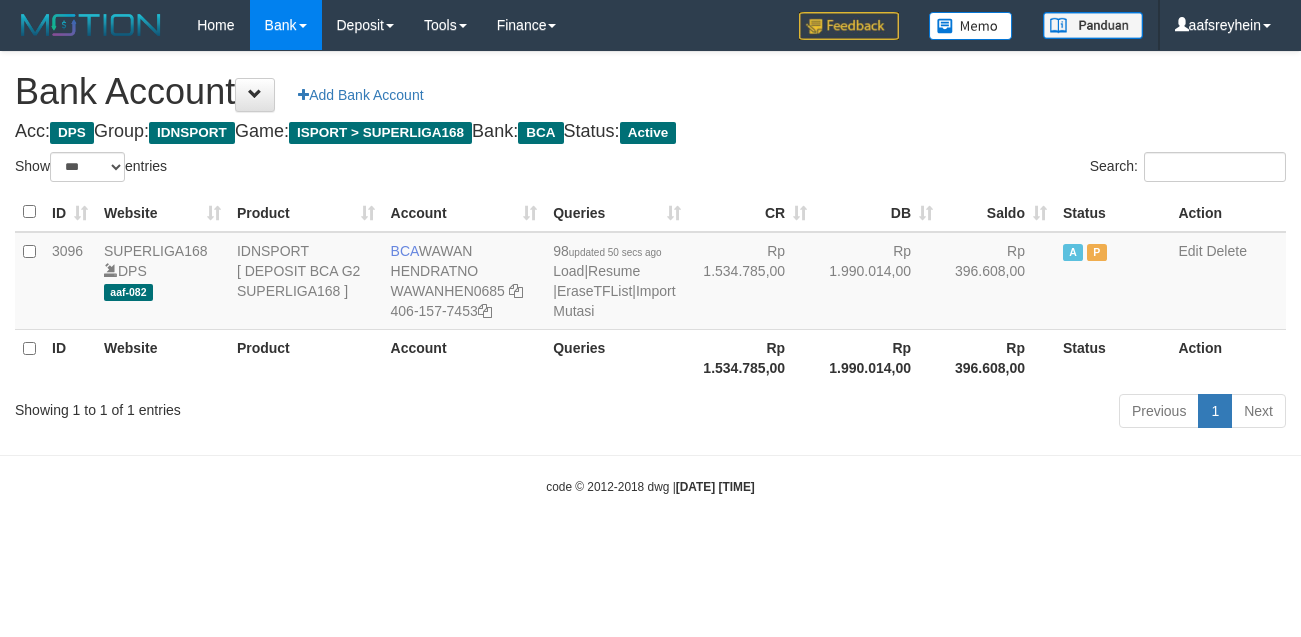 select on "***" 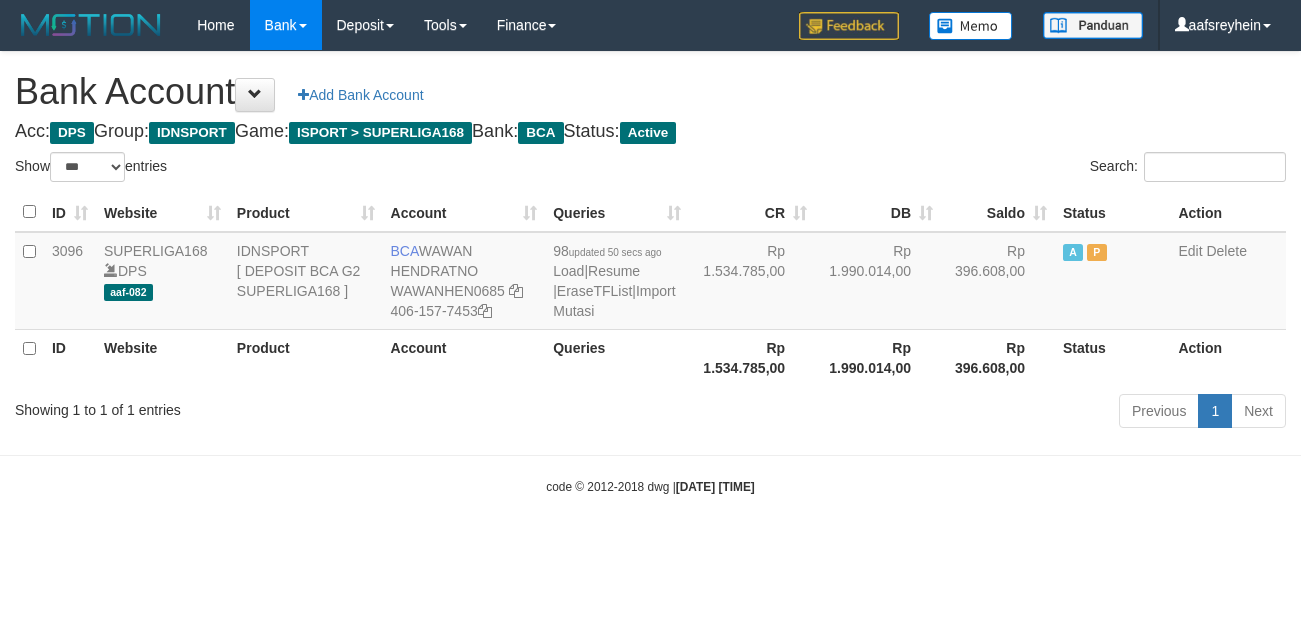 scroll, scrollTop: 0, scrollLeft: 0, axis: both 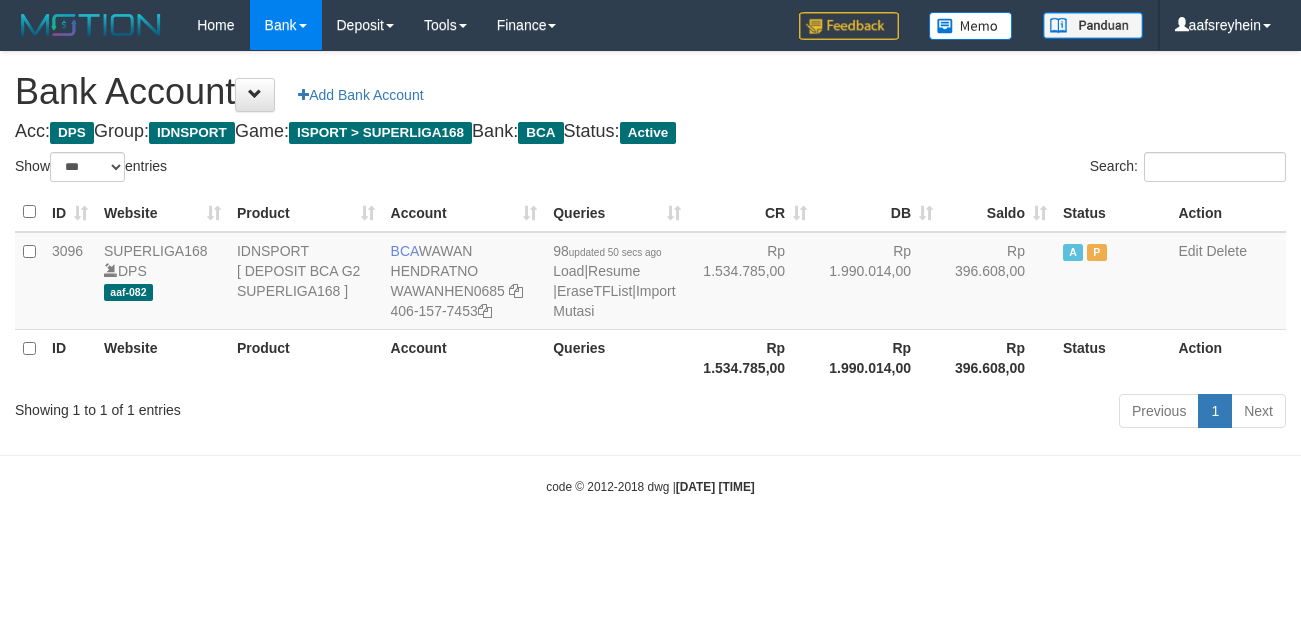 select on "***" 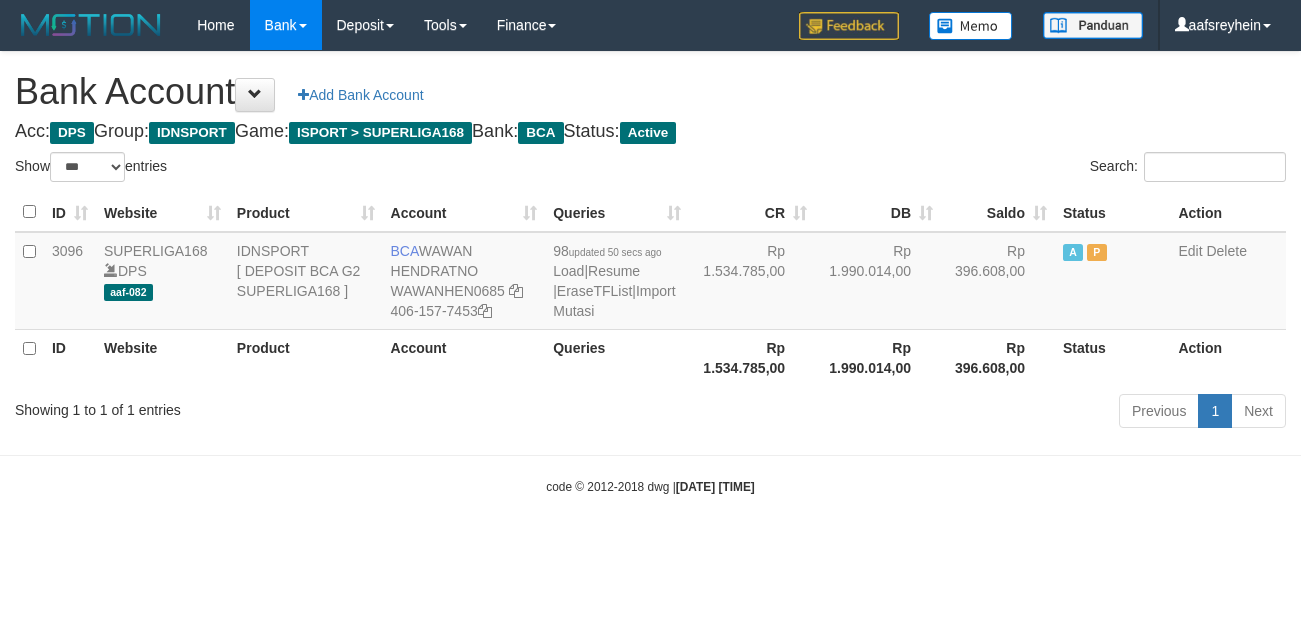 scroll, scrollTop: 0, scrollLeft: 0, axis: both 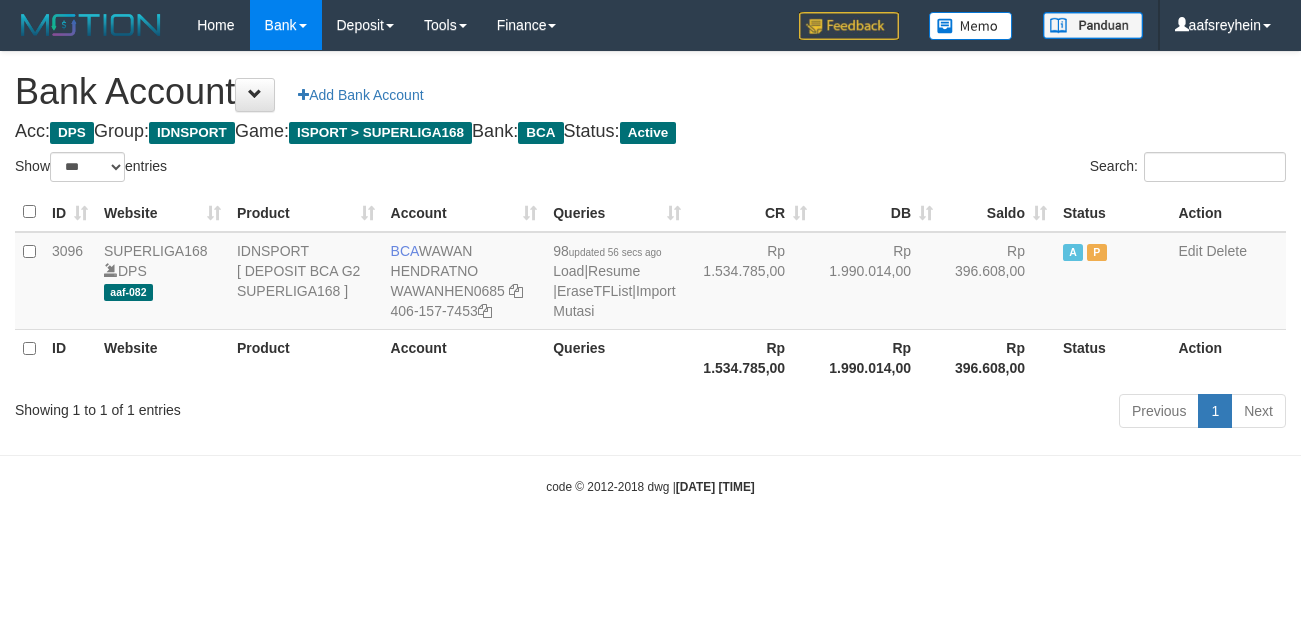 select on "***" 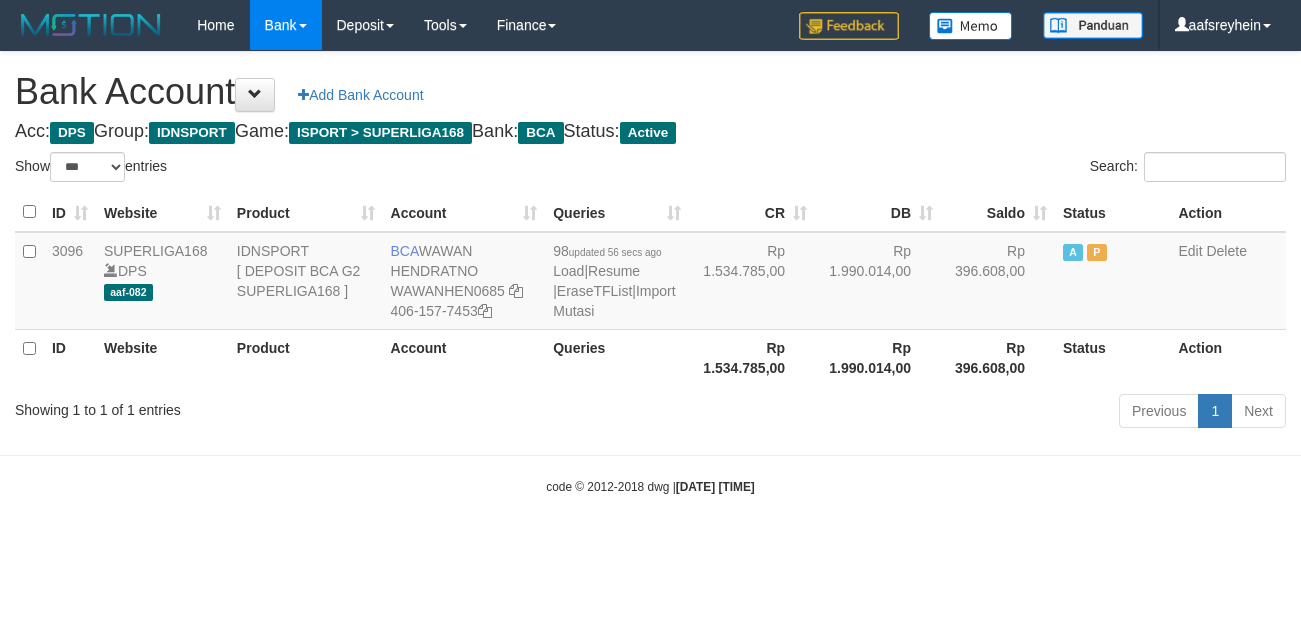 scroll, scrollTop: 0, scrollLeft: 0, axis: both 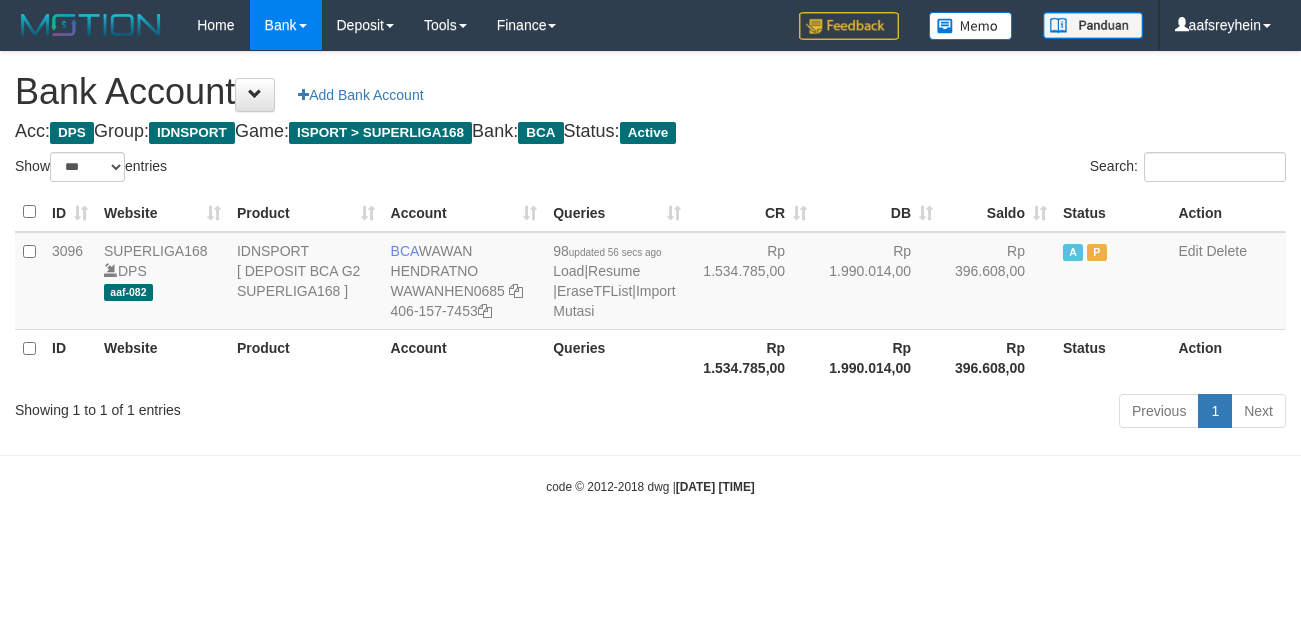 select on "***" 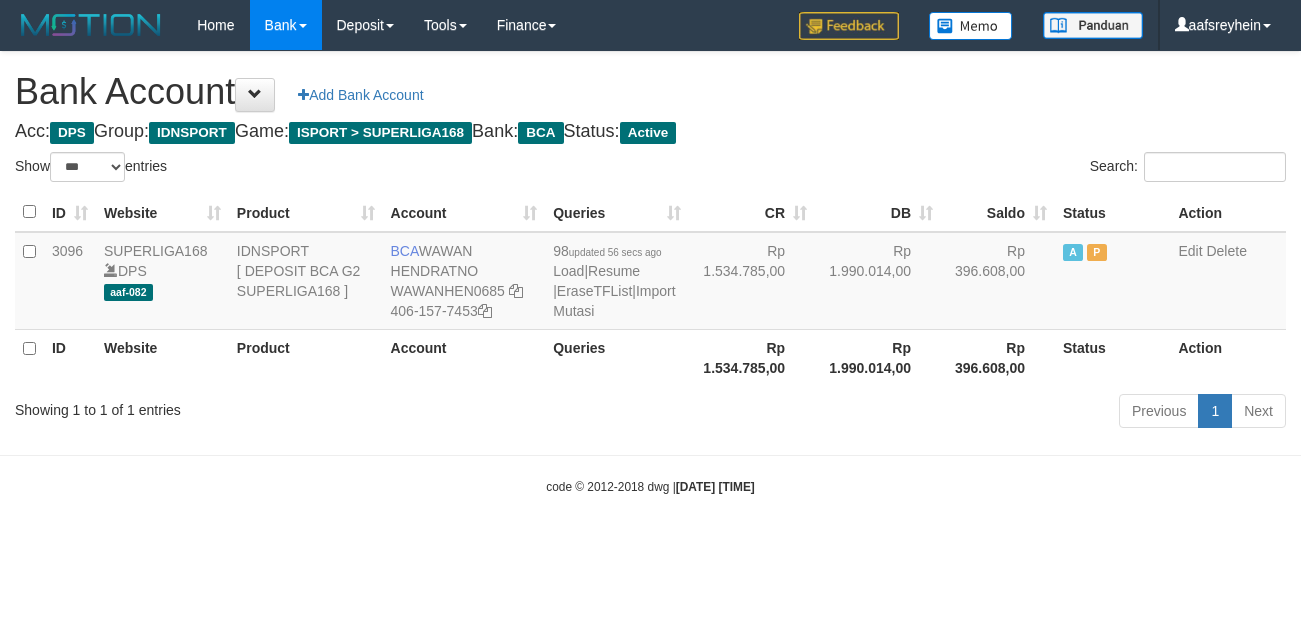scroll, scrollTop: 0, scrollLeft: 0, axis: both 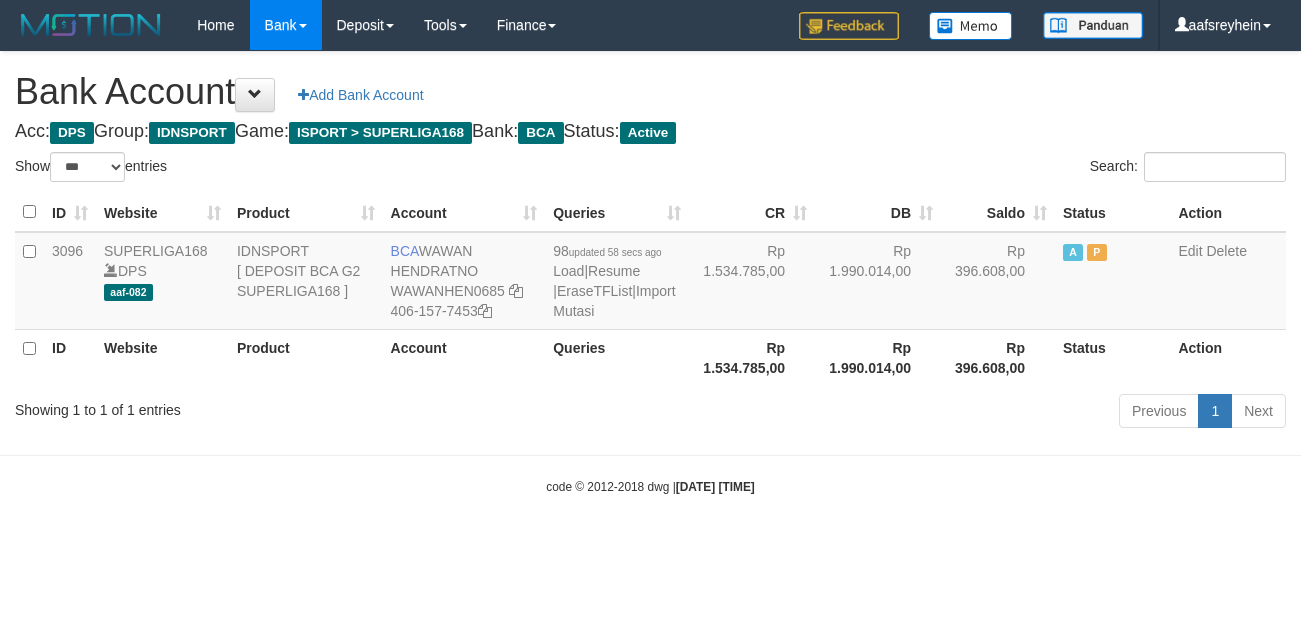 select on "***" 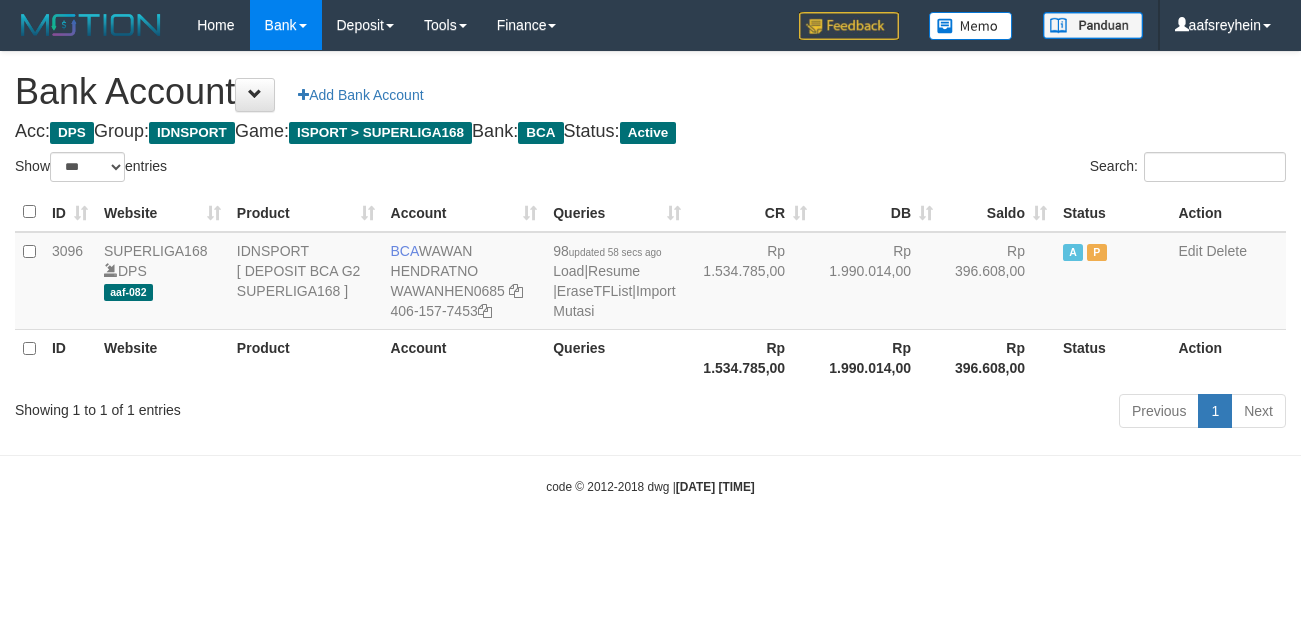 scroll, scrollTop: 0, scrollLeft: 0, axis: both 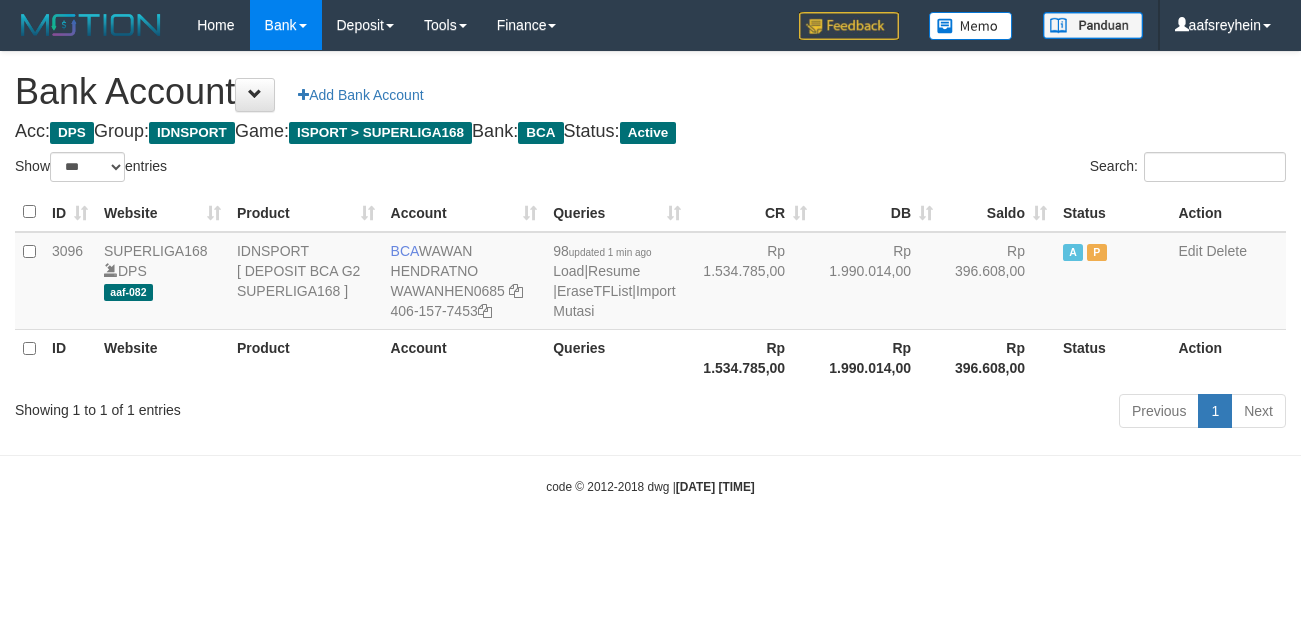 select on "***" 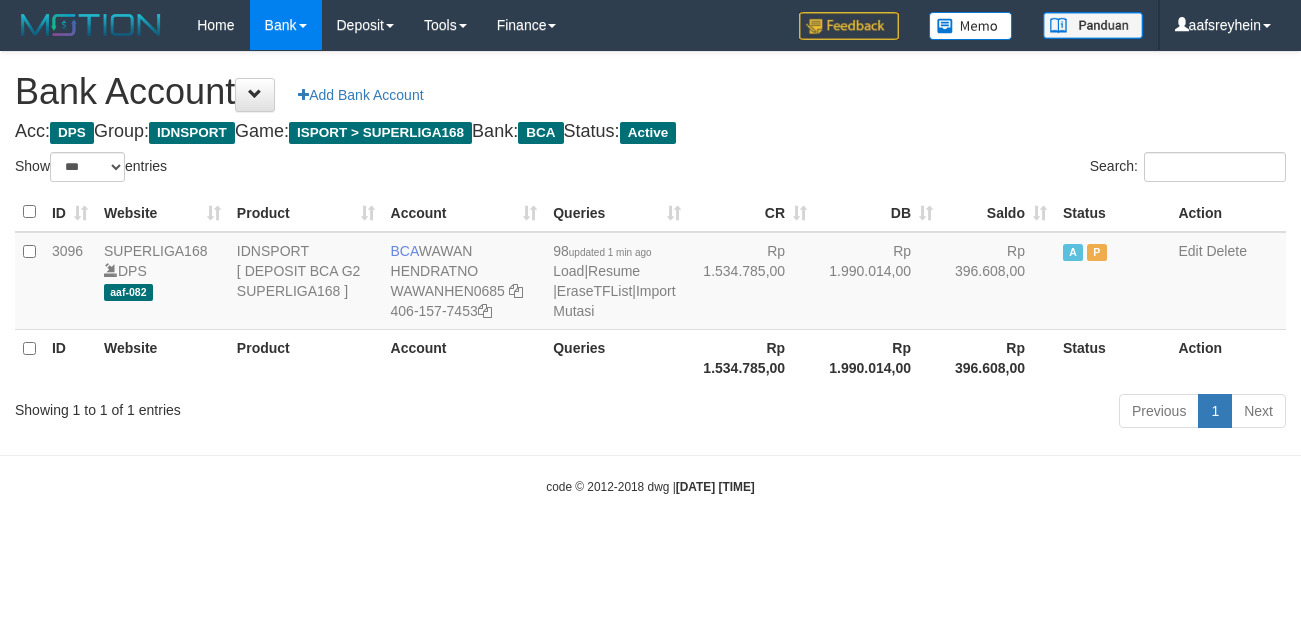 scroll, scrollTop: 0, scrollLeft: 0, axis: both 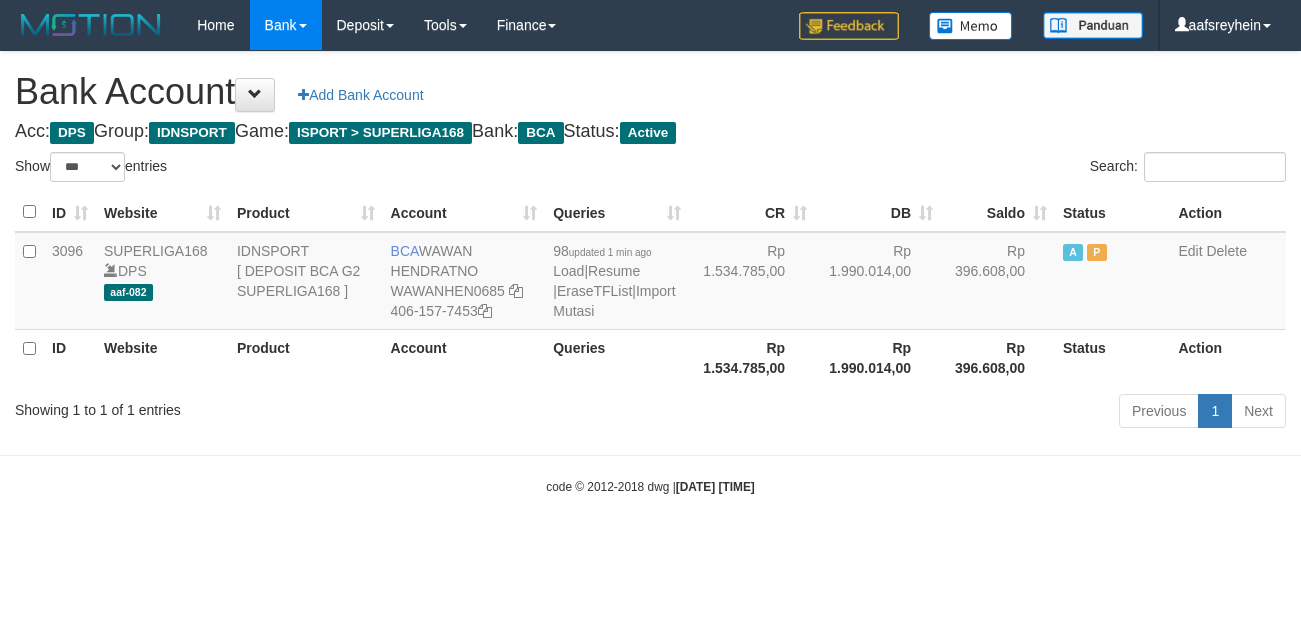 select on "***" 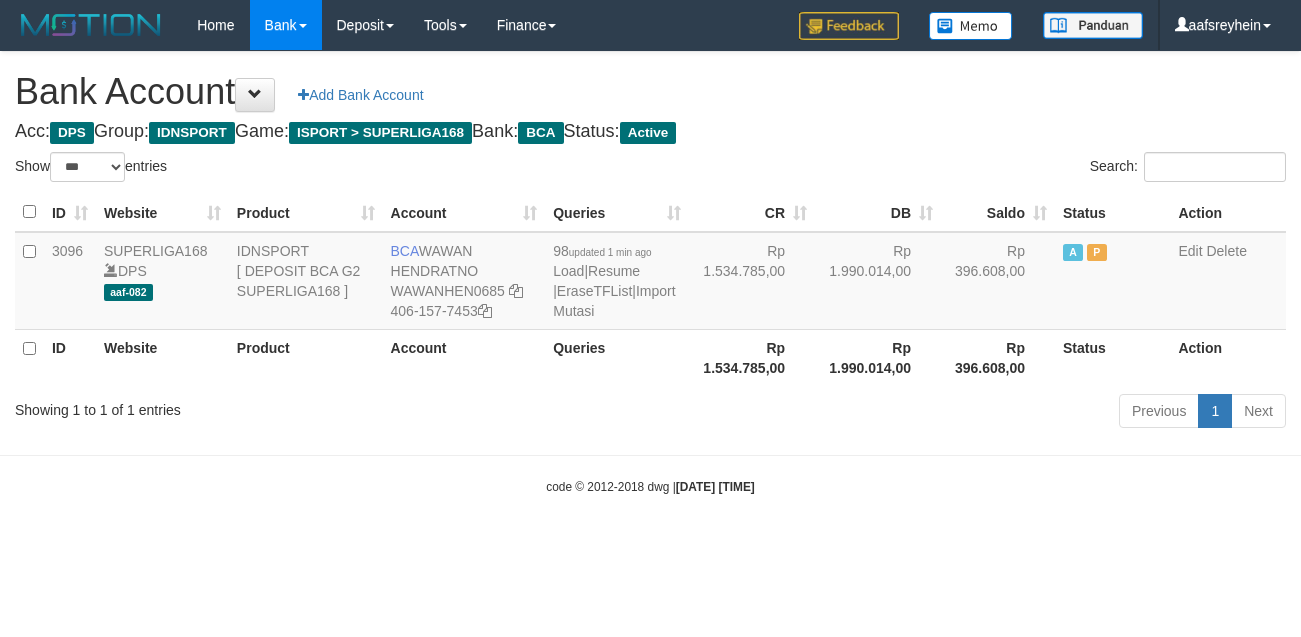 scroll, scrollTop: 0, scrollLeft: 0, axis: both 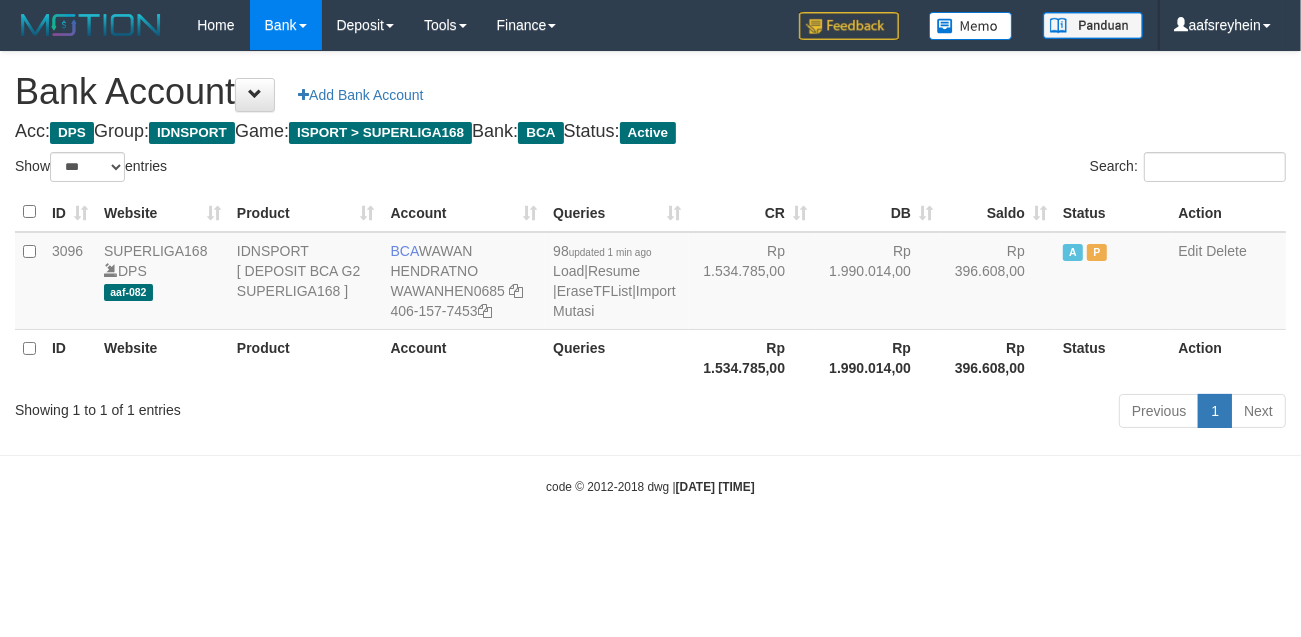 click on "Toggle navigation
Home
Bank
Account List
Load
By Website
Group
[ISPORT]													SUPERLIGA168
By Load Group (DPS)
-" at bounding box center (650, 273) 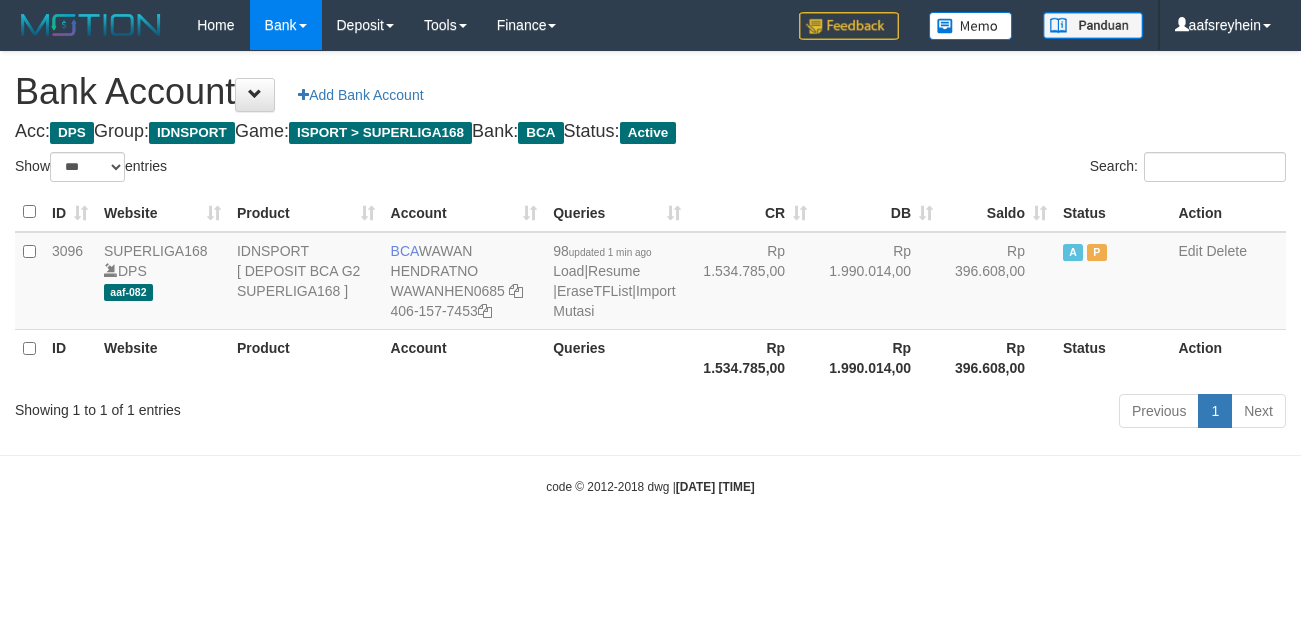 select on "***" 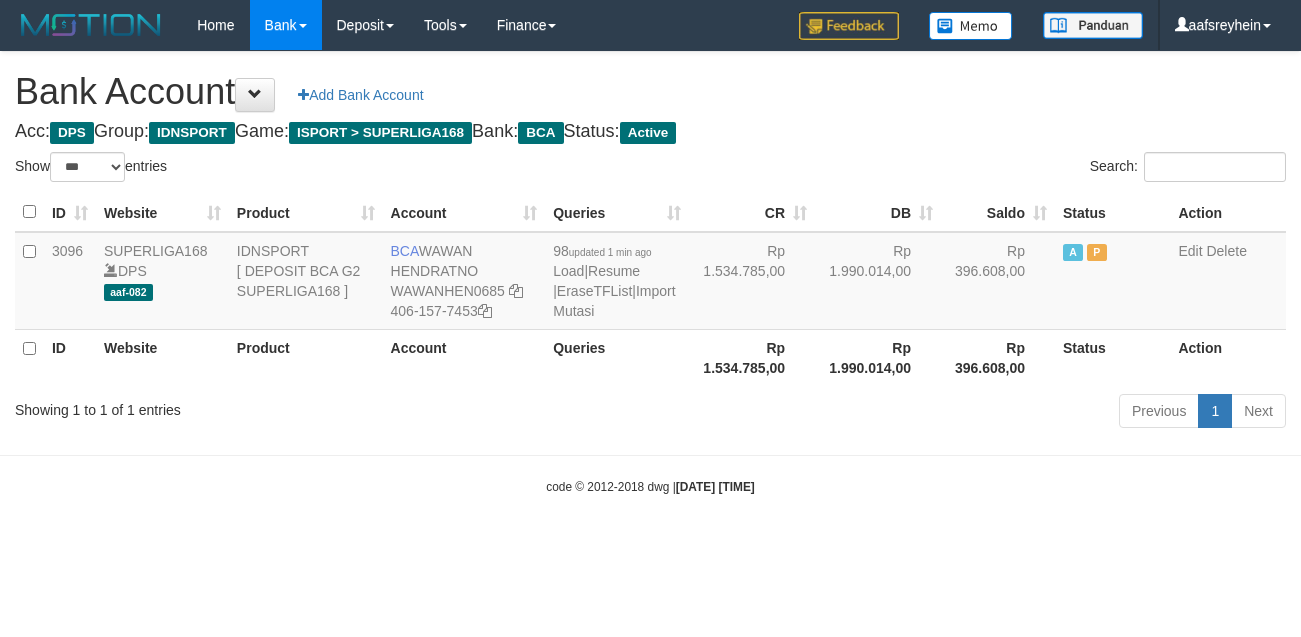 scroll, scrollTop: 0, scrollLeft: 0, axis: both 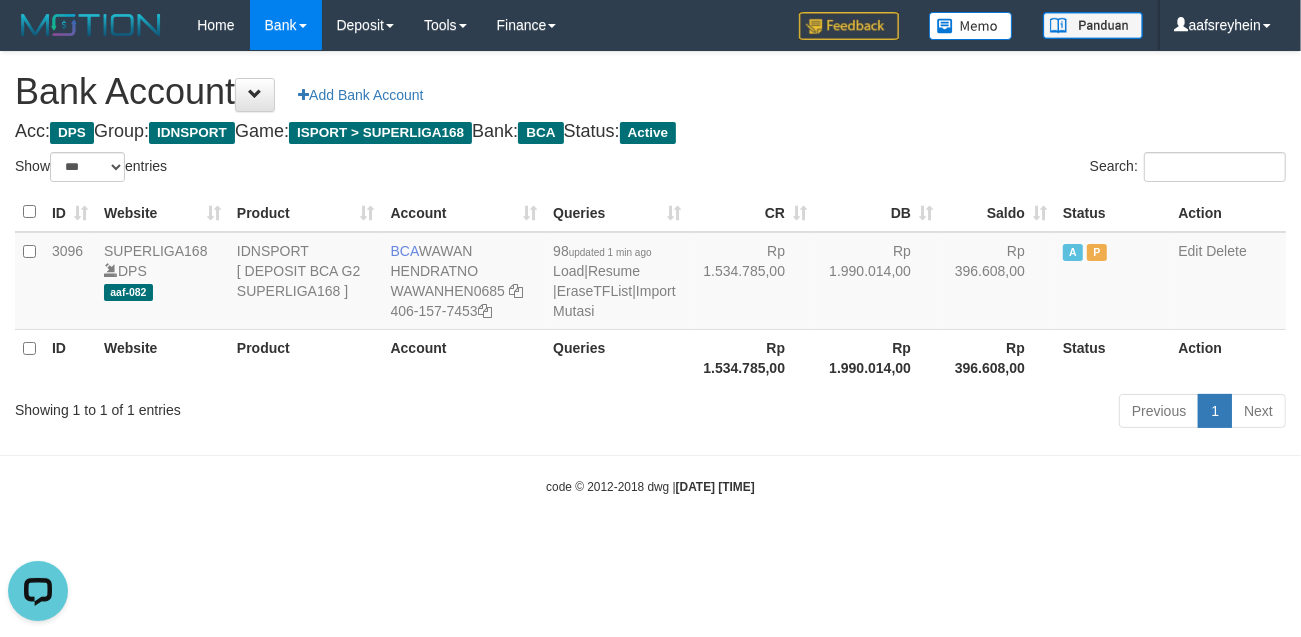 click on "Toggle navigation
Home
Bank
Account List
Load
By Website
Group
[ISPORT]													SUPERLIGA168
By Load Group (DPS)" at bounding box center [650, 273] 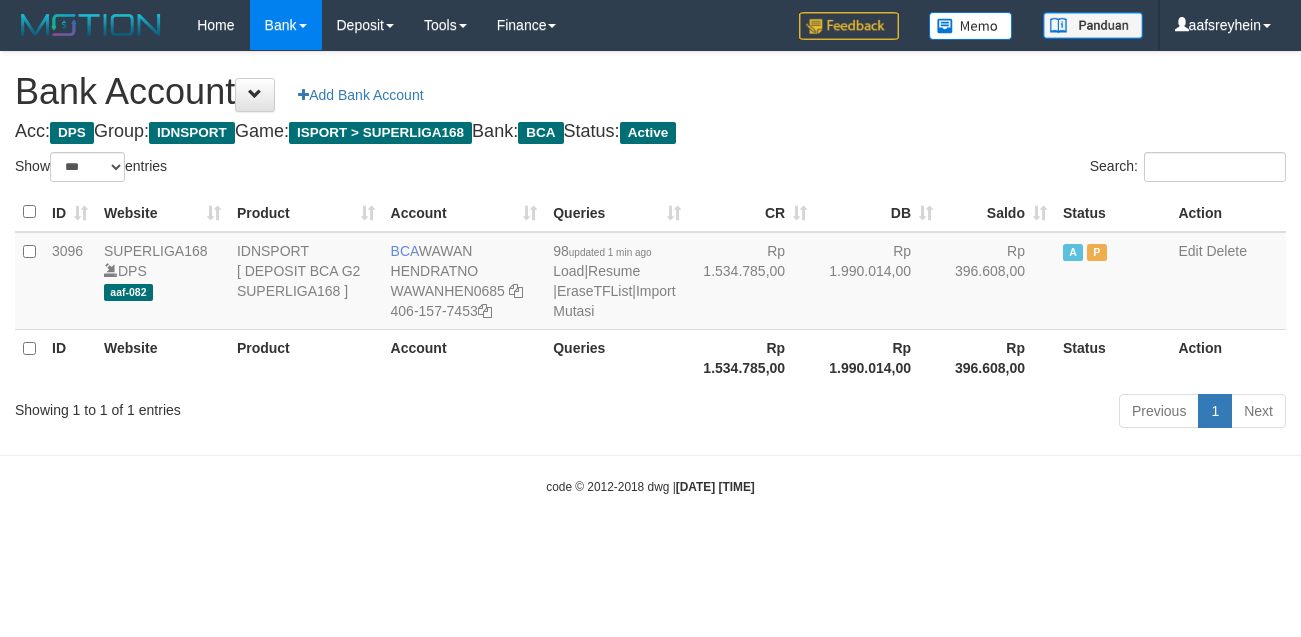 select on "***" 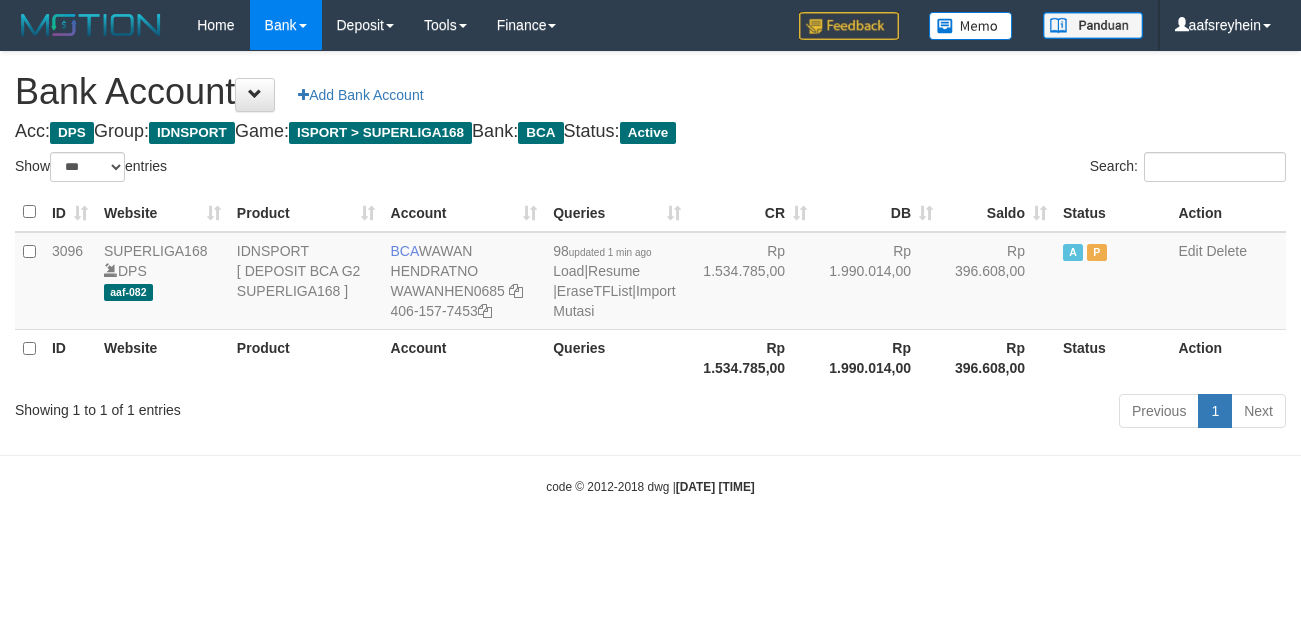 scroll, scrollTop: 0, scrollLeft: 0, axis: both 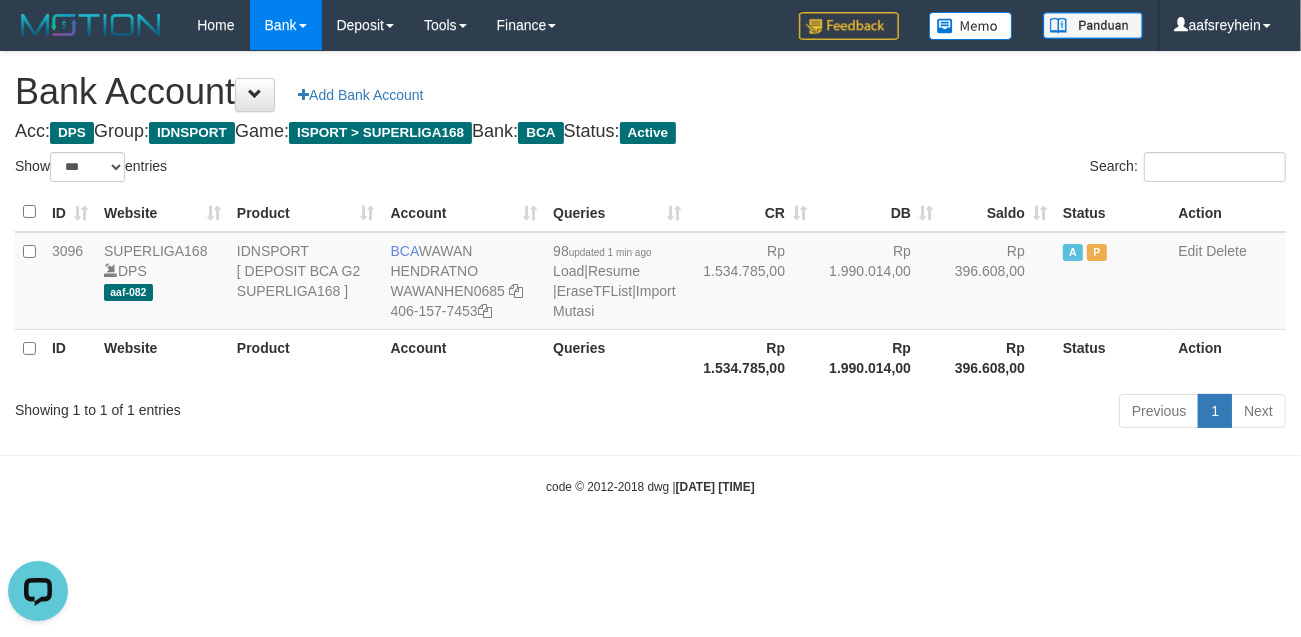 click on "Toggle navigation
Home
Bank
Account List
Load
By Website
Group
[ISPORT]													SUPERLIGA168
By Load Group (DPS)
-" at bounding box center [650, 273] 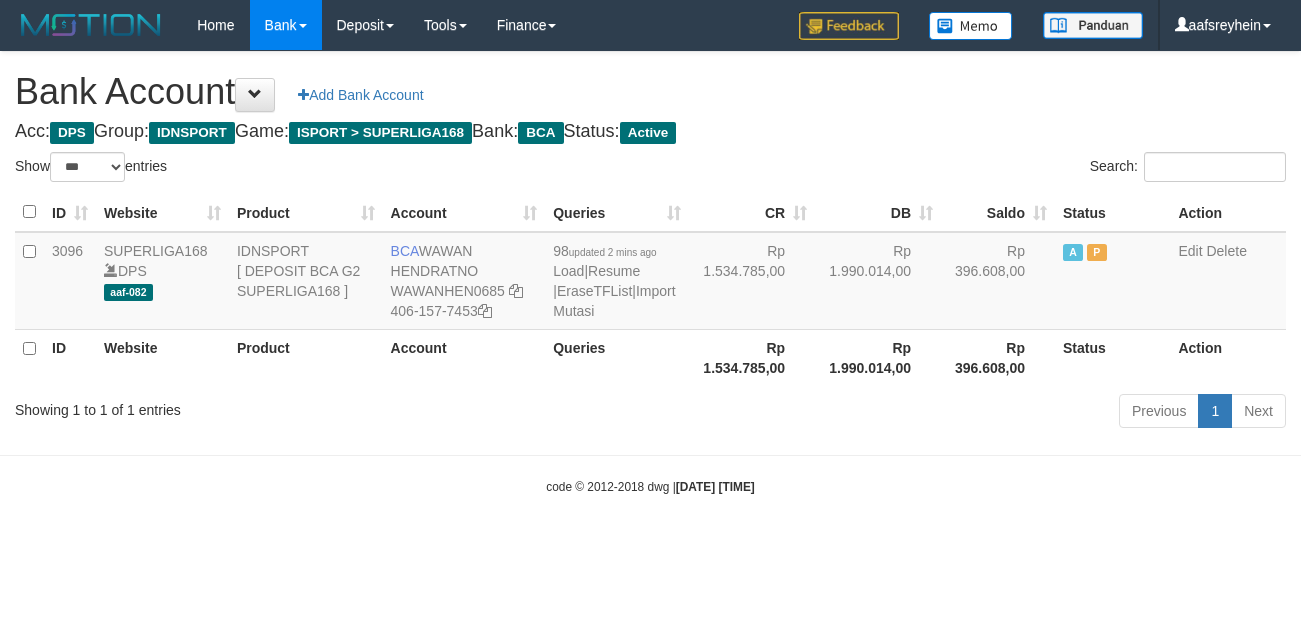 select on "***" 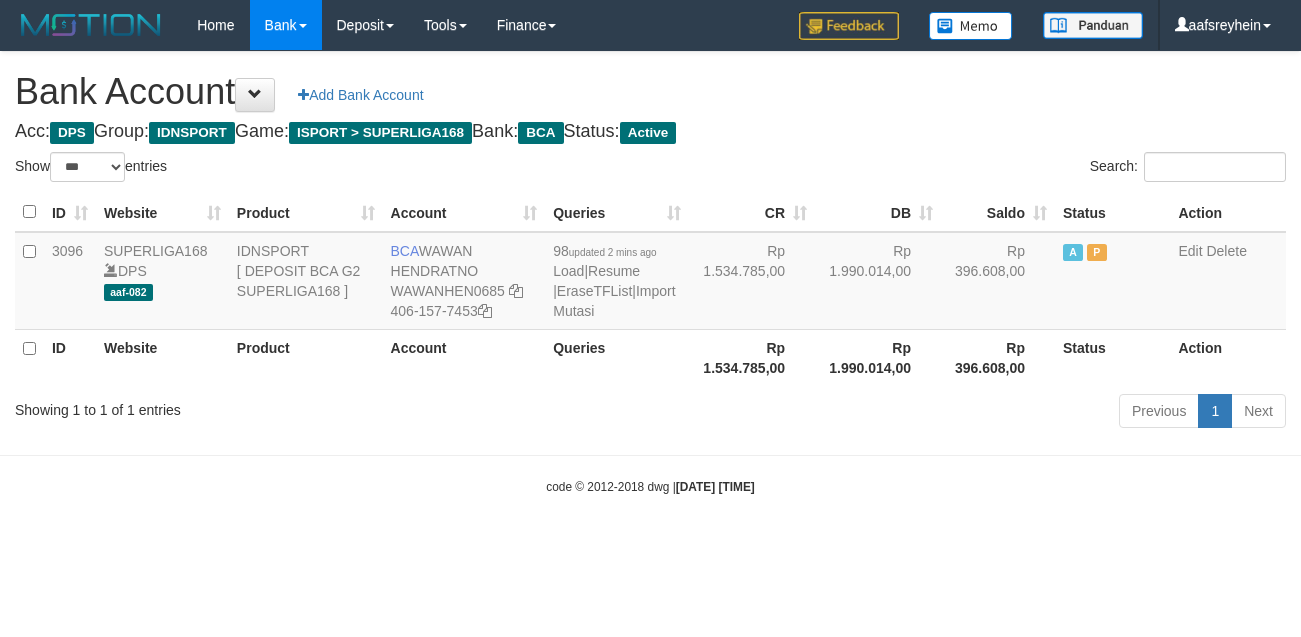 scroll, scrollTop: 0, scrollLeft: 0, axis: both 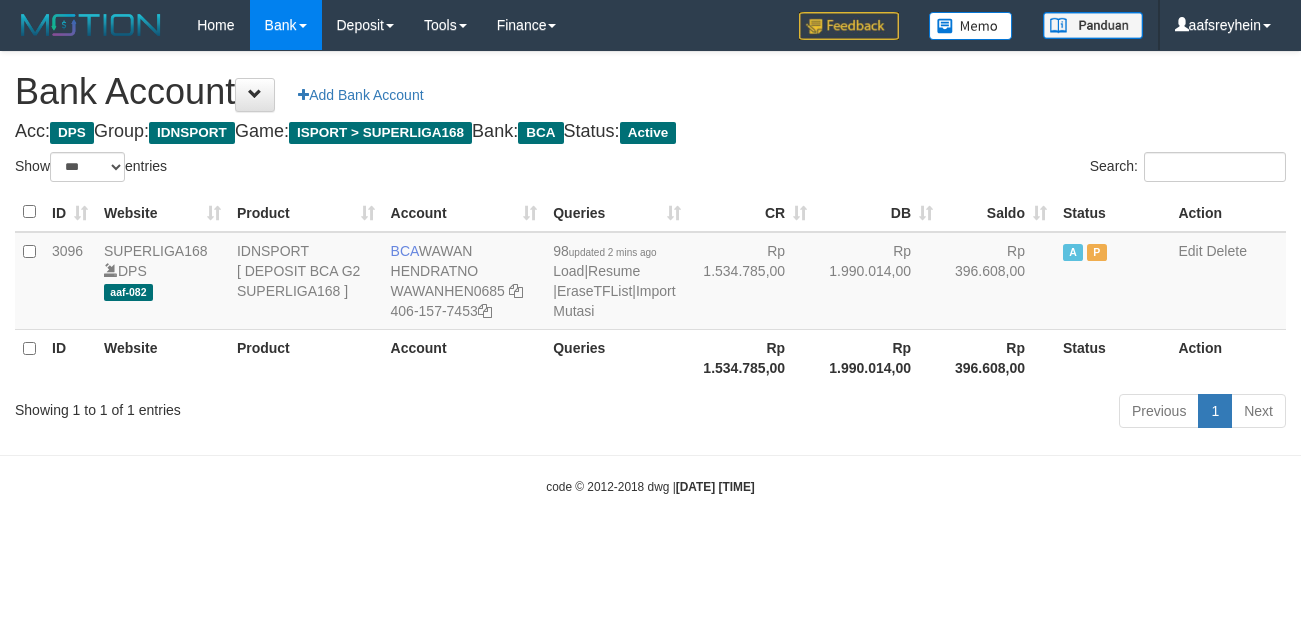 select on "***" 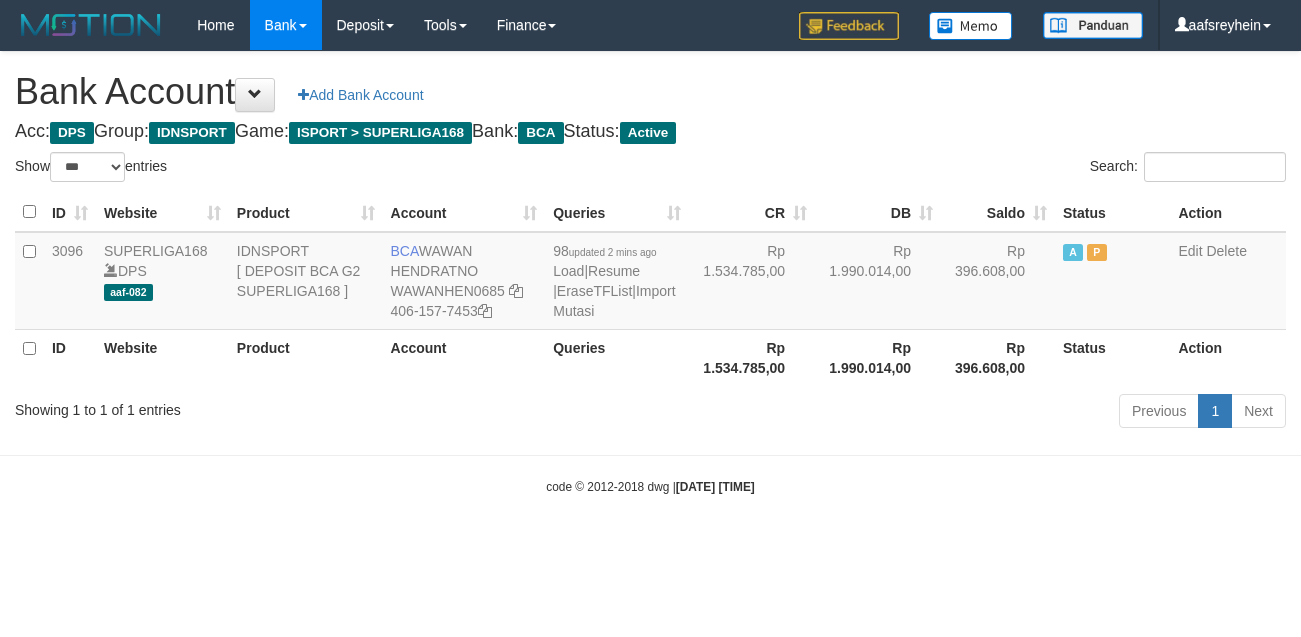 scroll, scrollTop: 0, scrollLeft: 0, axis: both 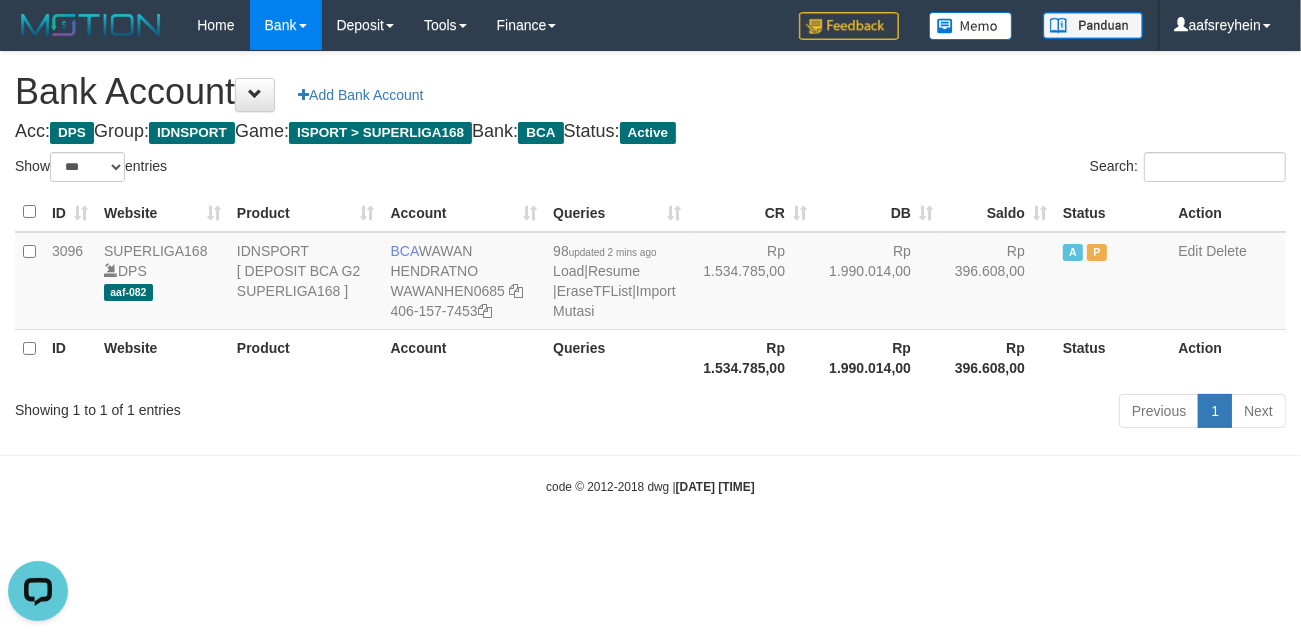 click on "Previous 1 Next" at bounding box center (921, 413) 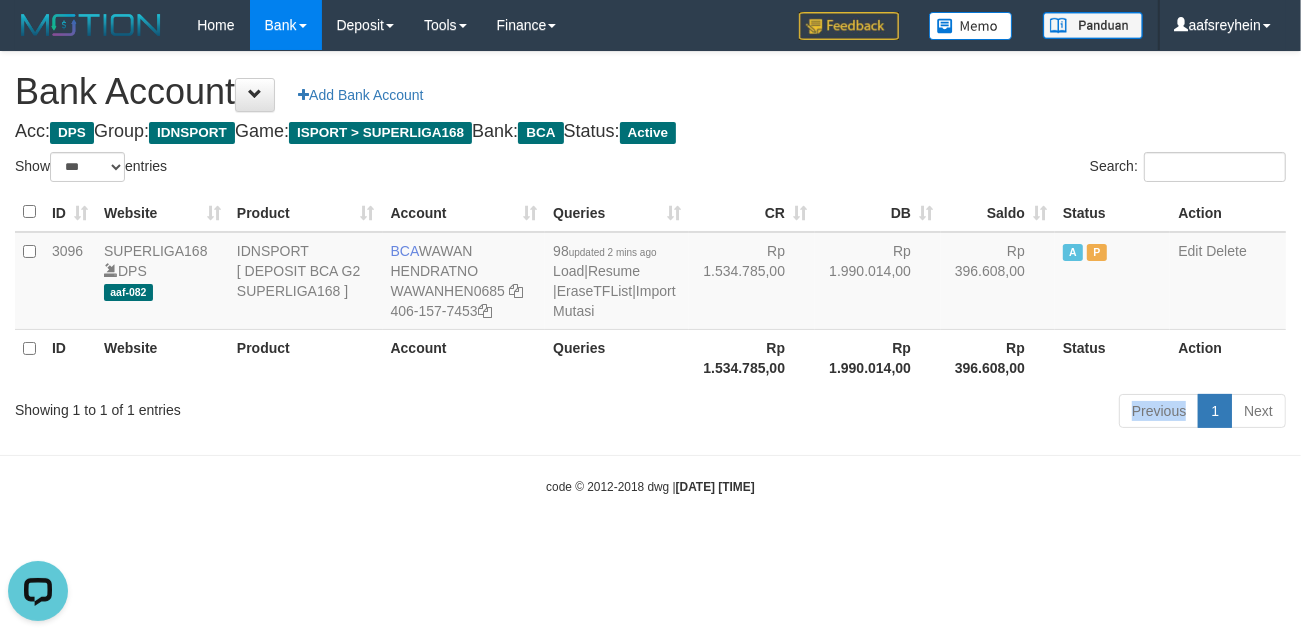 click on "Previous 1 Next" at bounding box center [921, 413] 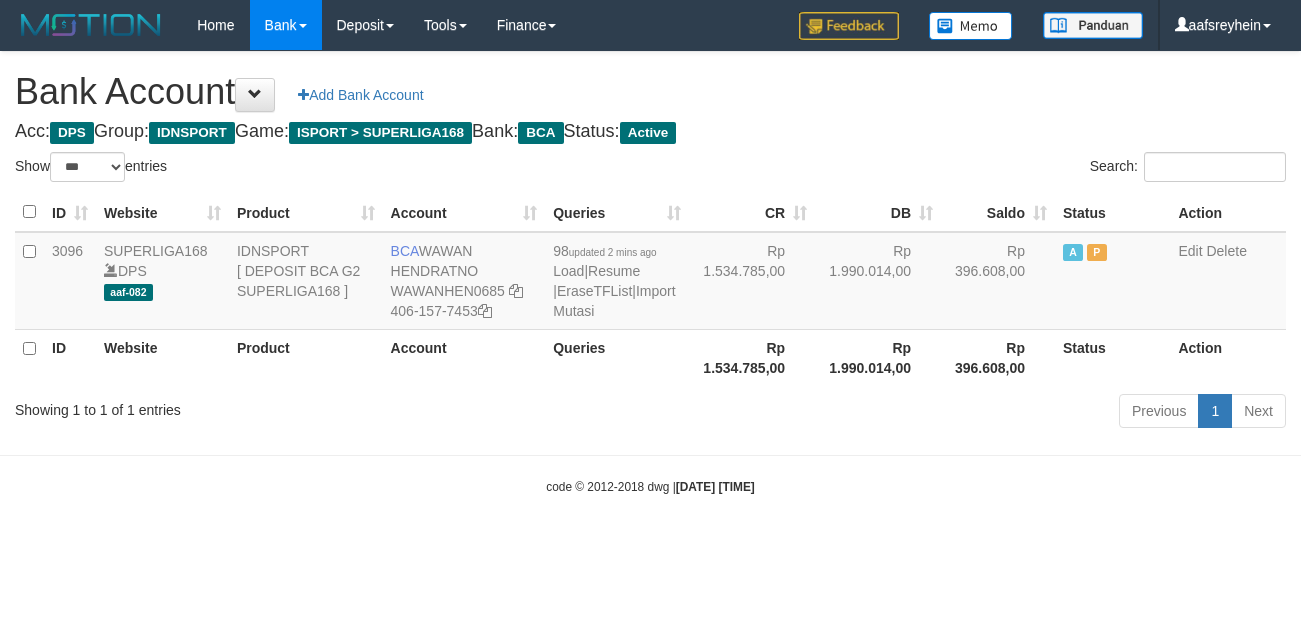 select on "***" 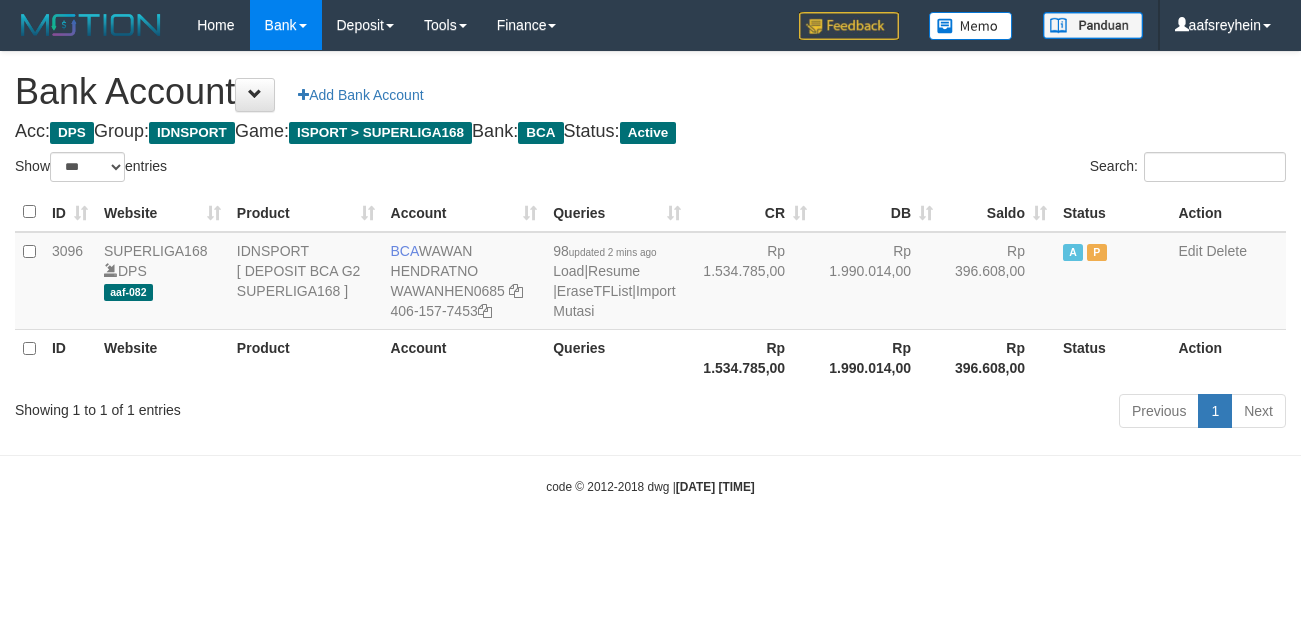 click on "Previous 1 Next" at bounding box center (921, 413) 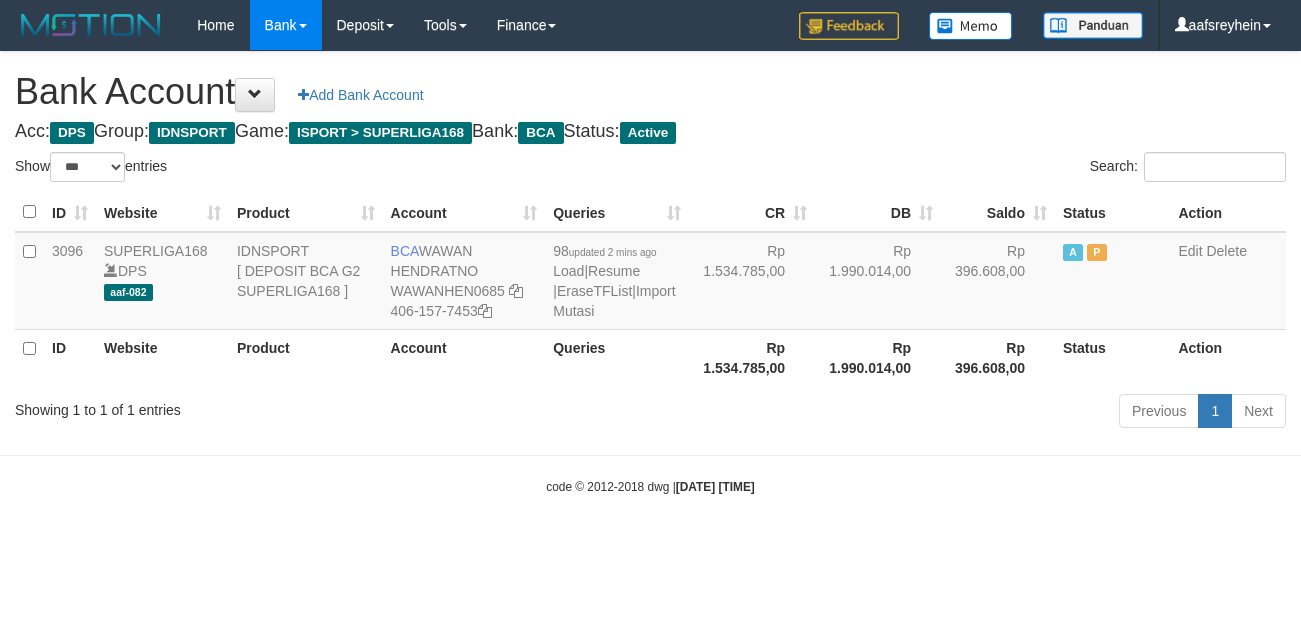 select on "***" 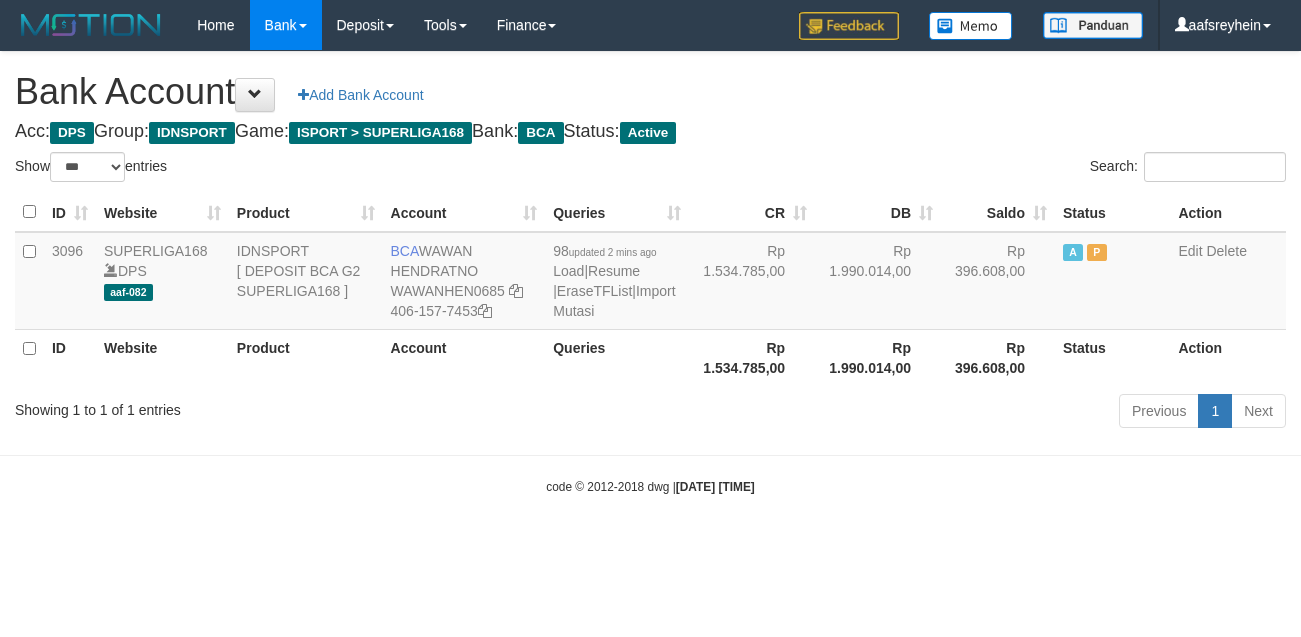 scroll, scrollTop: 0, scrollLeft: 0, axis: both 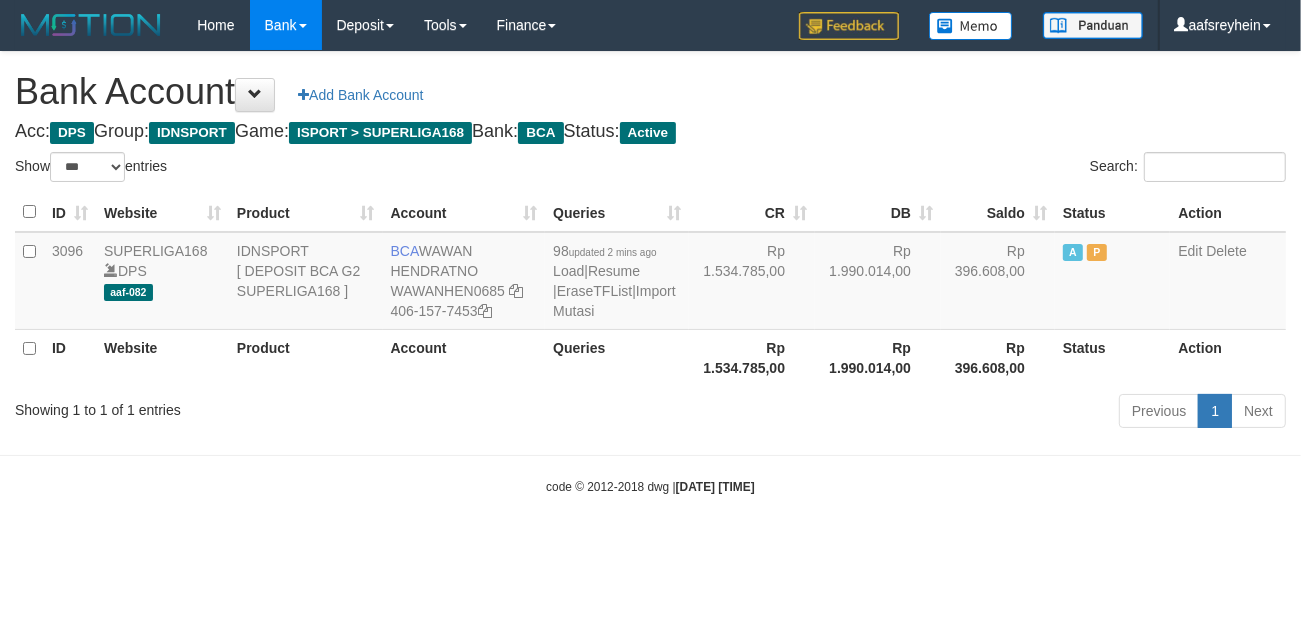 drag, startPoint x: 820, startPoint y: 492, endPoint x: 823, endPoint y: 351, distance: 141.0319 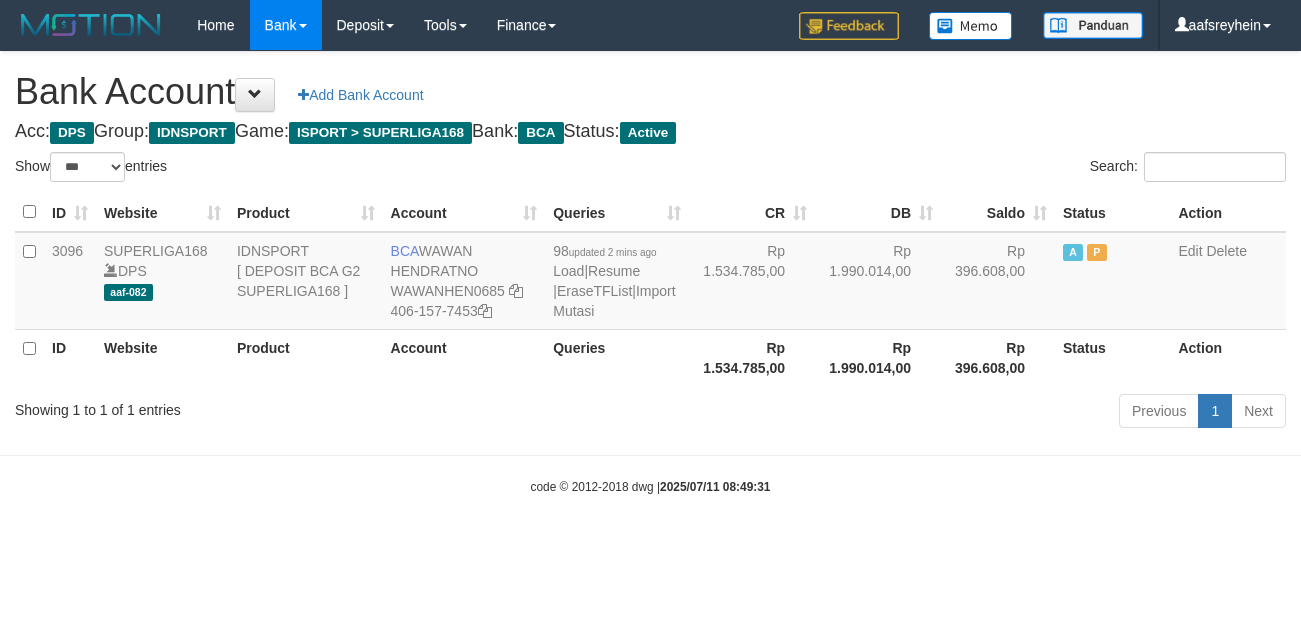 select on "***" 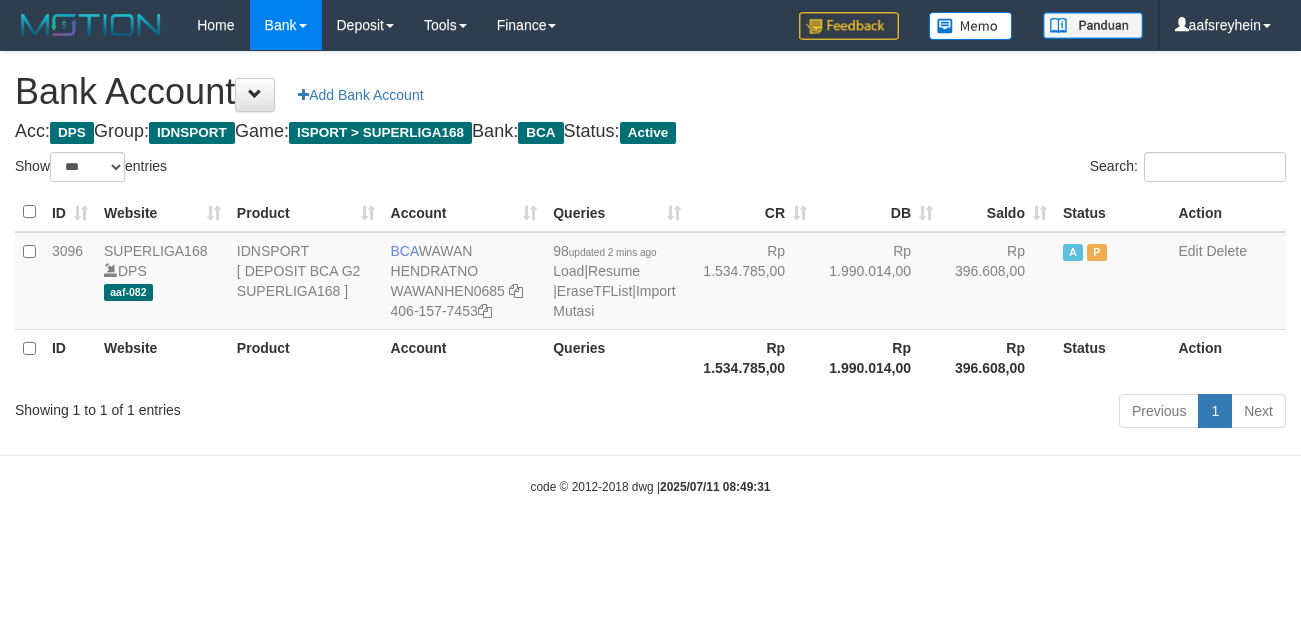 scroll, scrollTop: 0, scrollLeft: 0, axis: both 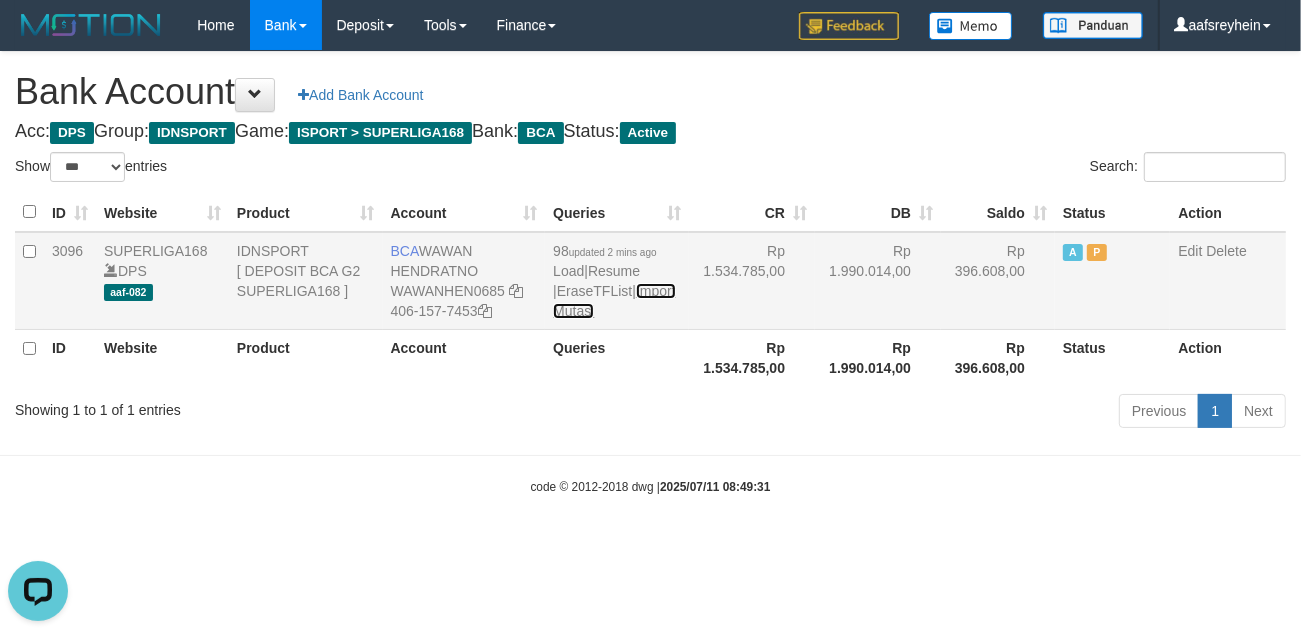 click on "Import Mutasi" at bounding box center (614, 301) 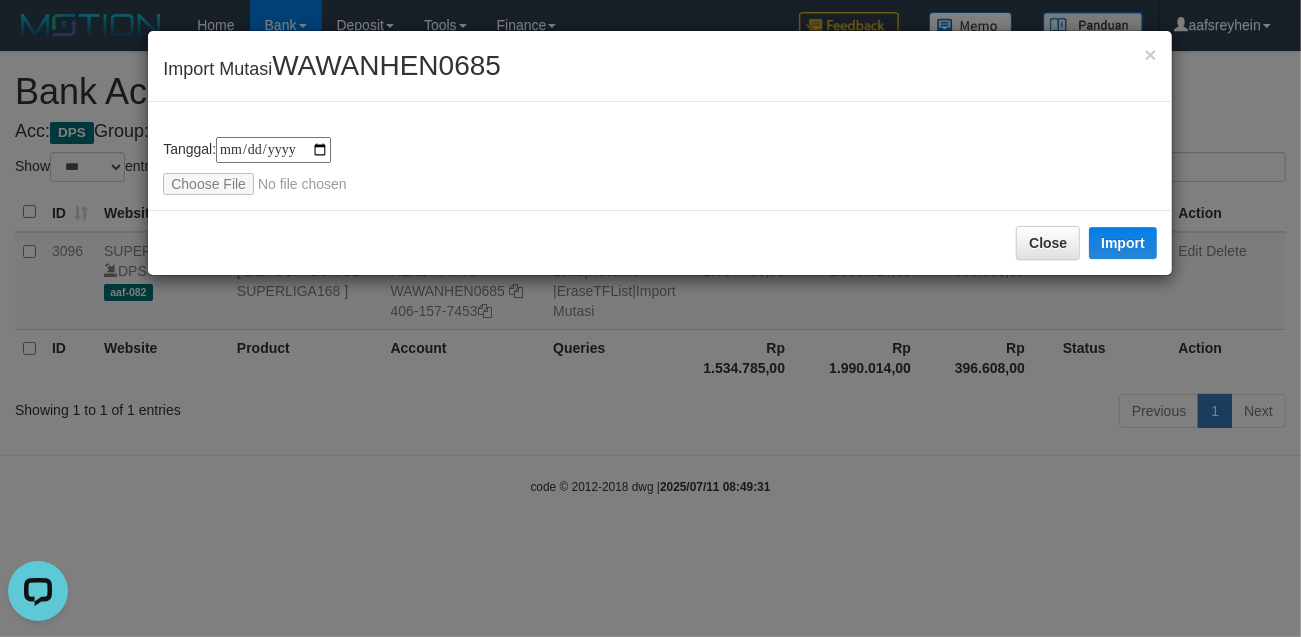 type on "**********" 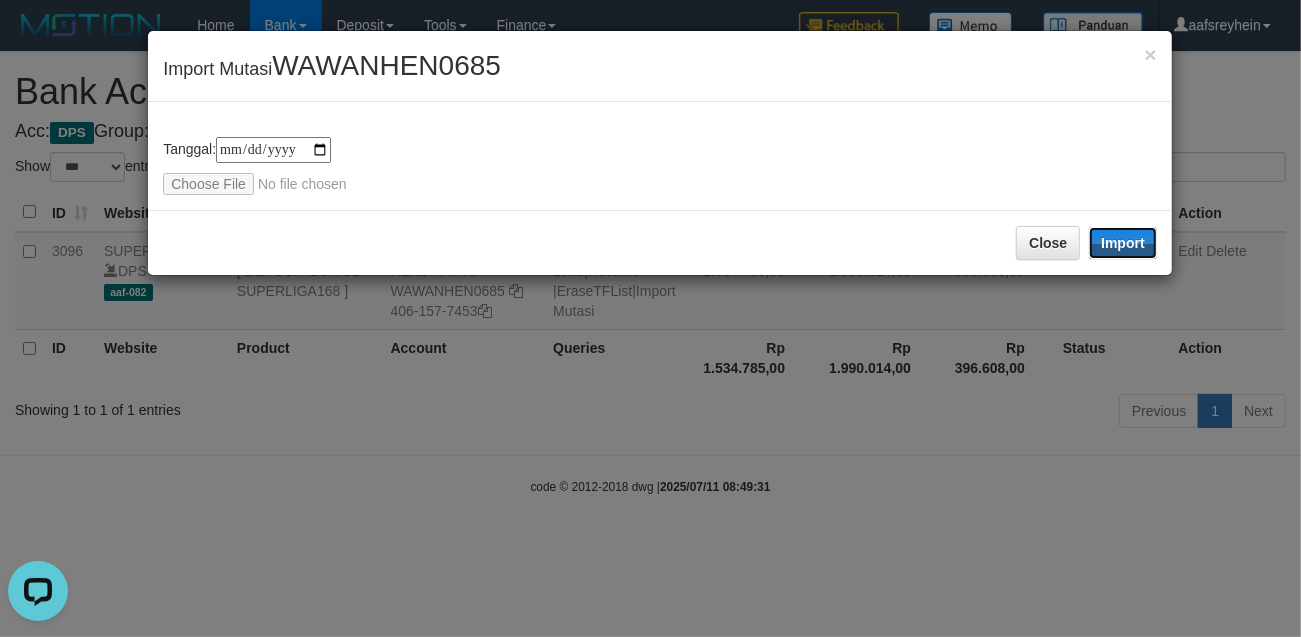click on "Import" at bounding box center [1123, 243] 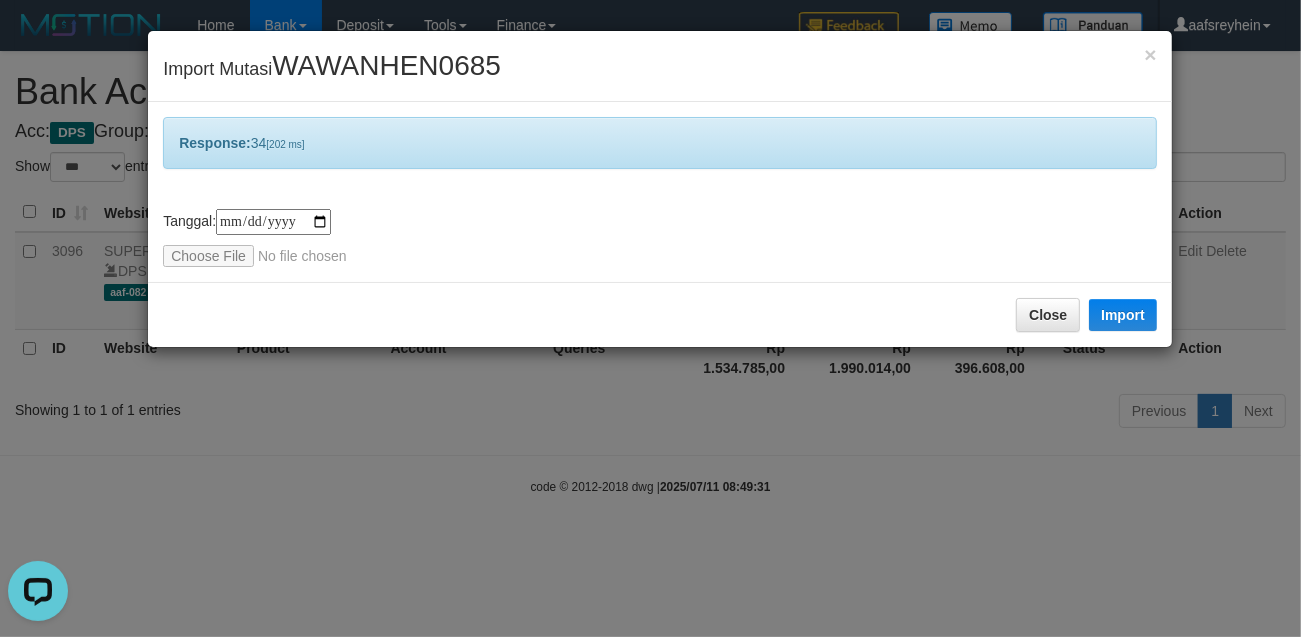 click on "**********" at bounding box center [650, 318] 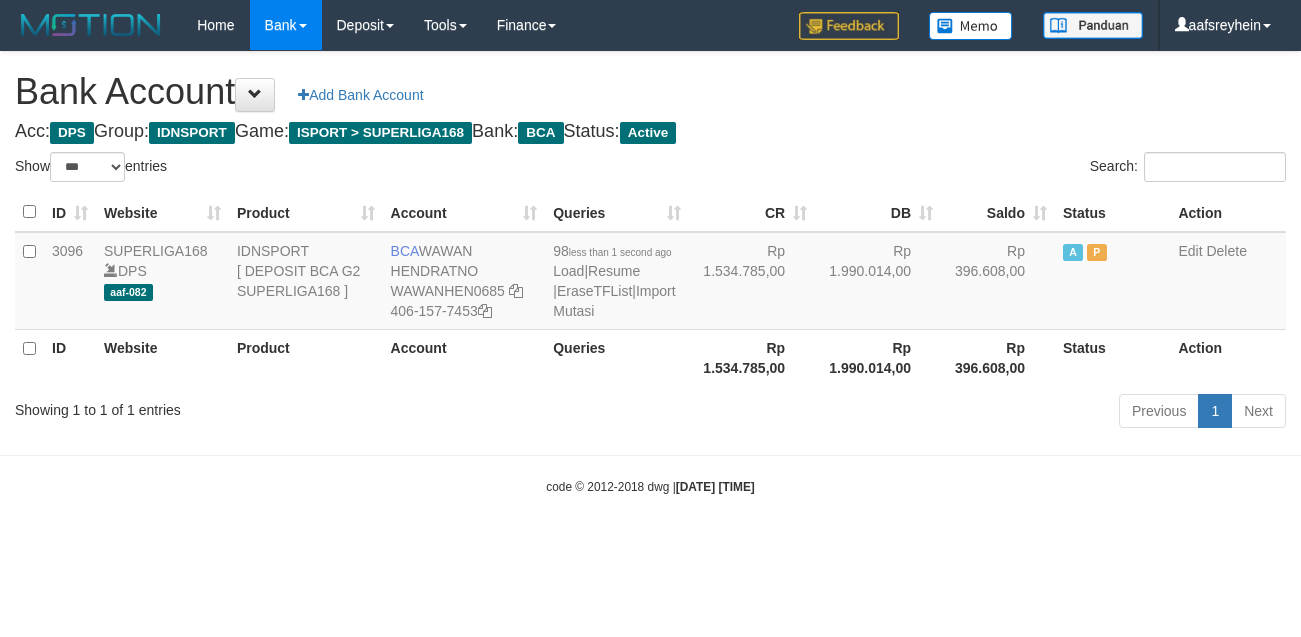select on "***" 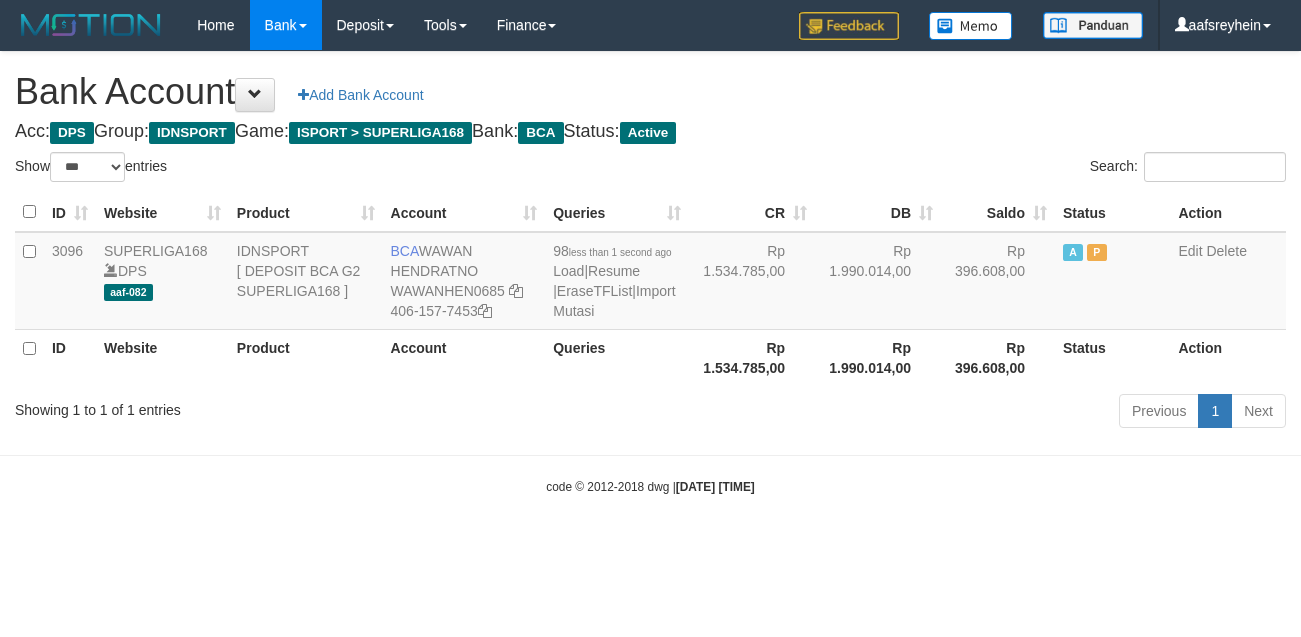 scroll, scrollTop: 0, scrollLeft: 0, axis: both 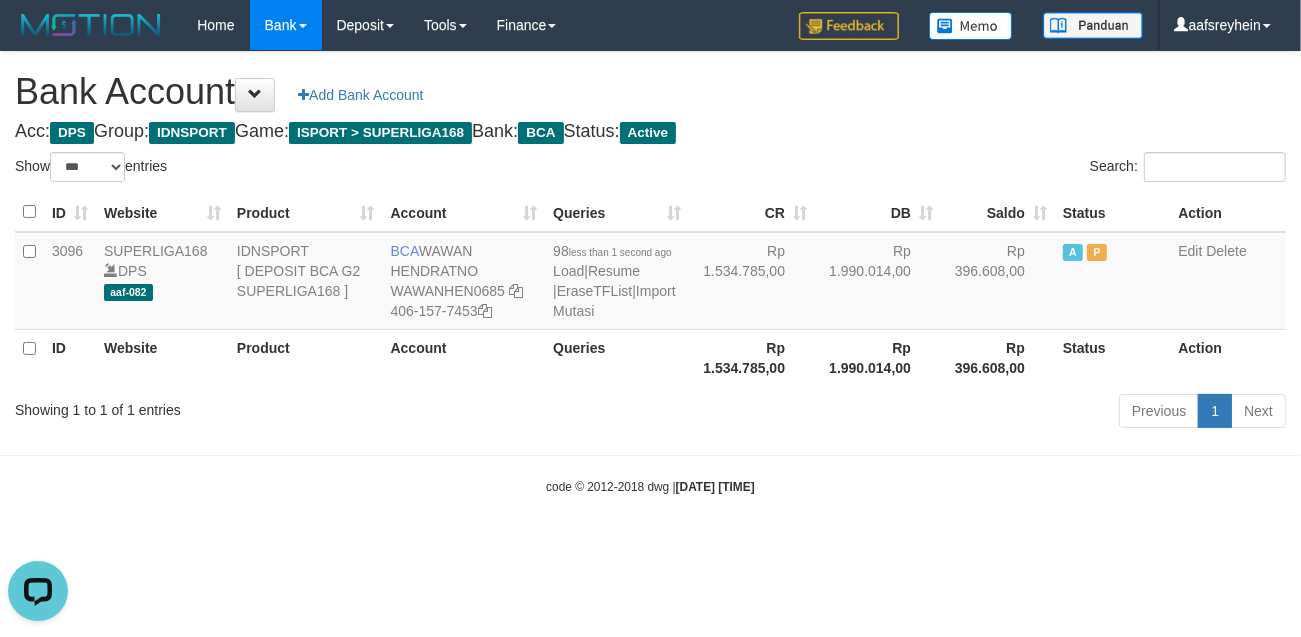 click on "Previous 1 Next" at bounding box center (921, 413) 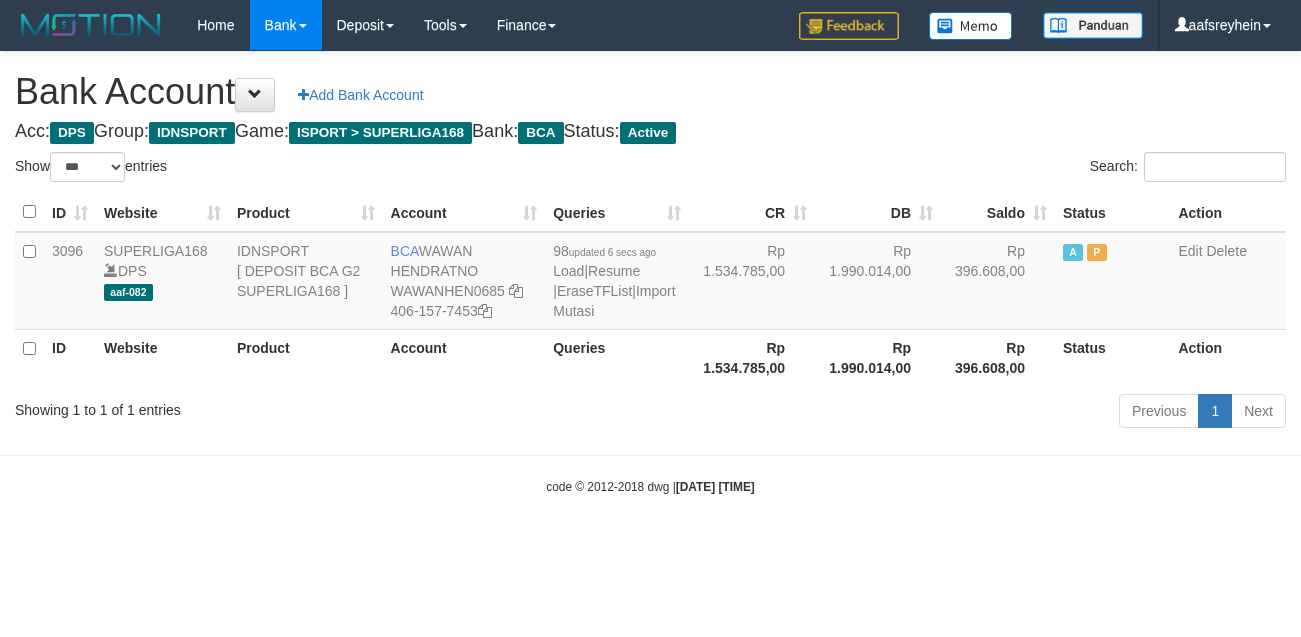 select on "***" 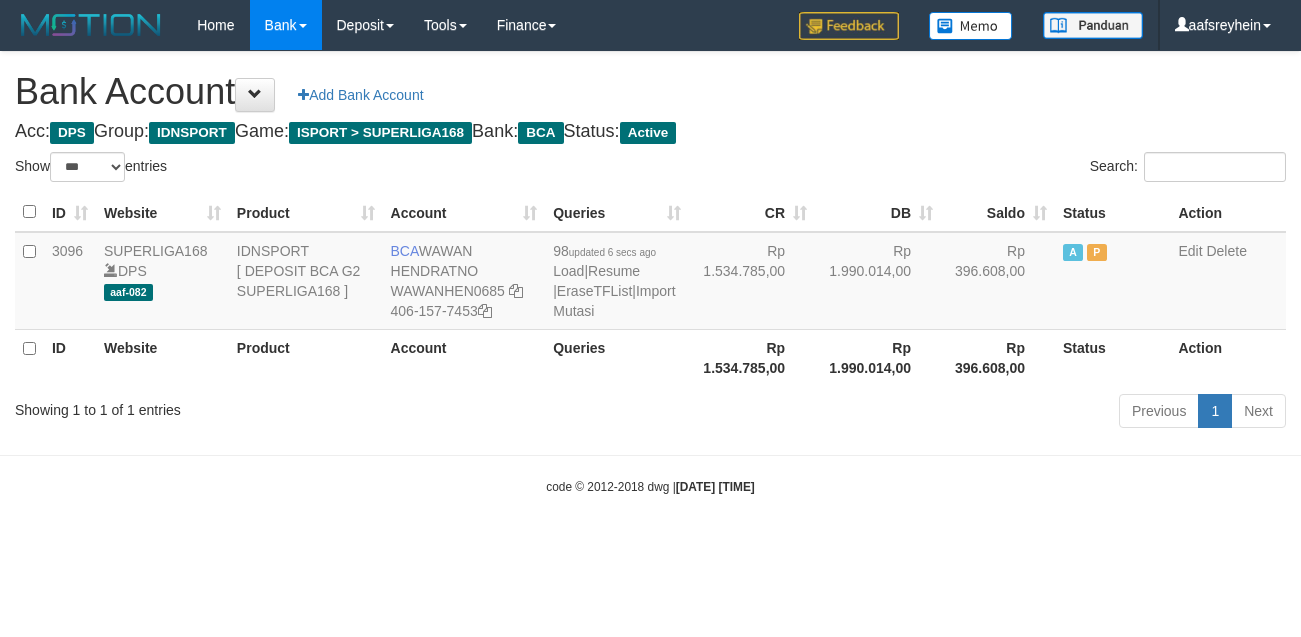 scroll, scrollTop: 0, scrollLeft: 0, axis: both 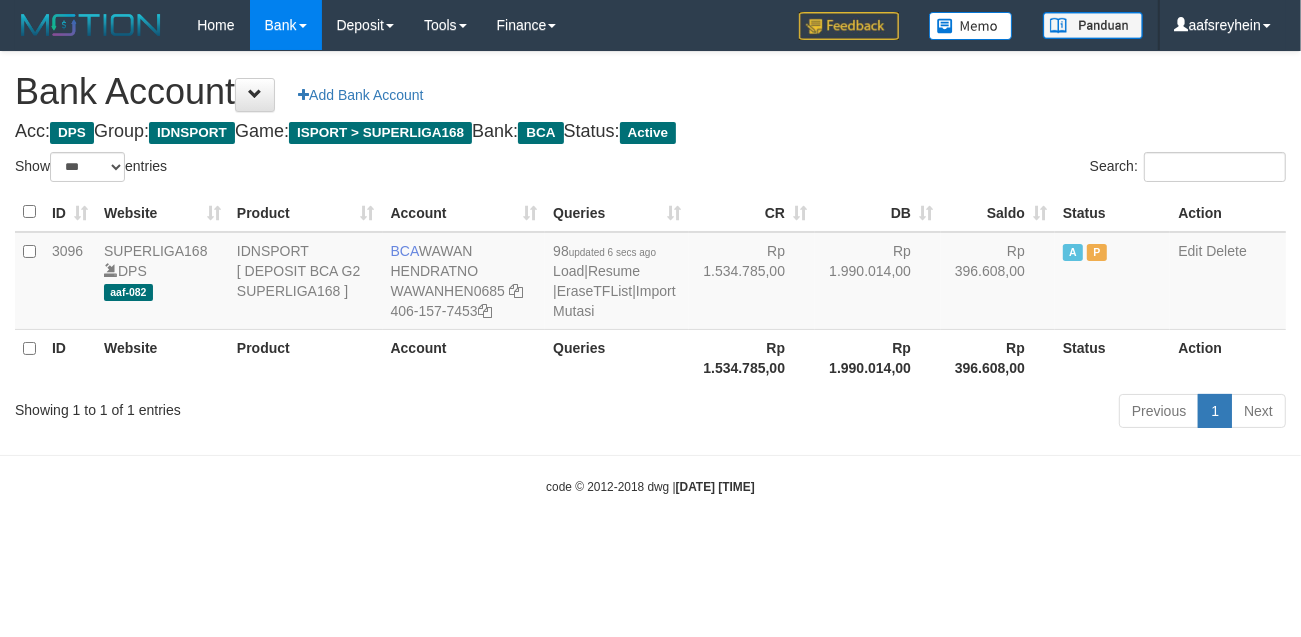 click on "Toggle navigation
Home
Bank
Account List
Load
By Website
Group
[ISPORT]													SUPERLIGA168
By Load Group (DPS)
-" at bounding box center (650, 273) 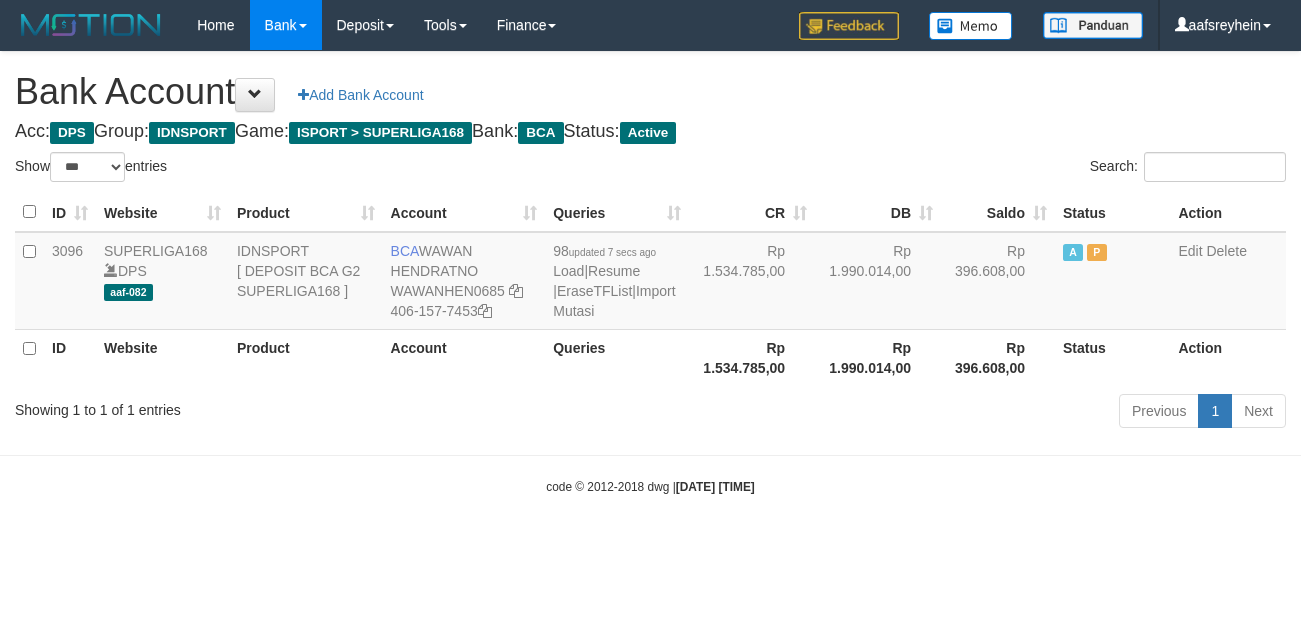 select on "***" 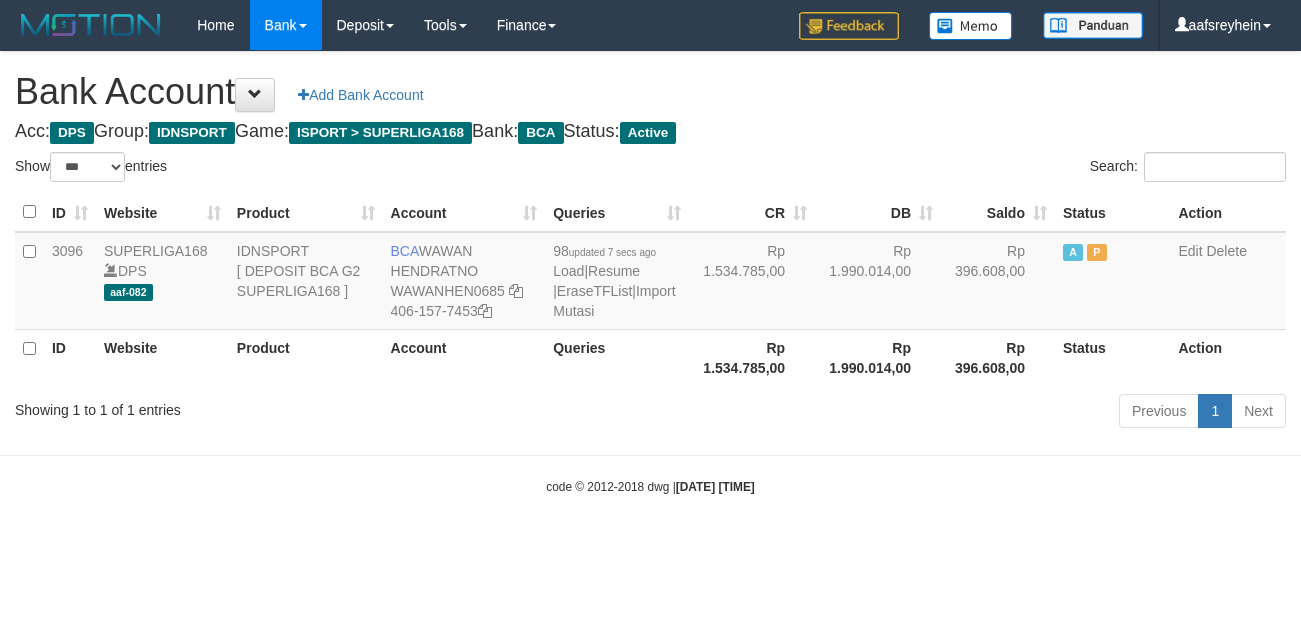 scroll, scrollTop: 0, scrollLeft: 0, axis: both 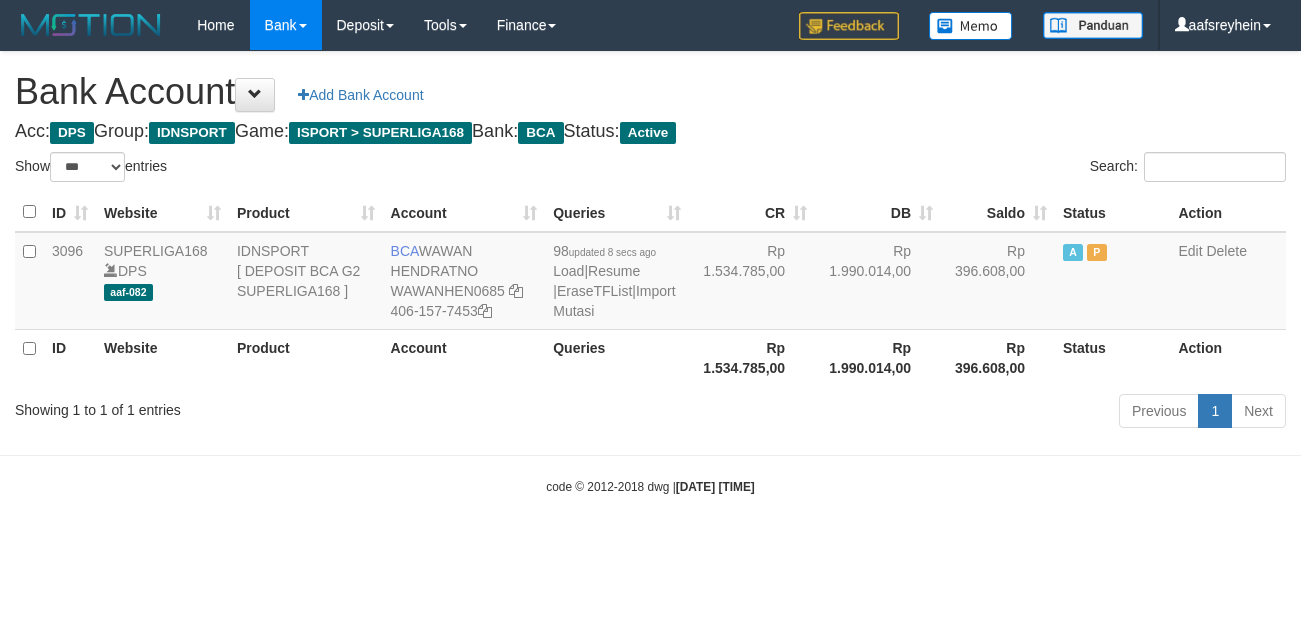 select on "***" 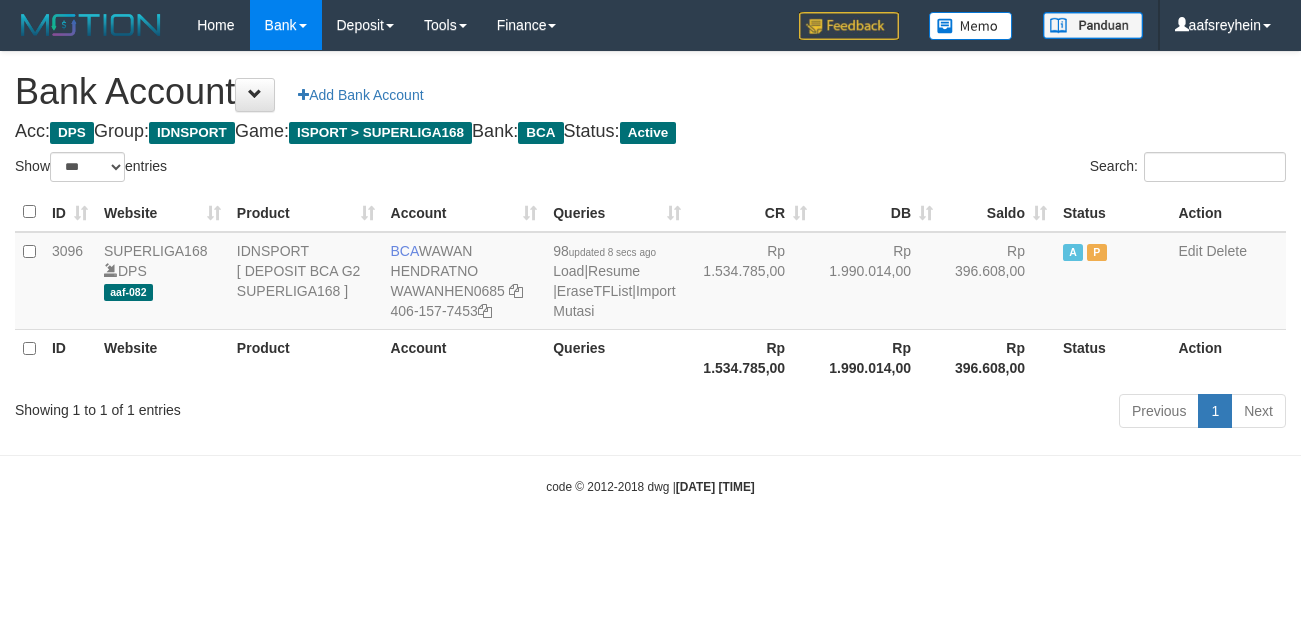 scroll, scrollTop: 0, scrollLeft: 0, axis: both 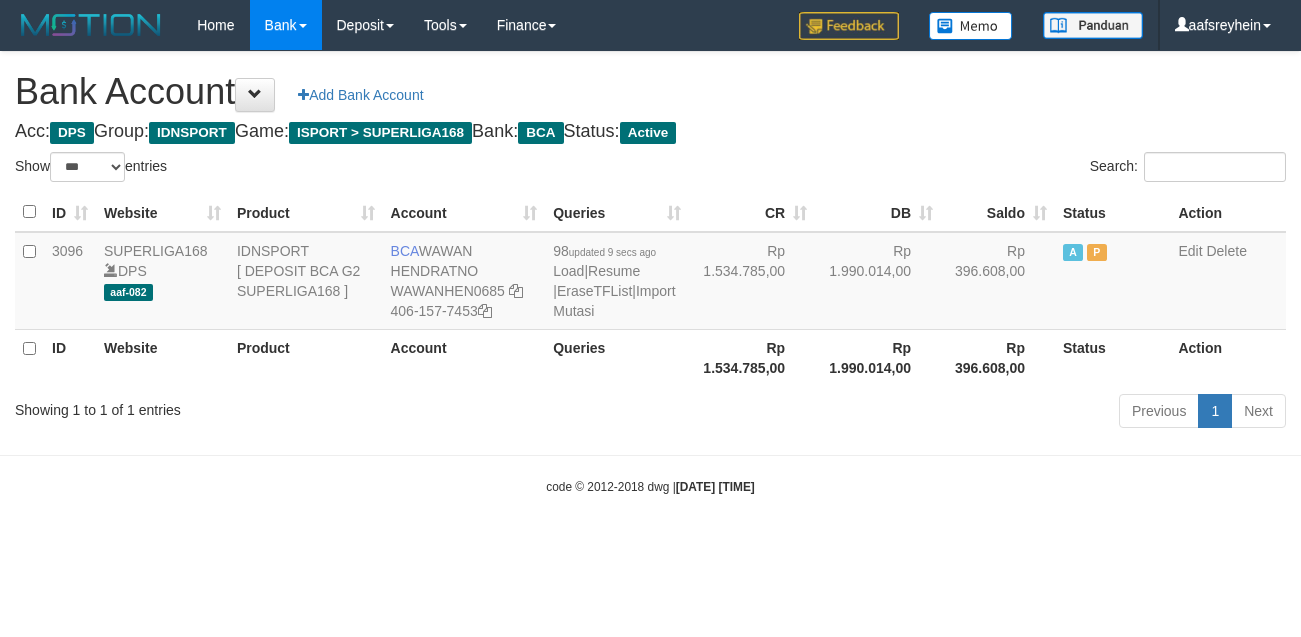 select on "***" 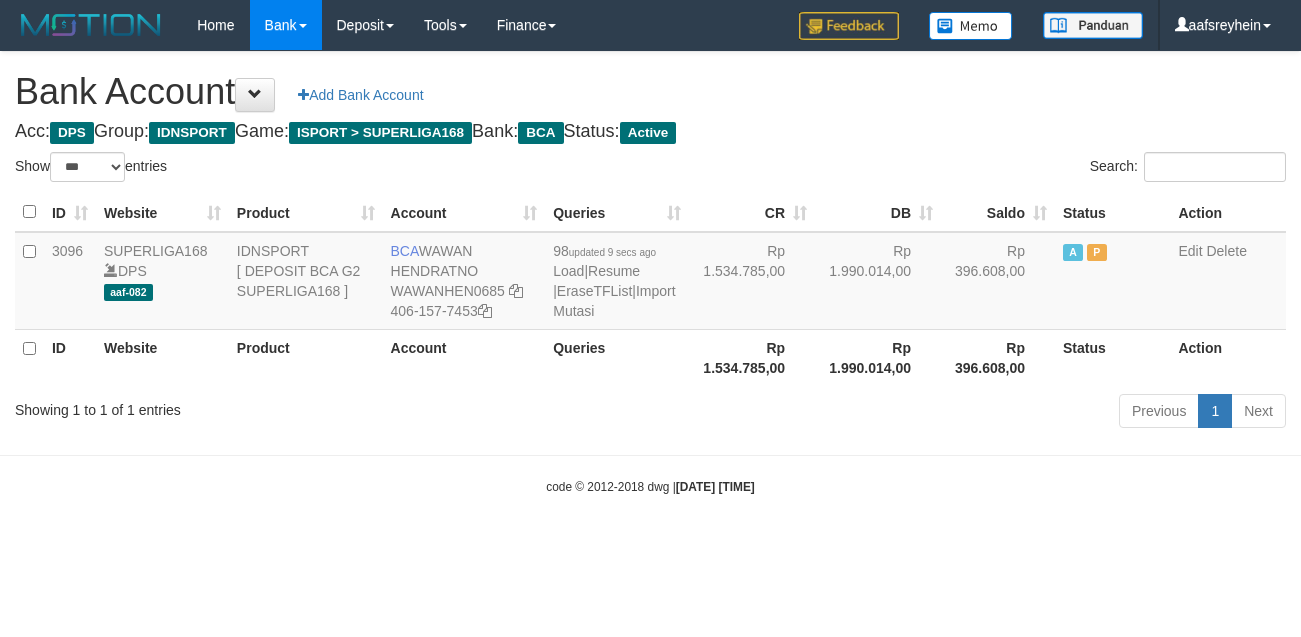 scroll, scrollTop: 0, scrollLeft: 0, axis: both 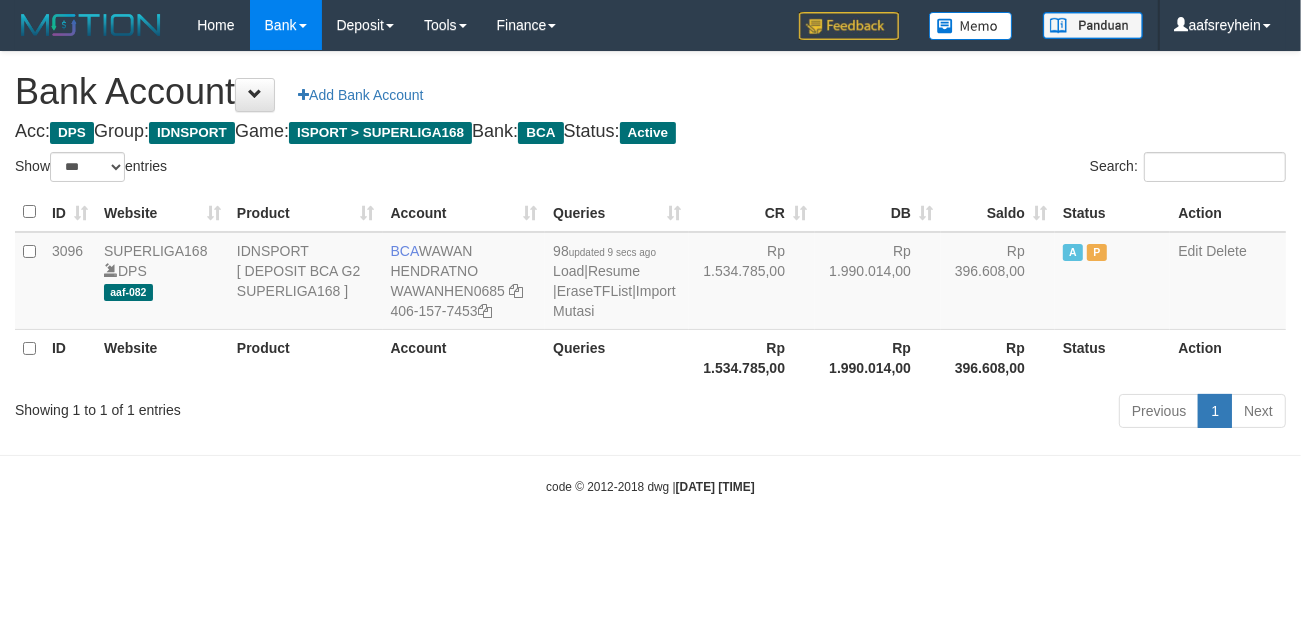 click on "Toggle navigation
Home
Bank
Account List
Load
By Website
Group
[ISPORT]													SUPERLIGA168
By Load Group (DPS)
-" at bounding box center (650, 273) 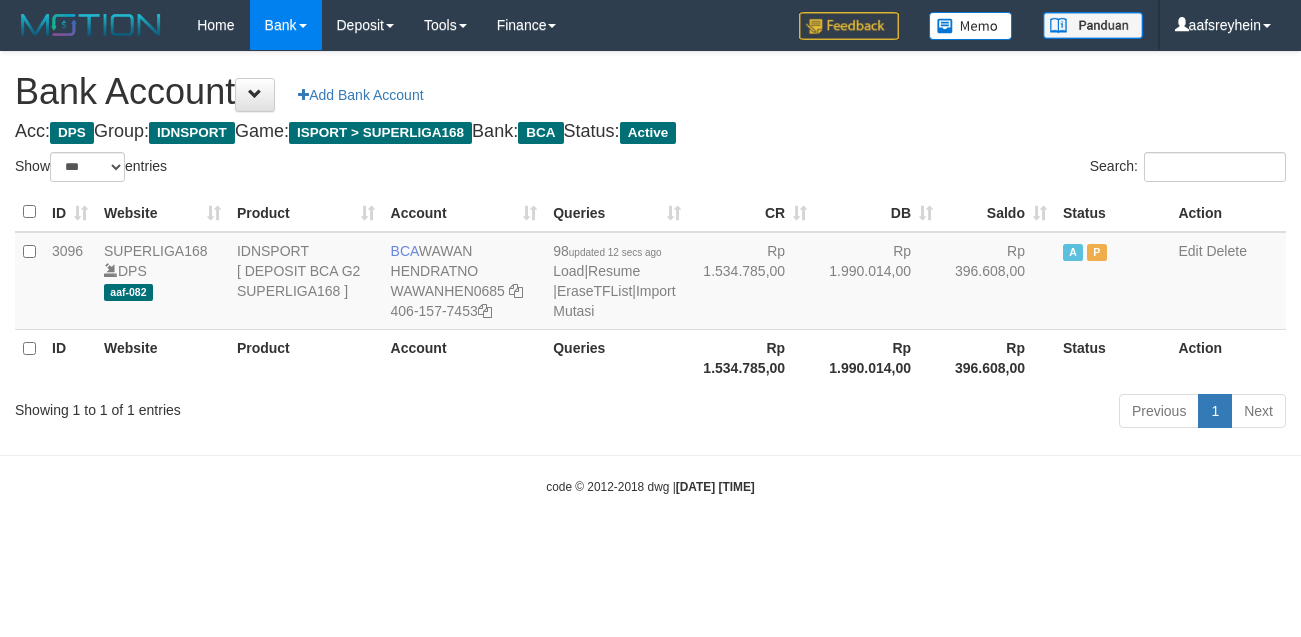 select on "***" 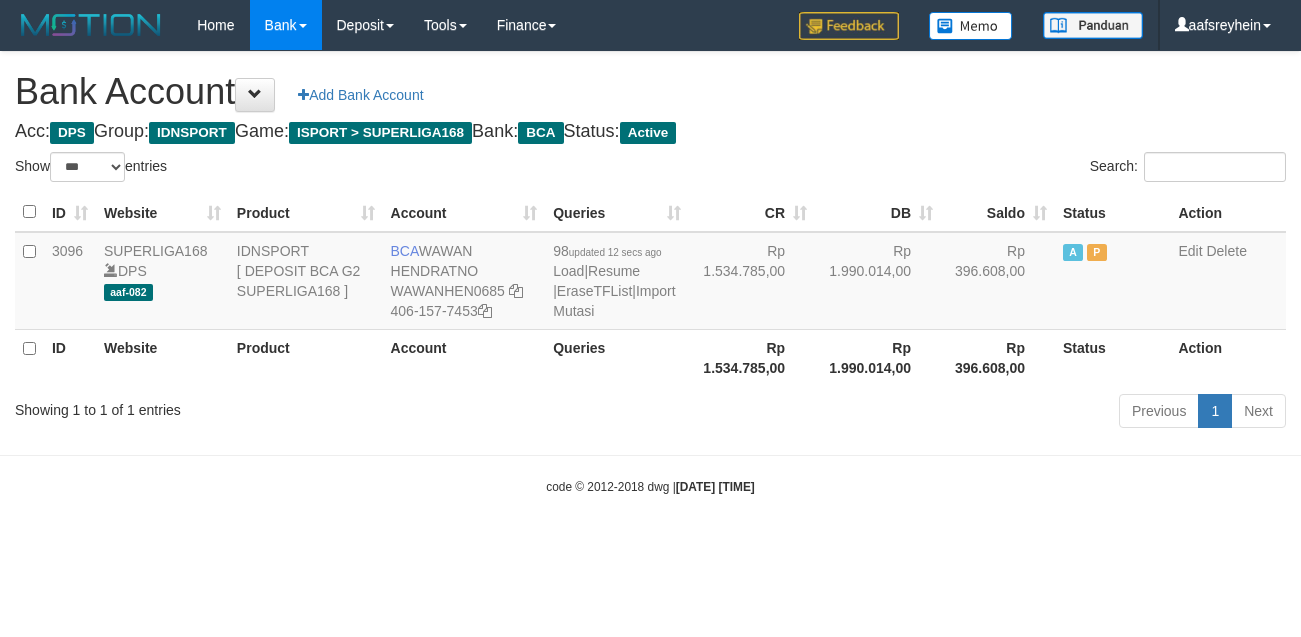 scroll, scrollTop: 0, scrollLeft: 0, axis: both 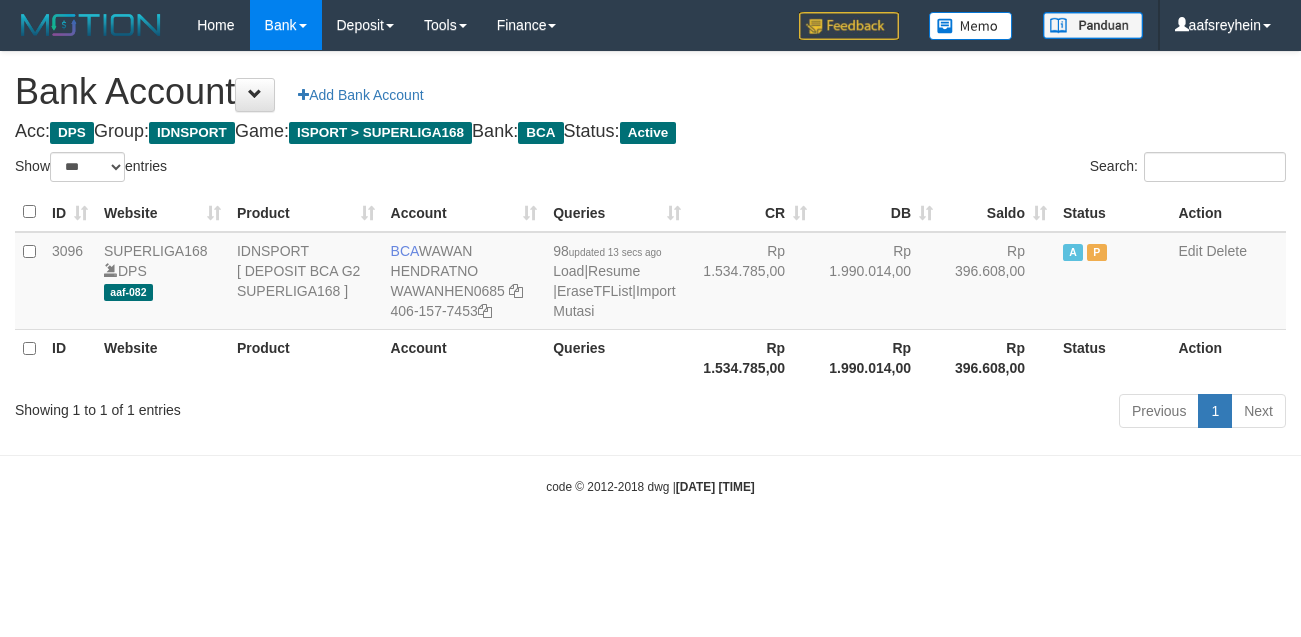 select on "***" 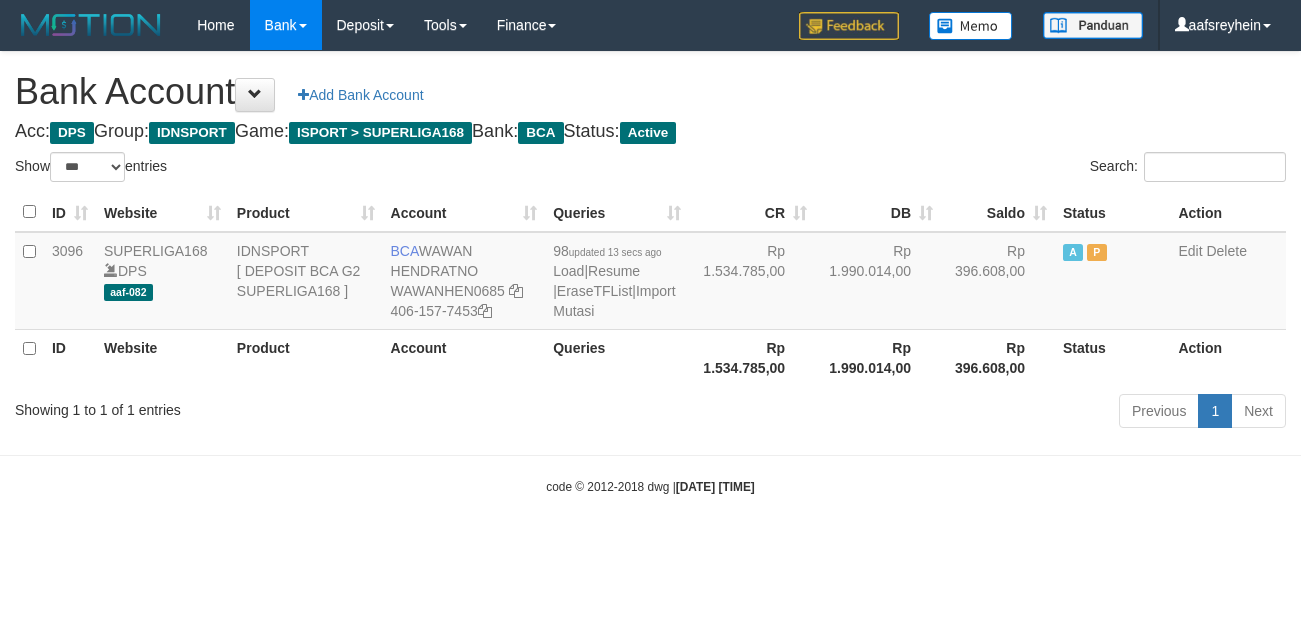 scroll, scrollTop: 0, scrollLeft: 0, axis: both 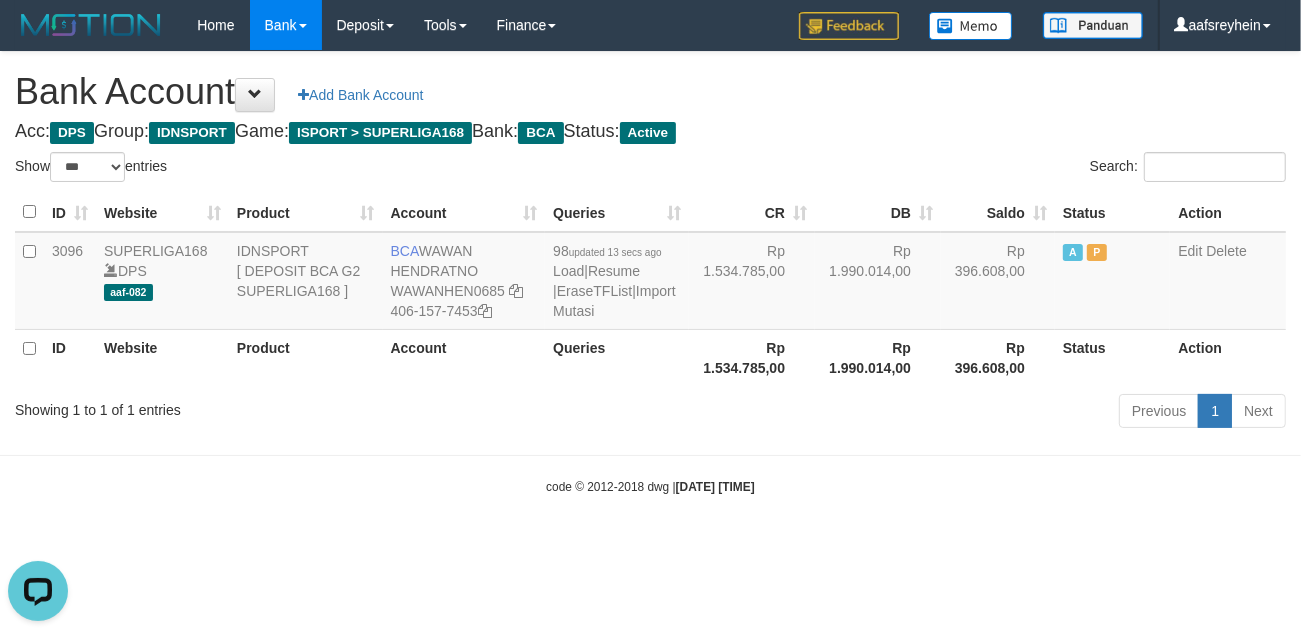 click on "Toggle navigation
Home
Bank
Account List
Load
By Website
Group
[ISPORT]													SUPERLIGA168
By Load Group (DPS)
-" at bounding box center [650, 273] 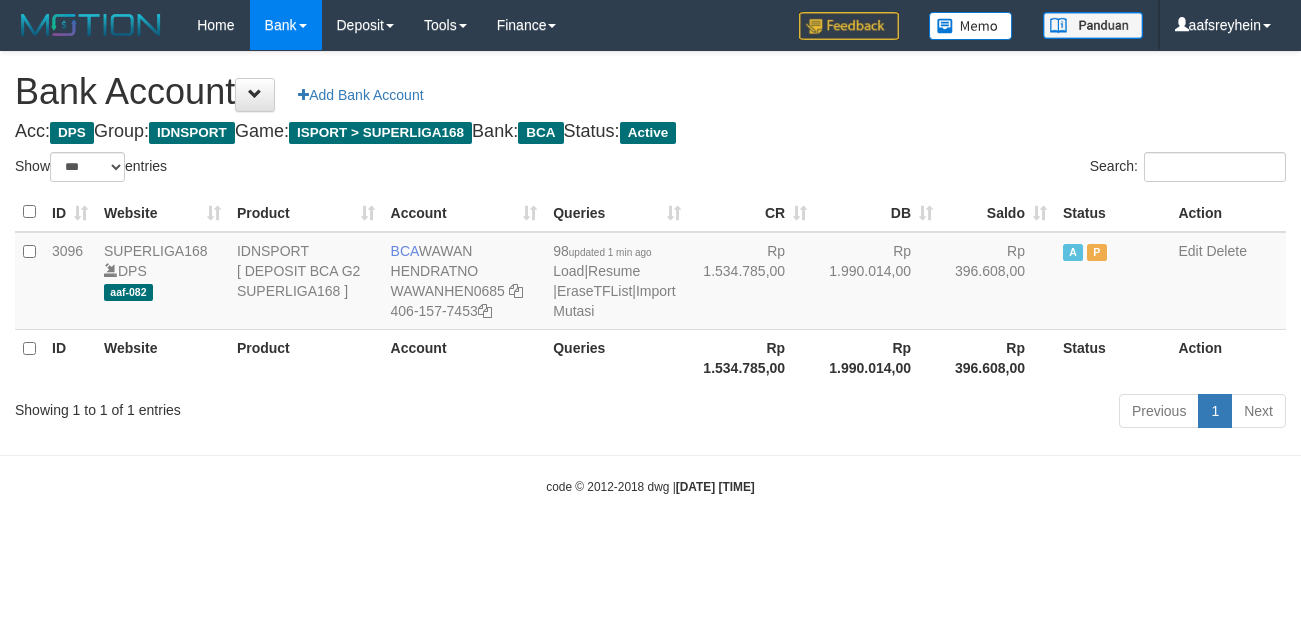 select on "***" 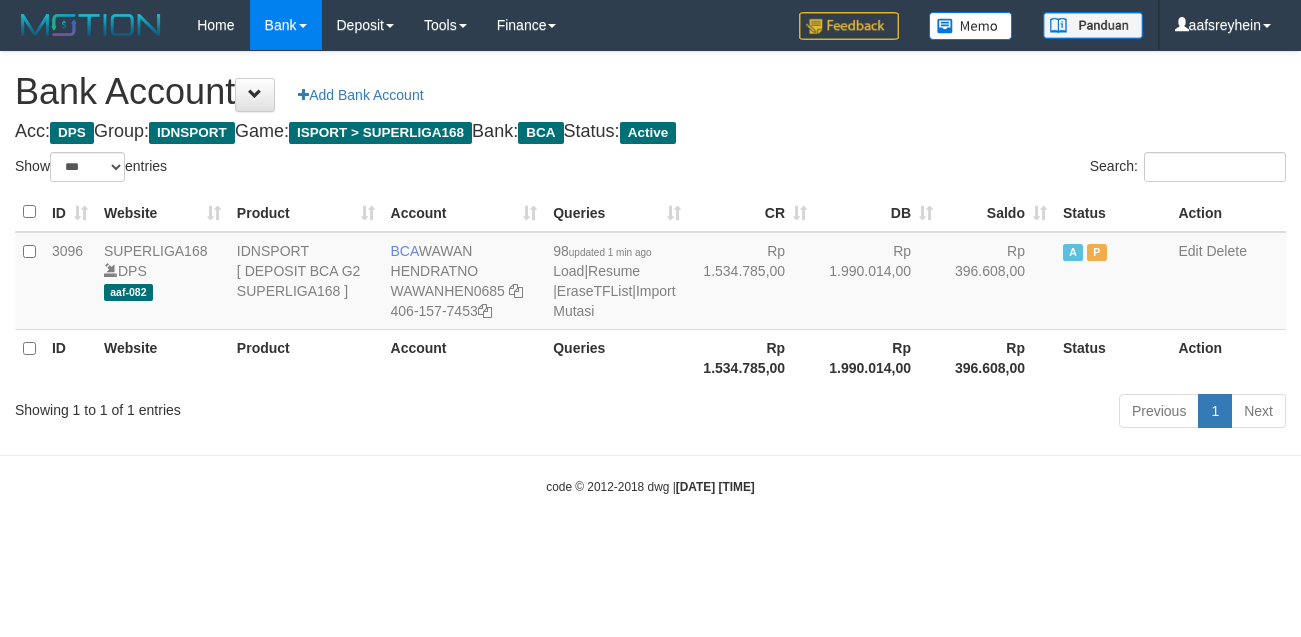 scroll, scrollTop: 0, scrollLeft: 0, axis: both 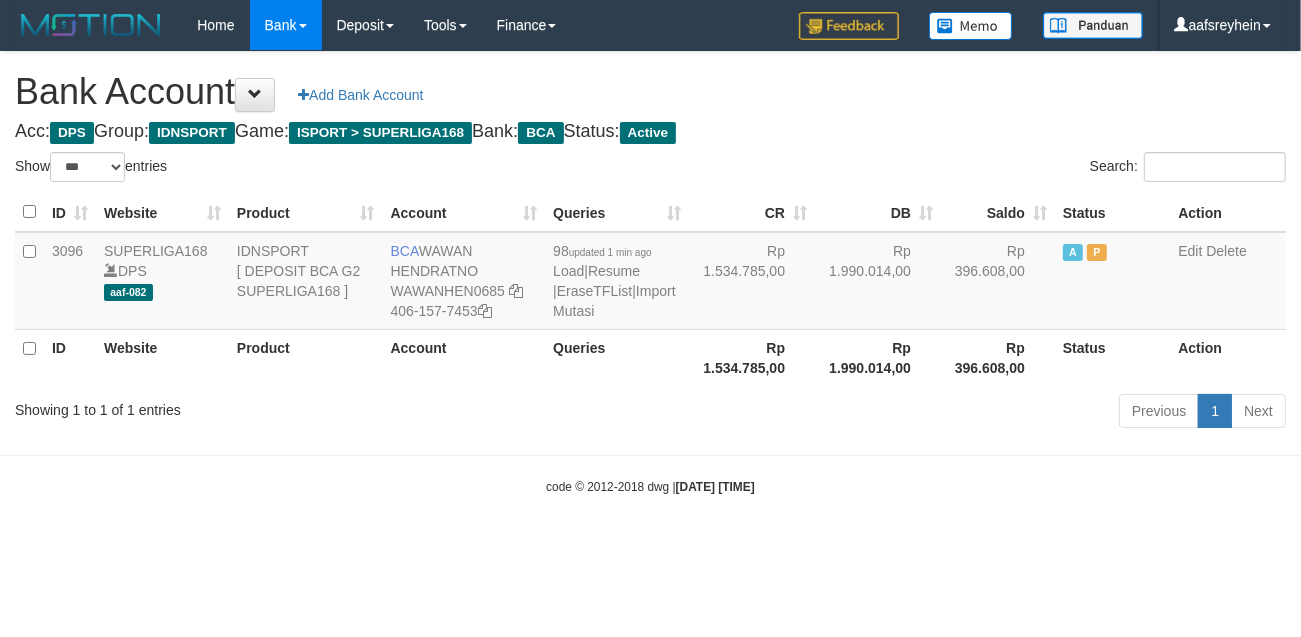 click on "Search:" at bounding box center (976, 169) 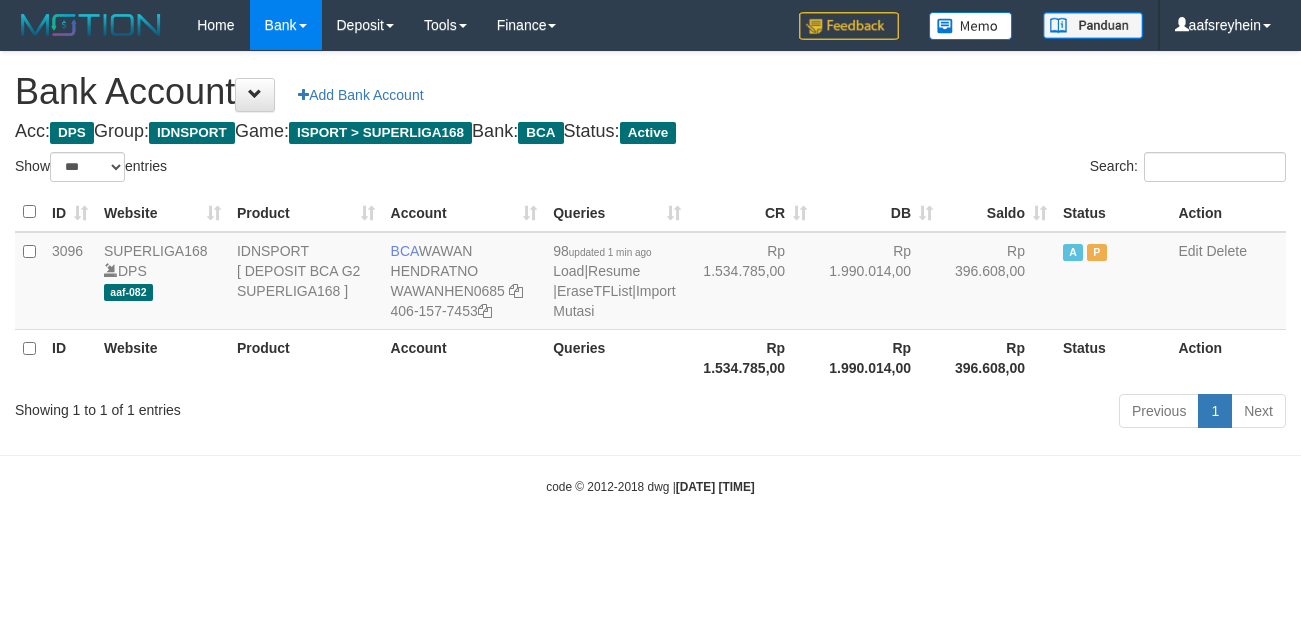 select on "***" 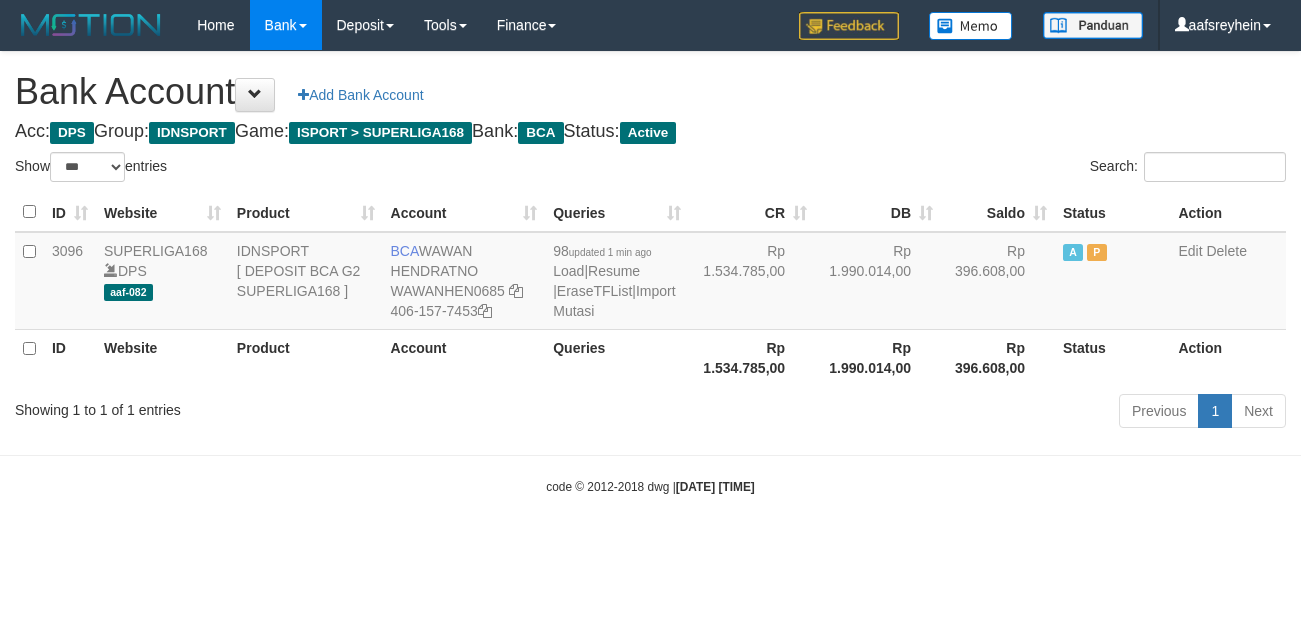 scroll, scrollTop: 0, scrollLeft: 0, axis: both 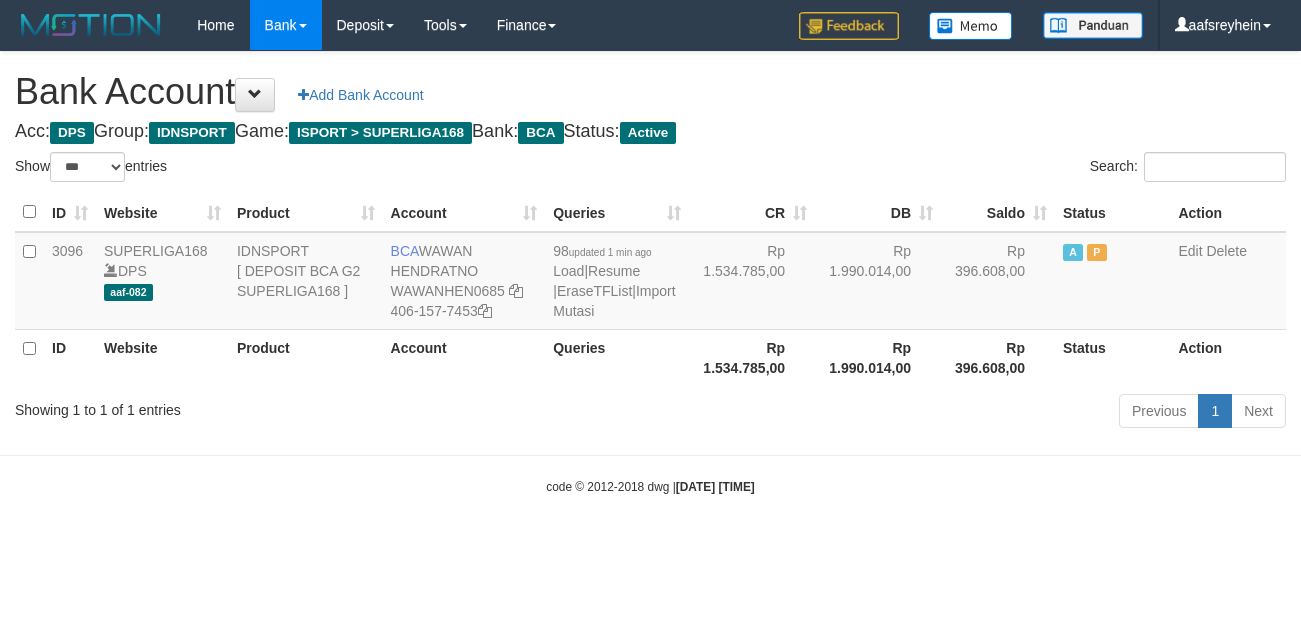 select on "***" 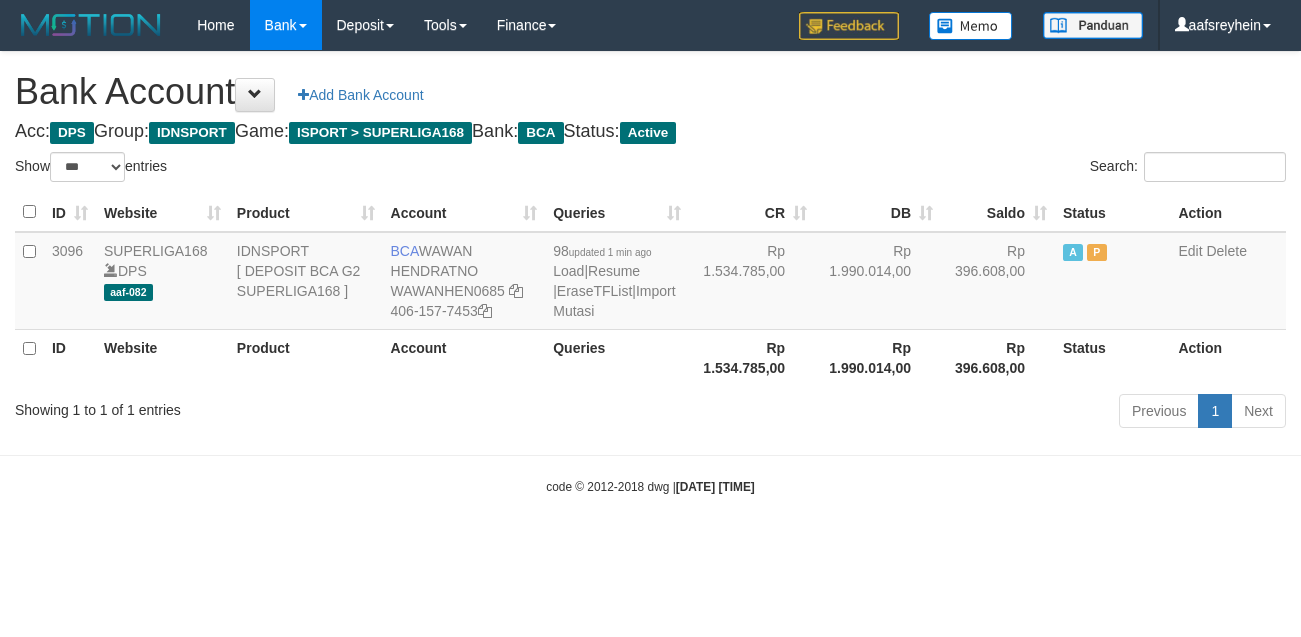 scroll, scrollTop: 0, scrollLeft: 0, axis: both 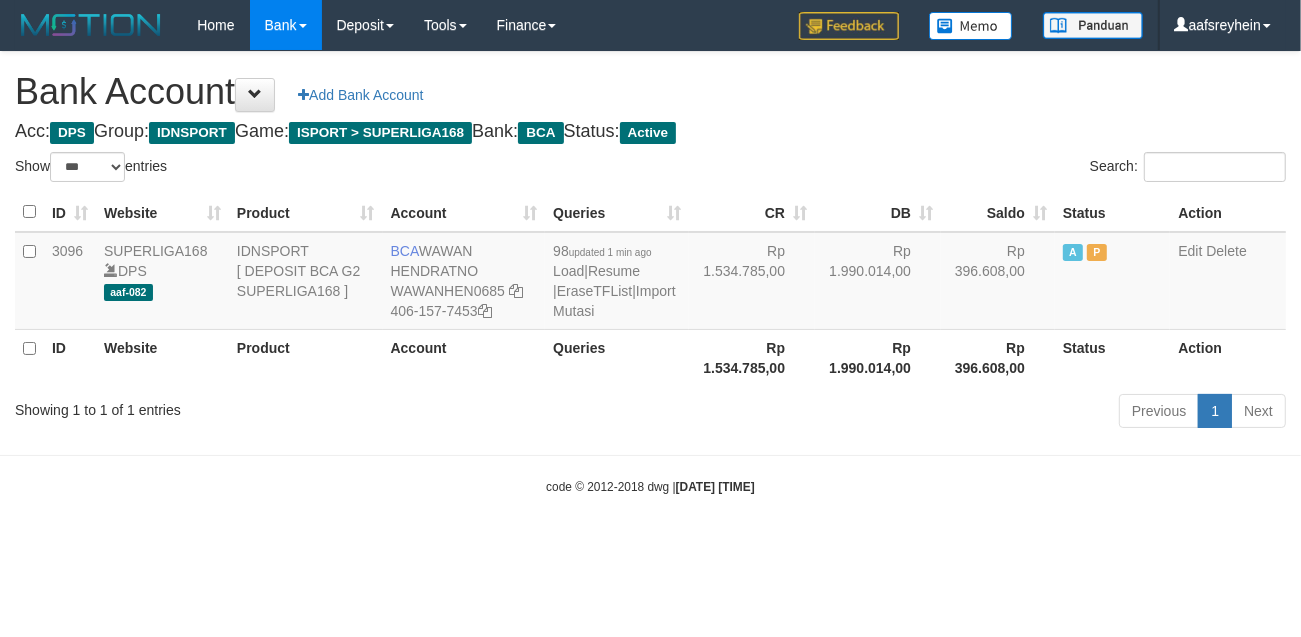 click on "Bank Account
Add Bank Account
Acc: 										 DPS
Group:   IDNSPORT    		Game:   ISPORT > SUPERLIGA168    		Bank:   BCA    		Status:  Active
Filter Account Type
*******
***
**
***
DPS
SELECT ALL  SELECT TYPE  - ALL -
DPS
WD
TMP
Filter Product
*******
******
********
********
*******
********
IDNSPORT
SELECT ALL  SELECT GROUP  - ALL -
BETHUB
IDNPOKER
IDNSPORT
IDNTOTO
LOADONLY
Filter Website
*******" at bounding box center (650, 243) 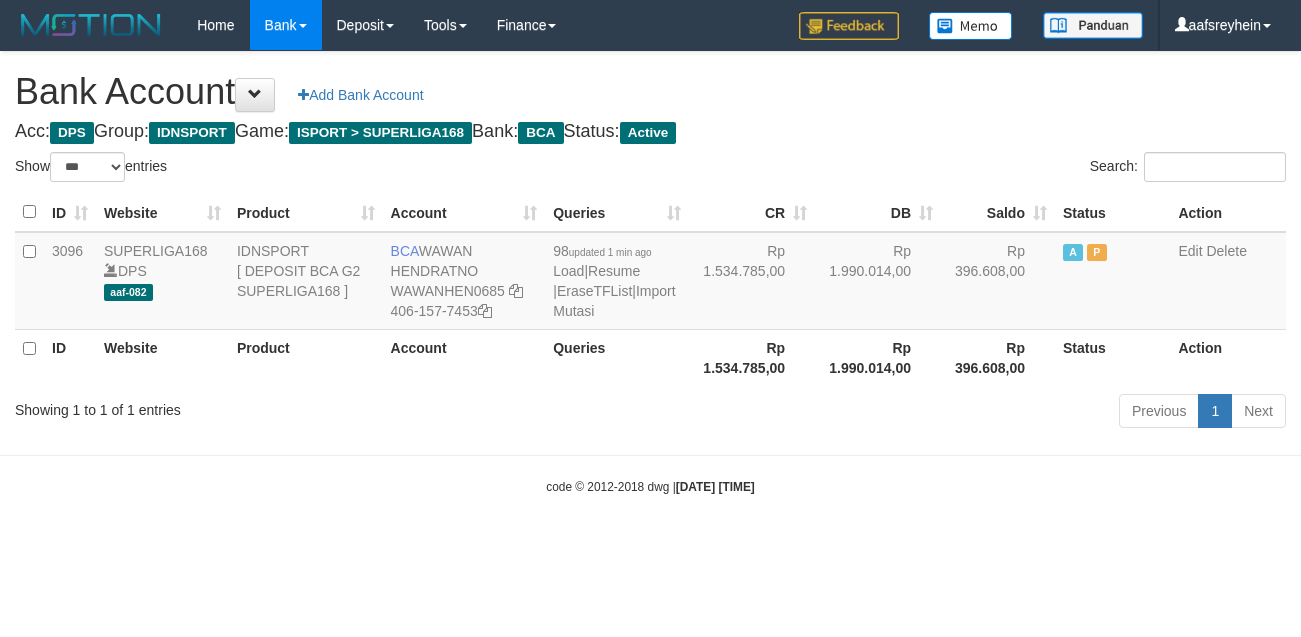 select on "***" 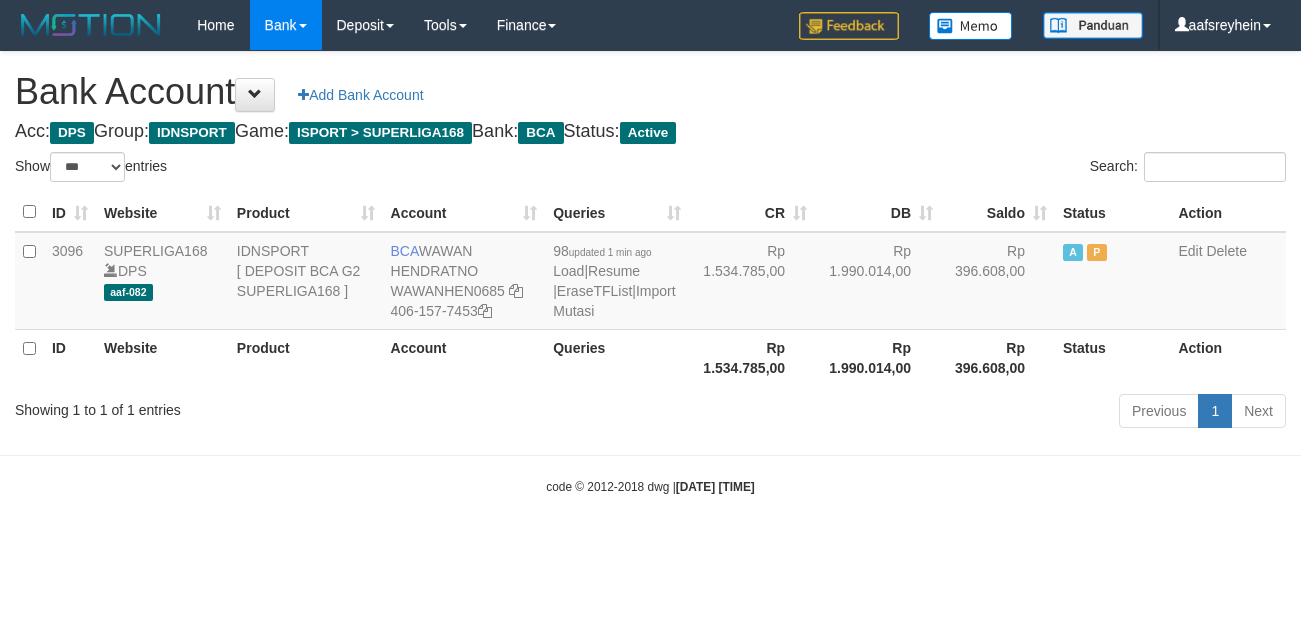 scroll, scrollTop: 0, scrollLeft: 0, axis: both 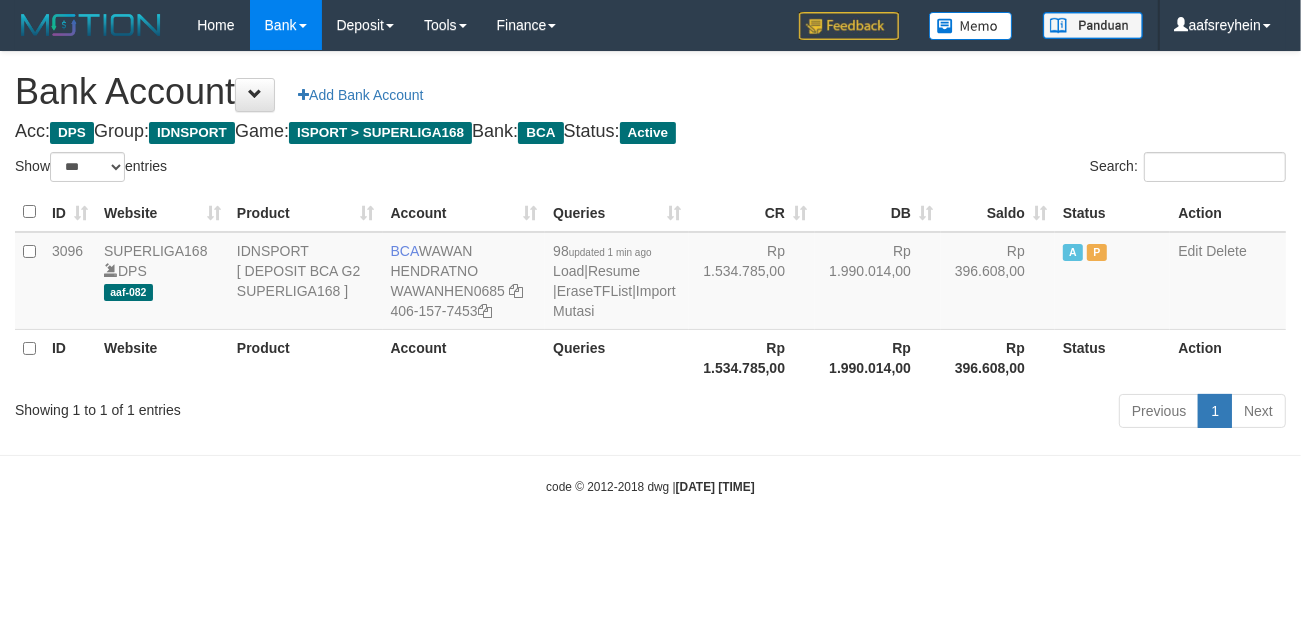 click on "Bank Account
Add Bank Account
Acc: 										 DPS
Group:   IDNSPORT    		Game:   ISPORT > SUPERLIGA168    		Bank:   BCA    		Status:  Active
Filter Account Type
*******
***
**
***
DPS
SELECT ALL  SELECT TYPE  - ALL -
DPS
WD
TMP
Filter Product
*******
******
********
********
*******
********
IDNSPORT
SELECT ALL  SELECT GROUP  - ALL -
BETHUB
IDNPOKER
IDNSPORT
IDNTOTO
LOADONLY
Filter Website
*******" at bounding box center [650, 243] 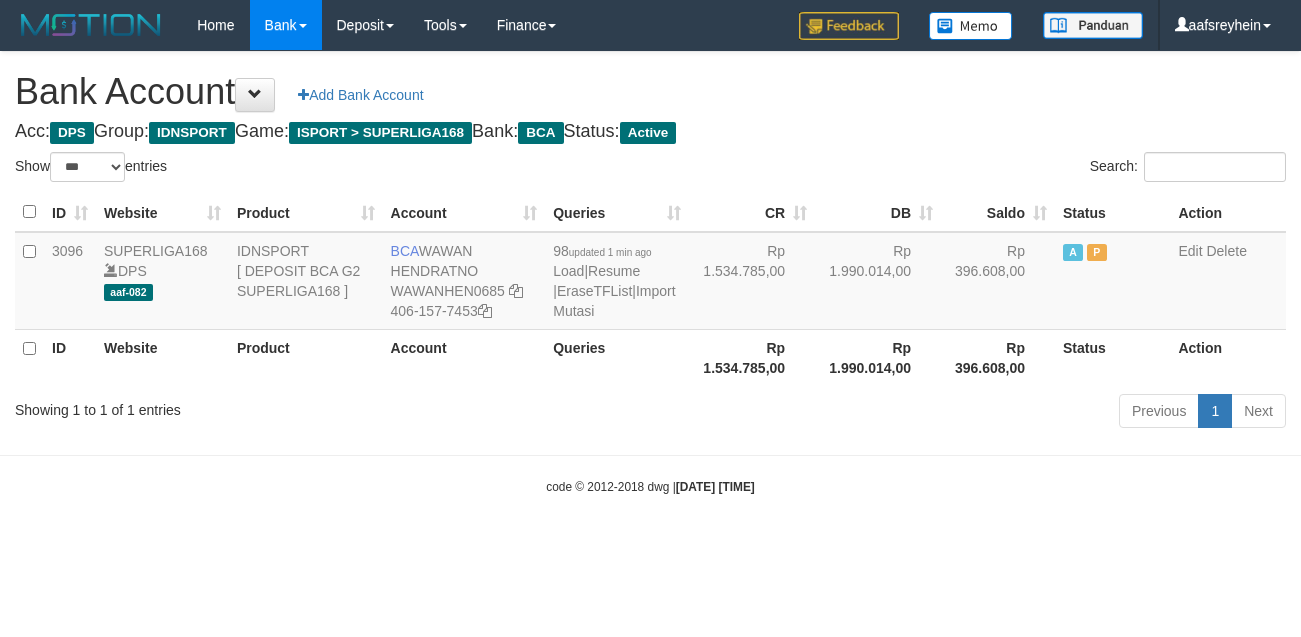 select on "***" 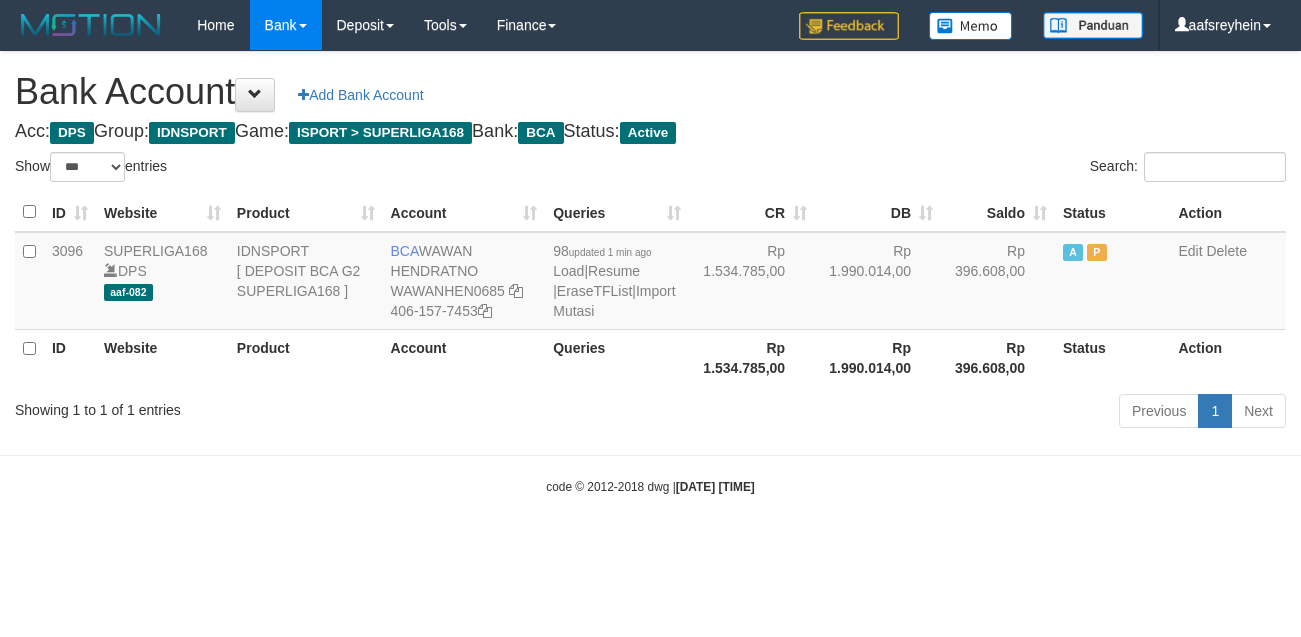 scroll, scrollTop: 0, scrollLeft: 0, axis: both 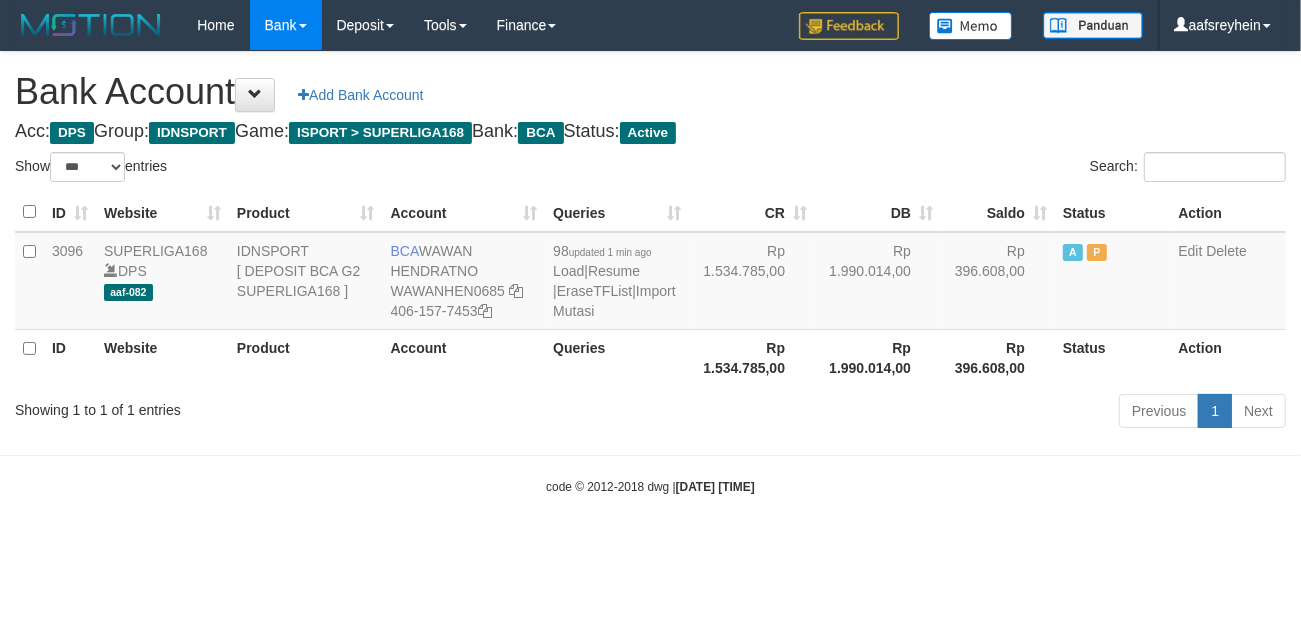 click on "Bank Account
Add Bank Account" at bounding box center [650, 92] 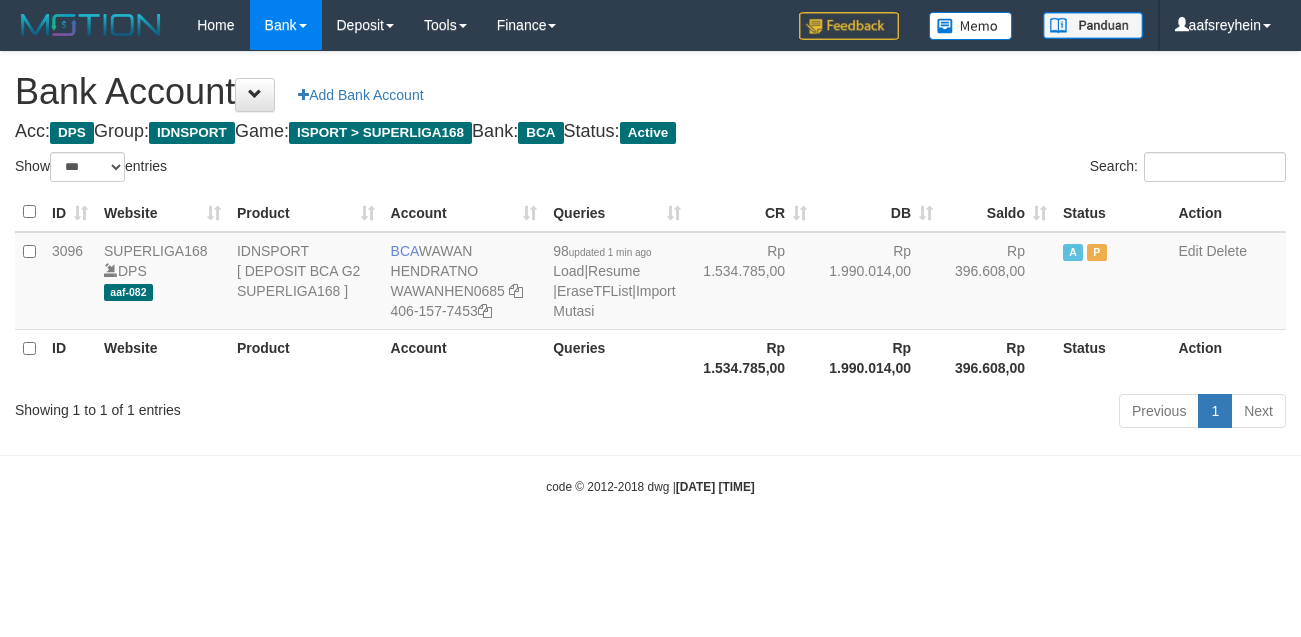 select on "***" 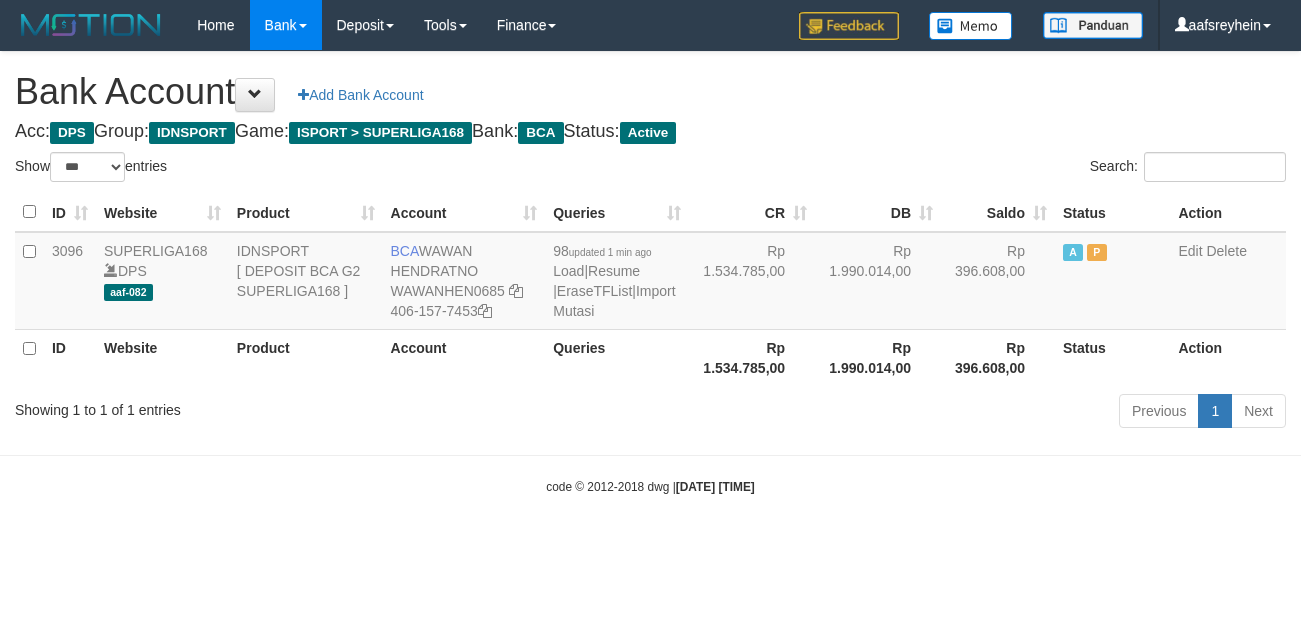 scroll, scrollTop: 0, scrollLeft: 0, axis: both 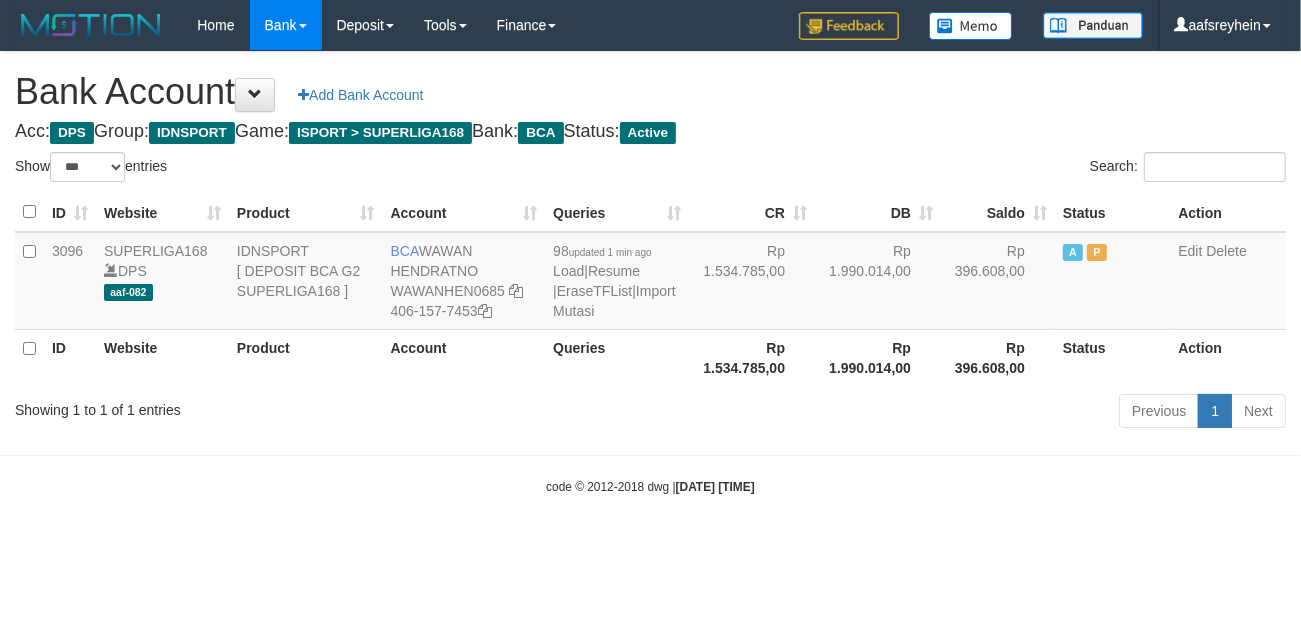 click on "Bank Account
Add Bank Account" at bounding box center (650, 92) 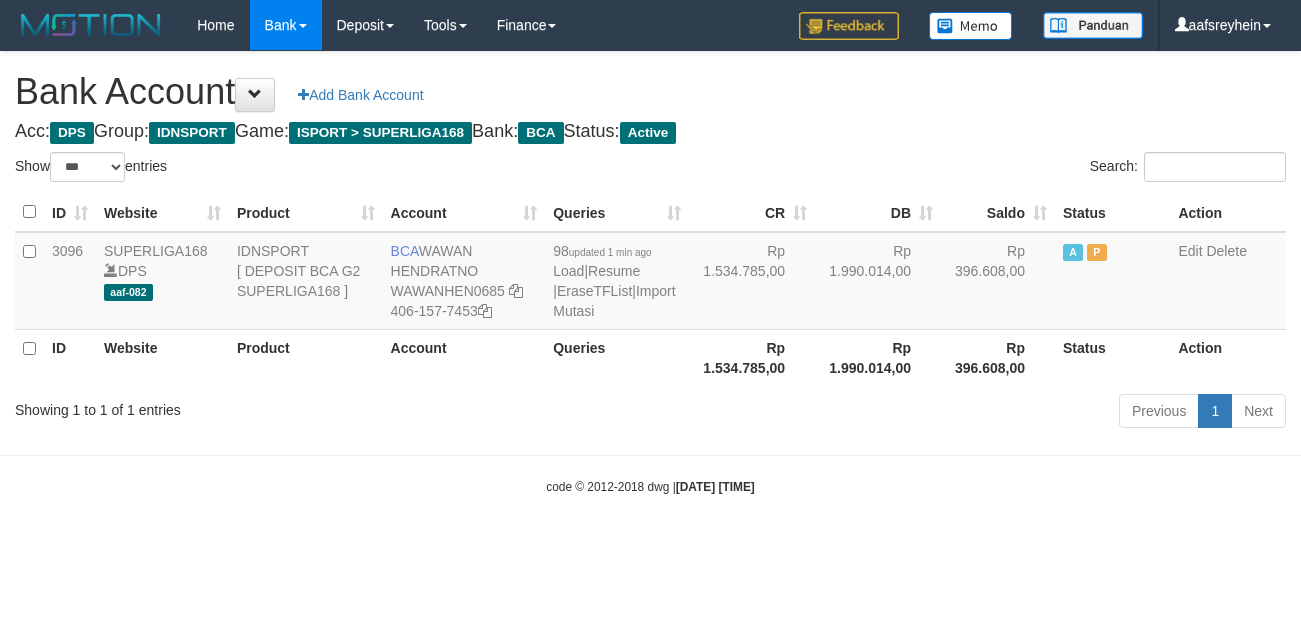 select on "***" 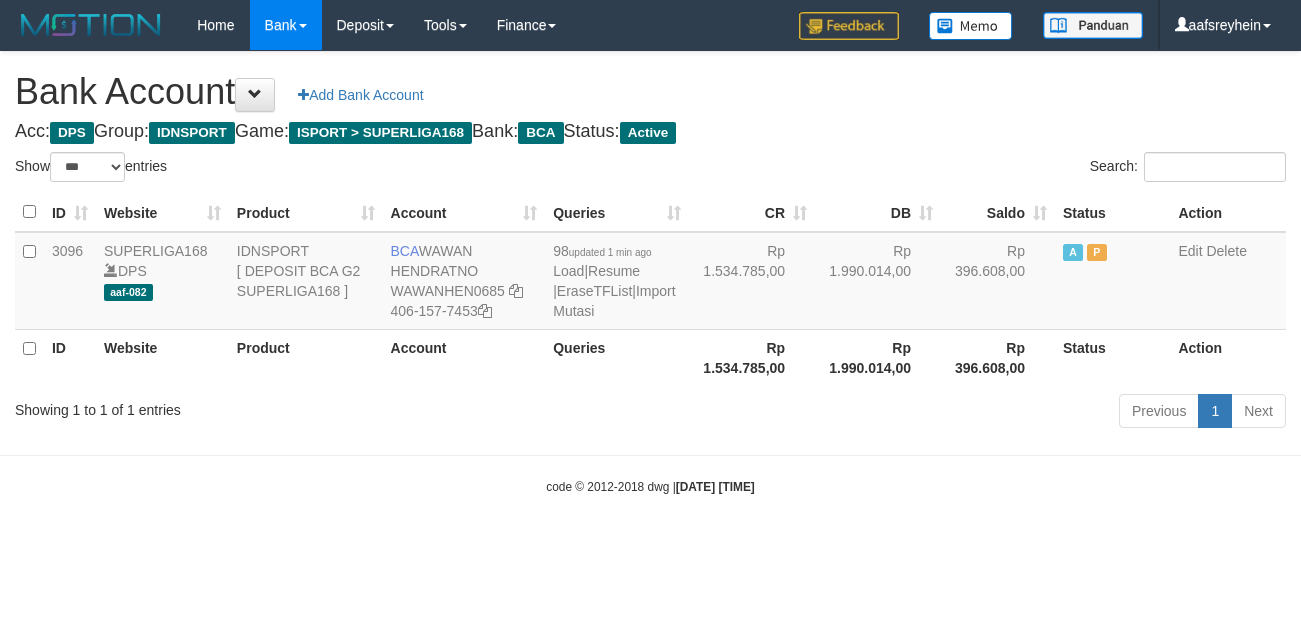 scroll, scrollTop: 0, scrollLeft: 0, axis: both 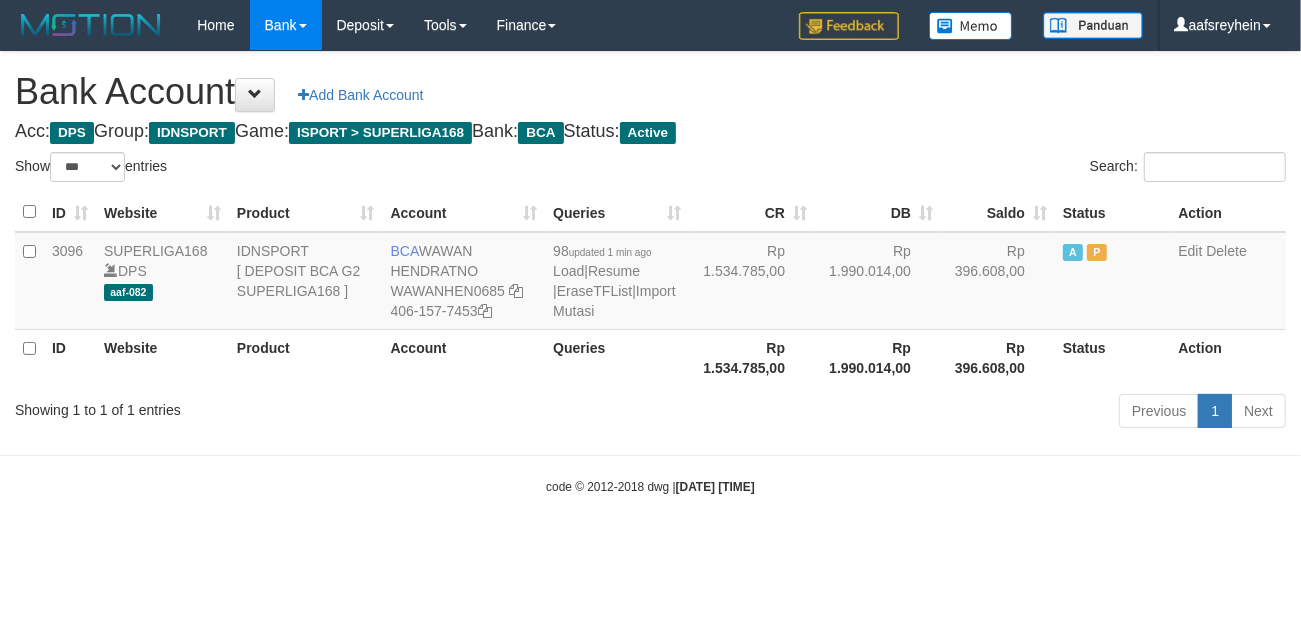 click on "Bank Account
Add Bank Account" at bounding box center [650, 92] 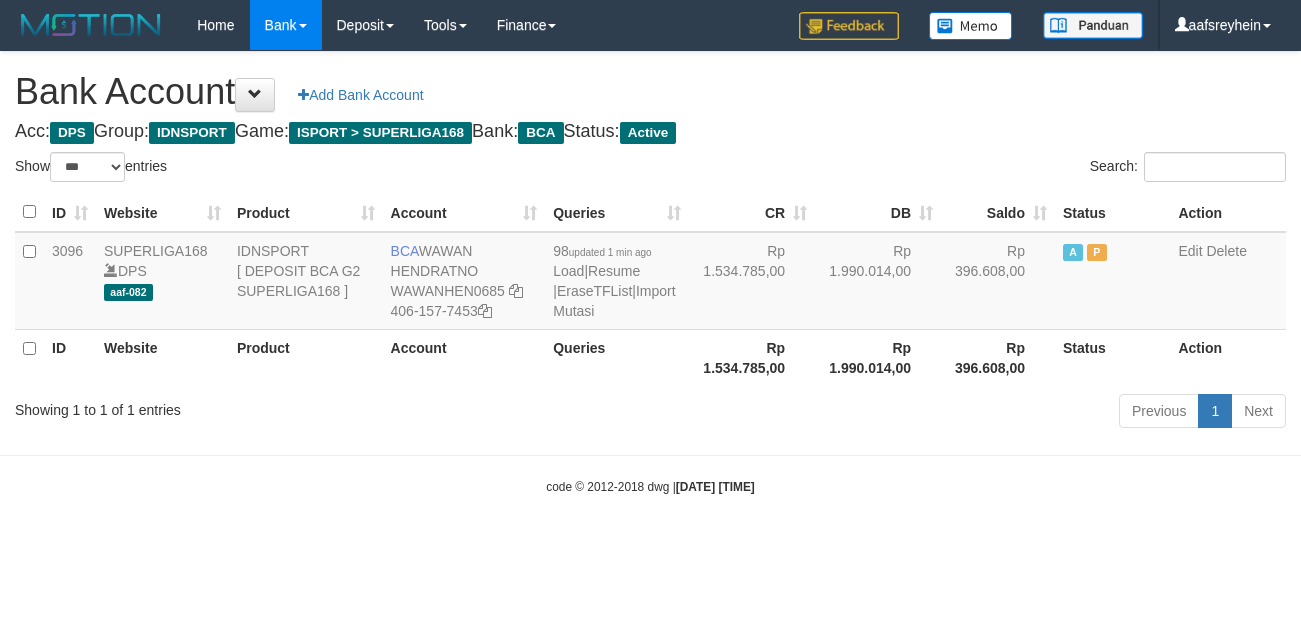 select on "***" 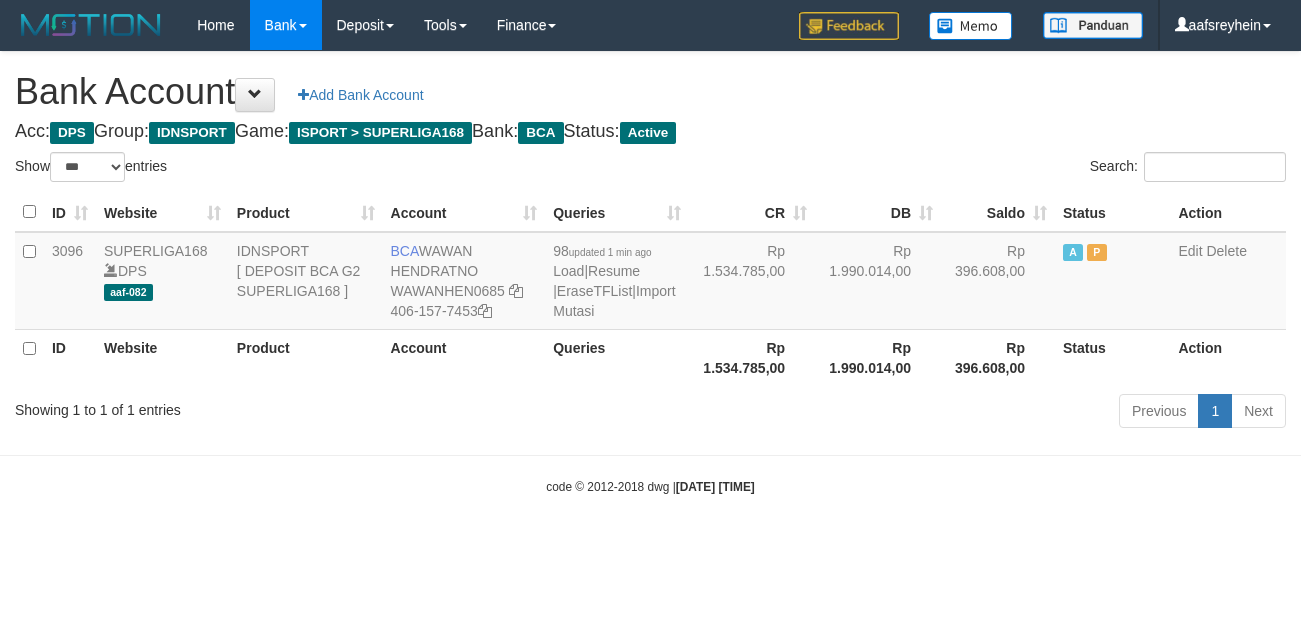 scroll, scrollTop: 0, scrollLeft: 0, axis: both 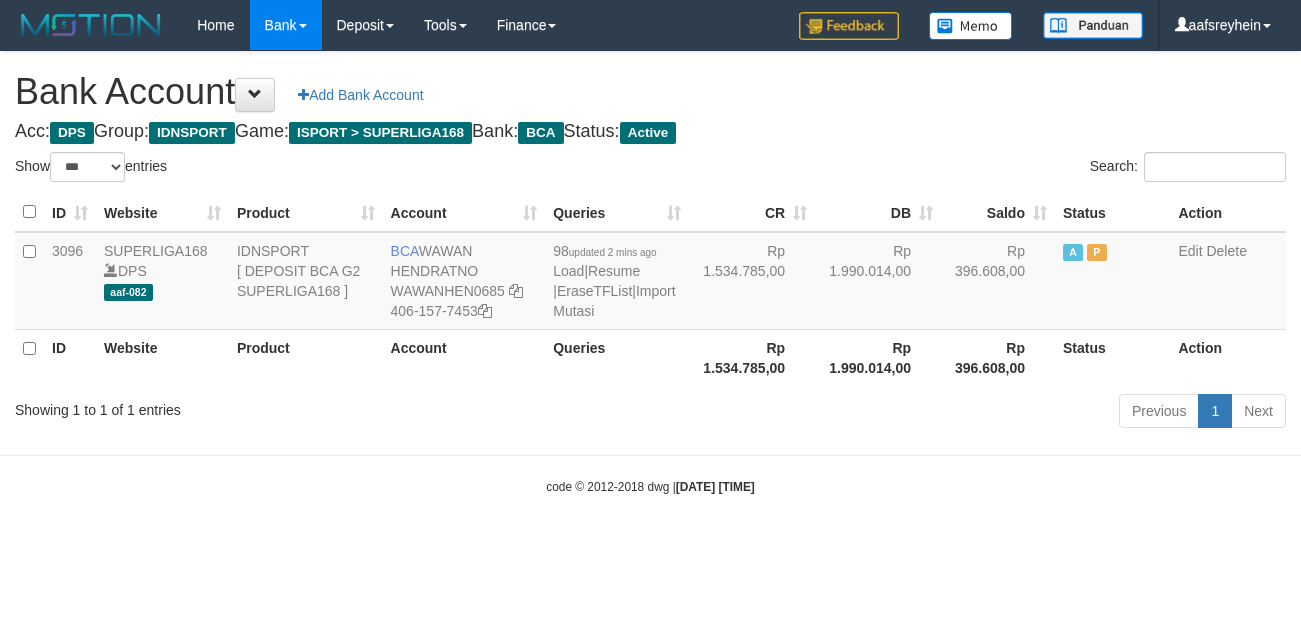 select on "***" 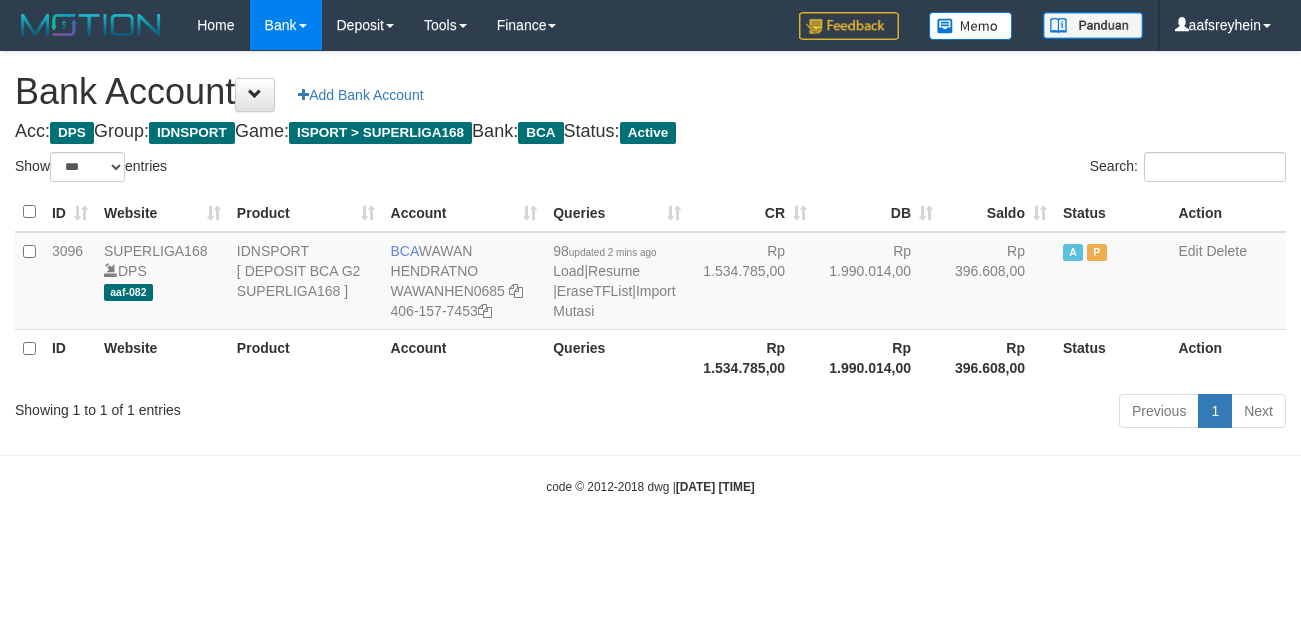 scroll, scrollTop: 0, scrollLeft: 0, axis: both 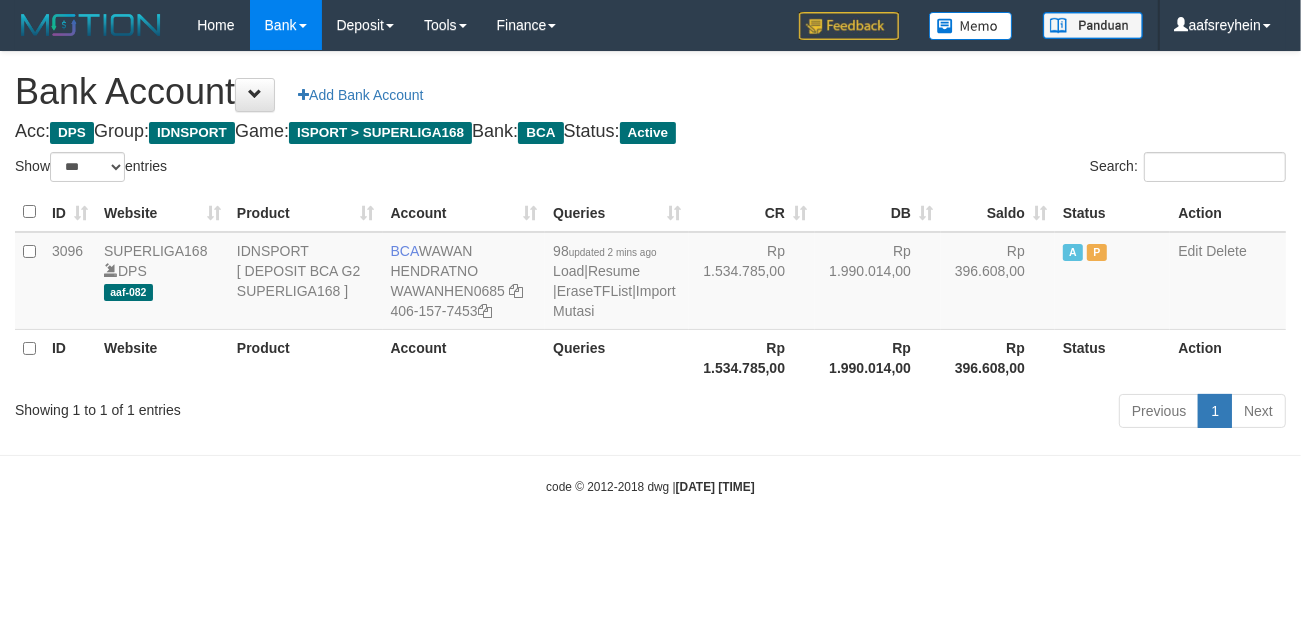 click on "Bank Account
Add Bank Account" at bounding box center [650, 92] 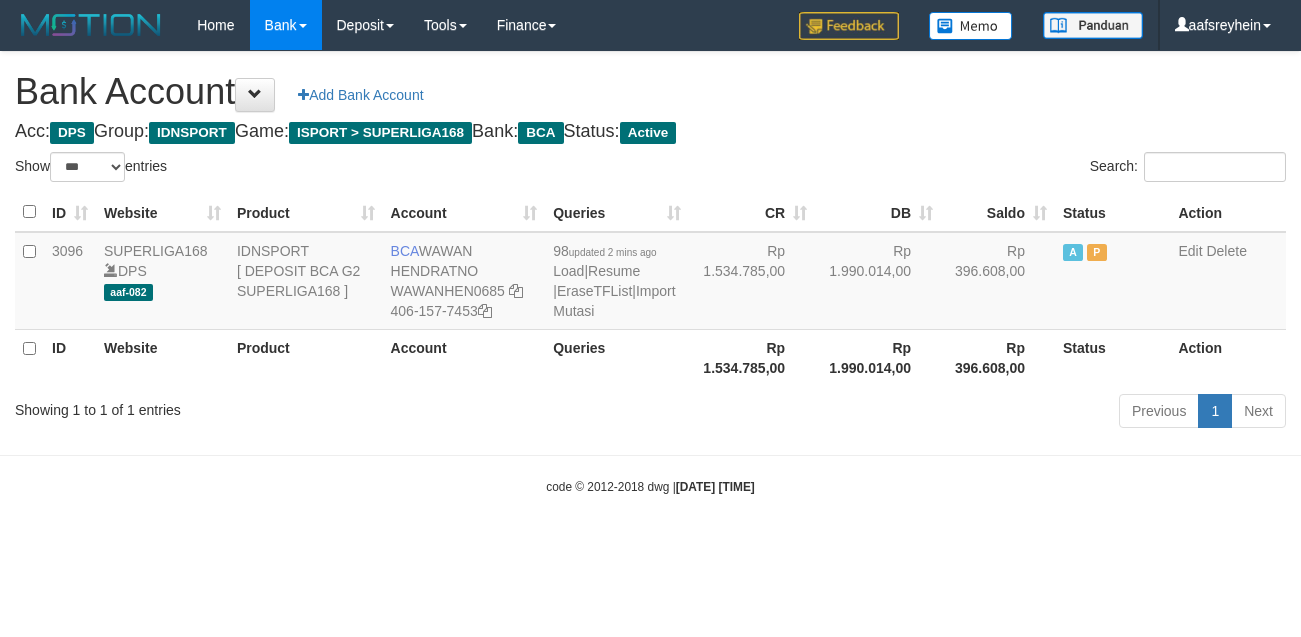 select on "***" 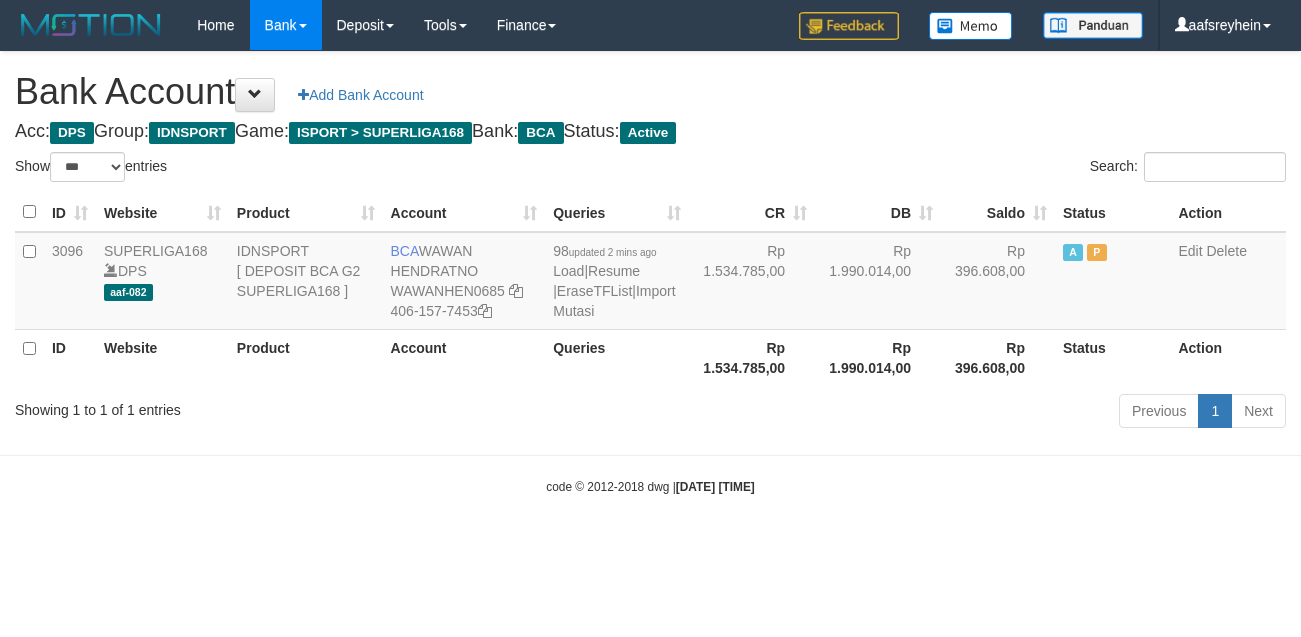 scroll, scrollTop: 0, scrollLeft: 0, axis: both 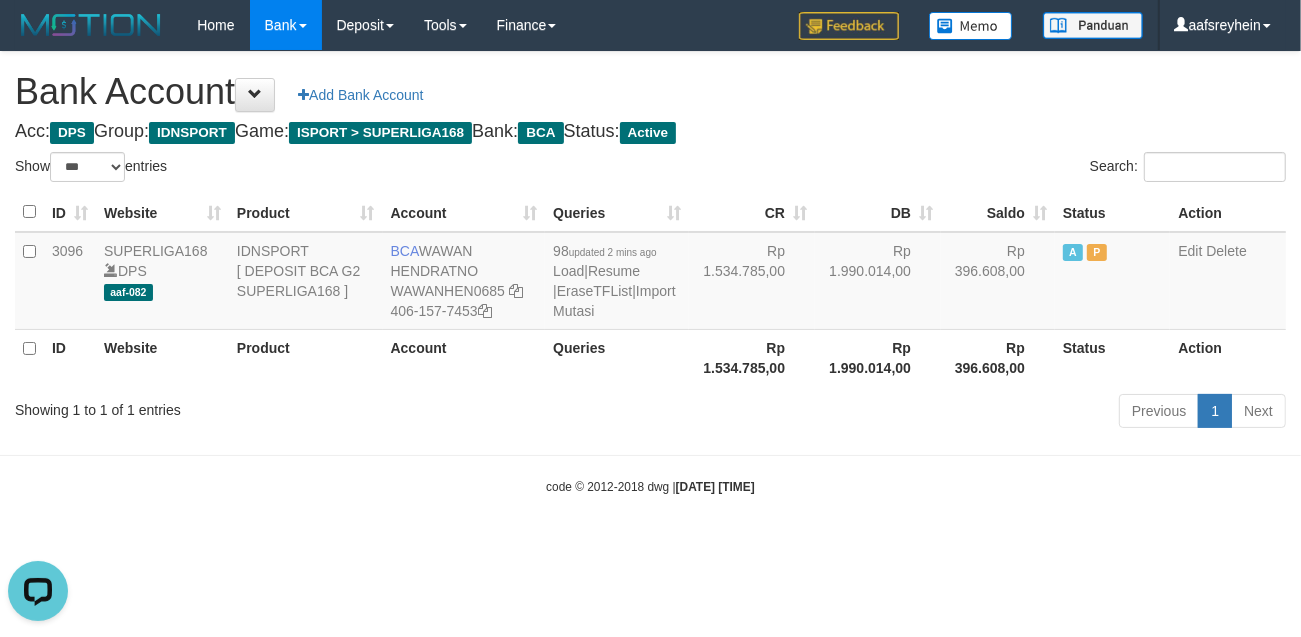 click on "Previous 1 Next" at bounding box center [921, 413] 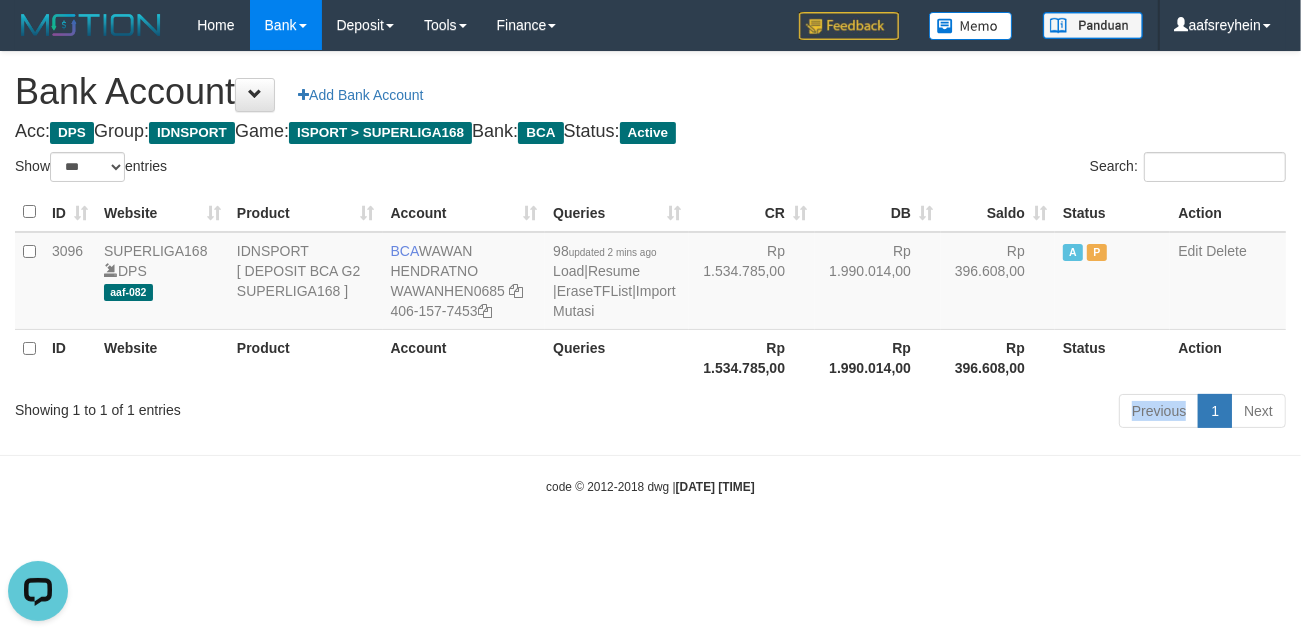click on "Previous 1 Next" at bounding box center (921, 413) 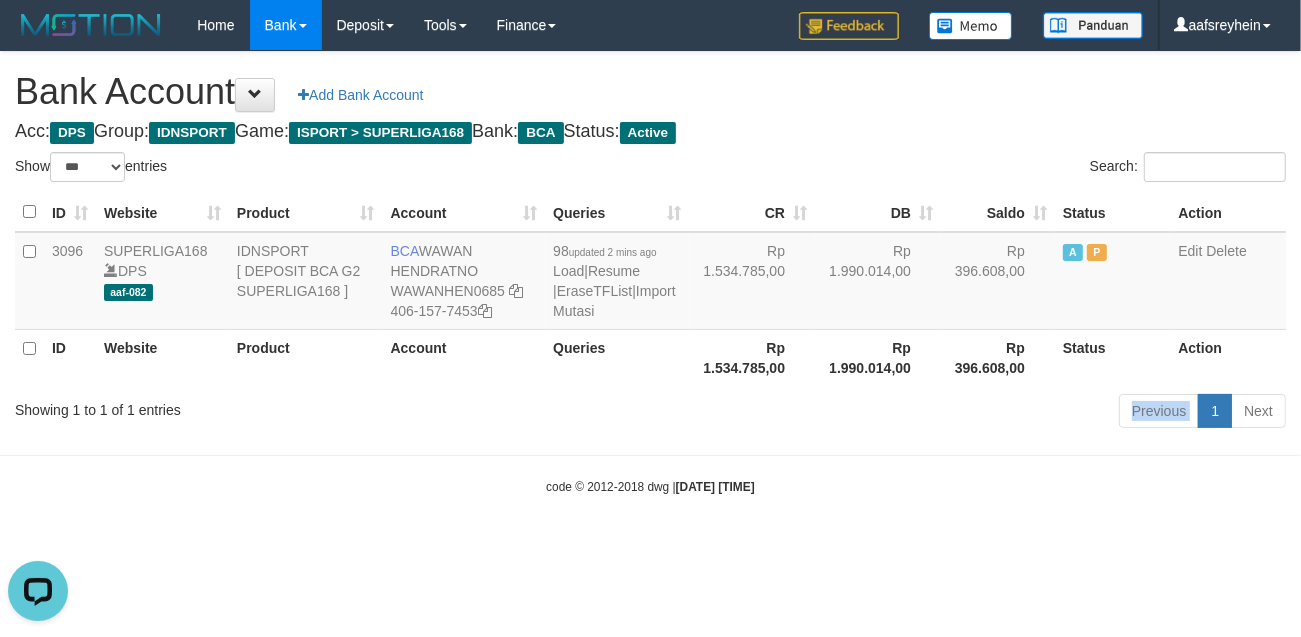 click on "Previous 1 Next" at bounding box center (921, 413) 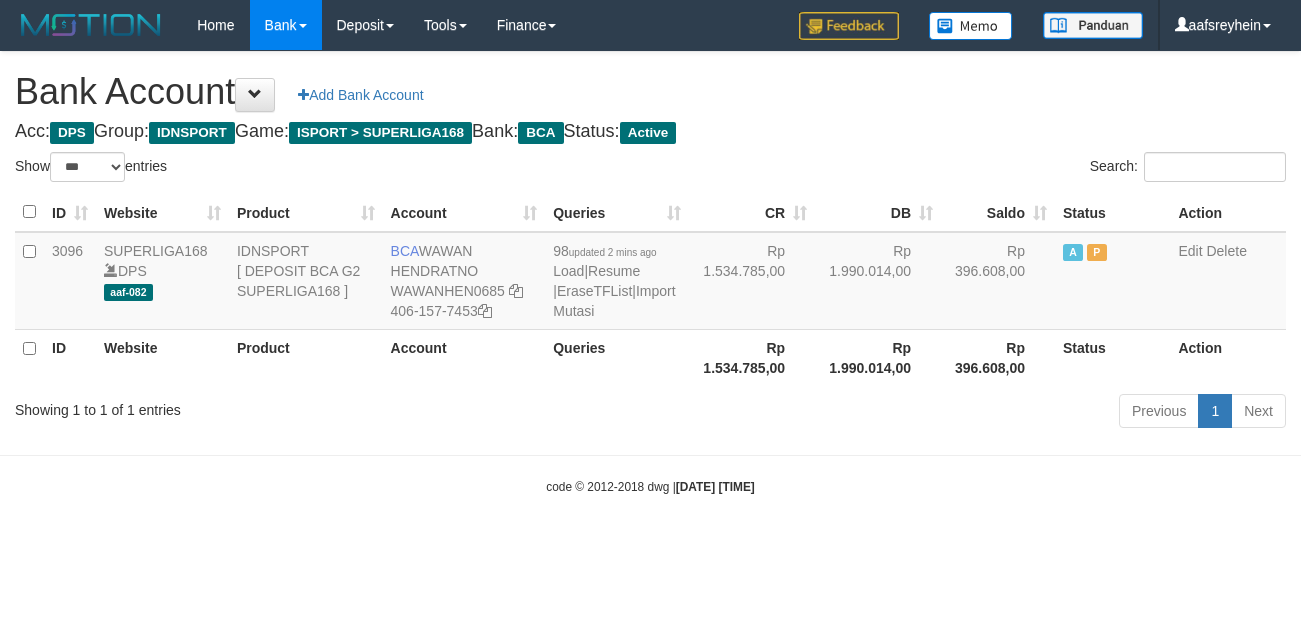 select on "***" 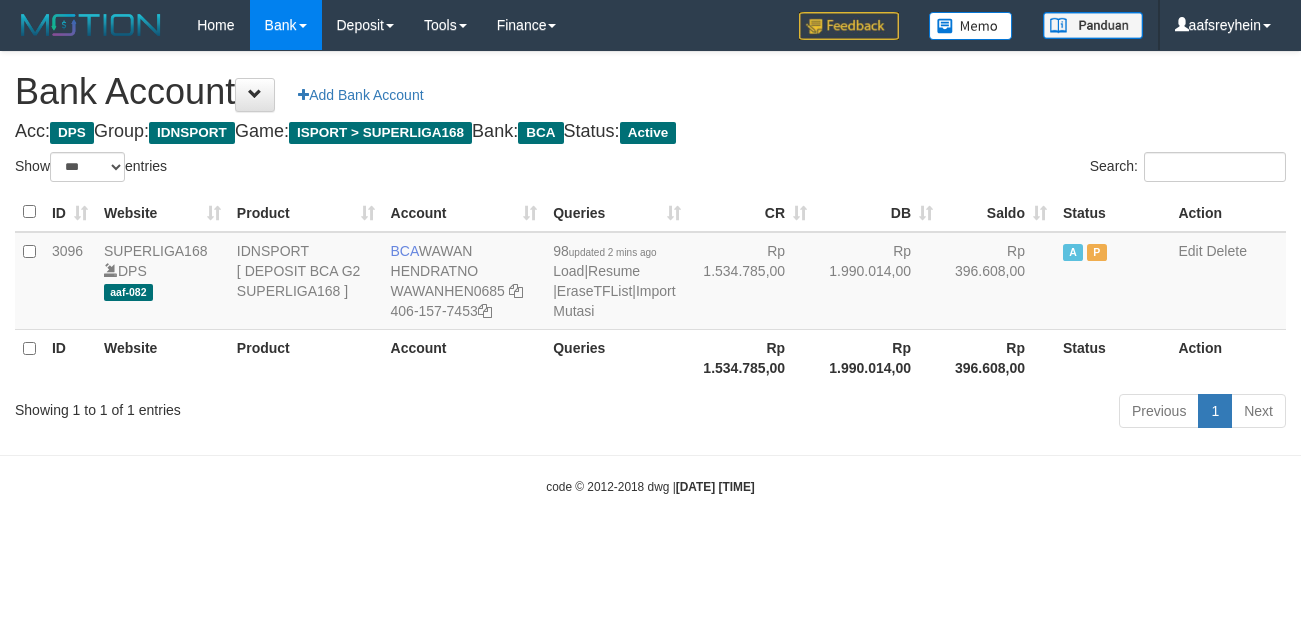 scroll, scrollTop: 0, scrollLeft: 0, axis: both 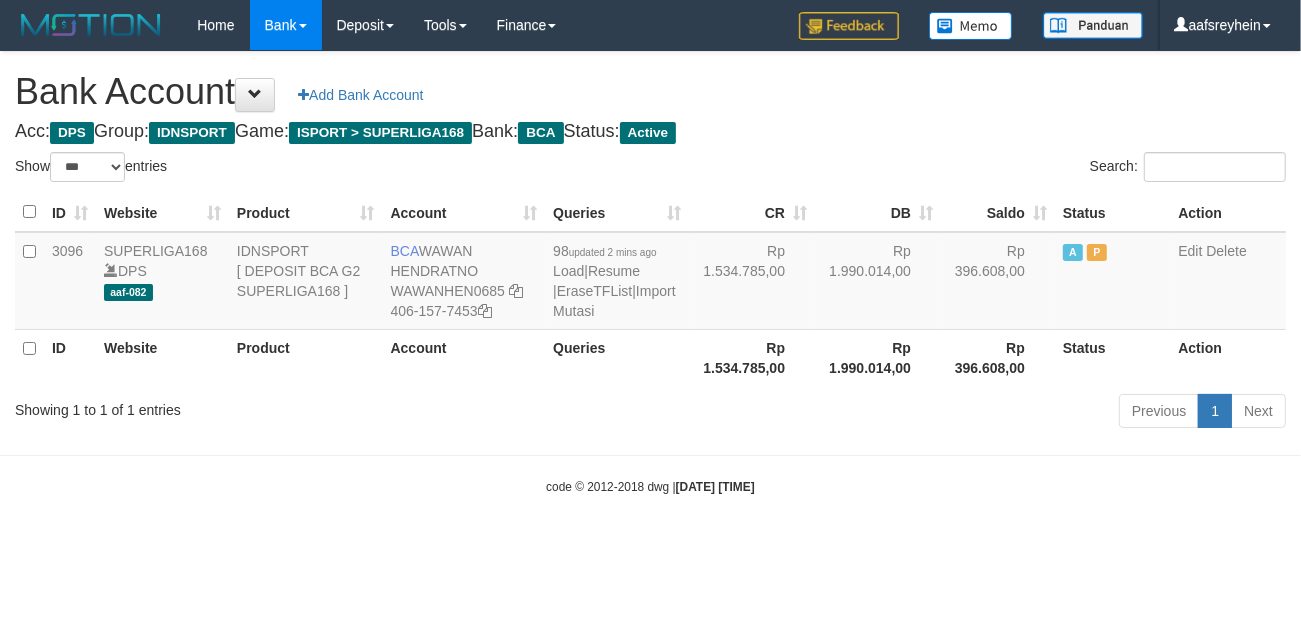 click on "Bank Account
Add Bank Account
Acc: 										 DPS
Group:   IDNSPORT    		Game:   ISPORT > SUPERLIGA168    		Bank:   BCA    		Status:  Active
Filter Account Type
*******
***
**
***
DPS
SELECT ALL  SELECT TYPE  - ALL -
DPS
WD
TMP
Filter Product
*******
******
********
********
*******
********
IDNSPORT
SELECT ALL  SELECT GROUP  - ALL -
BETHUB
IDNPOKER
IDNSPORT
IDNTOTO
LOADONLY
Filter Website
*******" at bounding box center [650, 243] 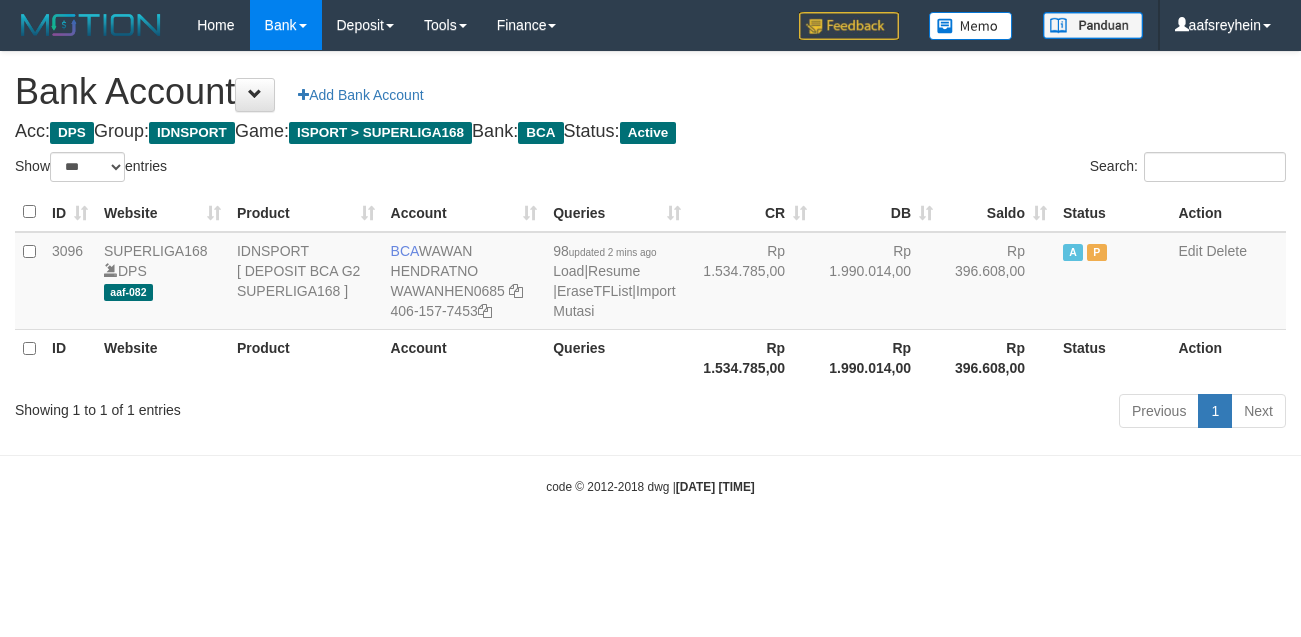 select on "***" 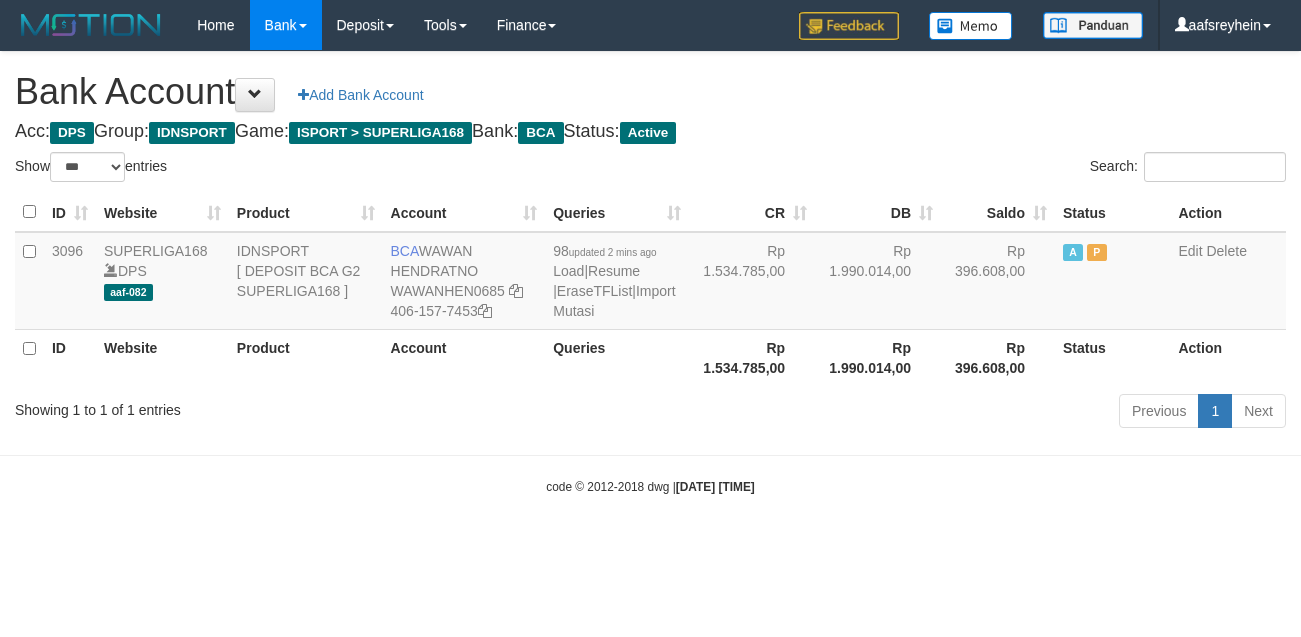scroll, scrollTop: 0, scrollLeft: 0, axis: both 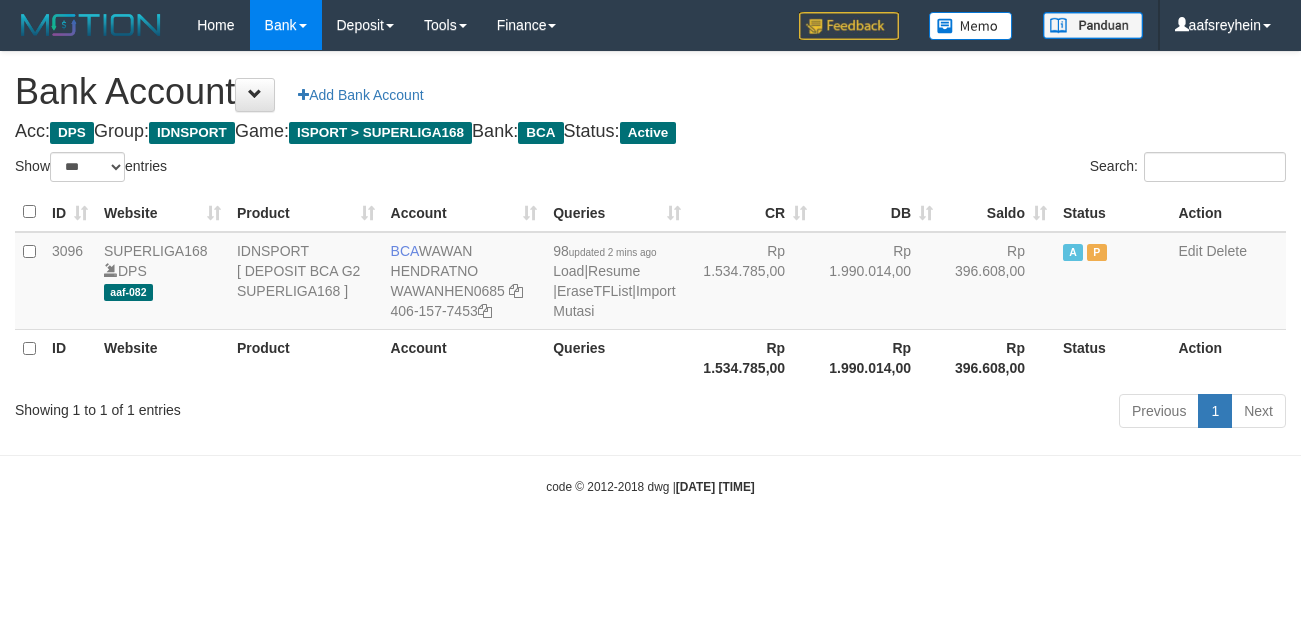 select on "***" 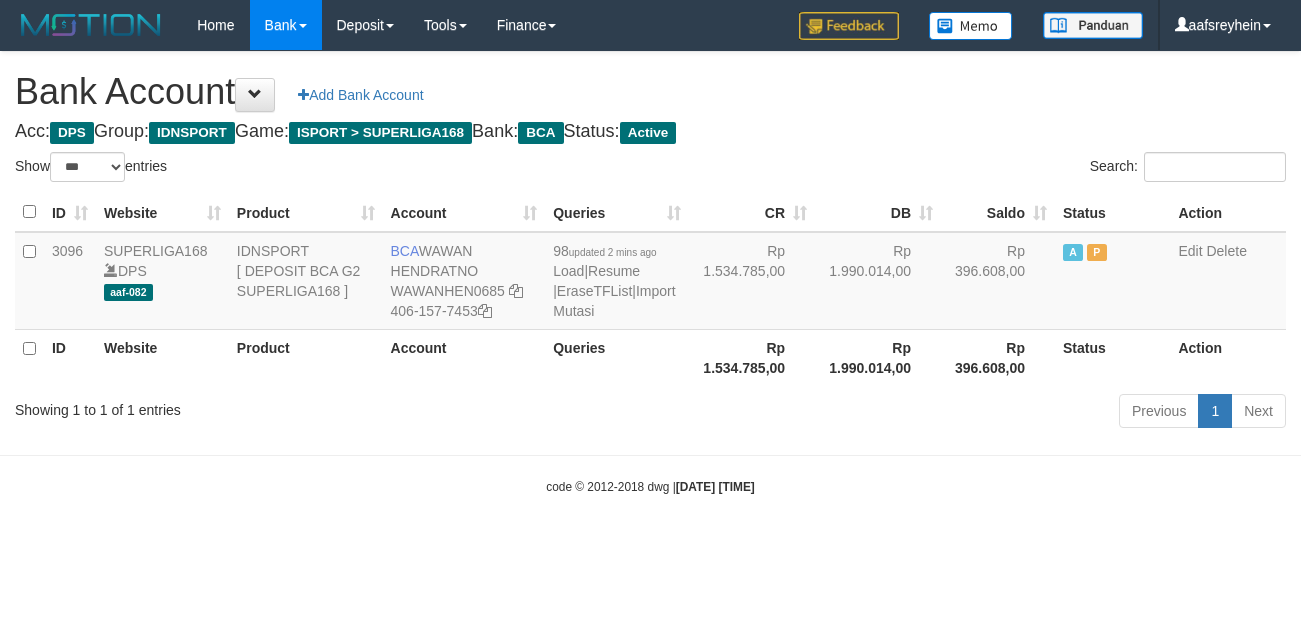 scroll, scrollTop: 0, scrollLeft: 0, axis: both 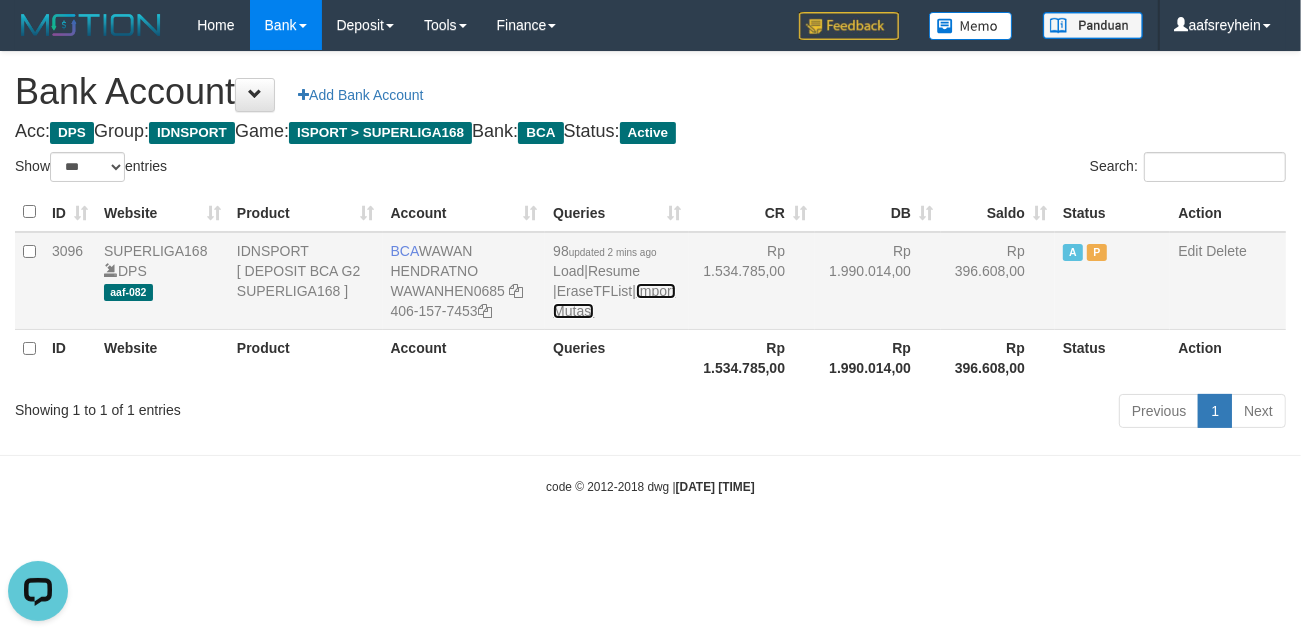 click on "Import Mutasi" at bounding box center [614, 301] 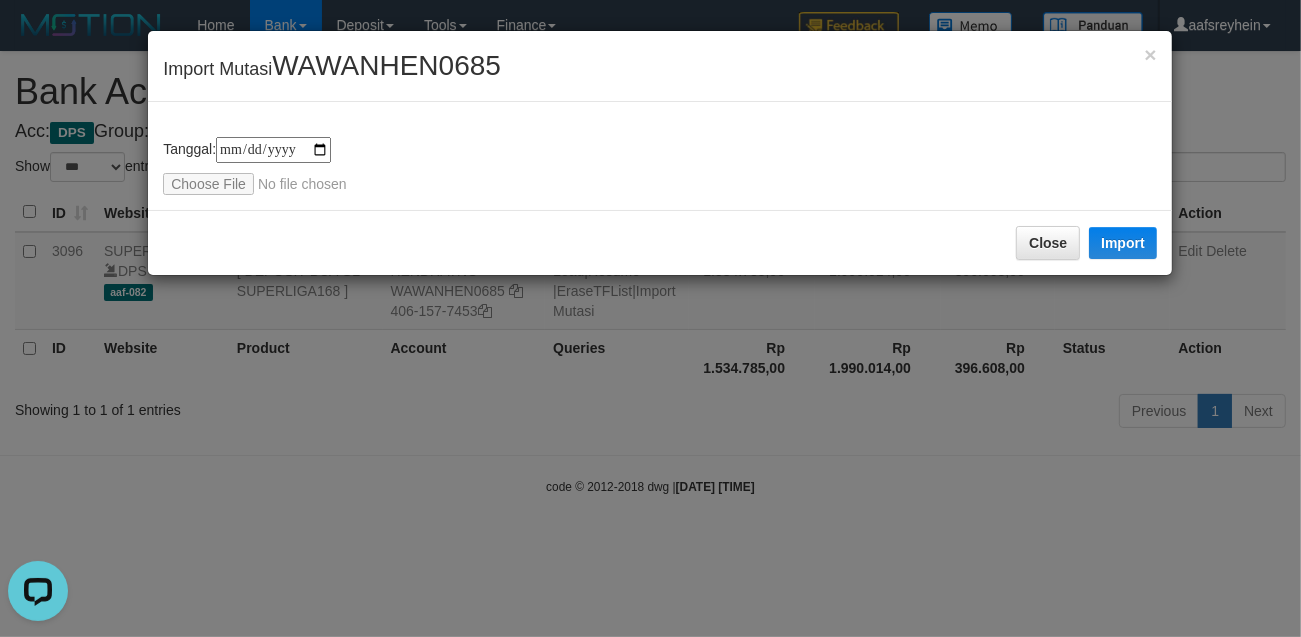 type on "**********" 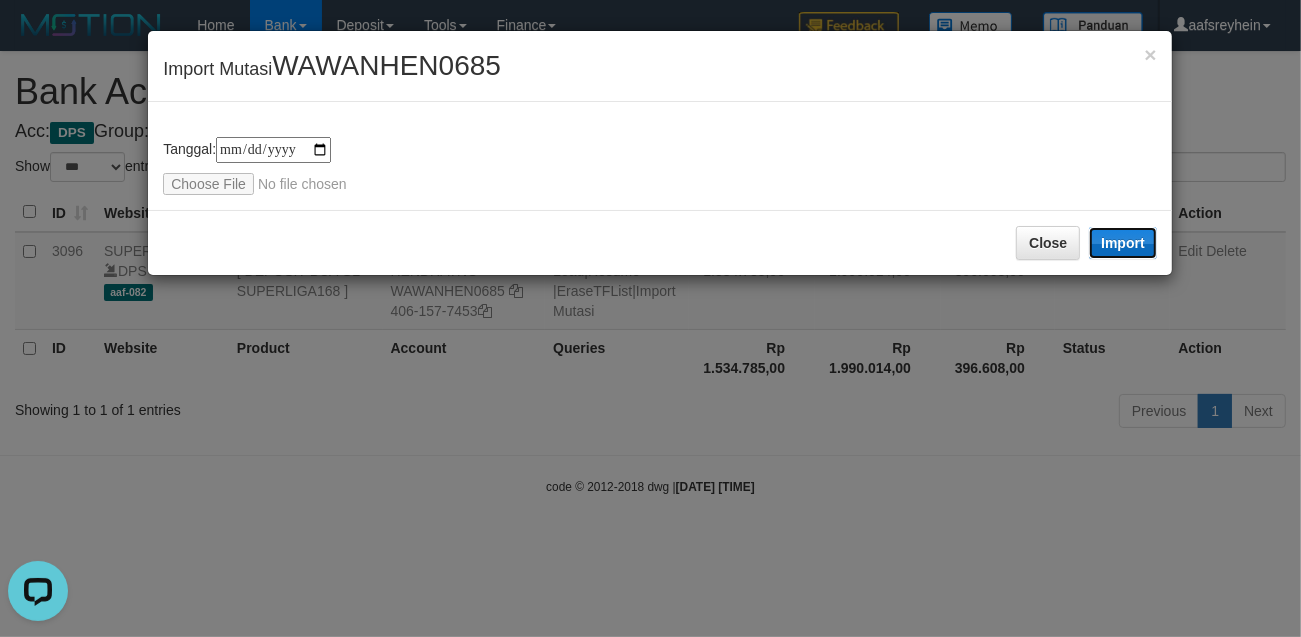 click on "Import" at bounding box center (1123, 243) 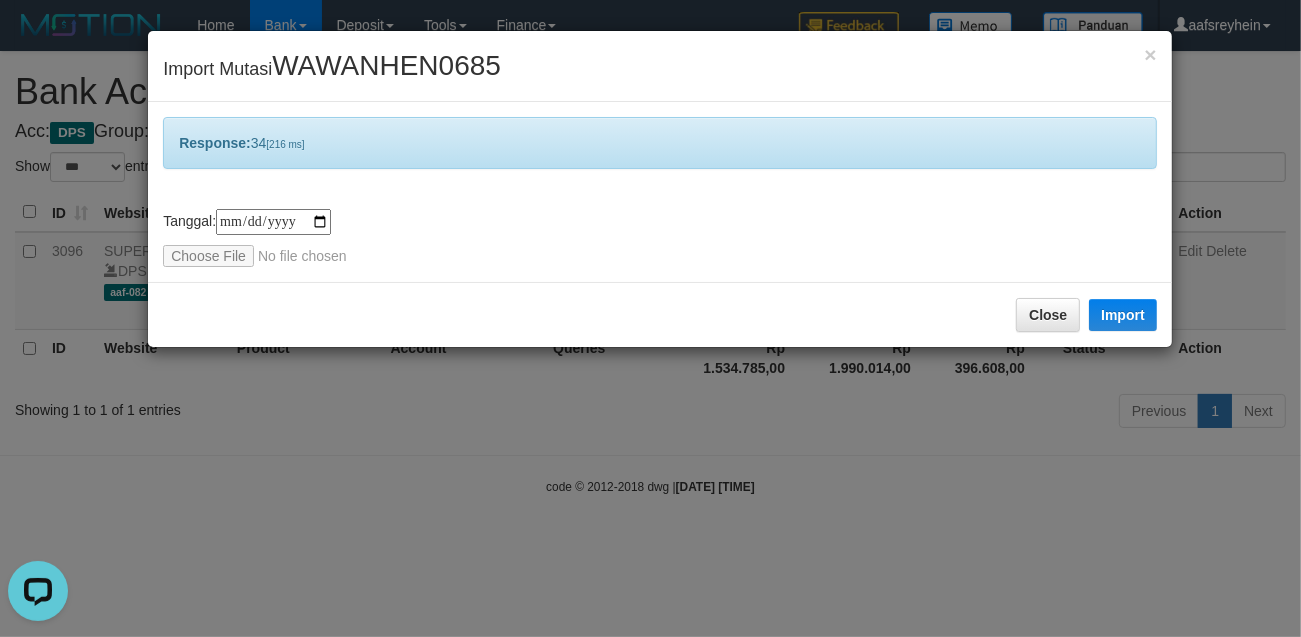 click on "**********" at bounding box center [650, 318] 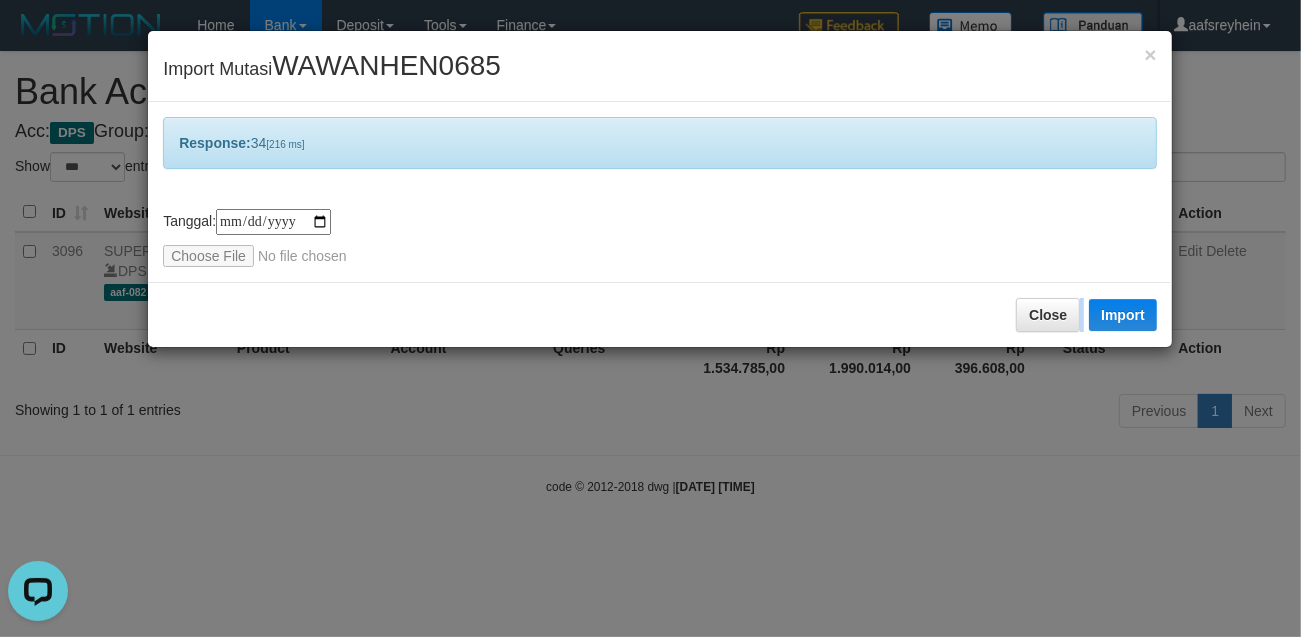 click on "**********" at bounding box center (650, 318) 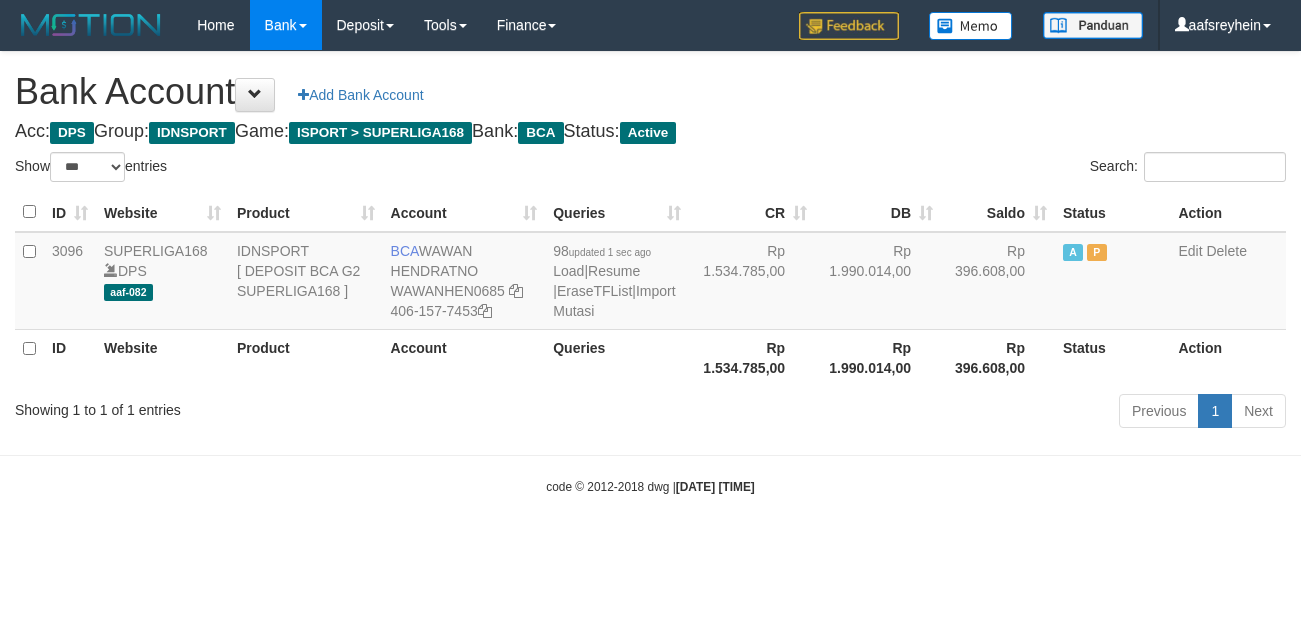select on "***" 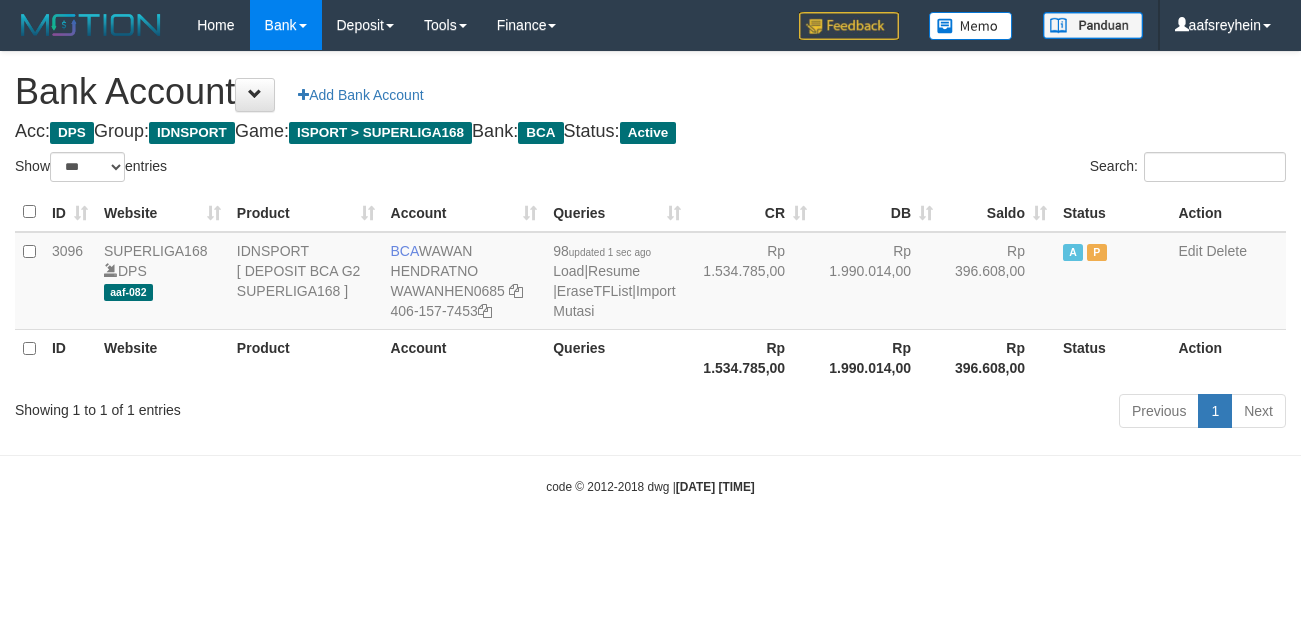 scroll, scrollTop: 0, scrollLeft: 0, axis: both 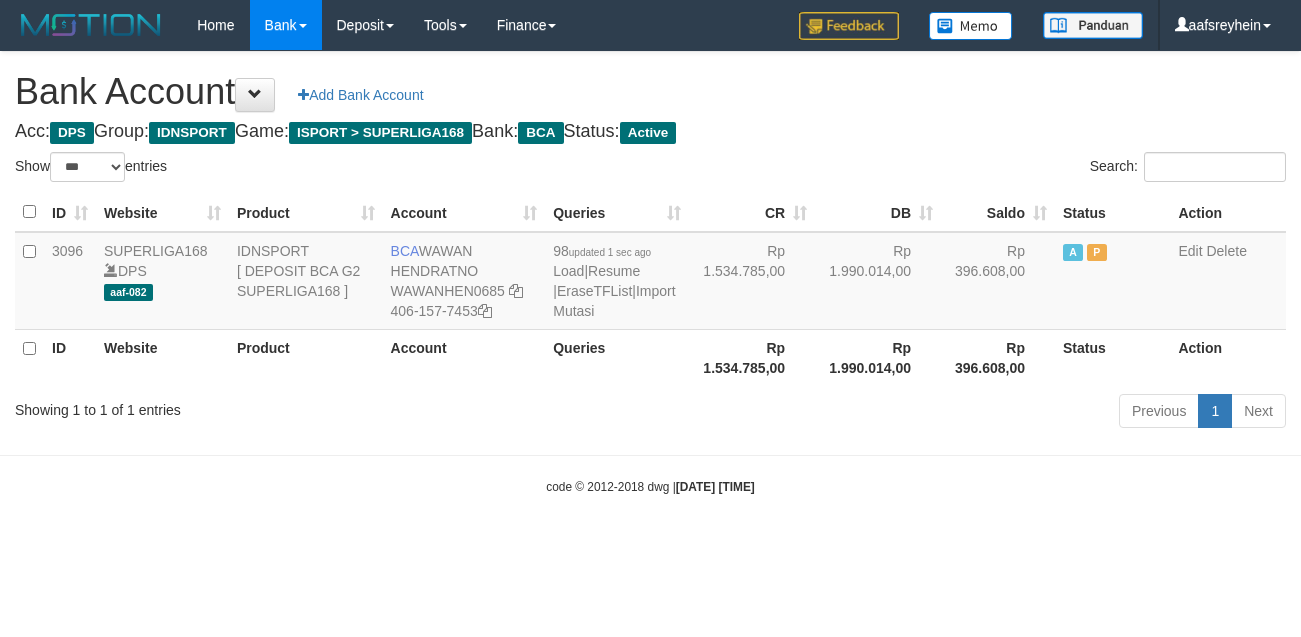 select on "***" 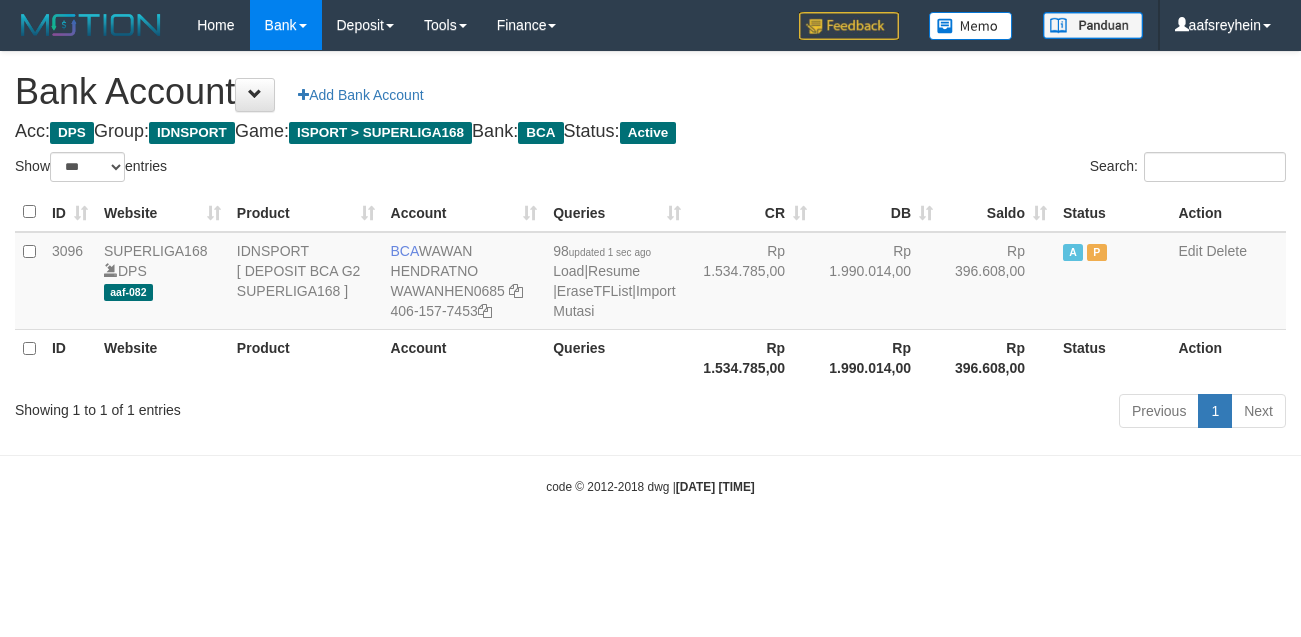 scroll, scrollTop: 0, scrollLeft: 0, axis: both 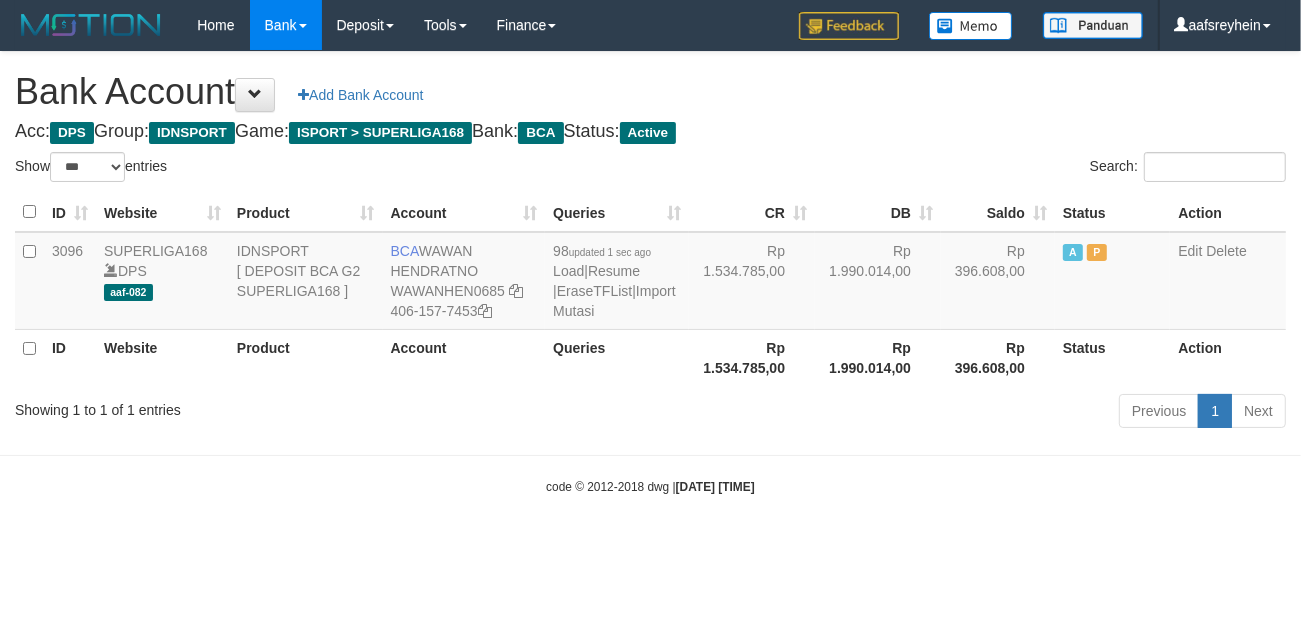 click on "Toggle navigation
Home
Bank
Account List
Load
By Website
Group
[ISPORT]													SUPERLIGA168
By Load Group (DPS)
-" at bounding box center (650, 273) 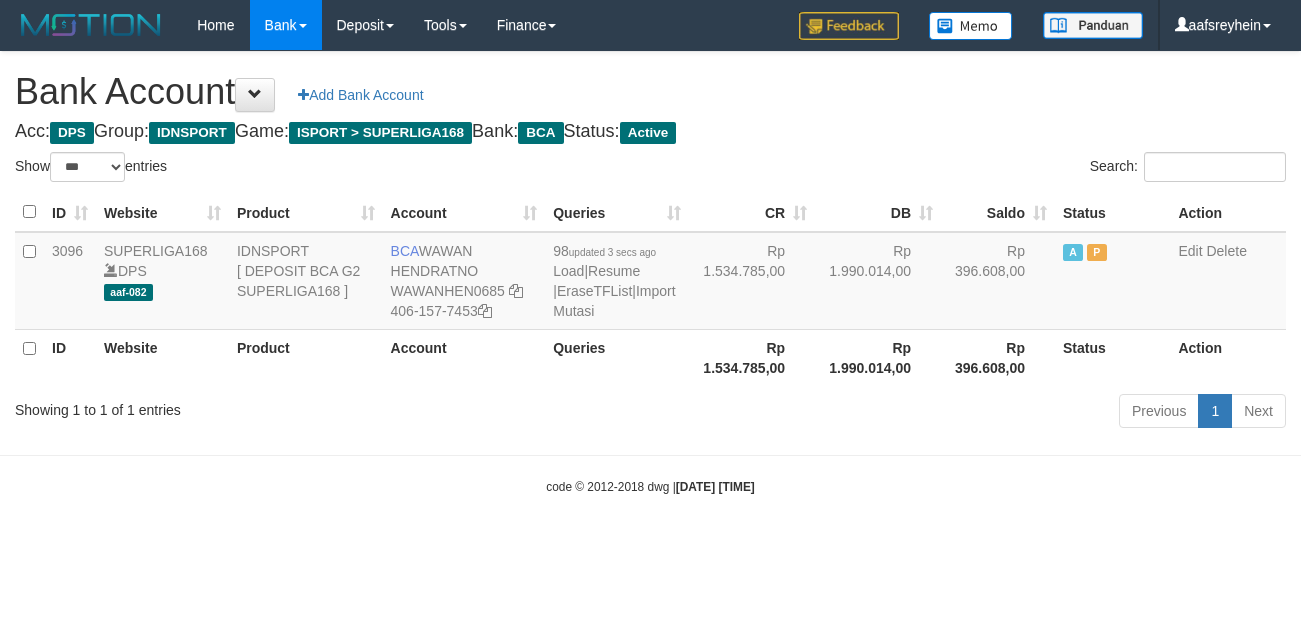 select on "***" 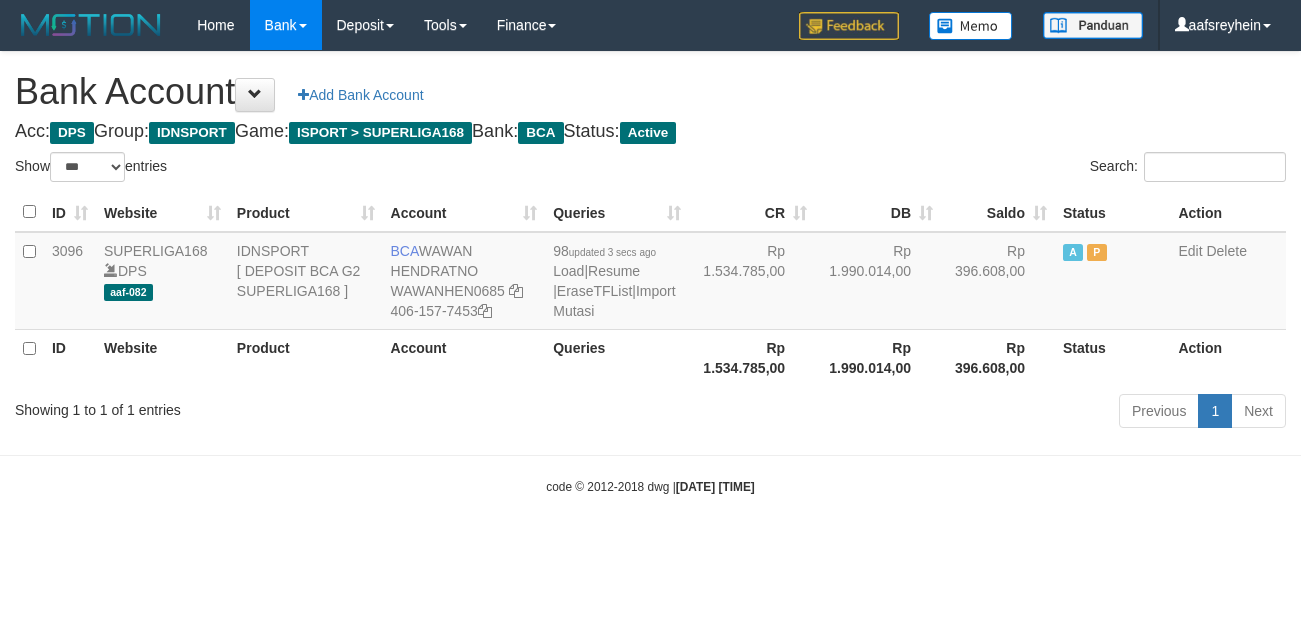 scroll, scrollTop: 0, scrollLeft: 0, axis: both 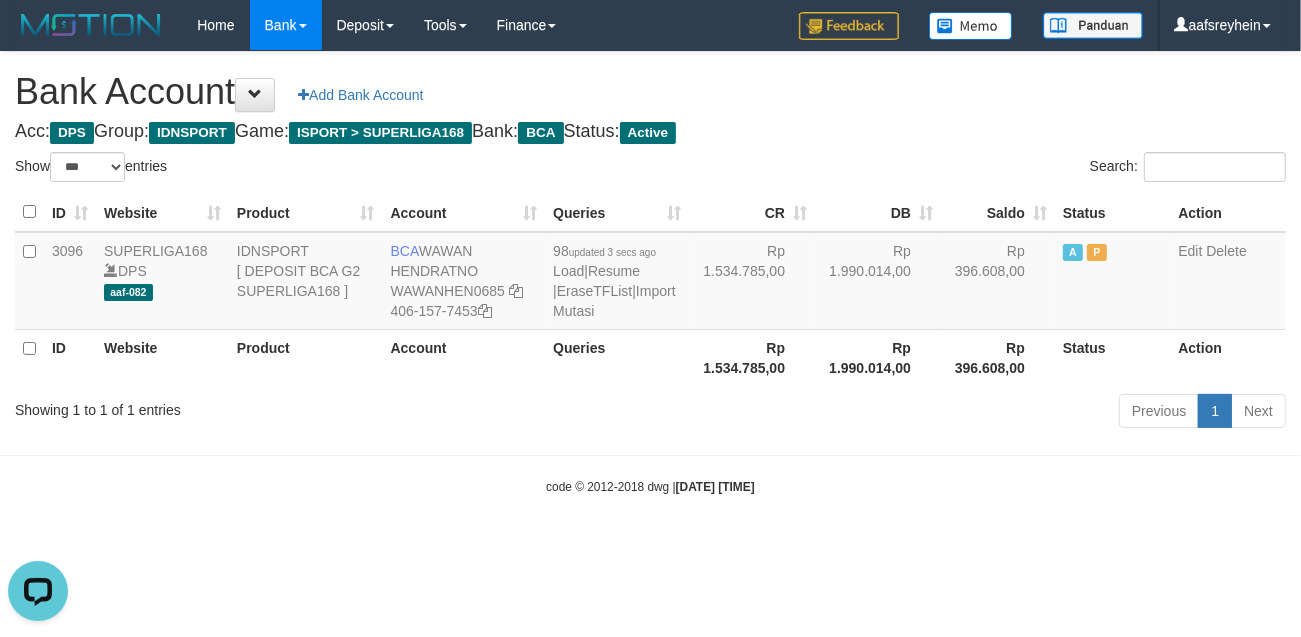 click on "Previous 1 Next" at bounding box center [921, 413] 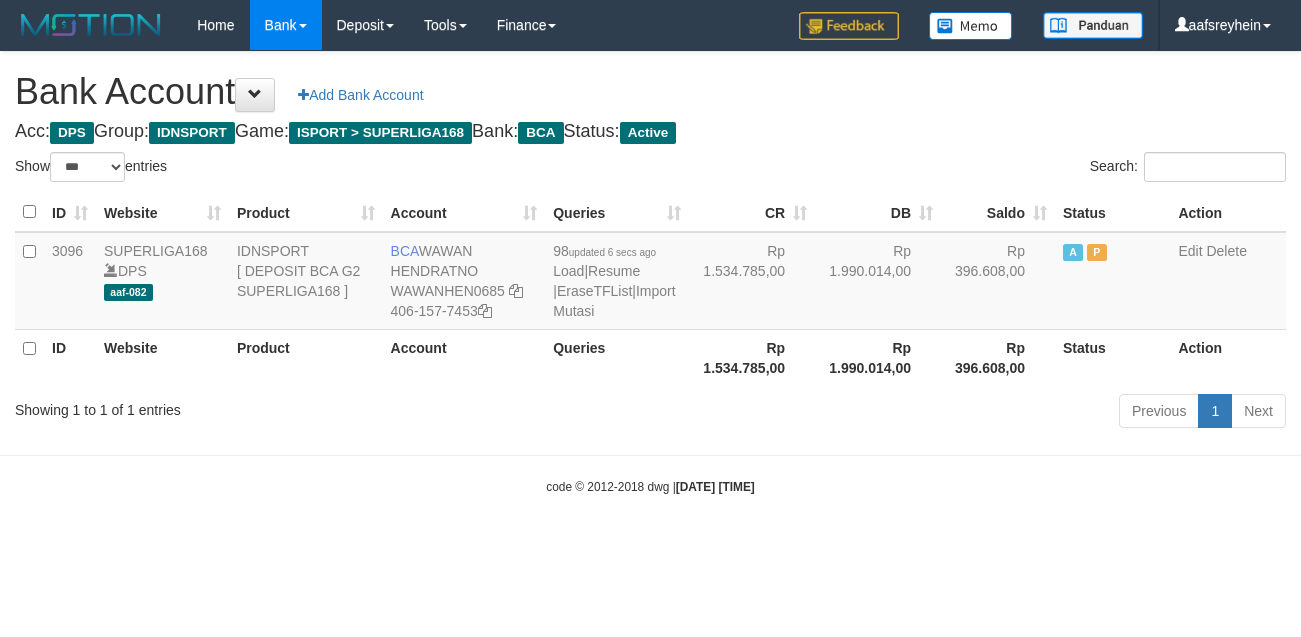 select on "***" 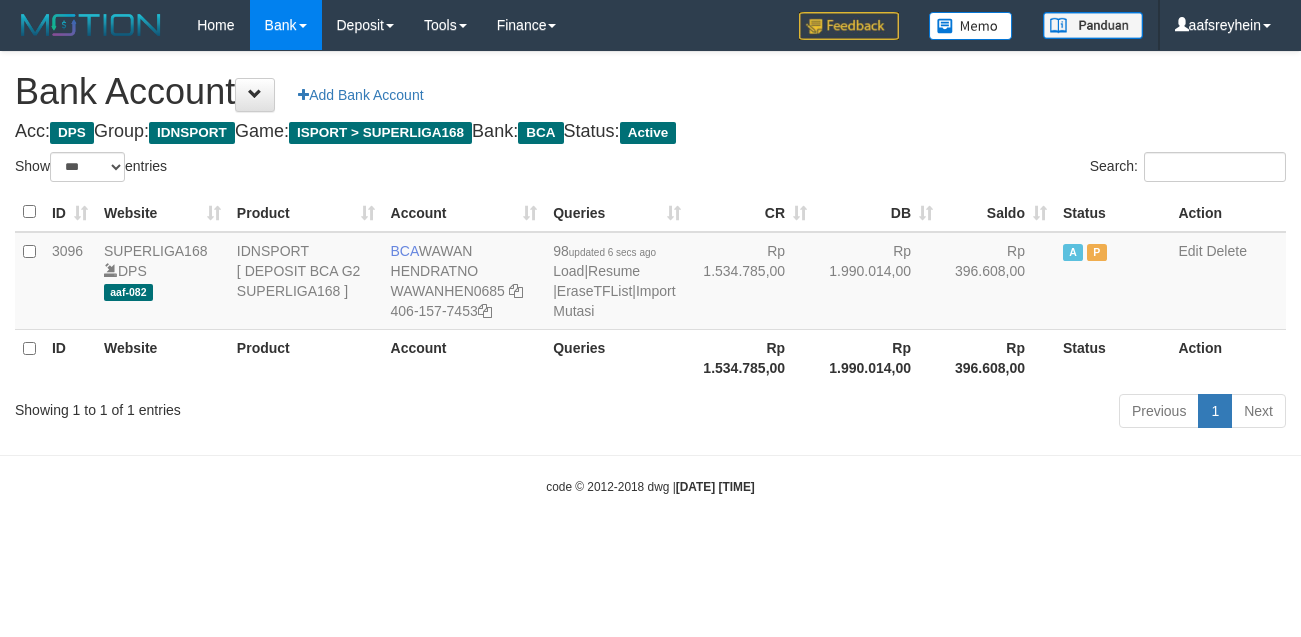 scroll, scrollTop: 0, scrollLeft: 0, axis: both 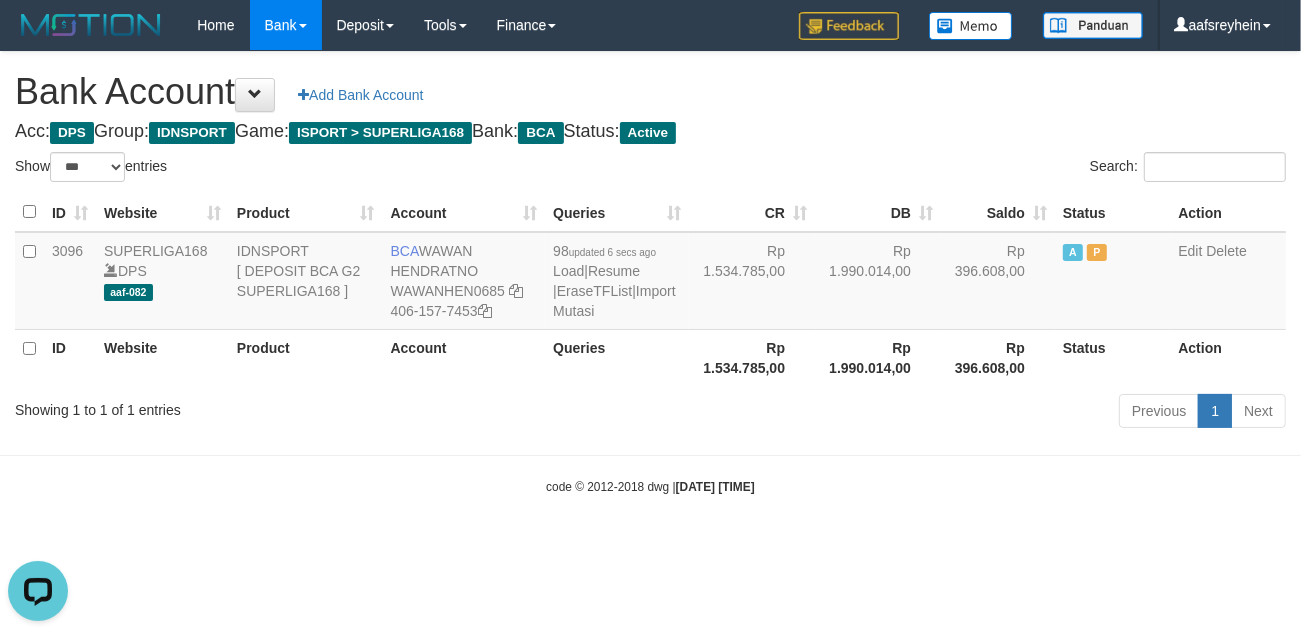 click on "Toggle navigation
Home
Bank
Account List
Load
By Website
Group
[ISPORT]													SUPERLIGA168
By Load Group (DPS)
-" at bounding box center [650, 273] 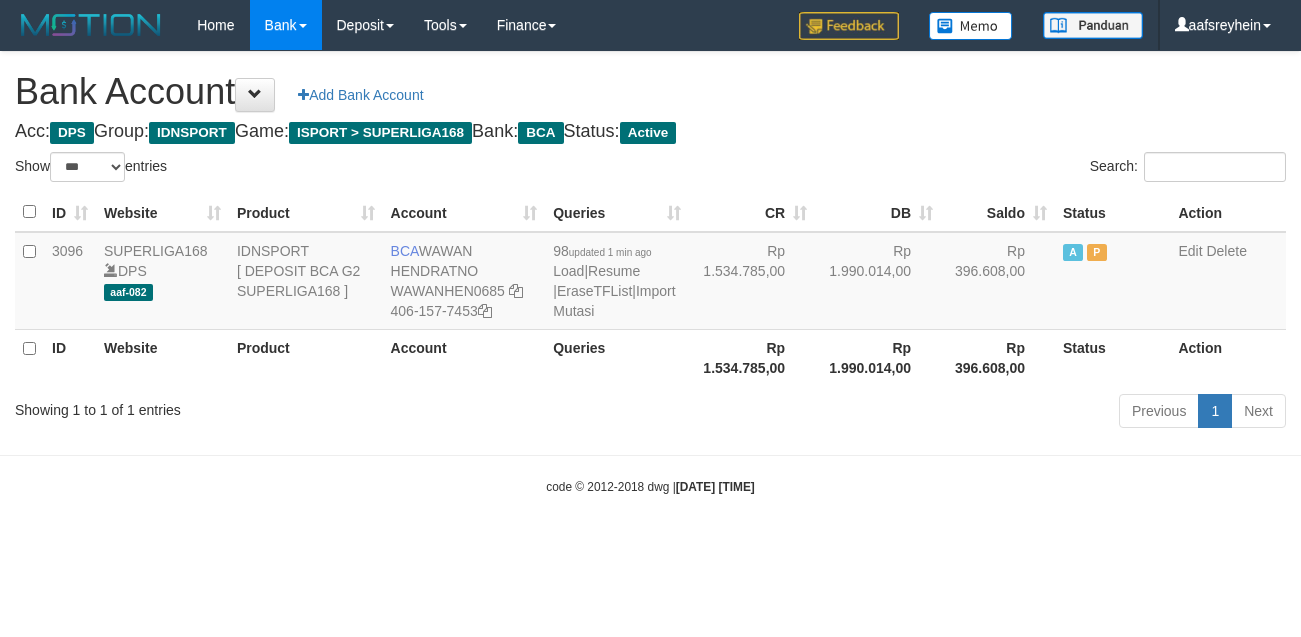 select on "***" 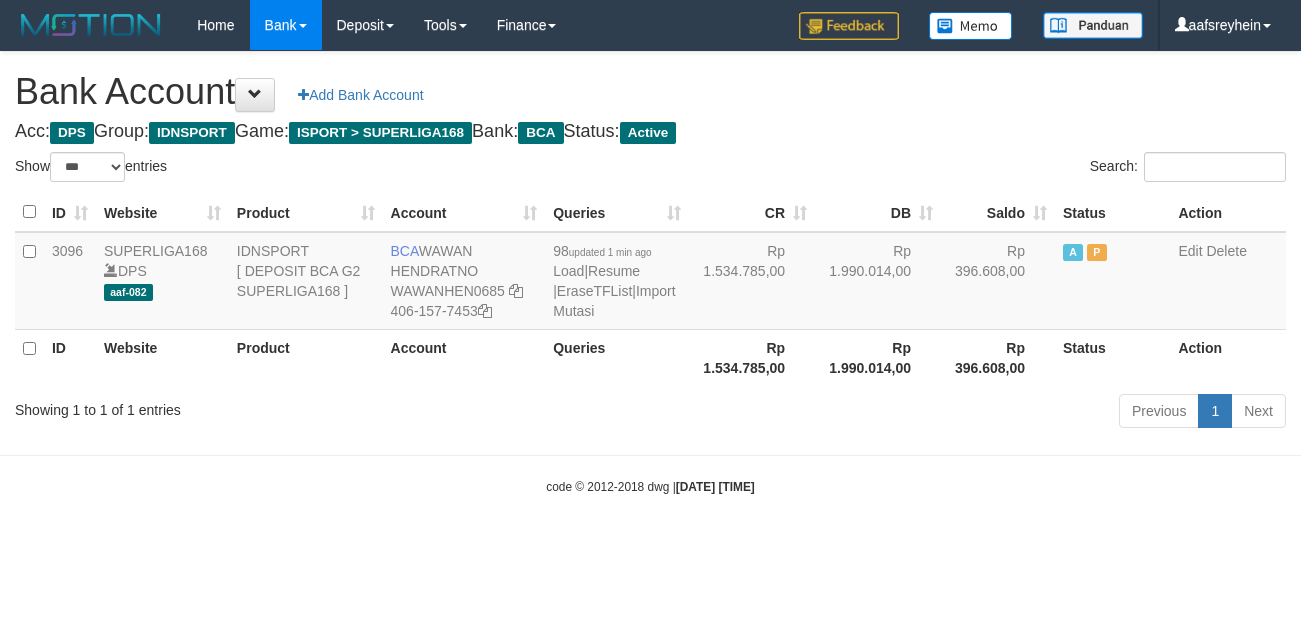 scroll, scrollTop: 0, scrollLeft: 0, axis: both 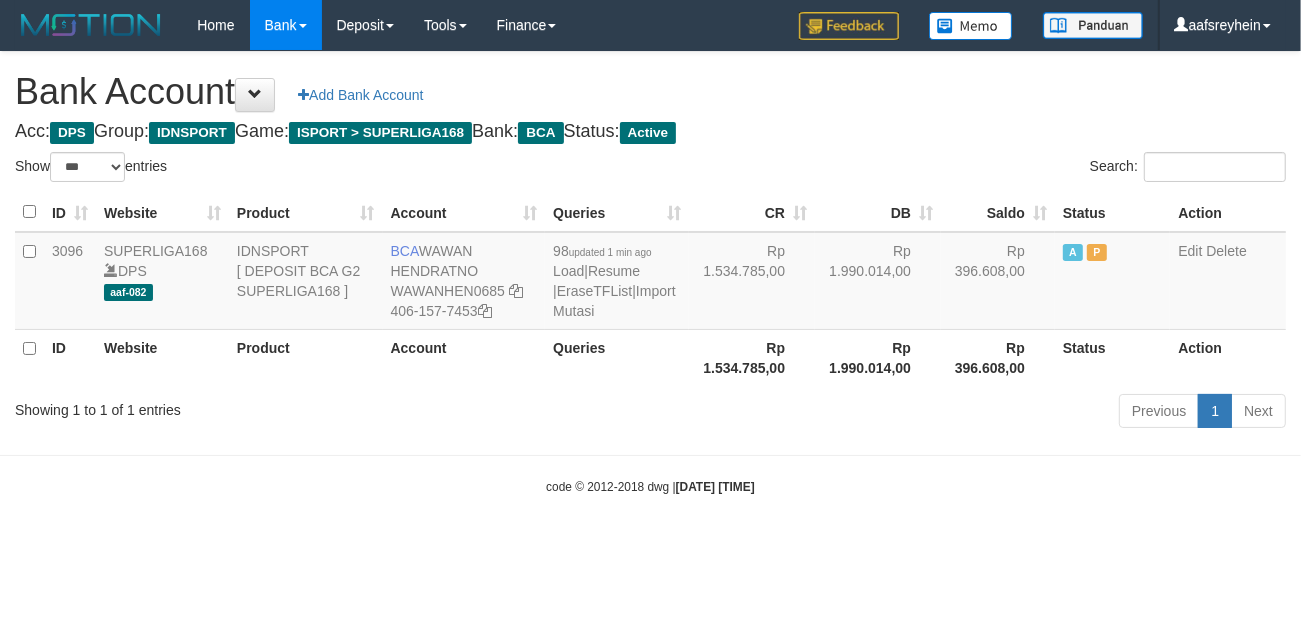 click on "Toggle navigation
Home
Bank
Account List
Load
By Website
Group
[ISPORT]													SUPERLIGA168
By Load Group (DPS)
-" at bounding box center (650, 273) 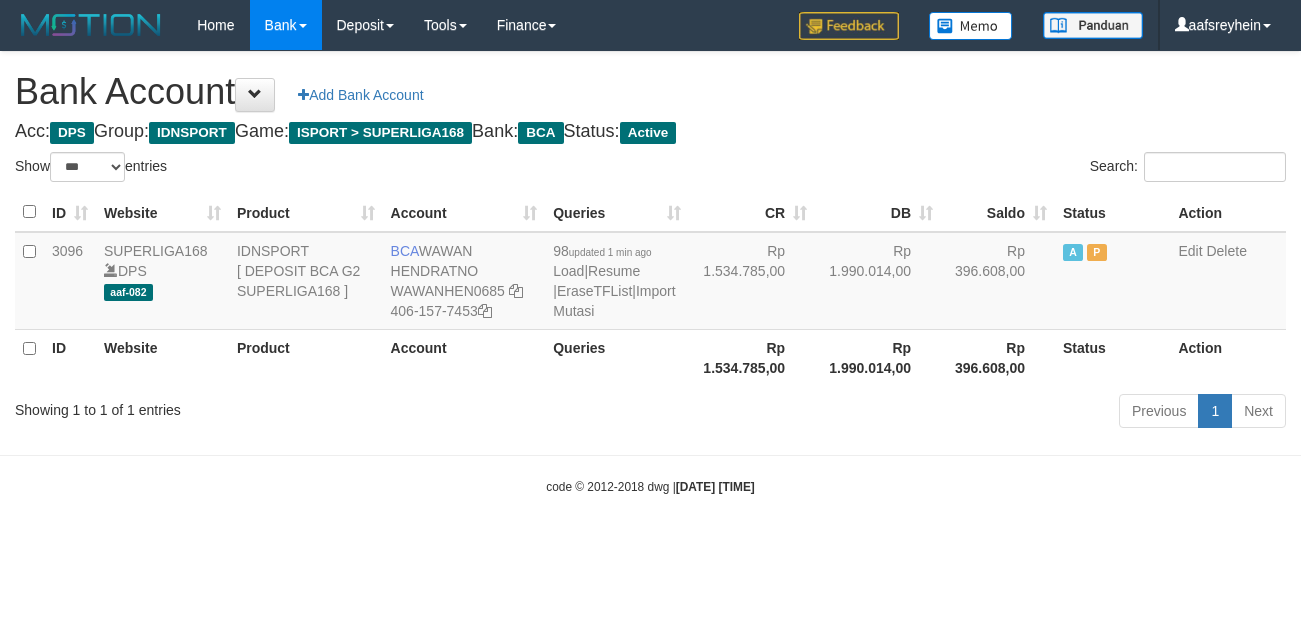 select on "***" 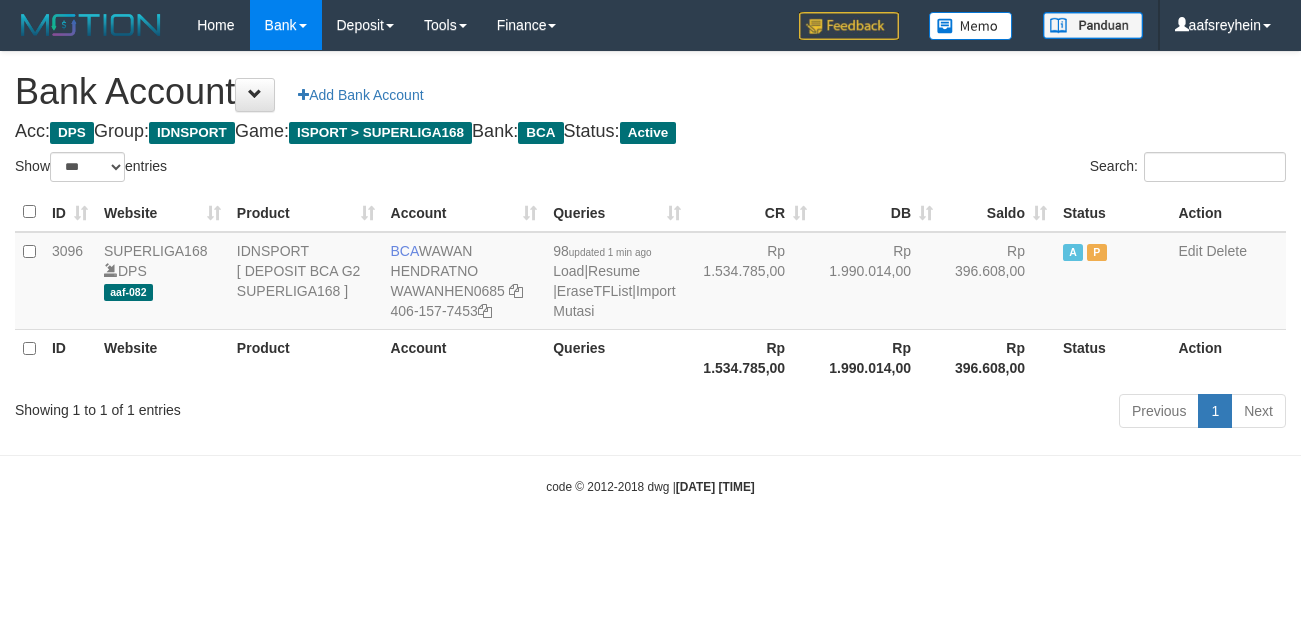 scroll, scrollTop: 0, scrollLeft: 0, axis: both 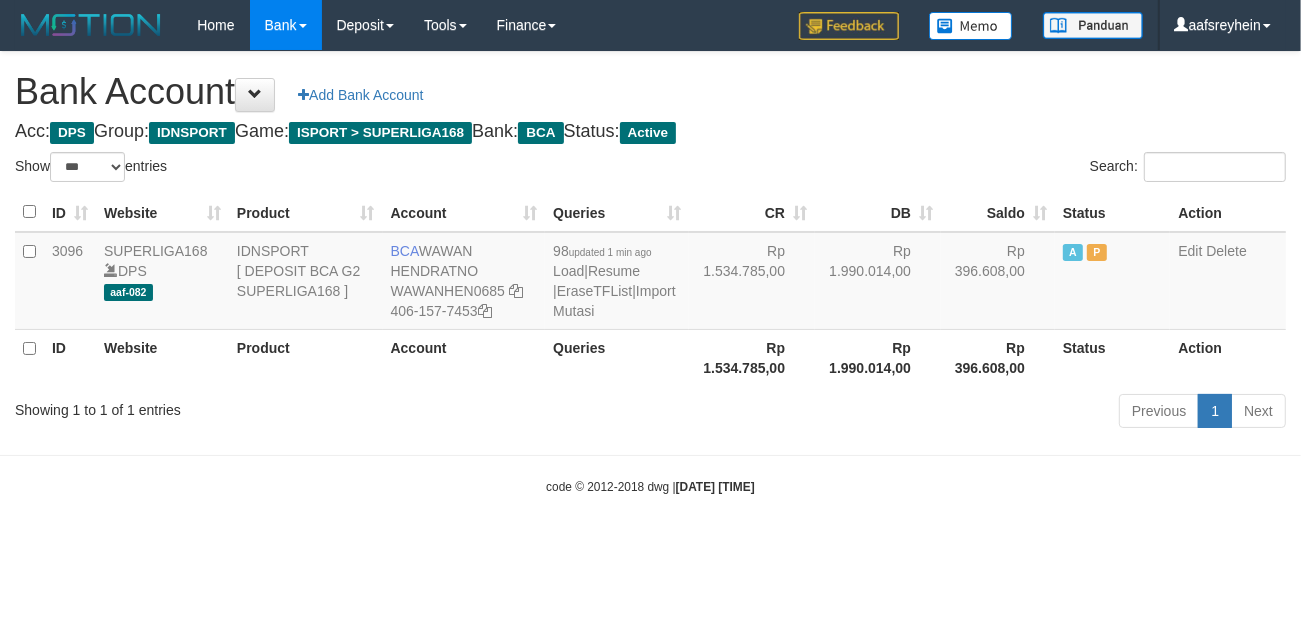 click on "Rp 1.990.014,00" at bounding box center (878, 357) 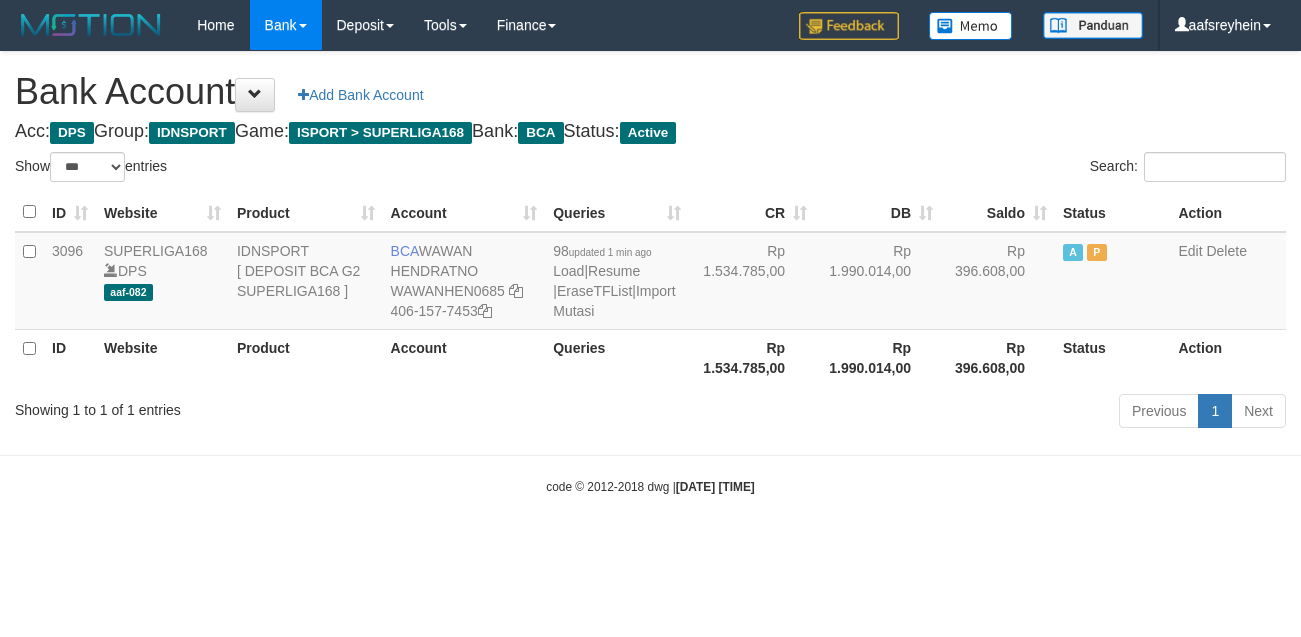 select on "***" 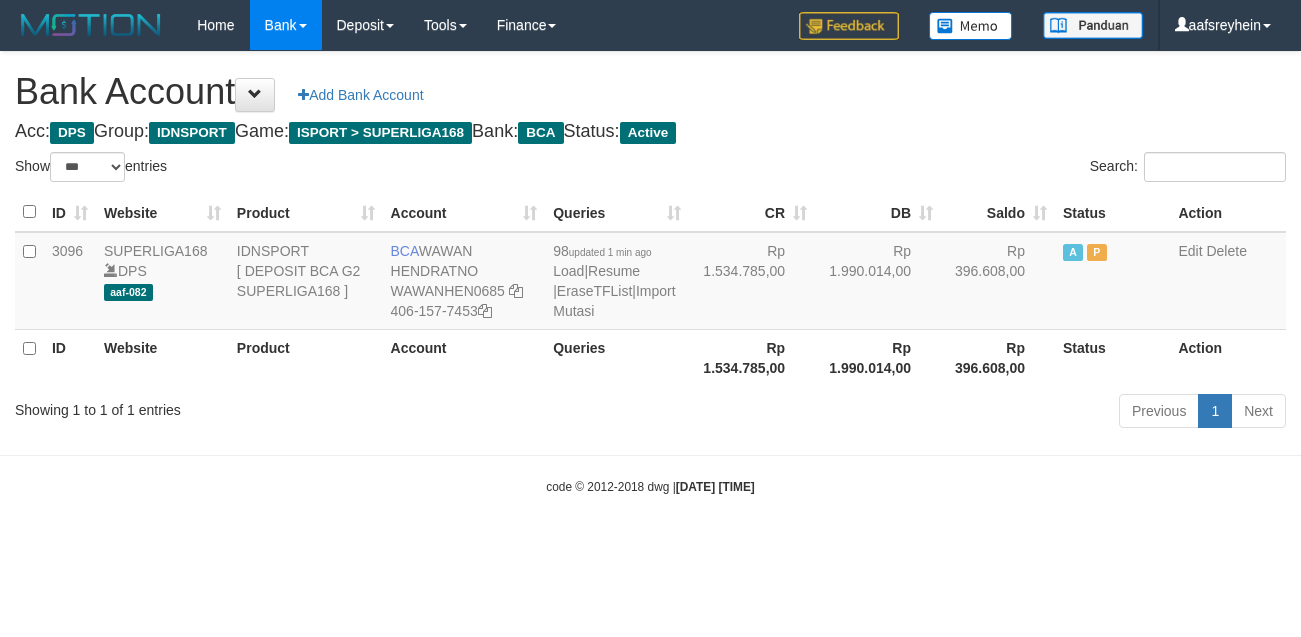 scroll, scrollTop: 0, scrollLeft: 0, axis: both 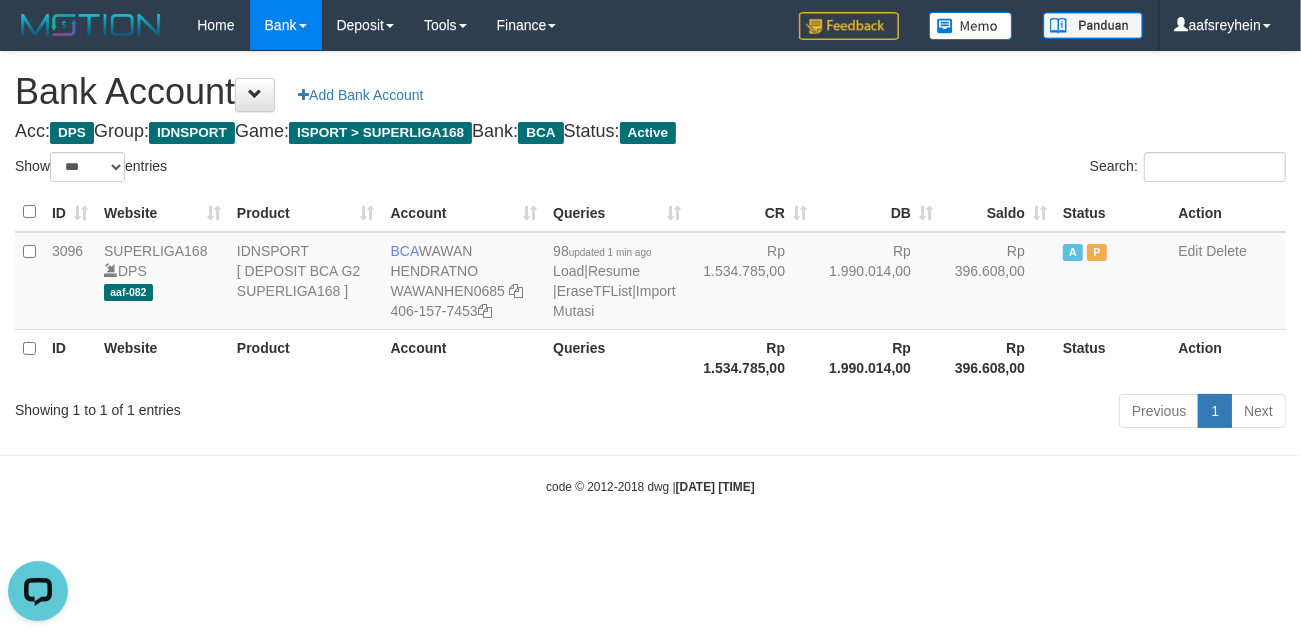 click on "Toggle navigation
Home
Bank
Account List
Load
By Website
Group
[ISPORT]													SUPERLIGA168
By Load Group (DPS)
-" at bounding box center [650, 273] 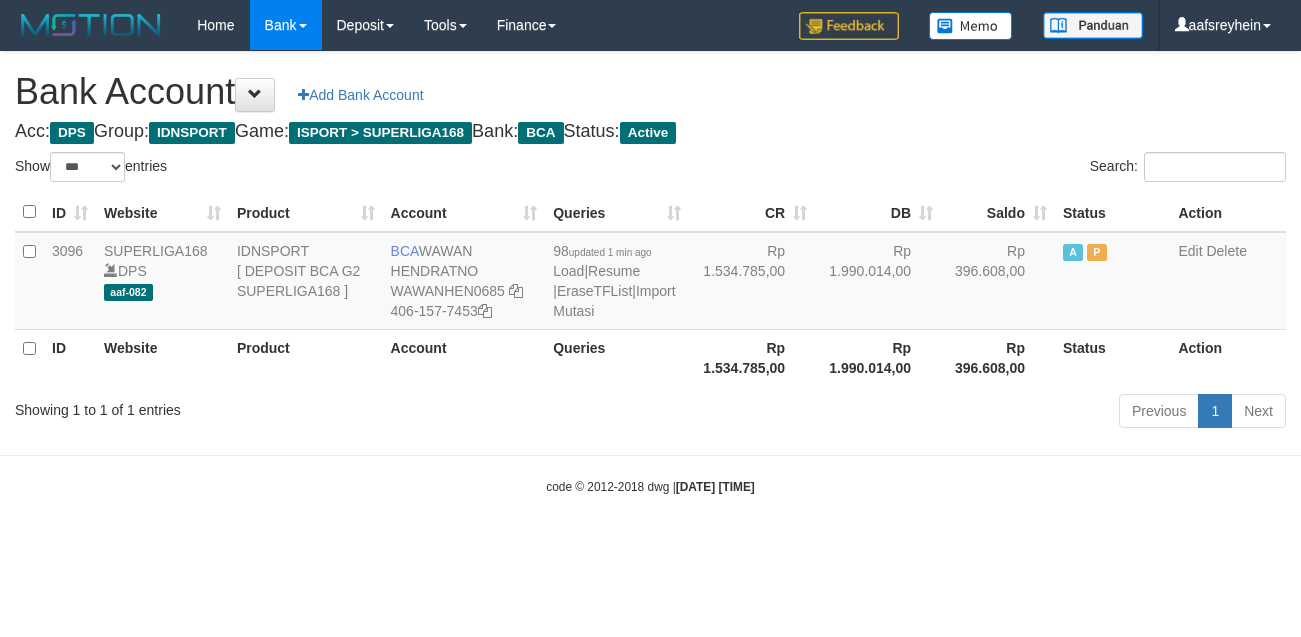 select on "***" 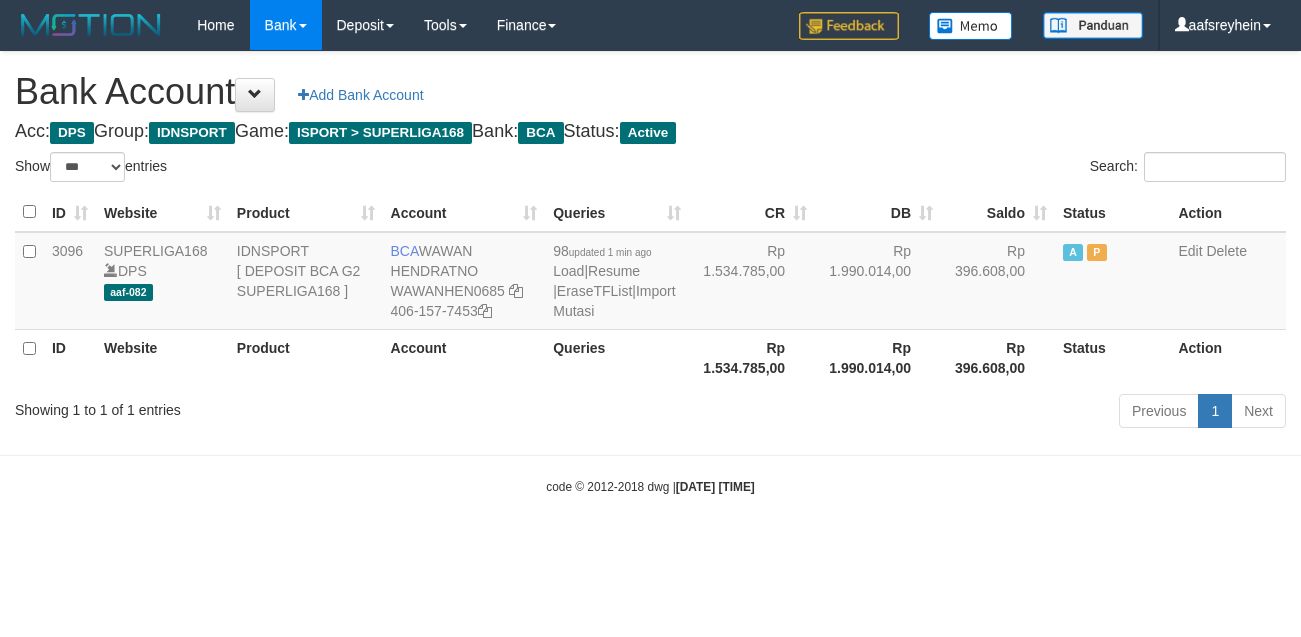 scroll, scrollTop: 0, scrollLeft: 0, axis: both 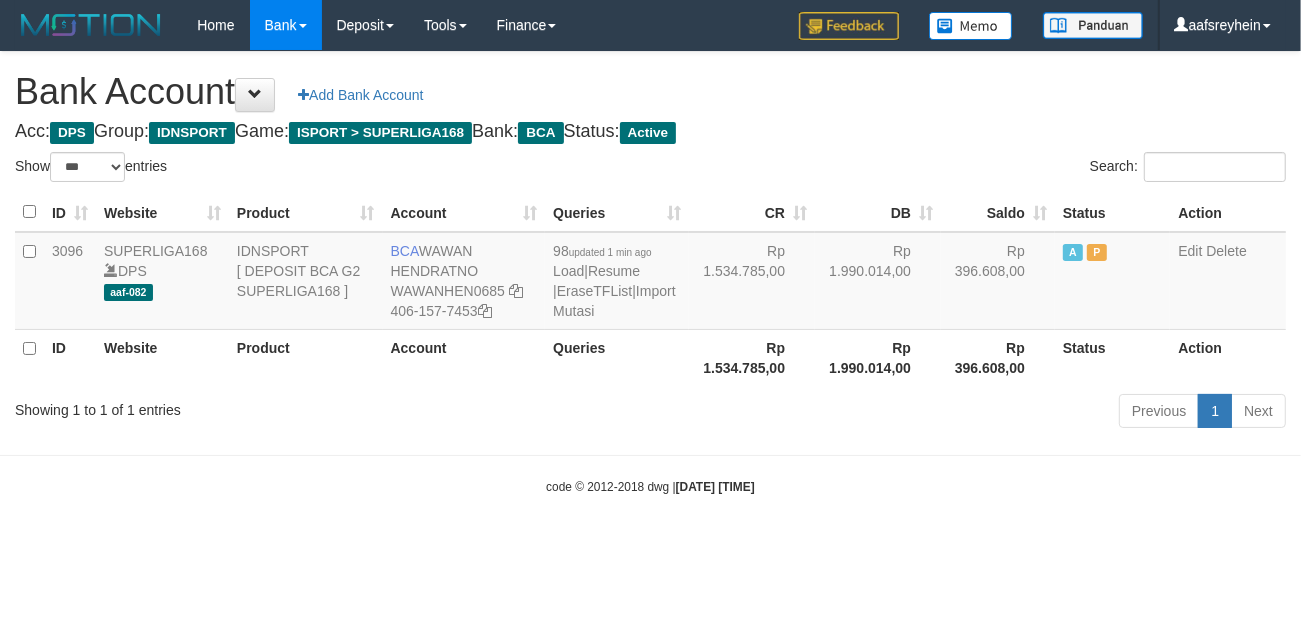 click on "Toggle navigation
Home
Bank
Account List
Load
By Website
Group
[ISPORT]													SUPERLIGA168
By Load Group (DPS)
-" at bounding box center (650, 273) 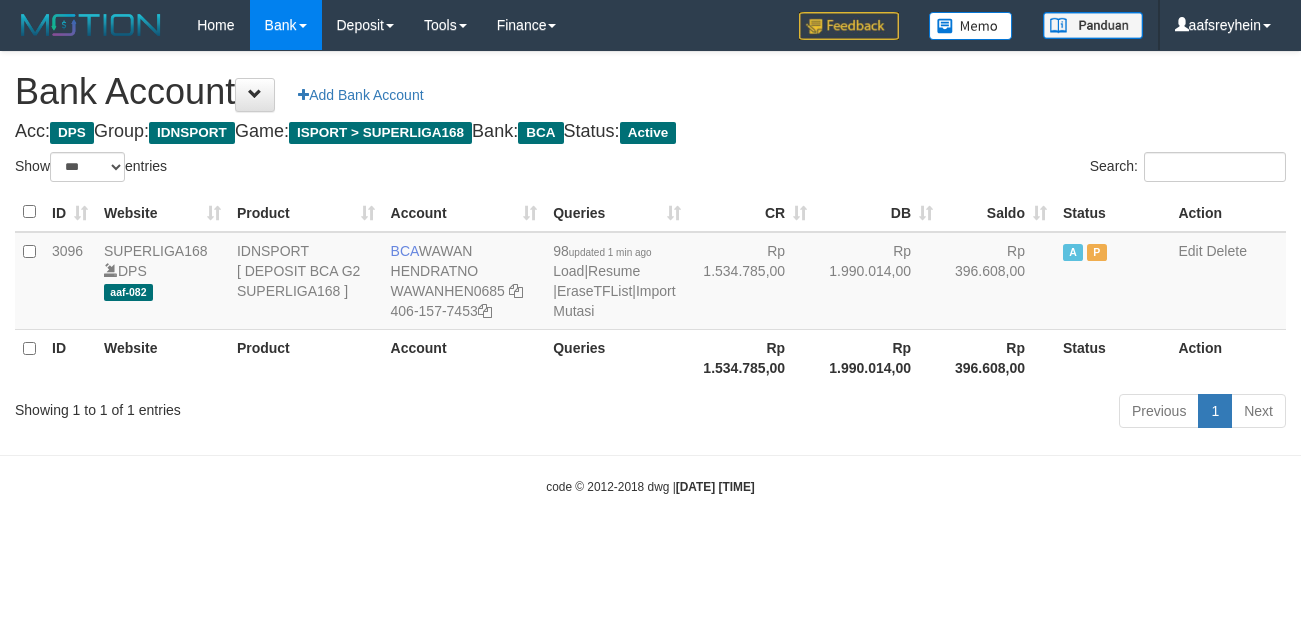 select on "***" 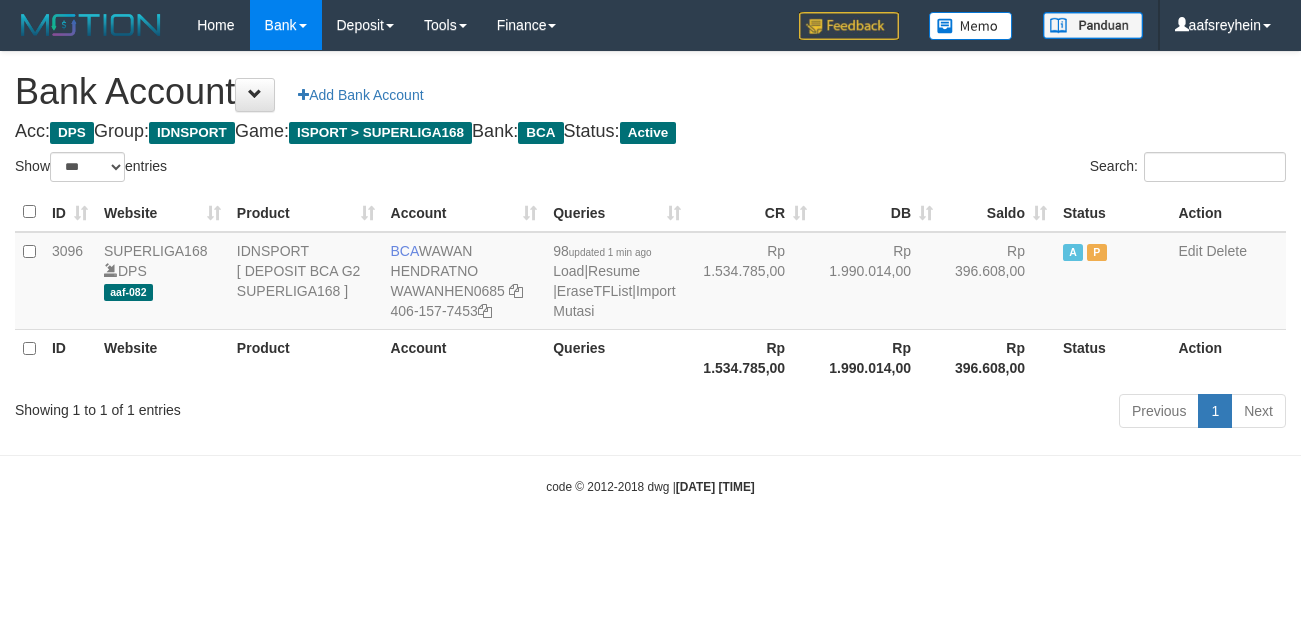 scroll, scrollTop: 0, scrollLeft: 0, axis: both 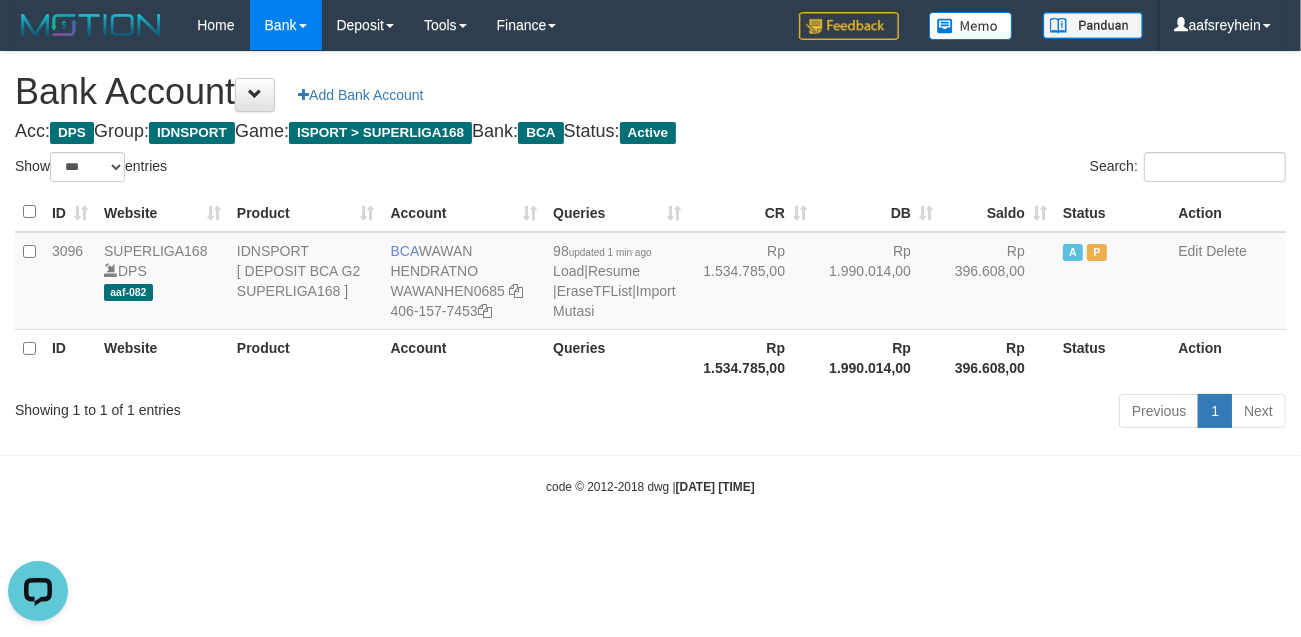 drag, startPoint x: 1042, startPoint y: 528, endPoint x: 1047, endPoint y: 506, distance: 22.561028 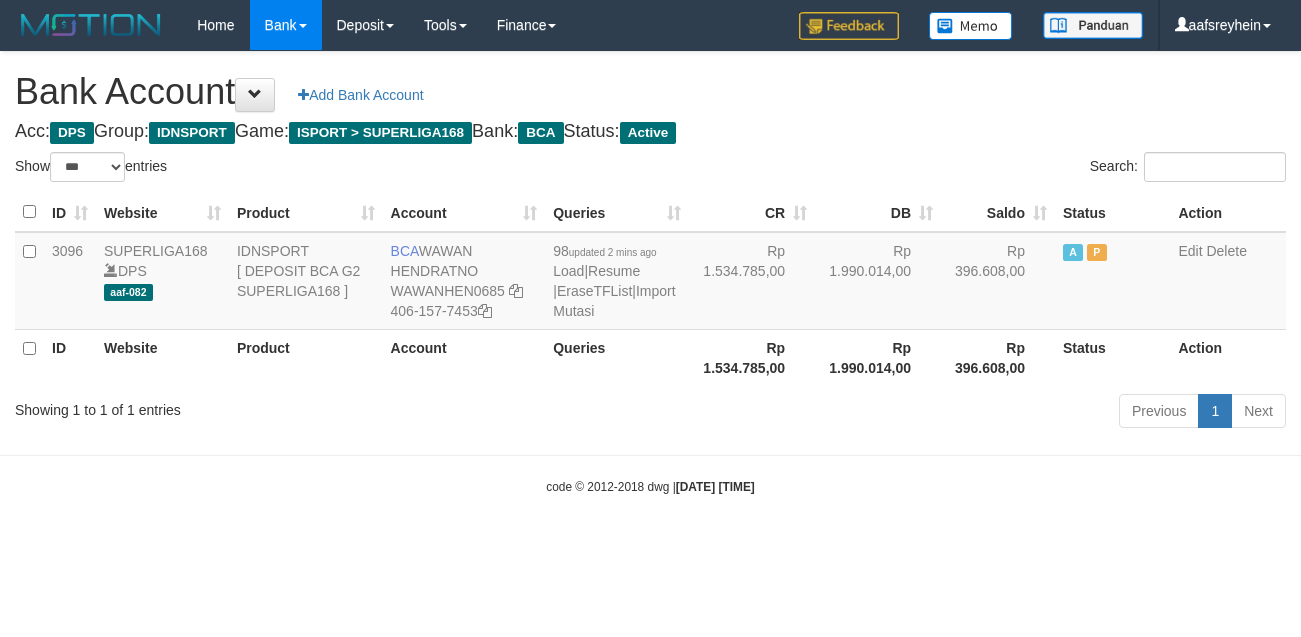 select on "***" 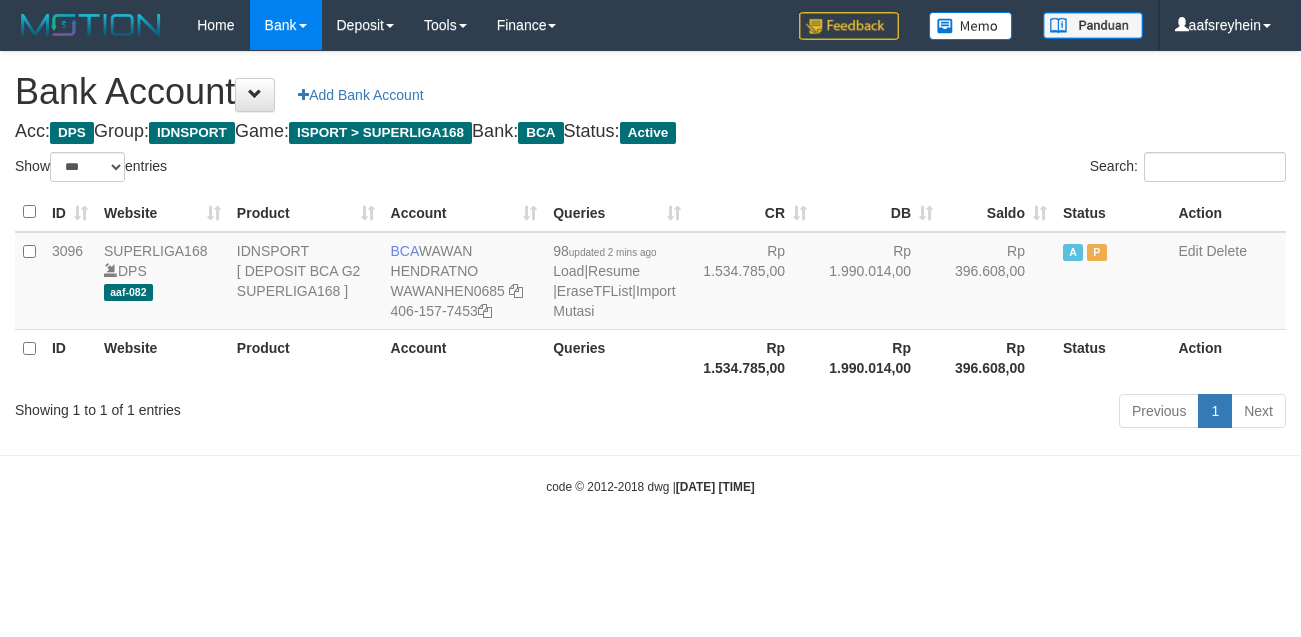 scroll, scrollTop: 0, scrollLeft: 0, axis: both 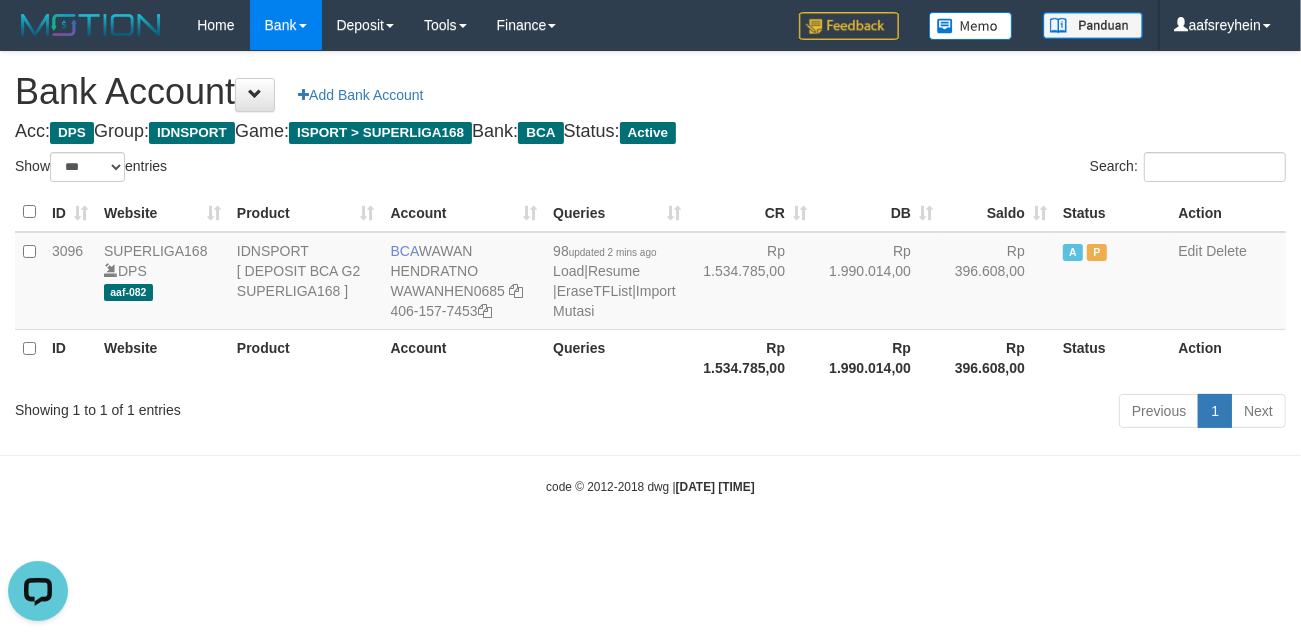 click on "Toggle navigation
Home
Bank
Account List
Load
By Website
Group
[ISPORT]													SUPERLIGA168
By Load Group (DPS)
-" at bounding box center [650, 273] 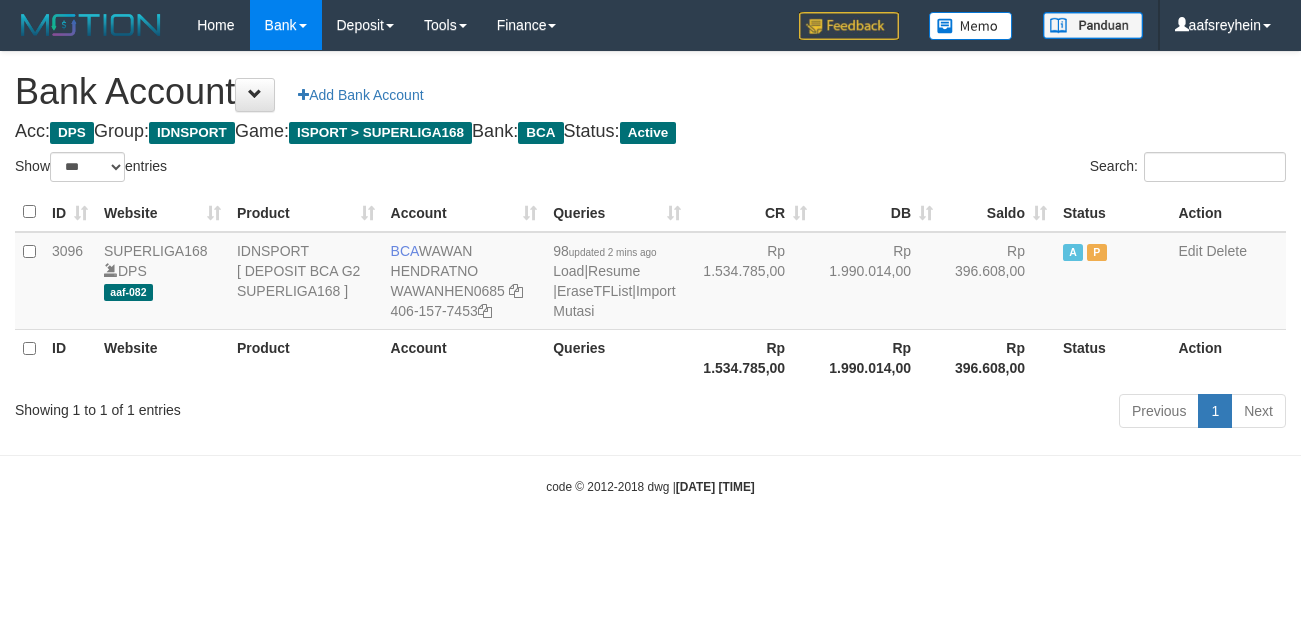select on "***" 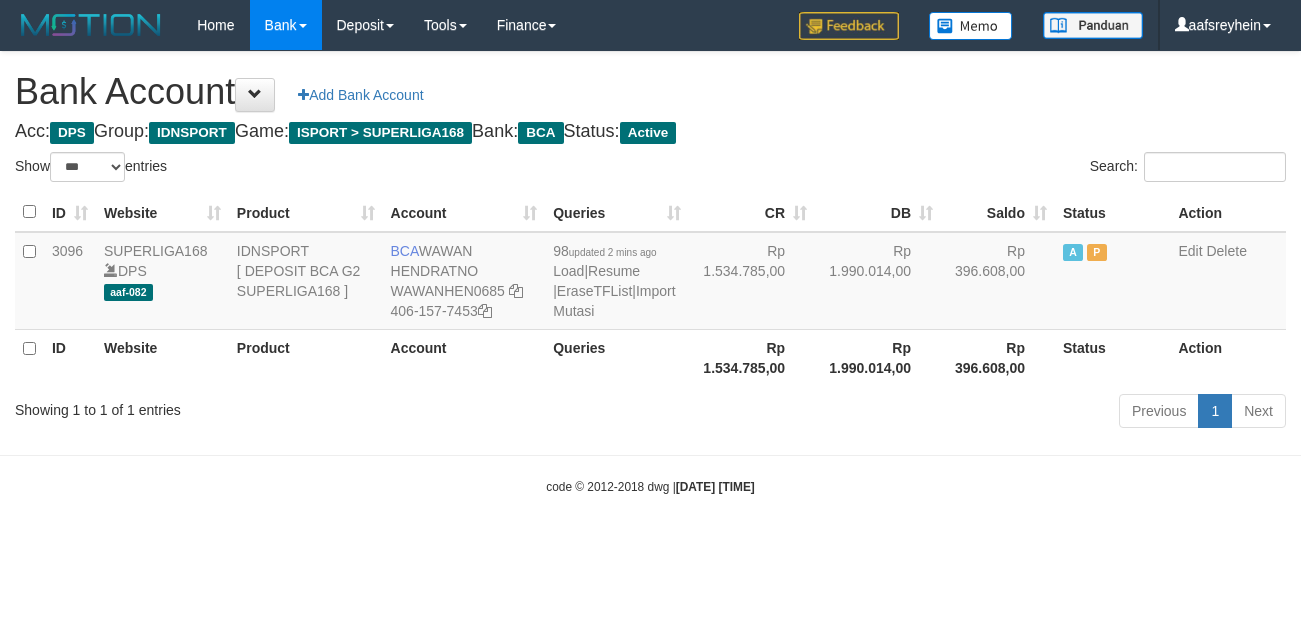 scroll, scrollTop: 0, scrollLeft: 0, axis: both 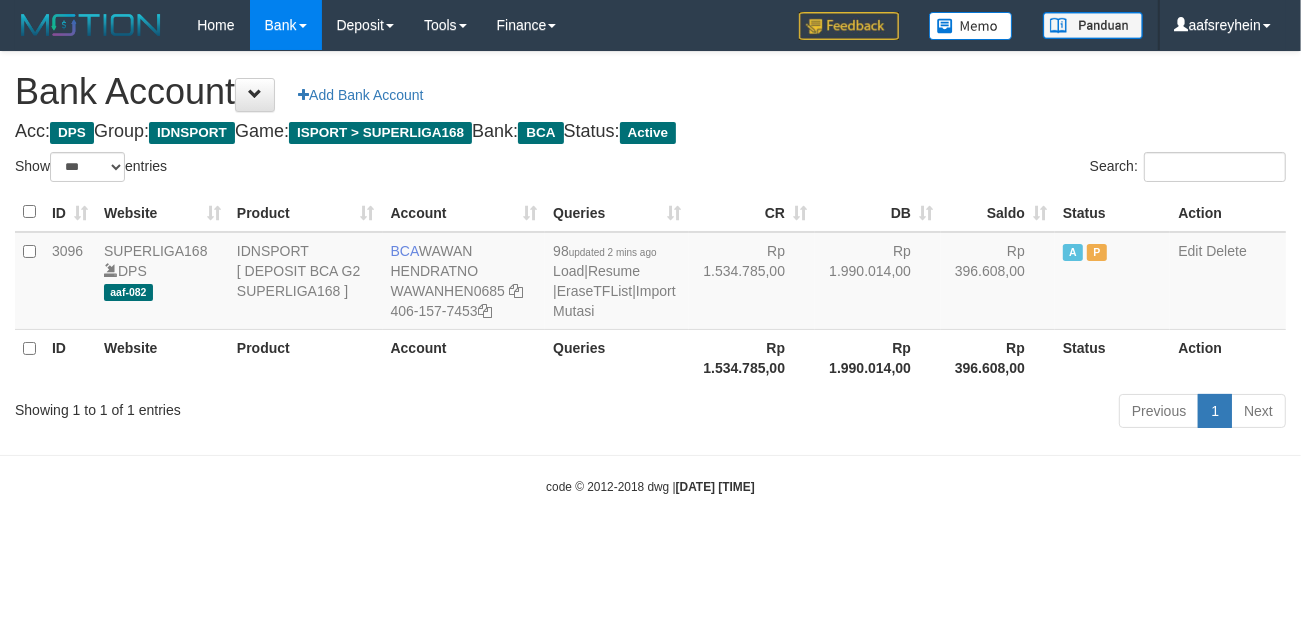 click on "Bank Account
Add Bank Account" at bounding box center [650, 92] 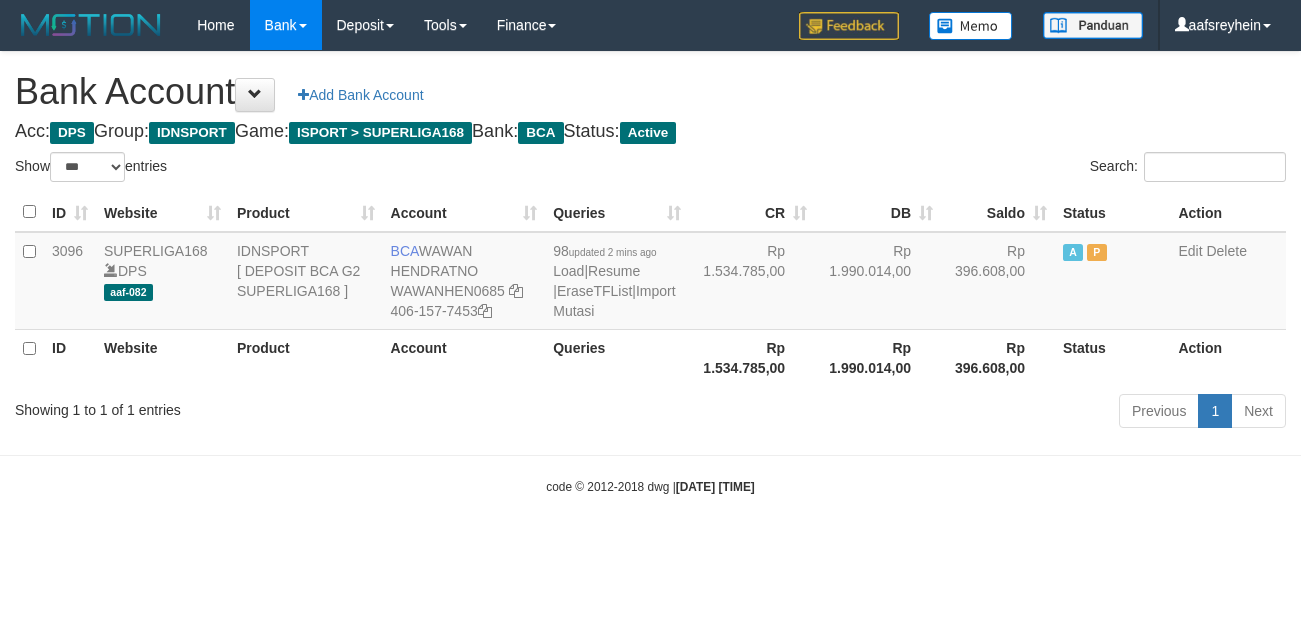 select on "***" 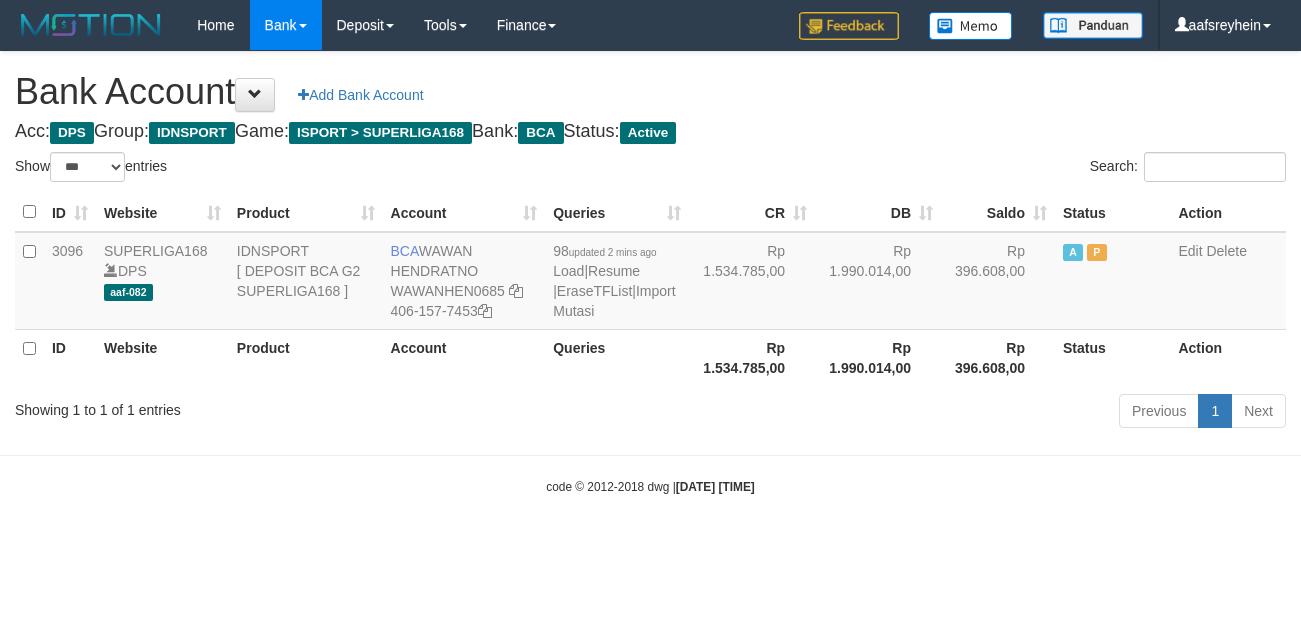 scroll, scrollTop: 0, scrollLeft: 0, axis: both 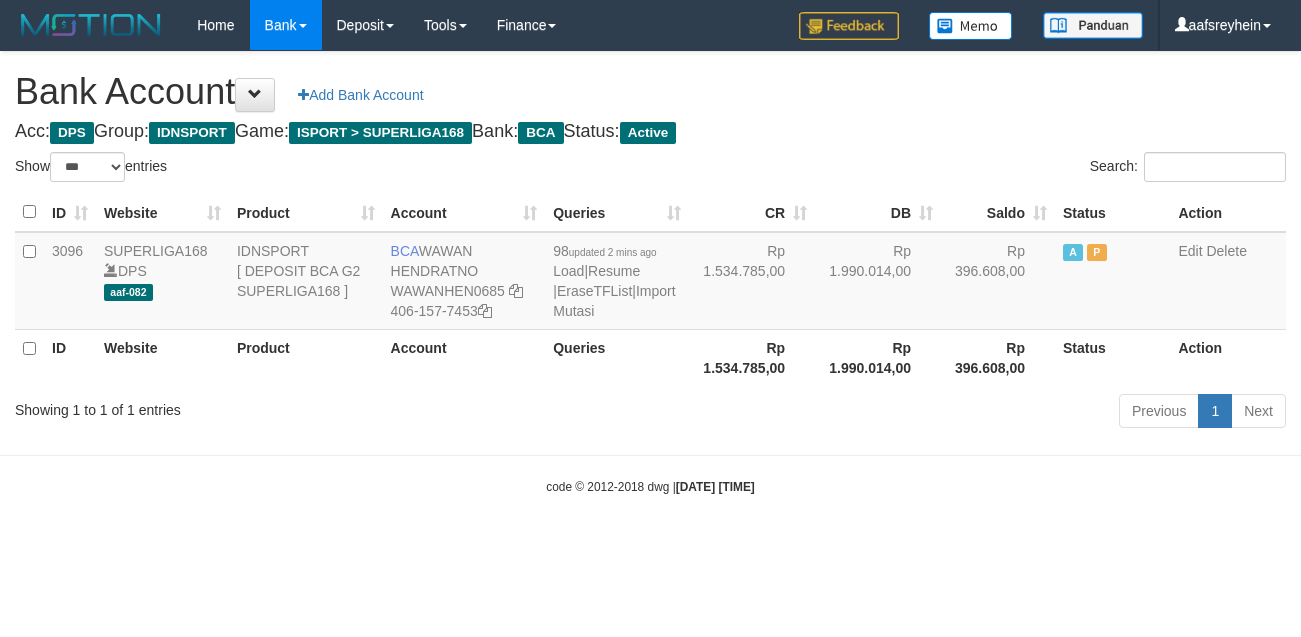 select on "***" 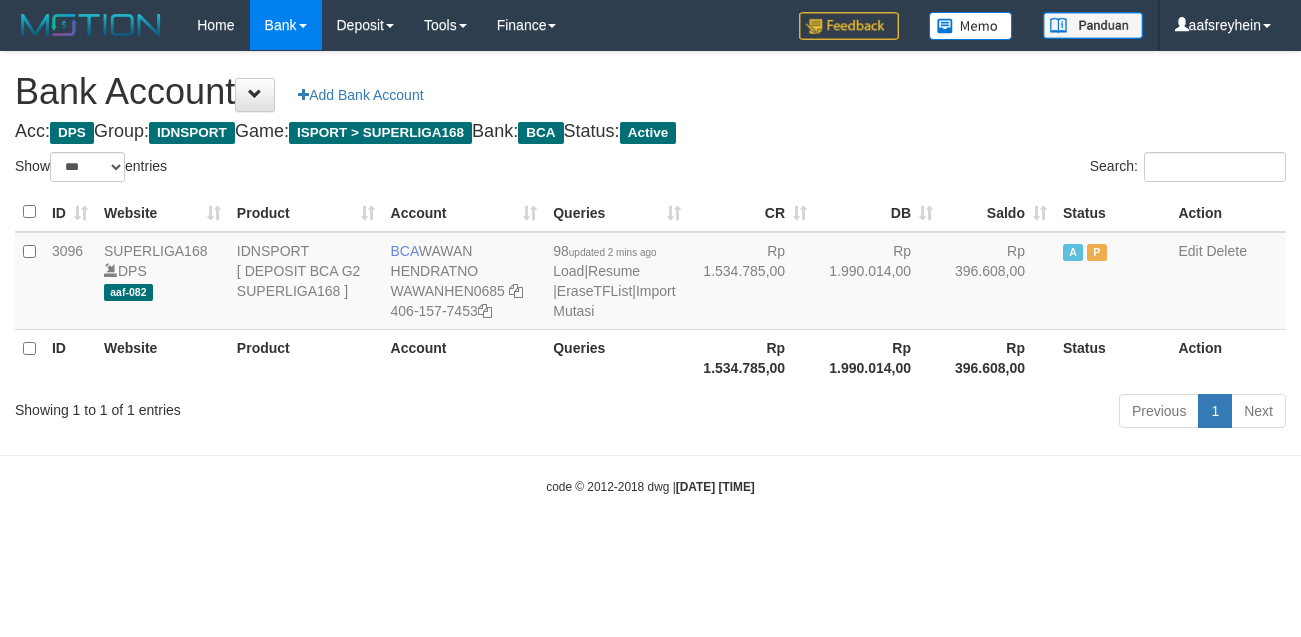 scroll, scrollTop: 0, scrollLeft: 0, axis: both 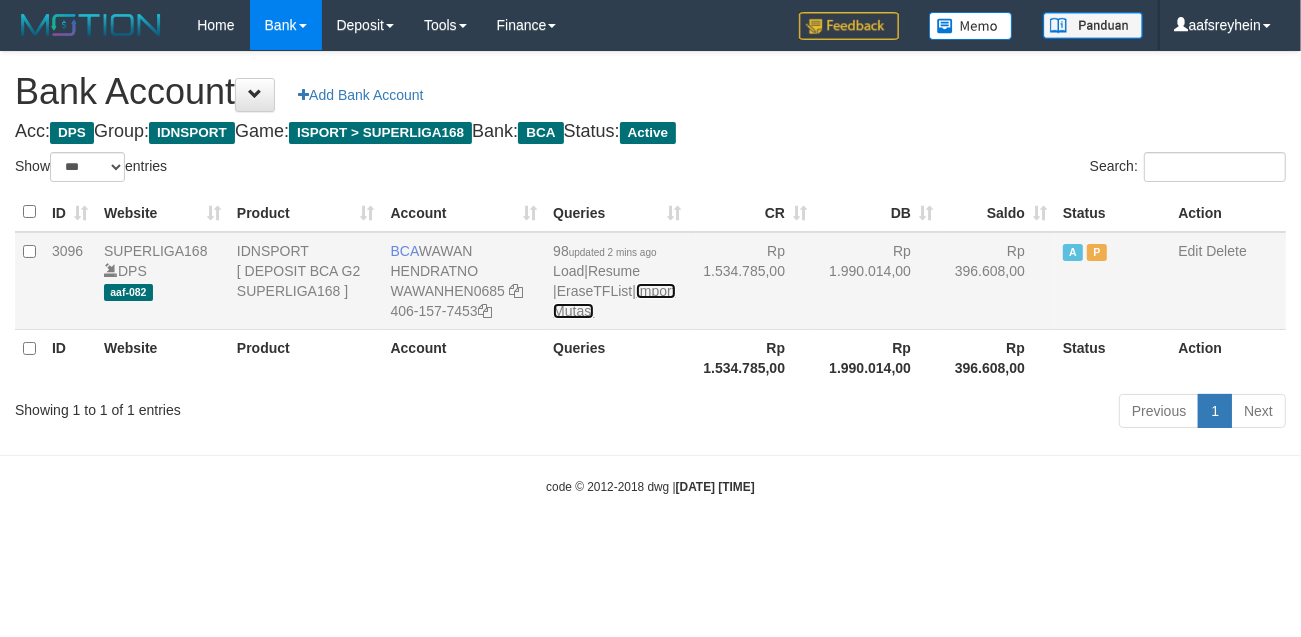 click on "Import Mutasi" at bounding box center (614, 301) 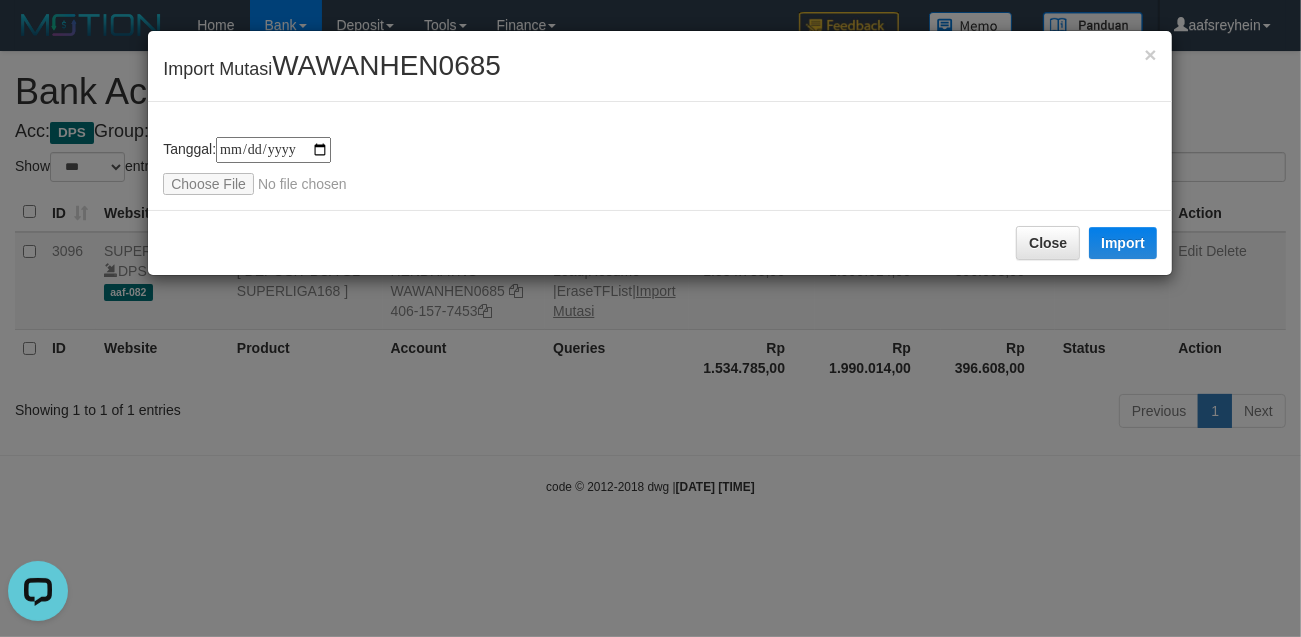 scroll, scrollTop: 0, scrollLeft: 0, axis: both 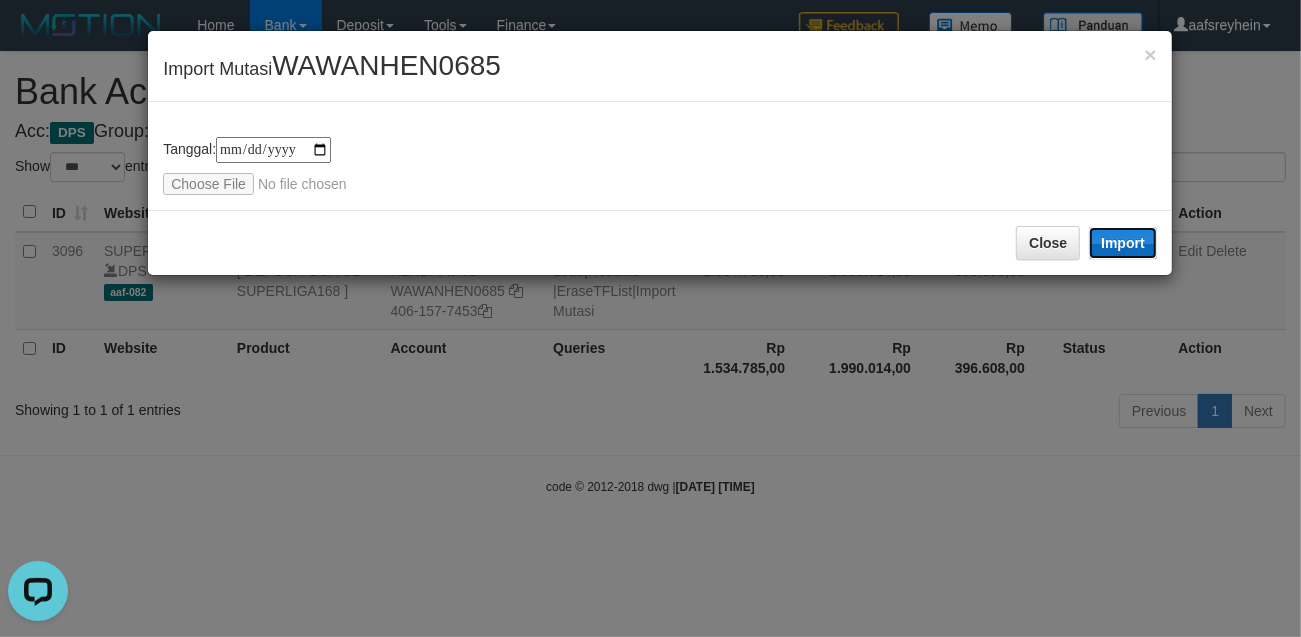 click on "Import" at bounding box center [1123, 243] 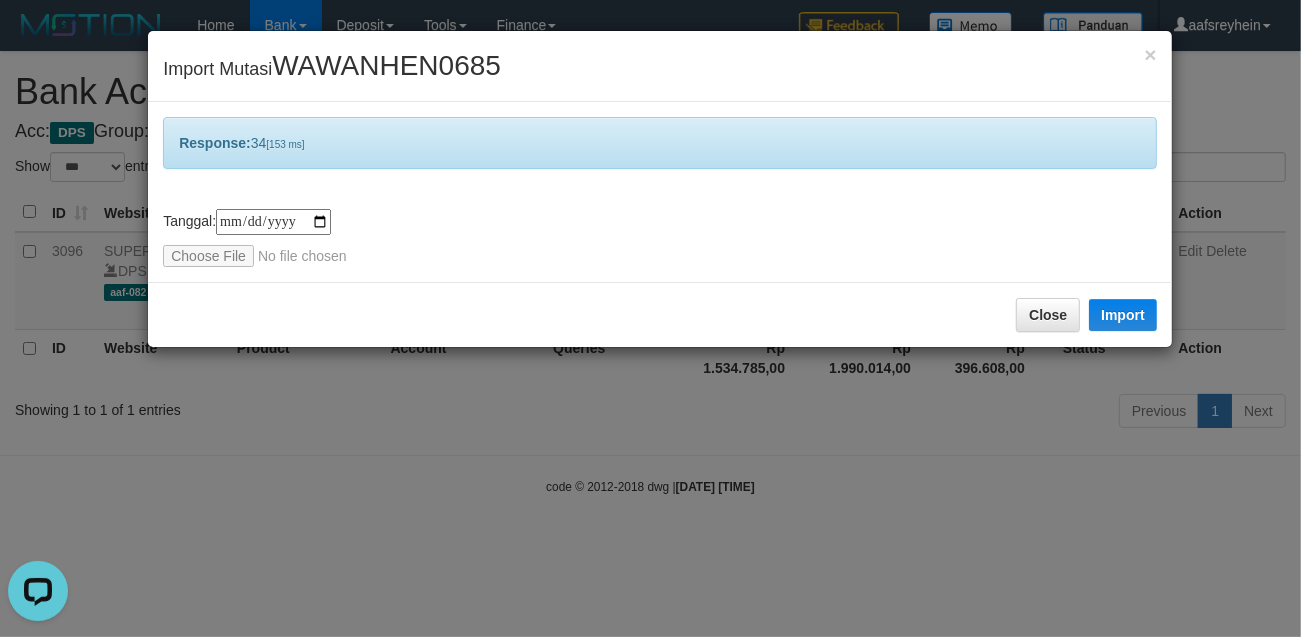 click on "**********" at bounding box center (650, 318) 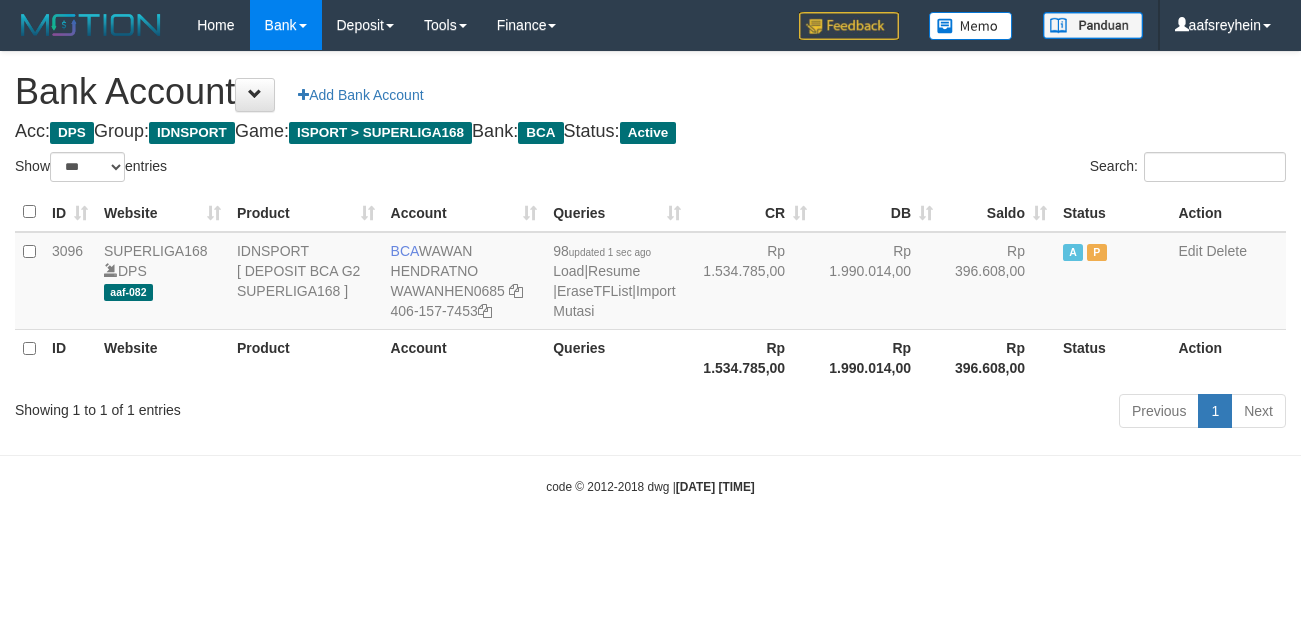 select on "***" 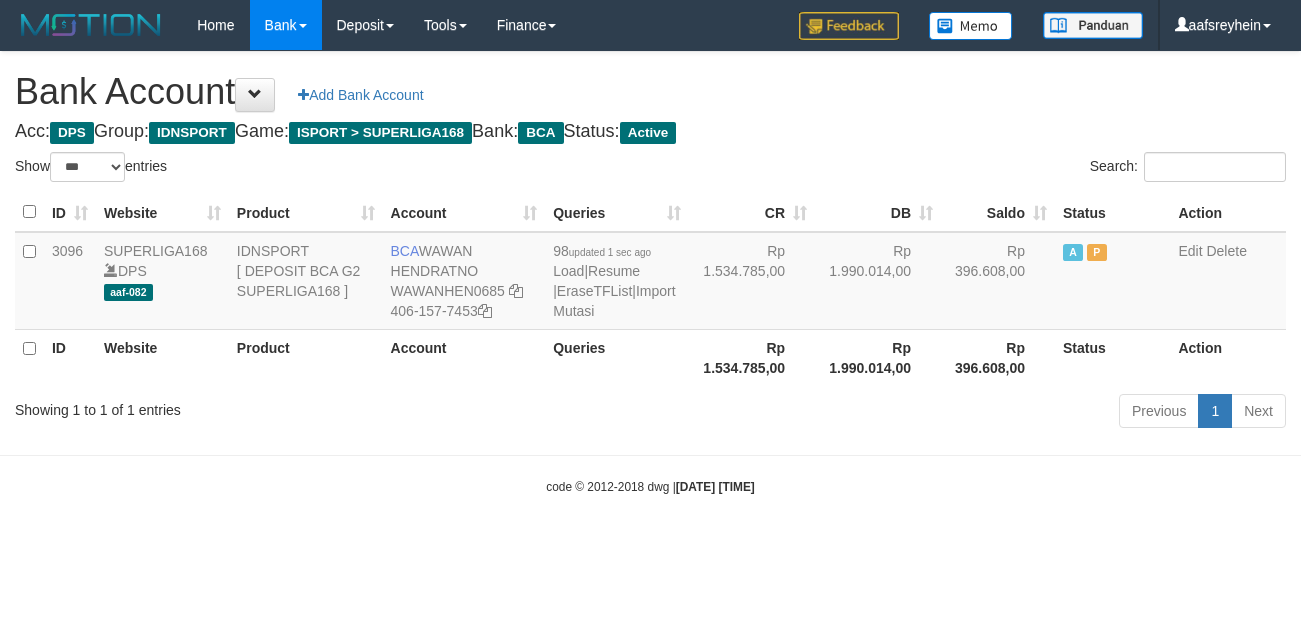 scroll, scrollTop: 0, scrollLeft: 0, axis: both 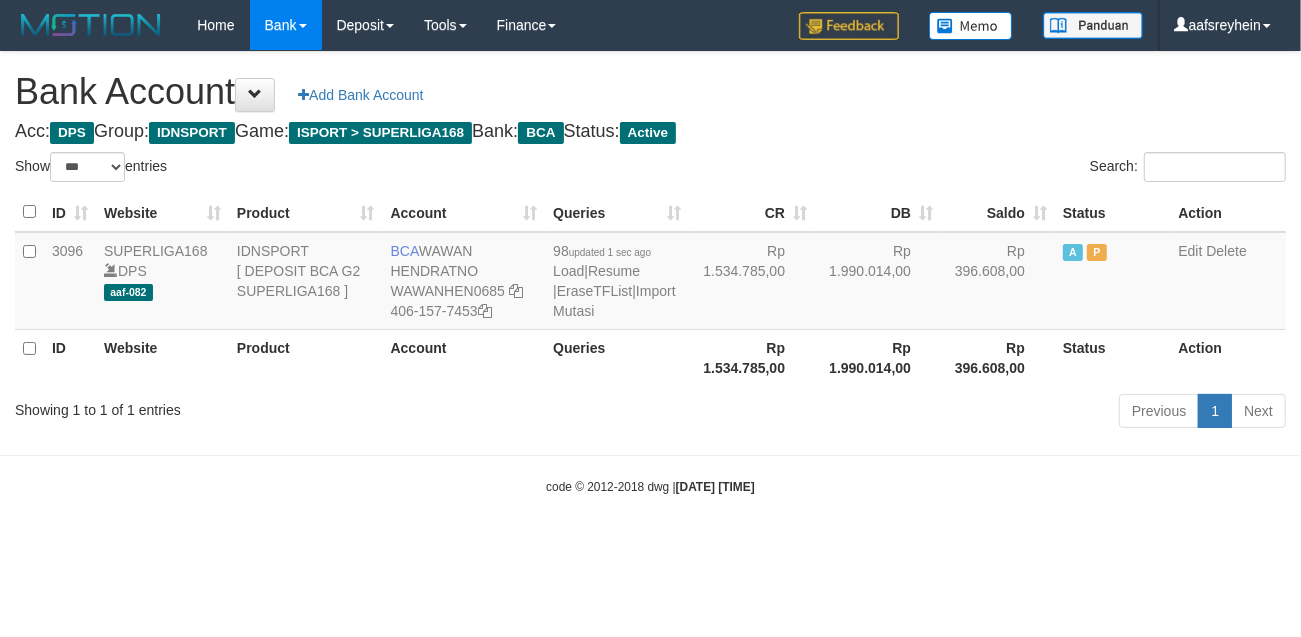 click on "Previous 1 Next" at bounding box center [921, 413] 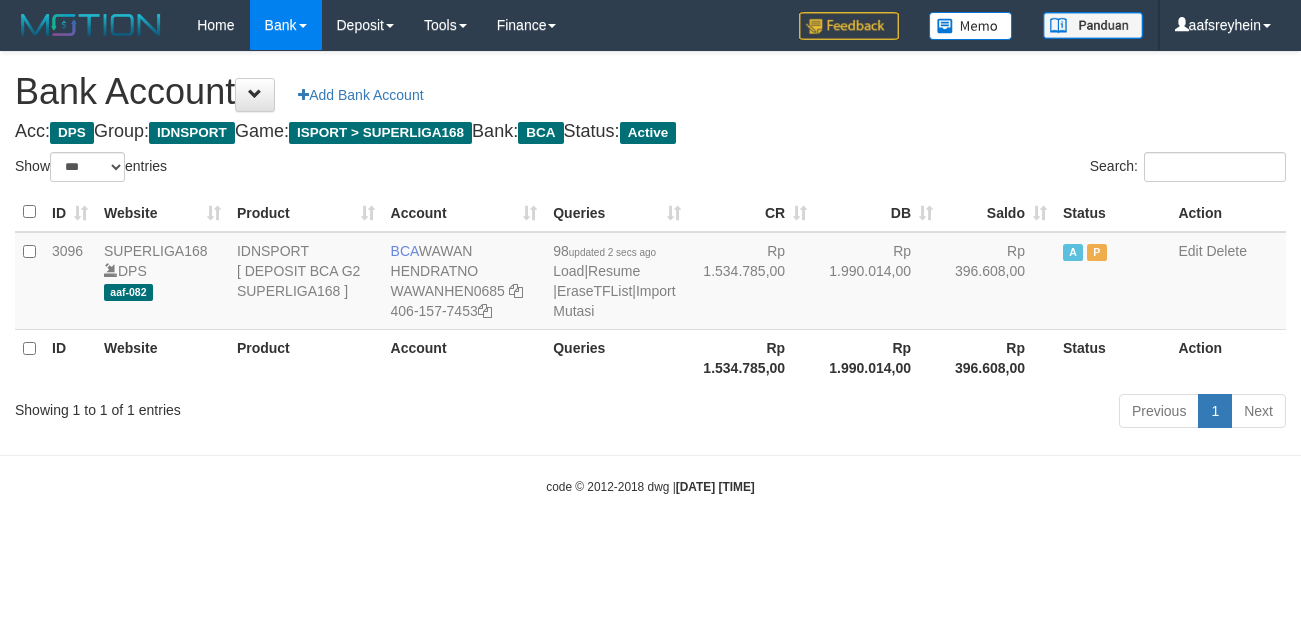 select on "***" 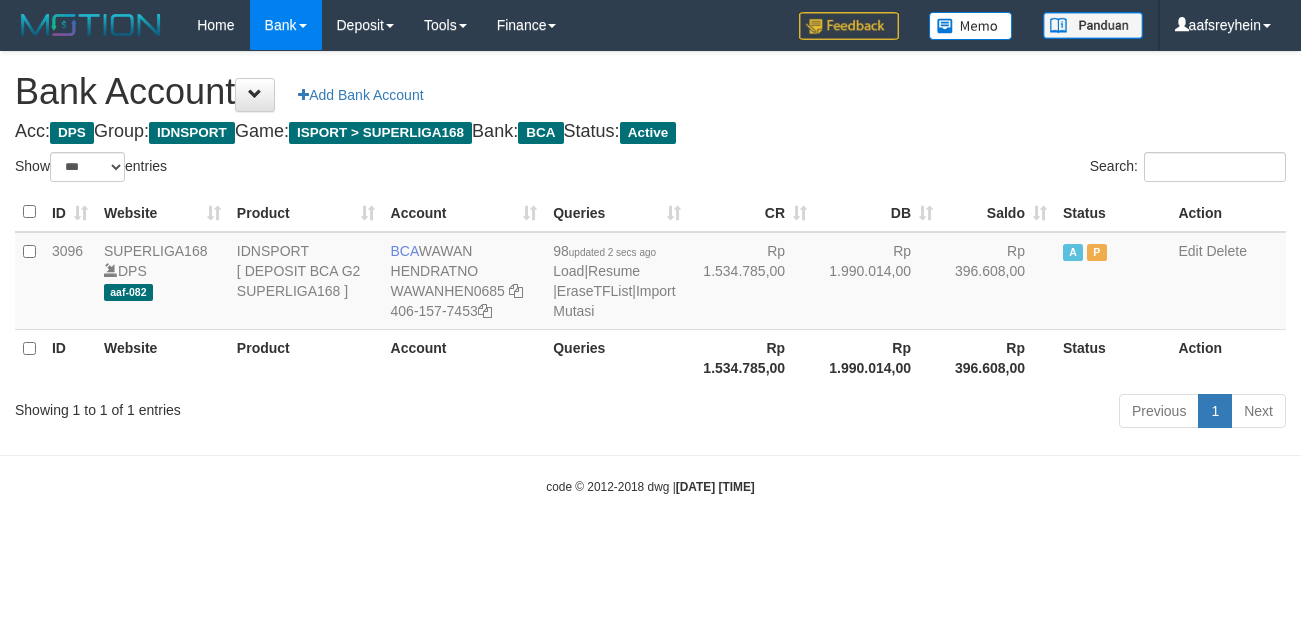 scroll, scrollTop: 0, scrollLeft: 0, axis: both 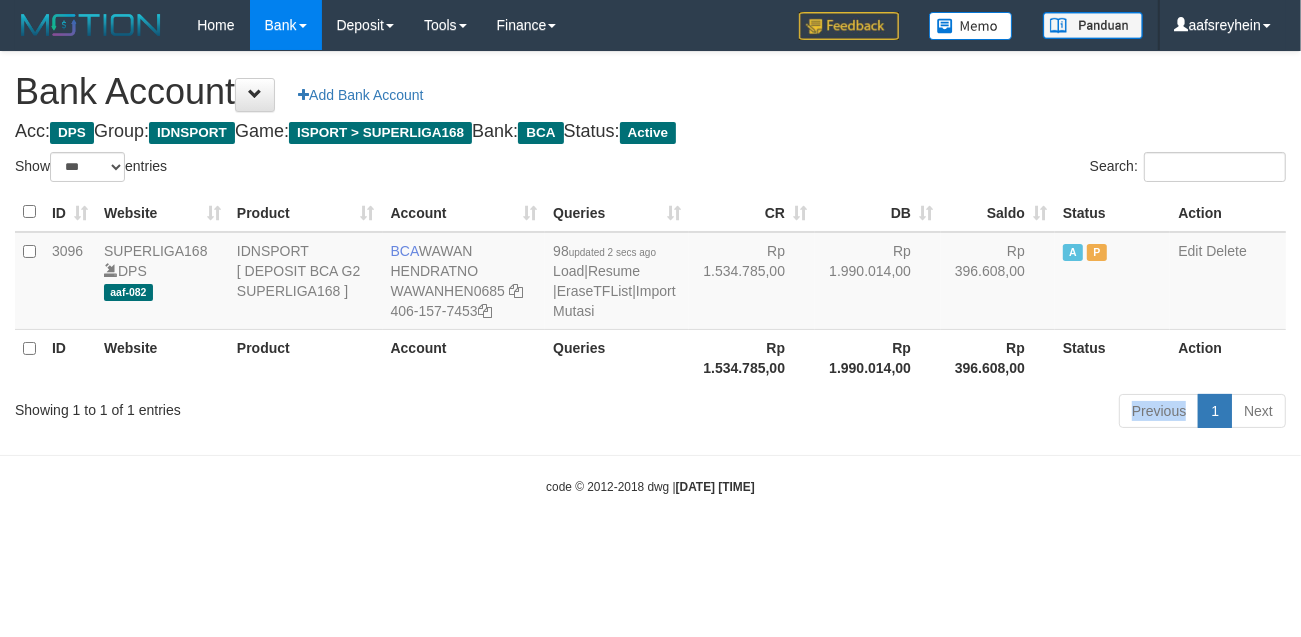 click on "Previous 1 Next" at bounding box center [921, 413] 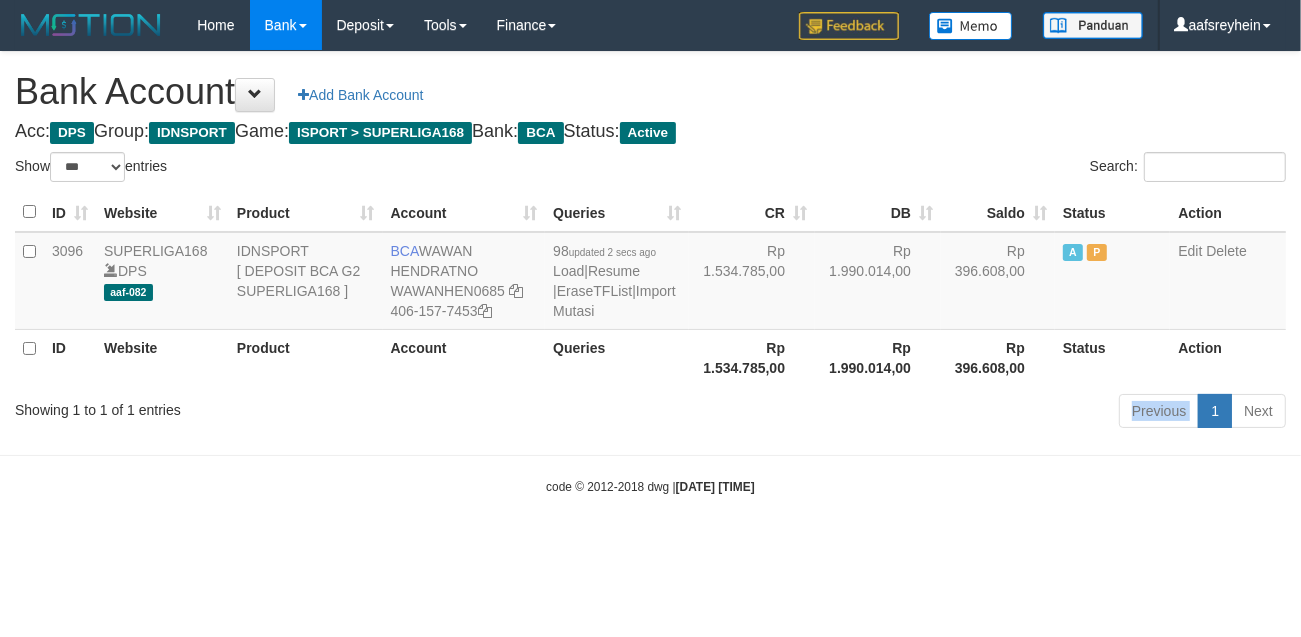 click on "Previous 1 Next" at bounding box center (921, 413) 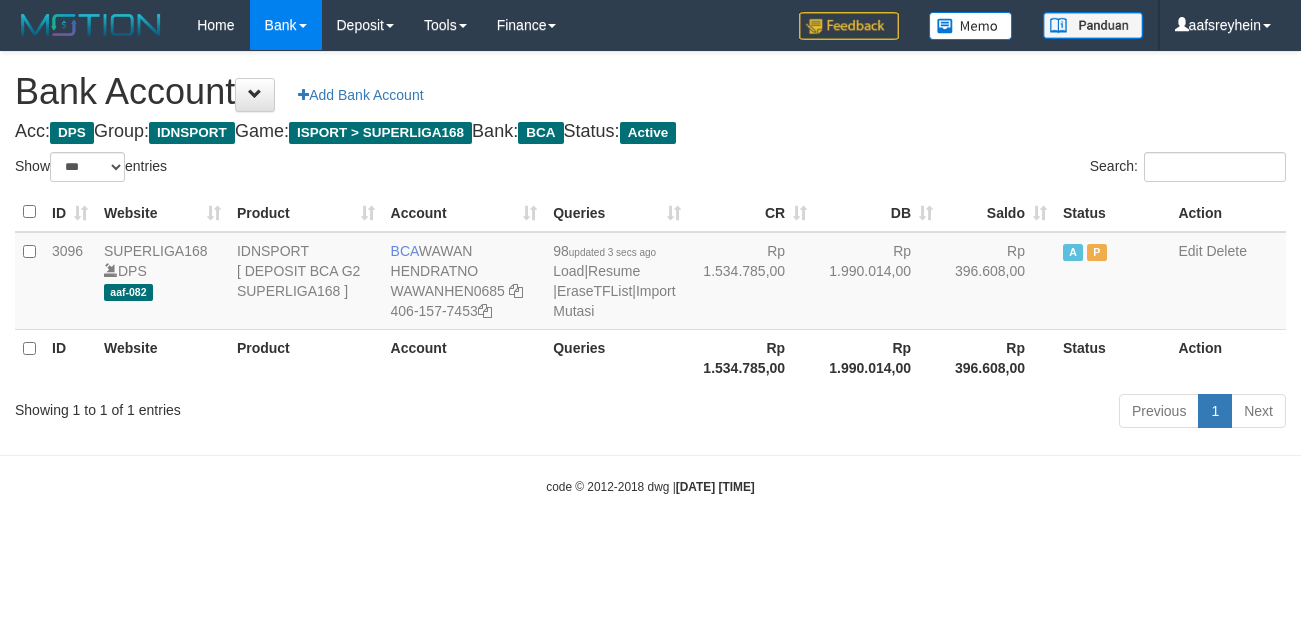 select on "***" 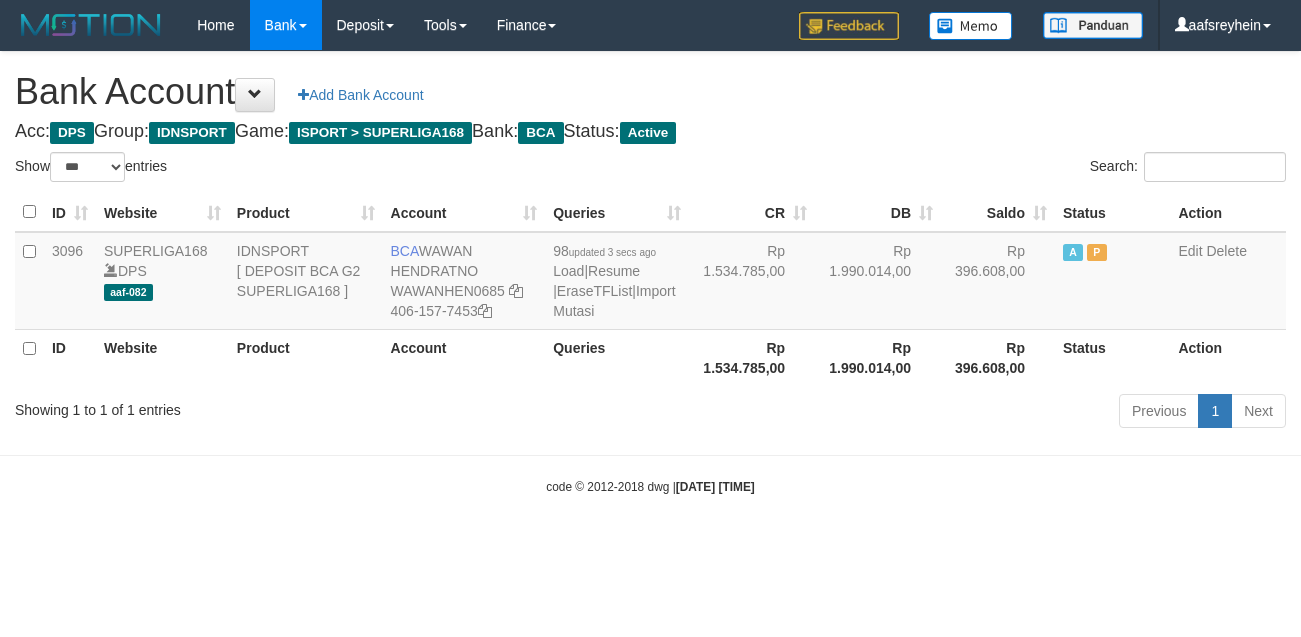 scroll, scrollTop: 0, scrollLeft: 0, axis: both 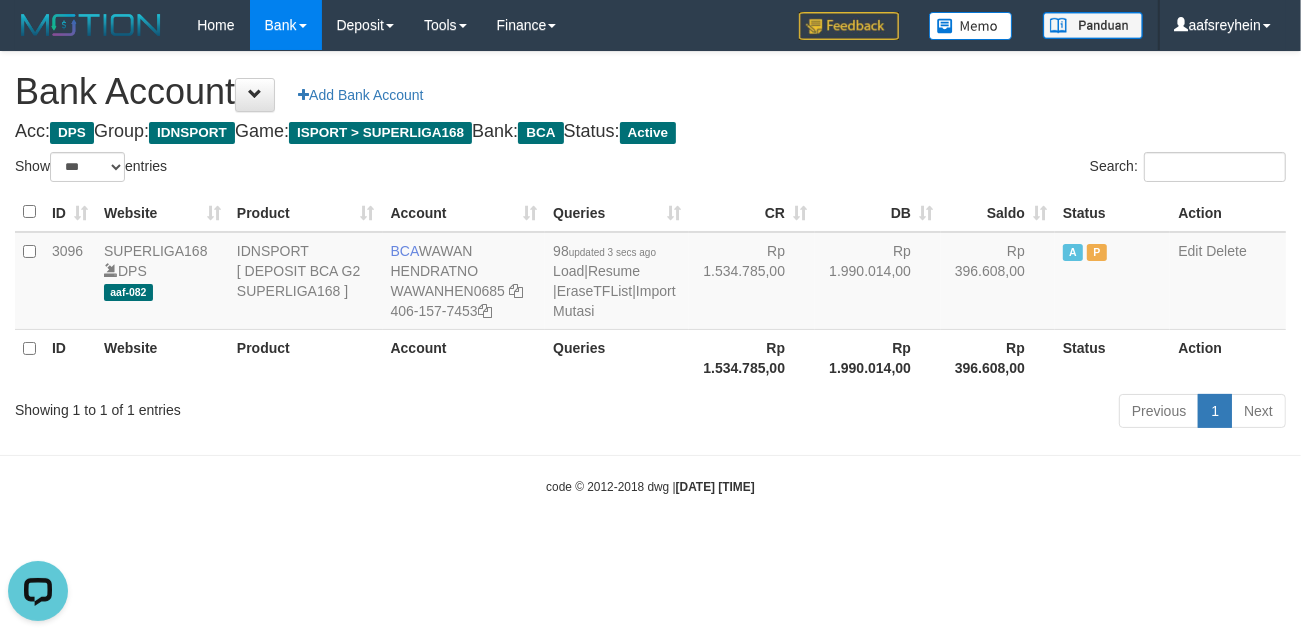 click on "Previous 1 Next" at bounding box center (921, 413) 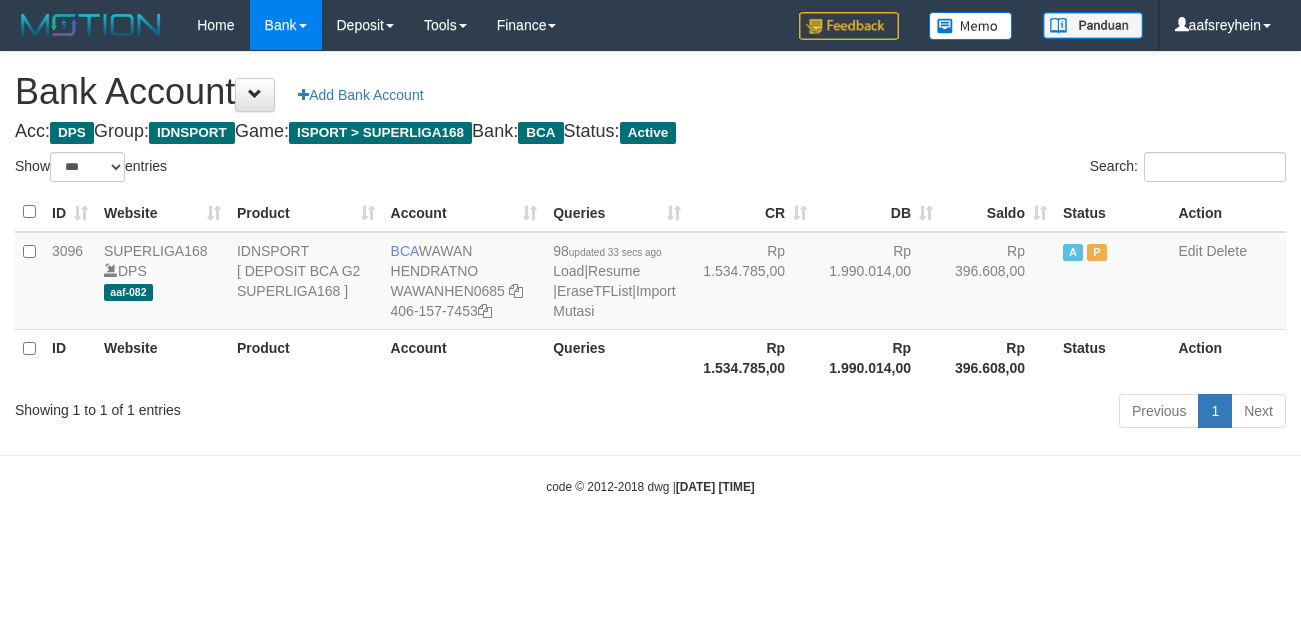 select on "***" 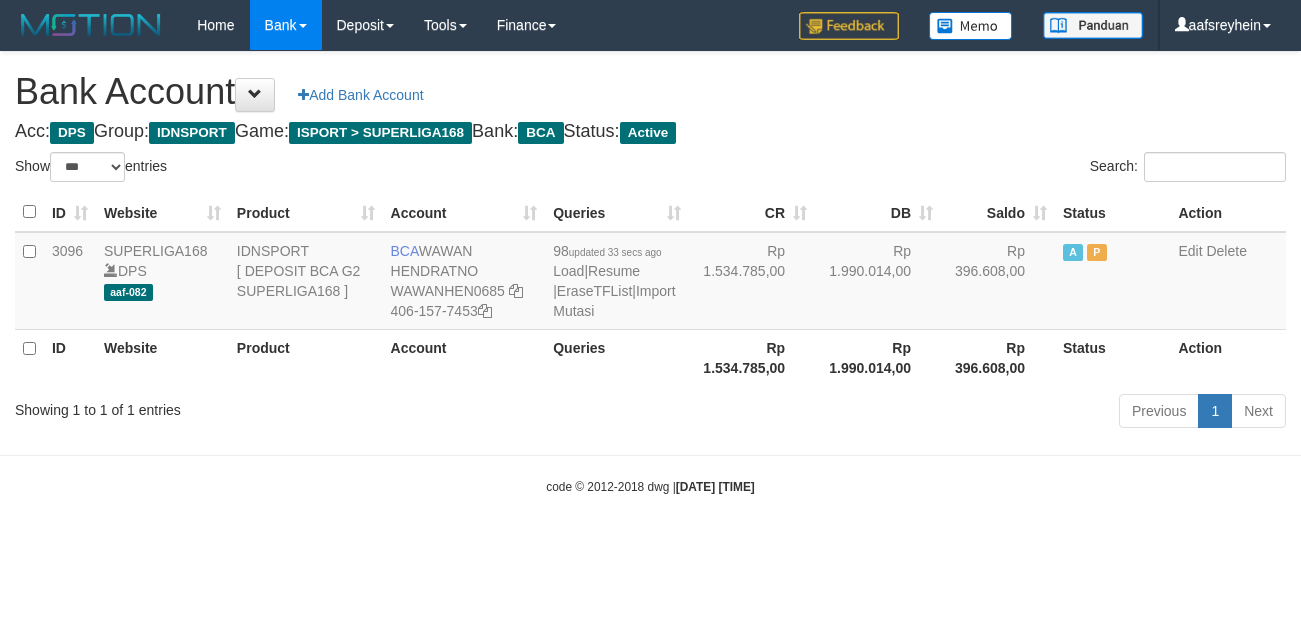 scroll, scrollTop: 0, scrollLeft: 0, axis: both 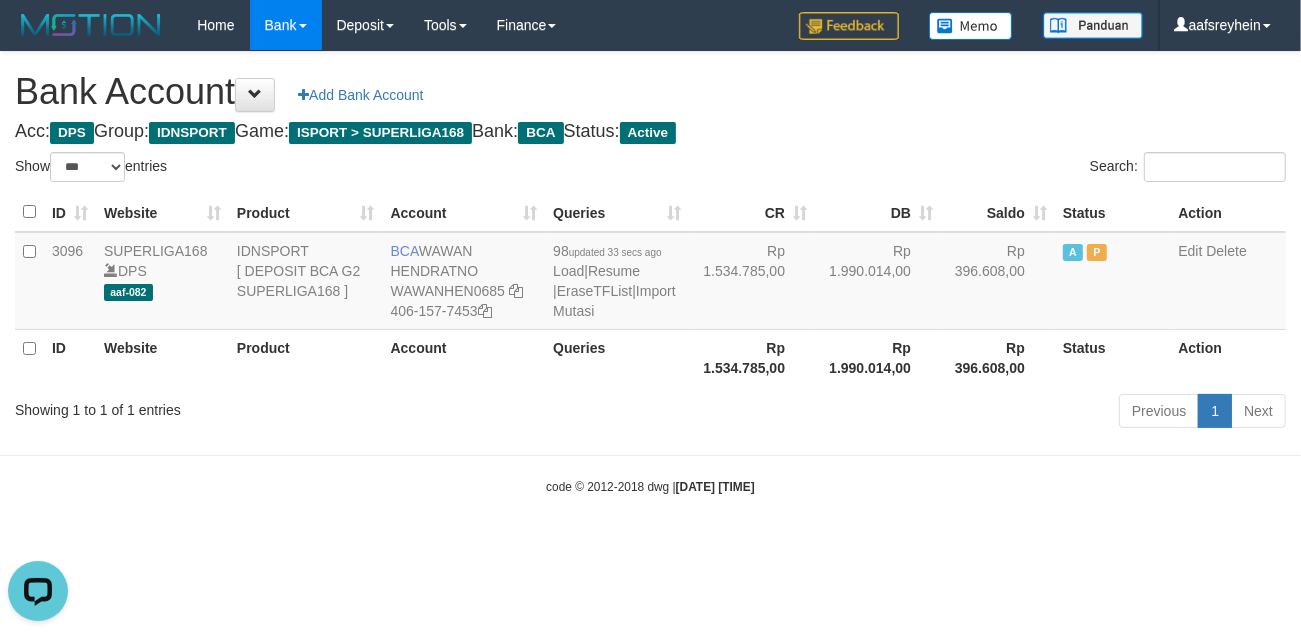 click on "code © 2012-2018 dwg |  2025/07/11 08:54:14" at bounding box center (650, 486) 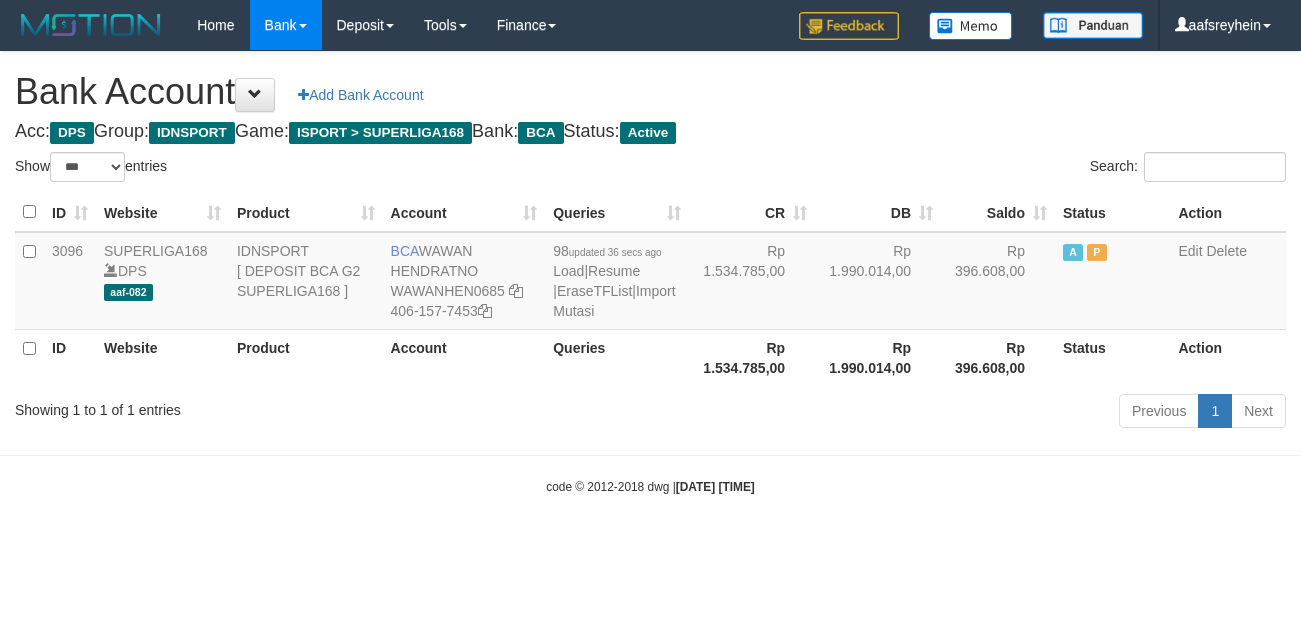 select on "***" 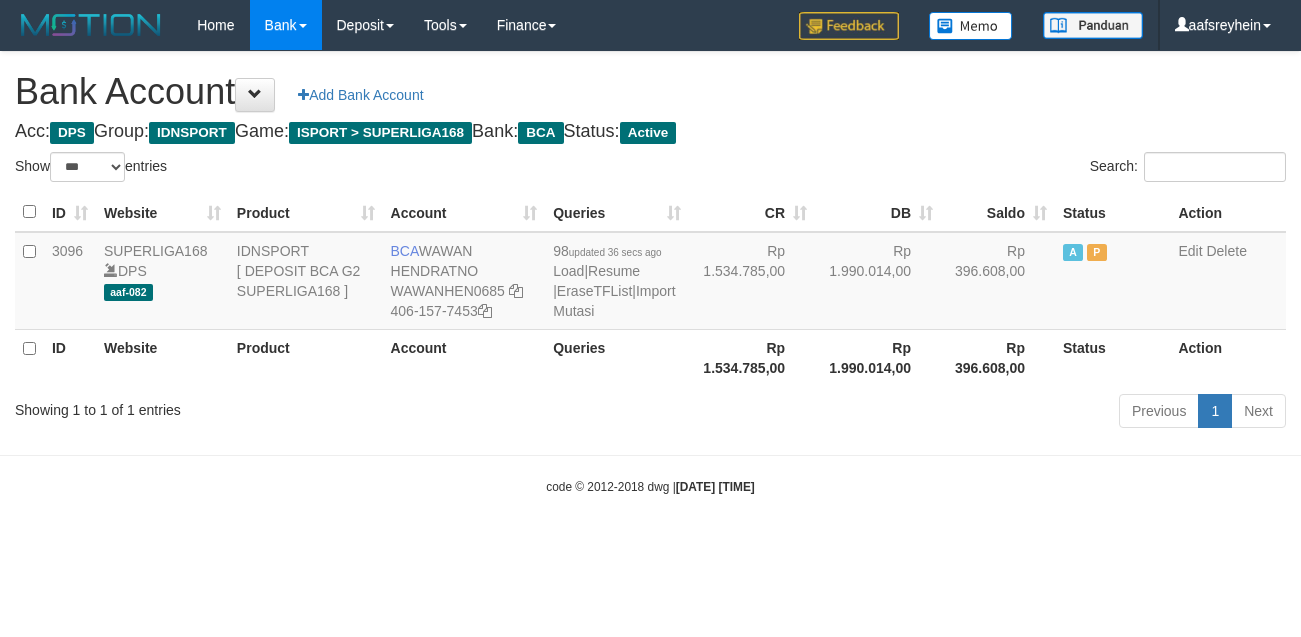 scroll, scrollTop: 0, scrollLeft: 0, axis: both 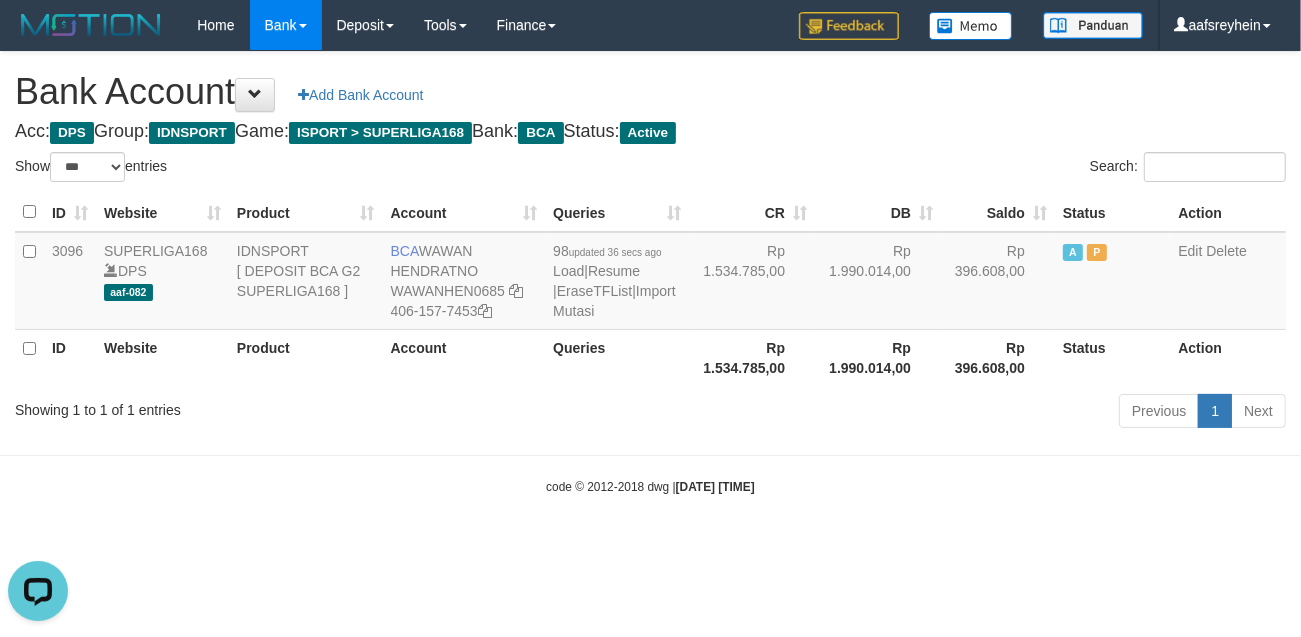 click on "code © 2012-2018 dwg |  [DATE] [TIME]" at bounding box center [650, 486] 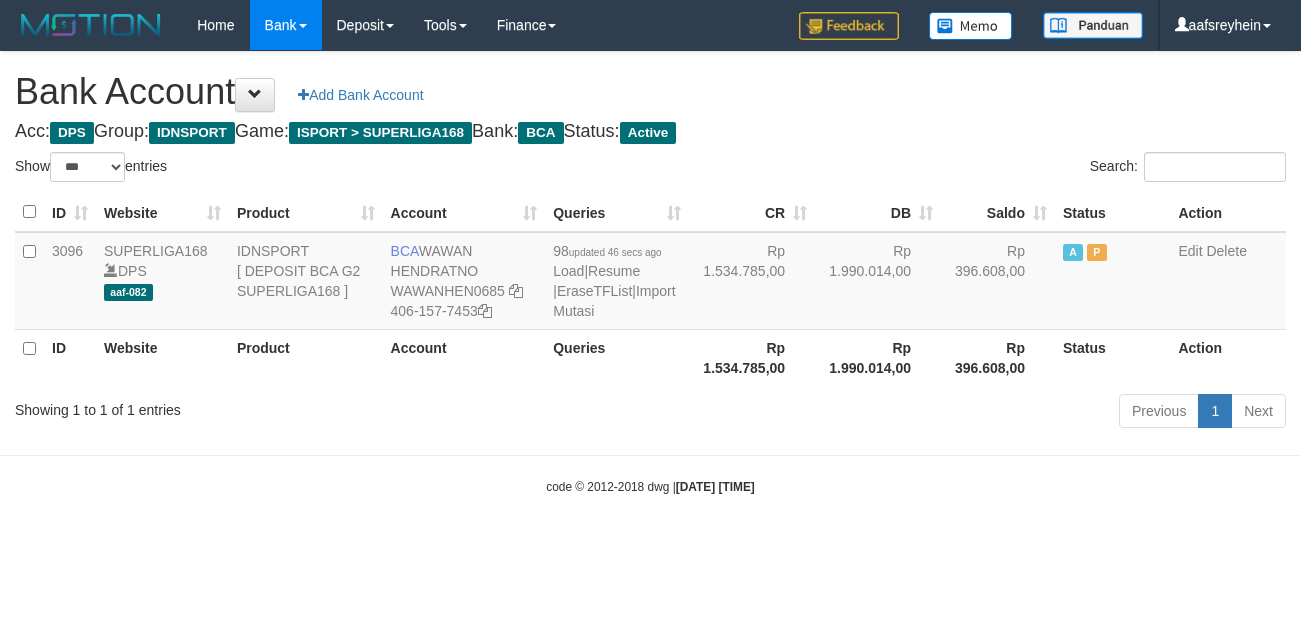 select on "***" 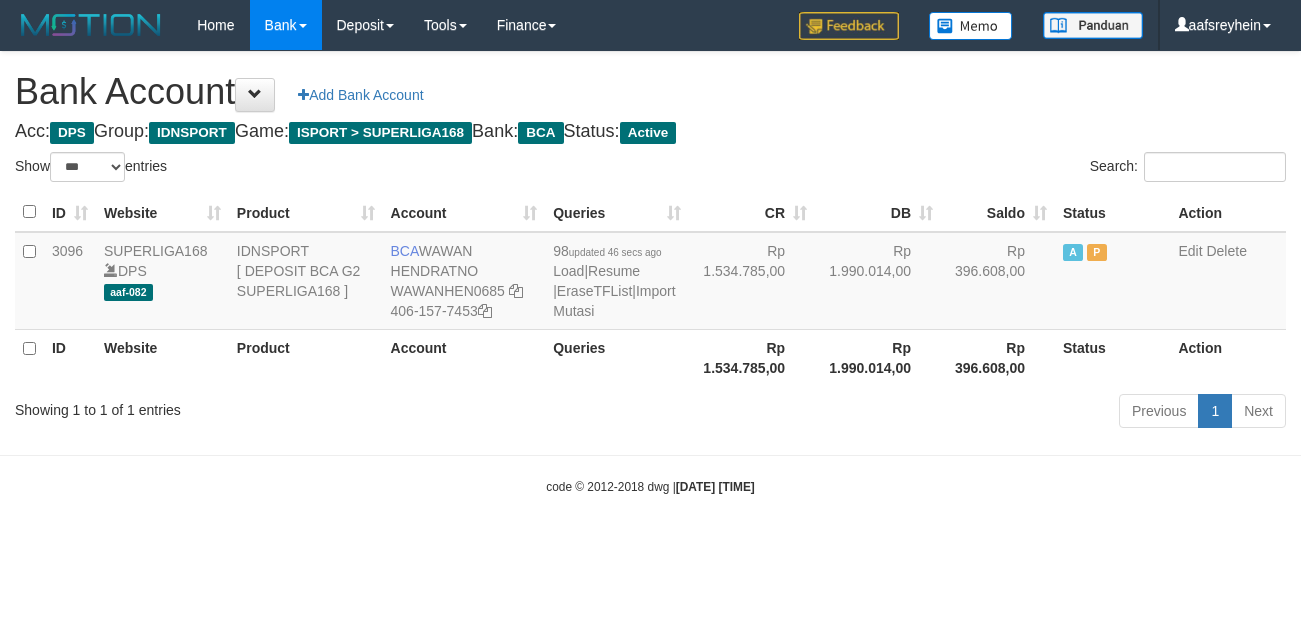 scroll, scrollTop: 0, scrollLeft: 0, axis: both 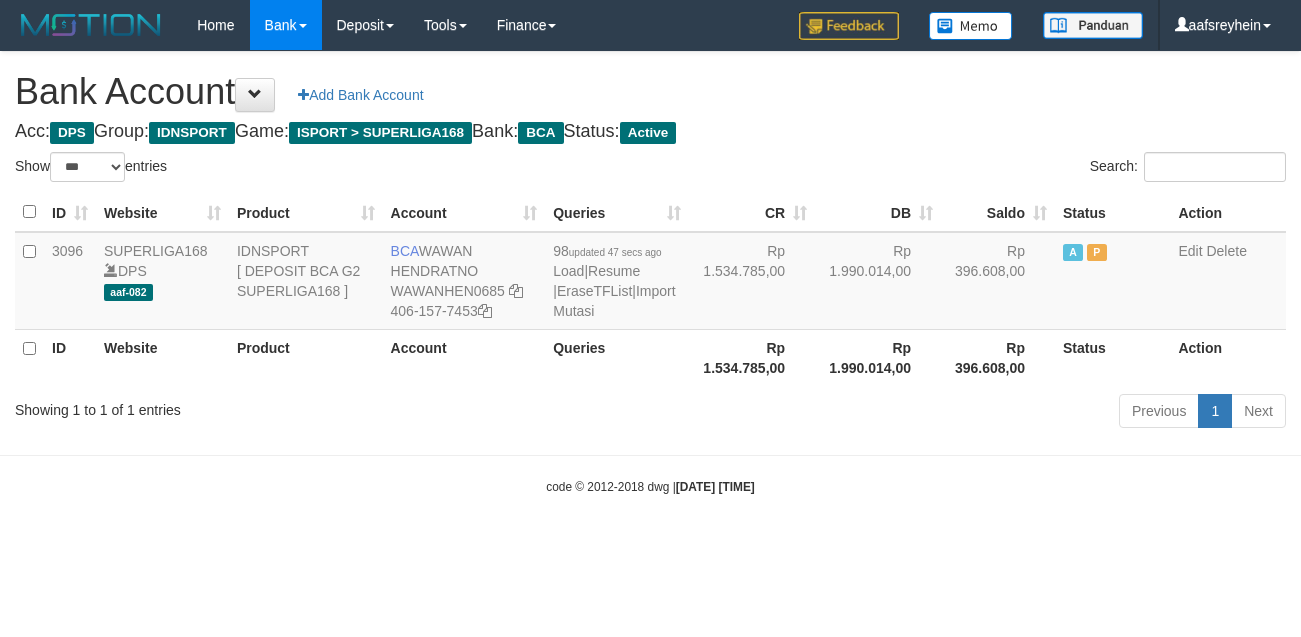 select on "***" 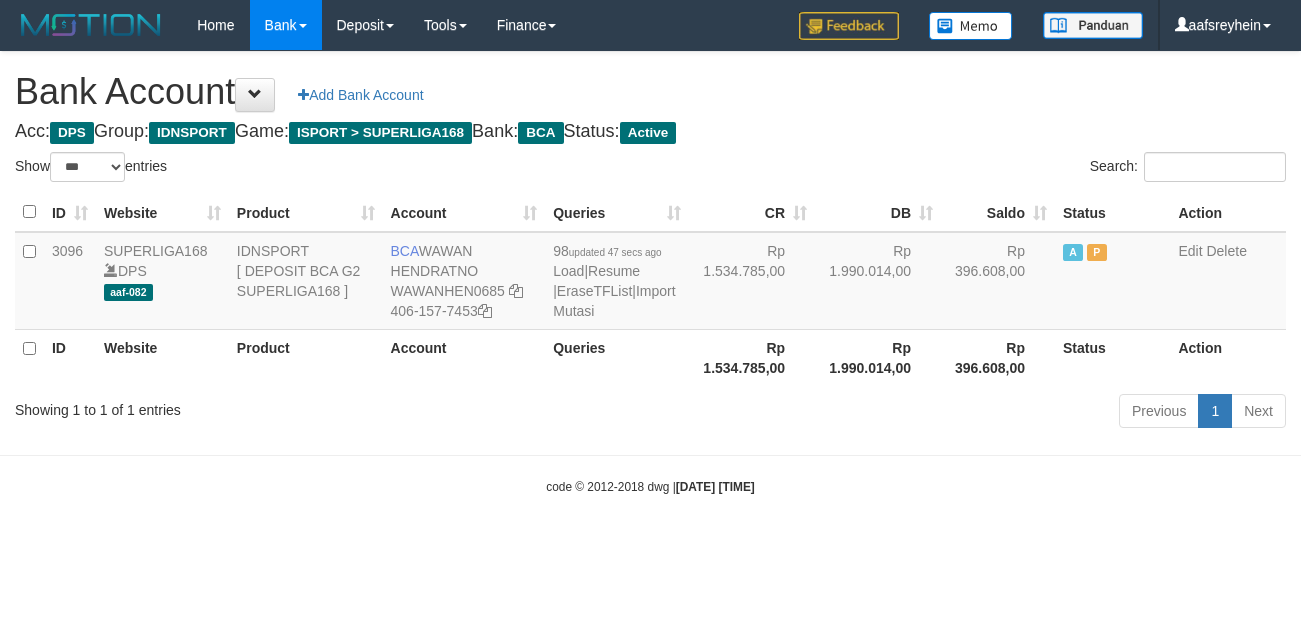 scroll, scrollTop: 0, scrollLeft: 0, axis: both 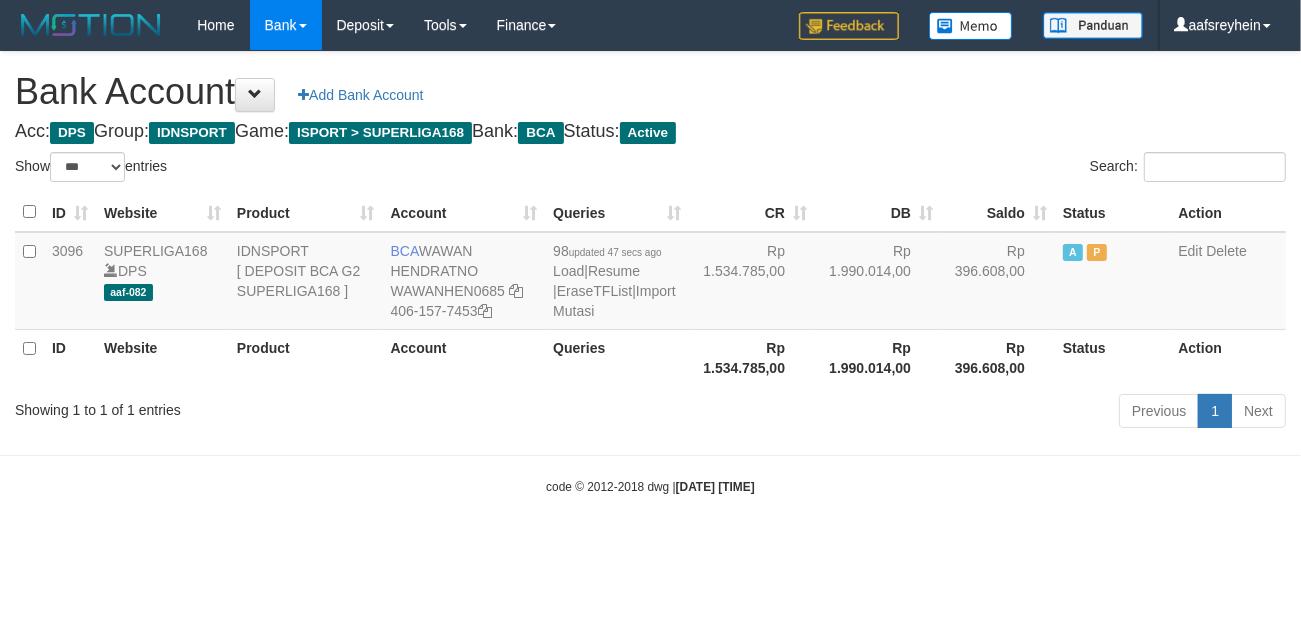 drag, startPoint x: 985, startPoint y: 472, endPoint x: 1295, endPoint y: 576, distance: 326.98013 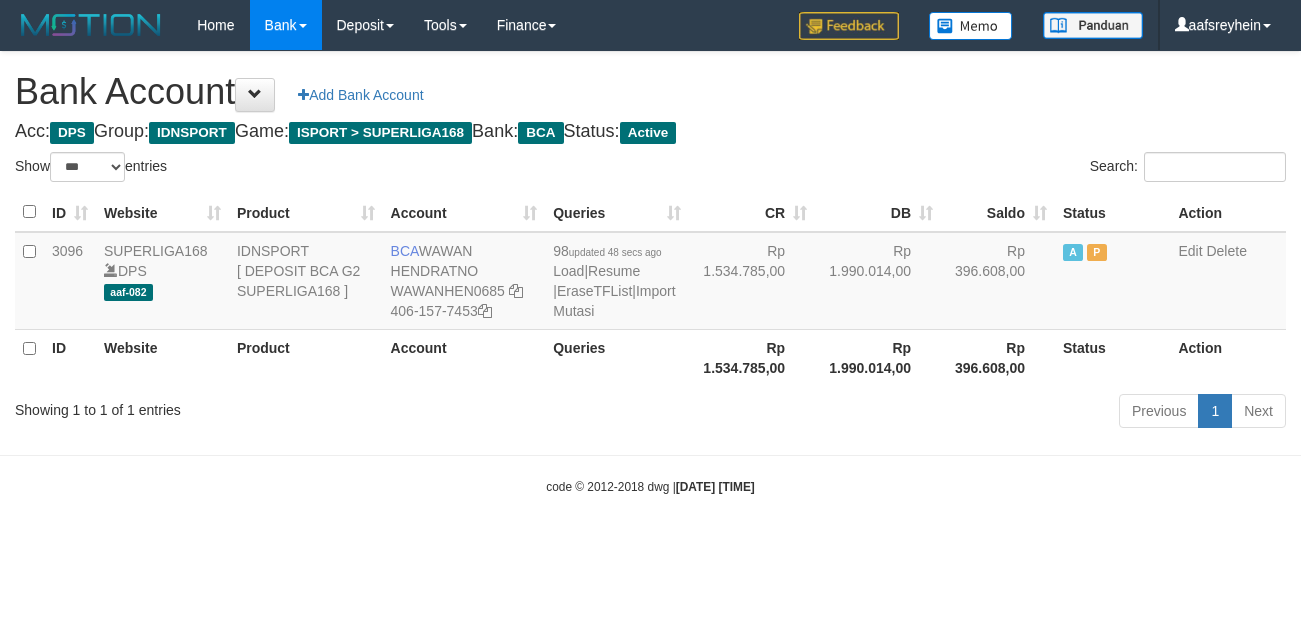select on "***" 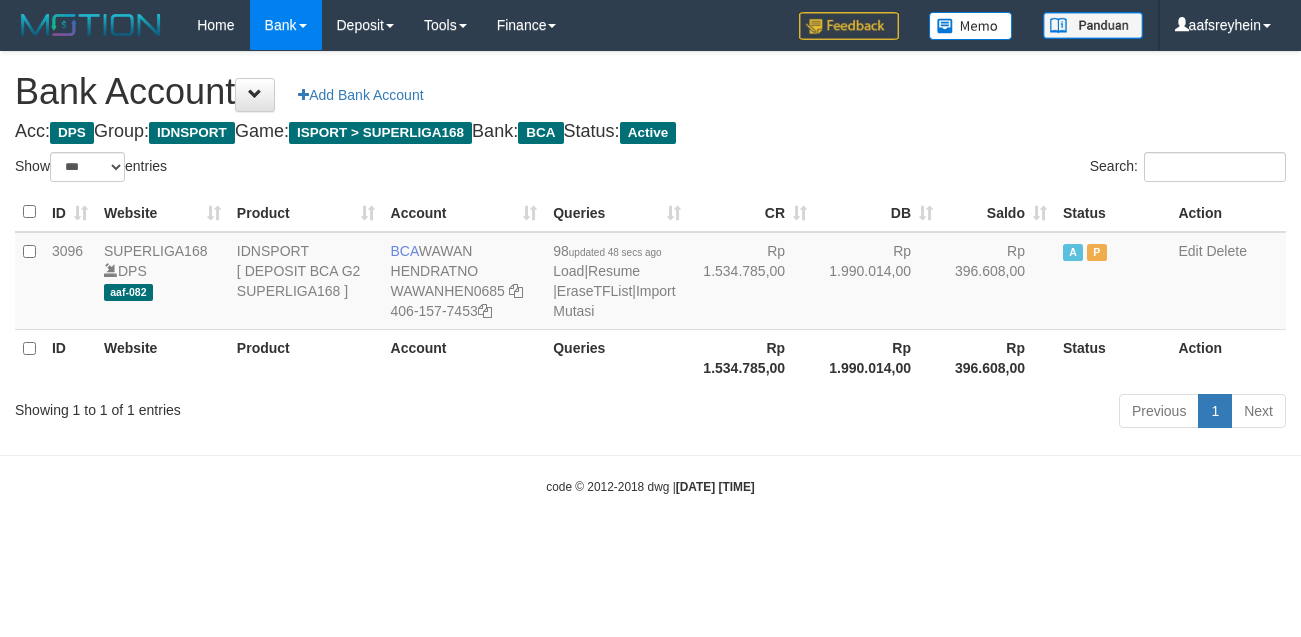 scroll, scrollTop: 0, scrollLeft: 0, axis: both 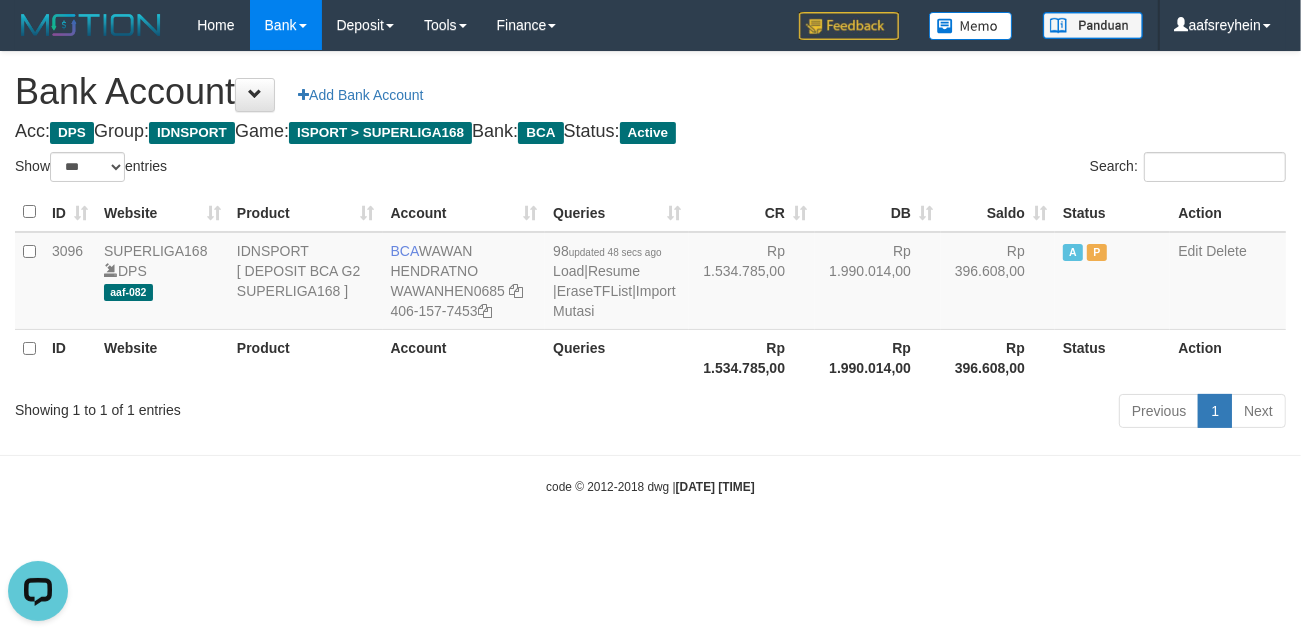 click on "Previous 1 Next" at bounding box center (921, 413) 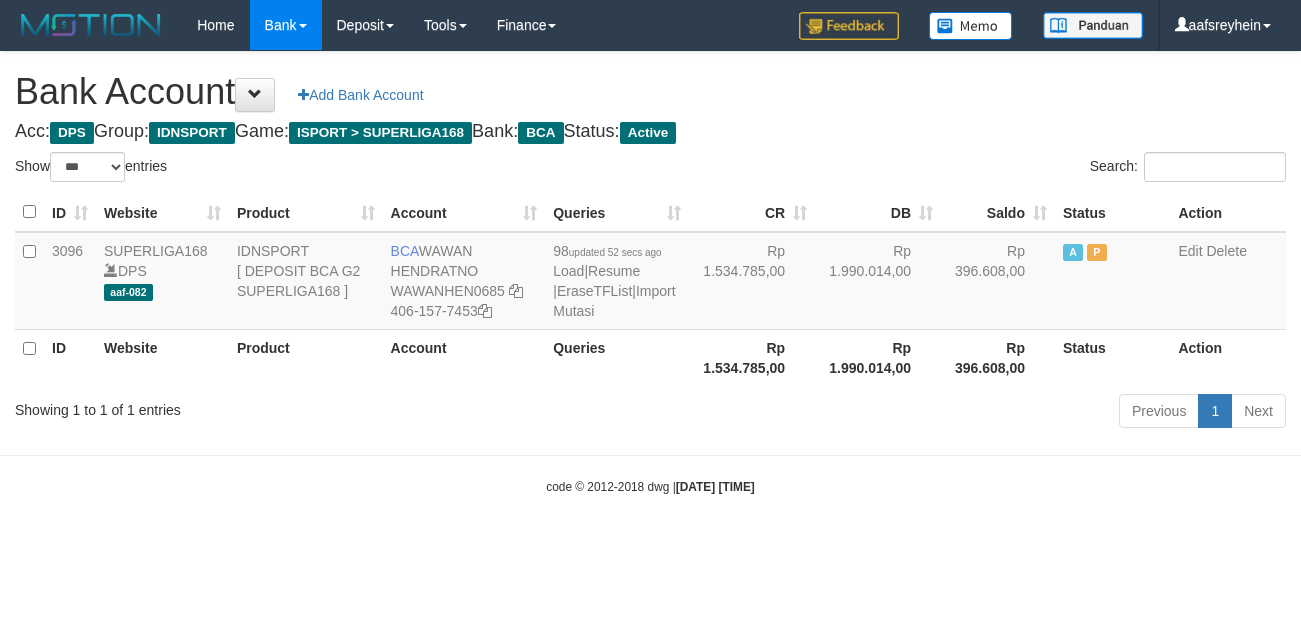 select on "***" 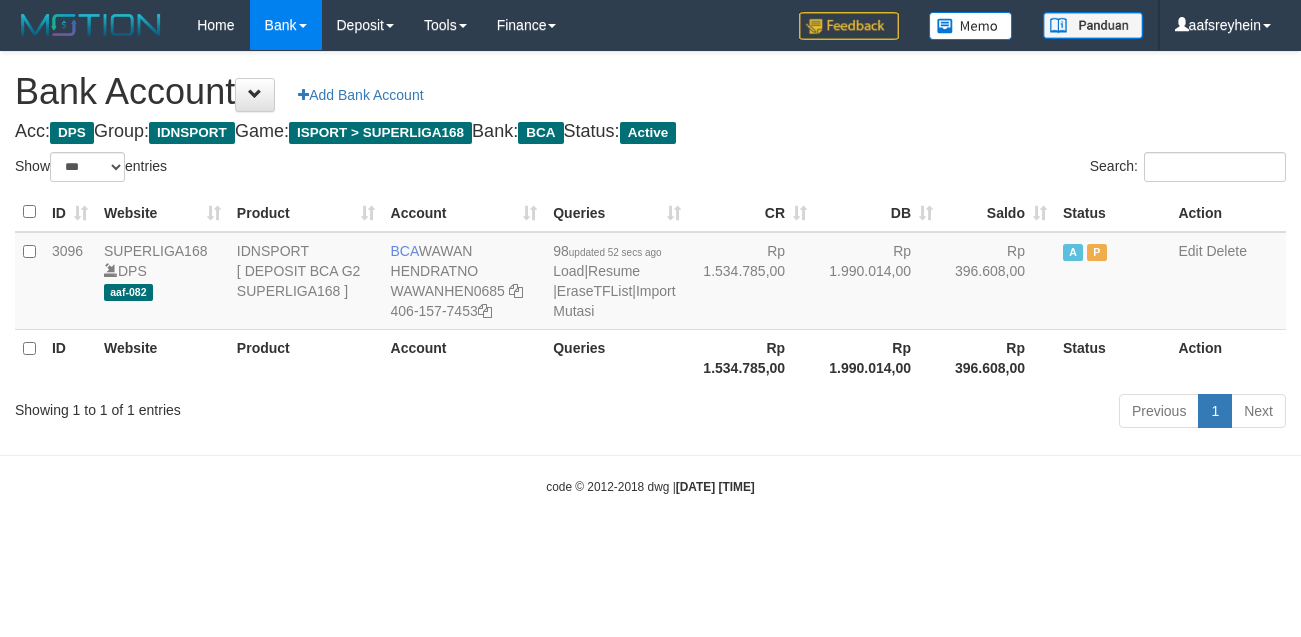 scroll, scrollTop: 0, scrollLeft: 0, axis: both 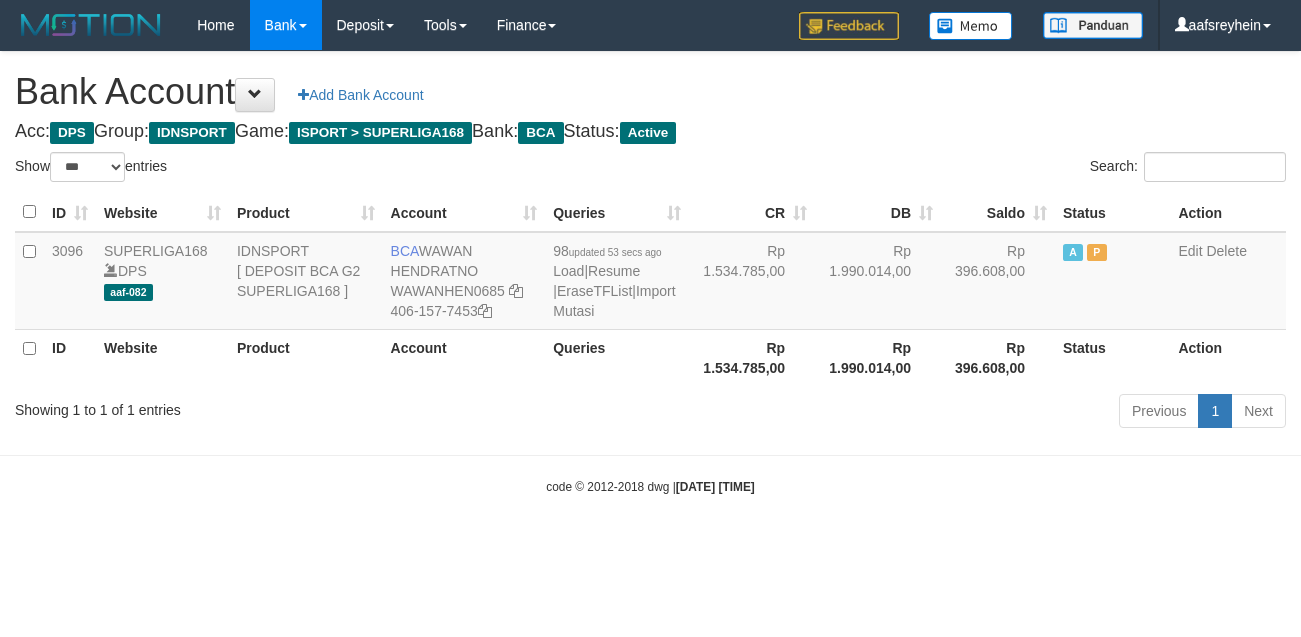 select on "***" 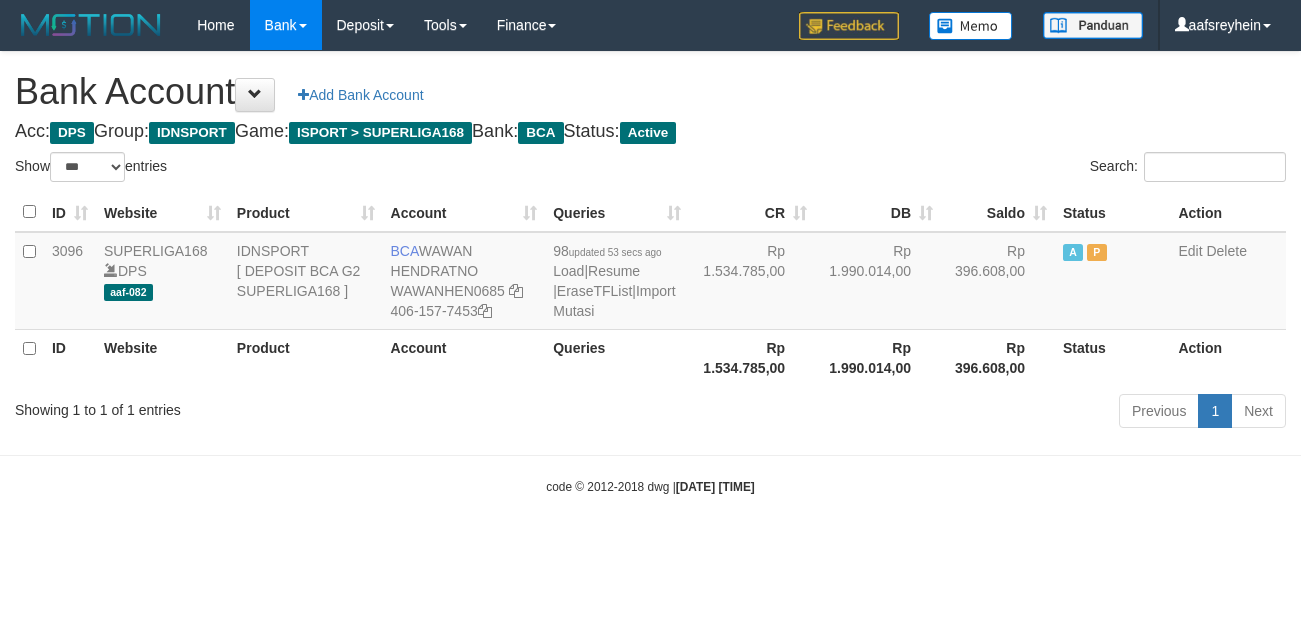 scroll, scrollTop: 0, scrollLeft: 0, axis: both 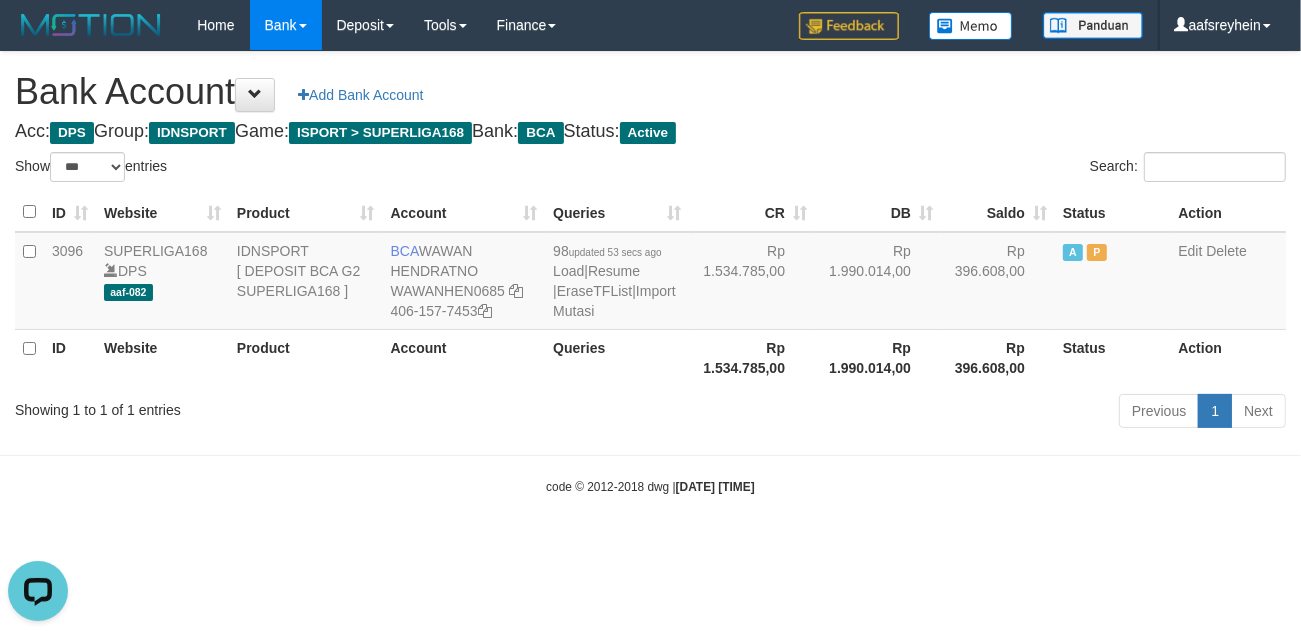click on "Toggle navigation
Home
Bank
Account List
Load
By Website
Group
[ISPORT]													SUPERLIGA168
By Load Group (DPS)" at bounding box center [650, 273] 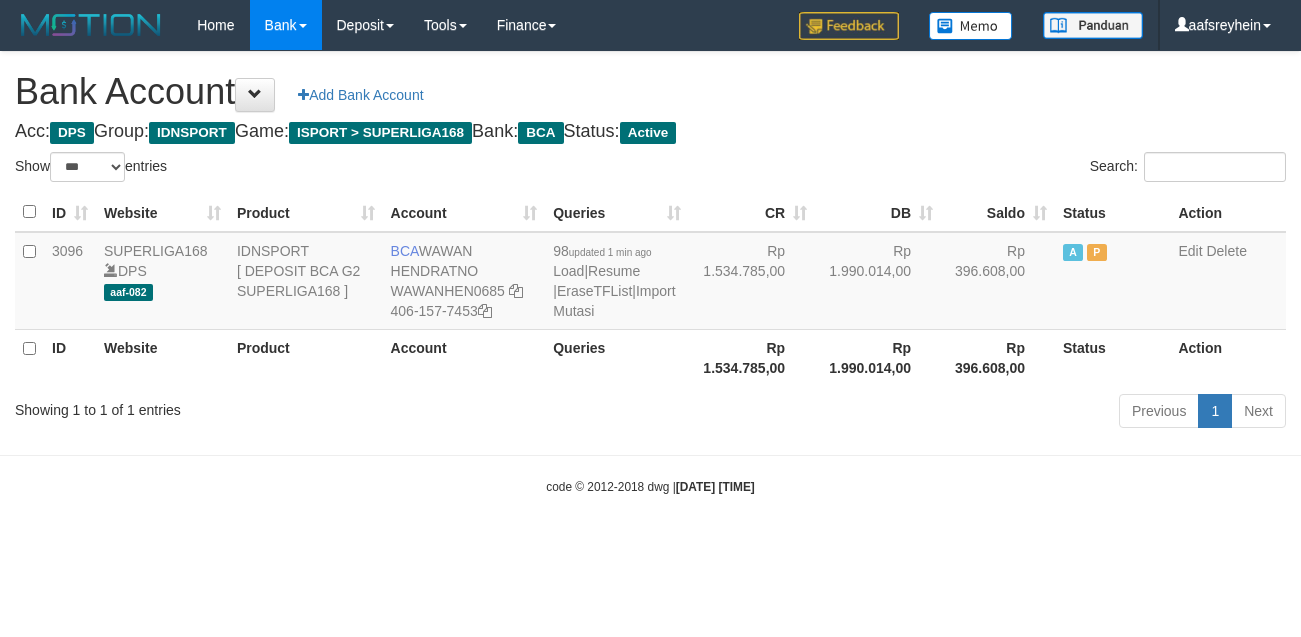 select on "***" 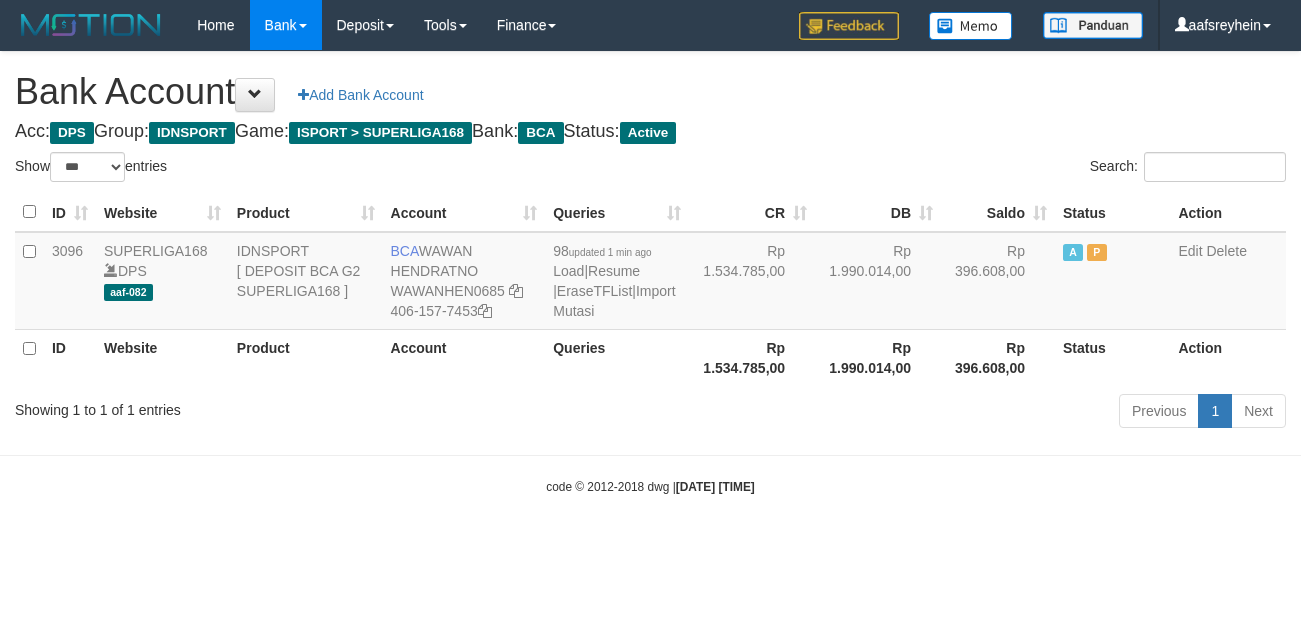 scroll, scrollTop: 0, scrollLeft: 0, axis: both 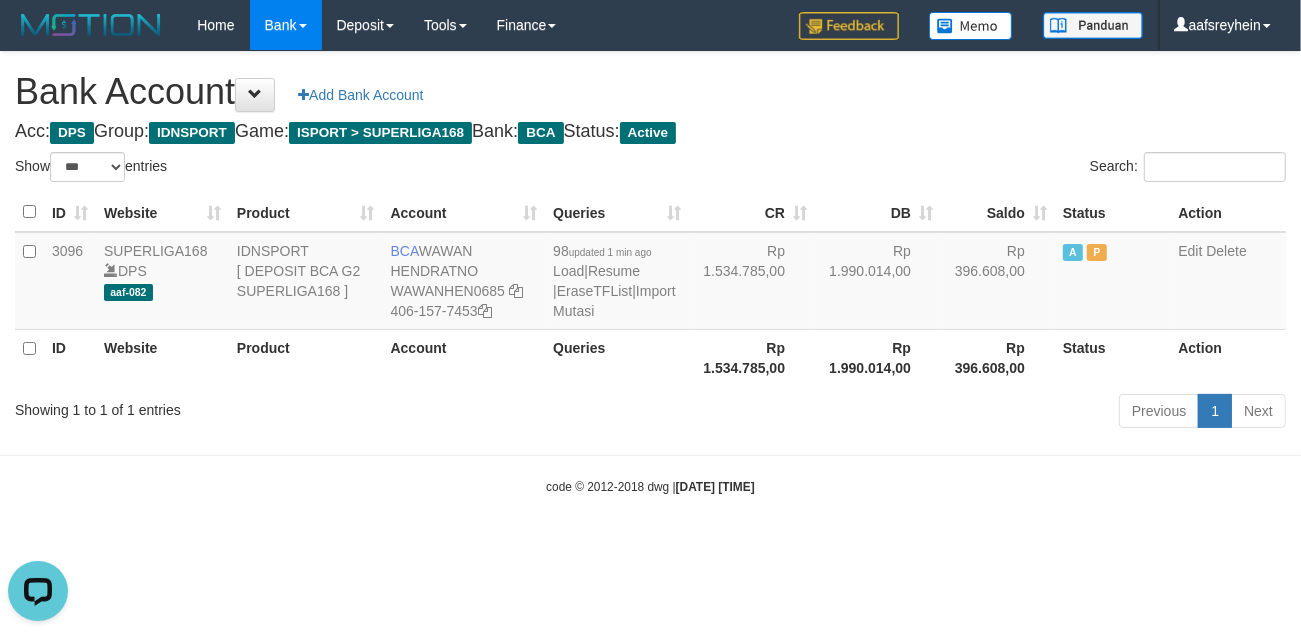 click on "Toggle navigation
Home
Bank
Account List
Load
By Website
Group
[ISPORT]													SUPERLIGA168
By Load Group (DPS)" at bounding box center [650, 273] 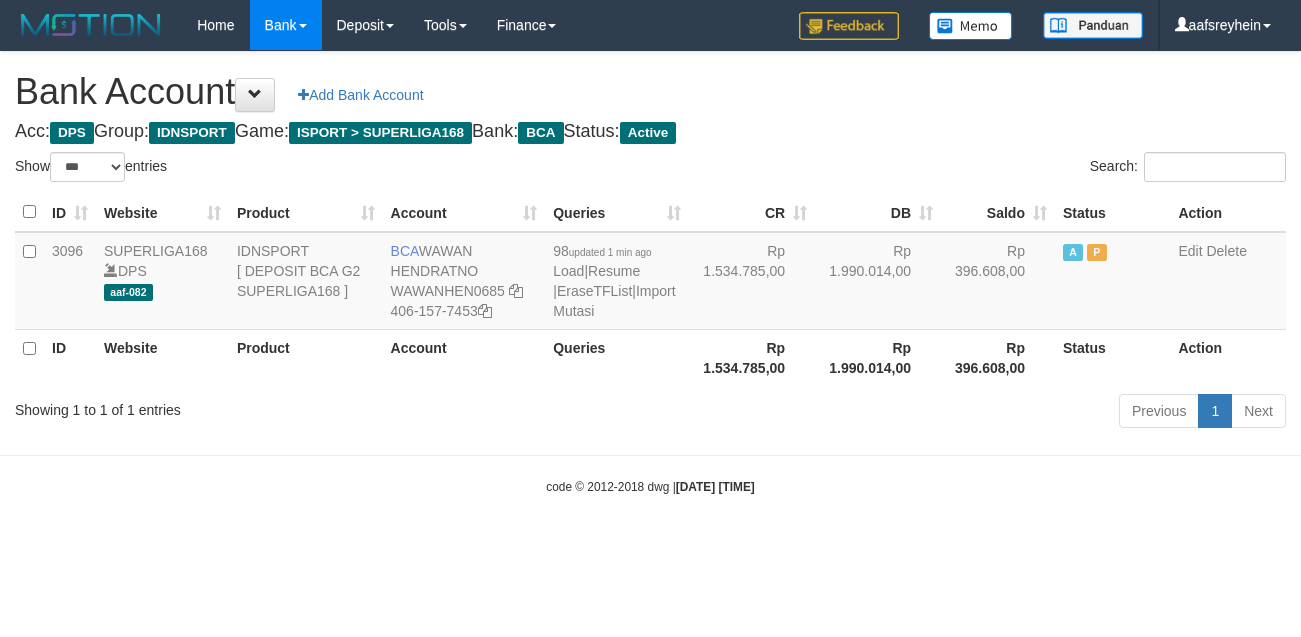 select on "***" 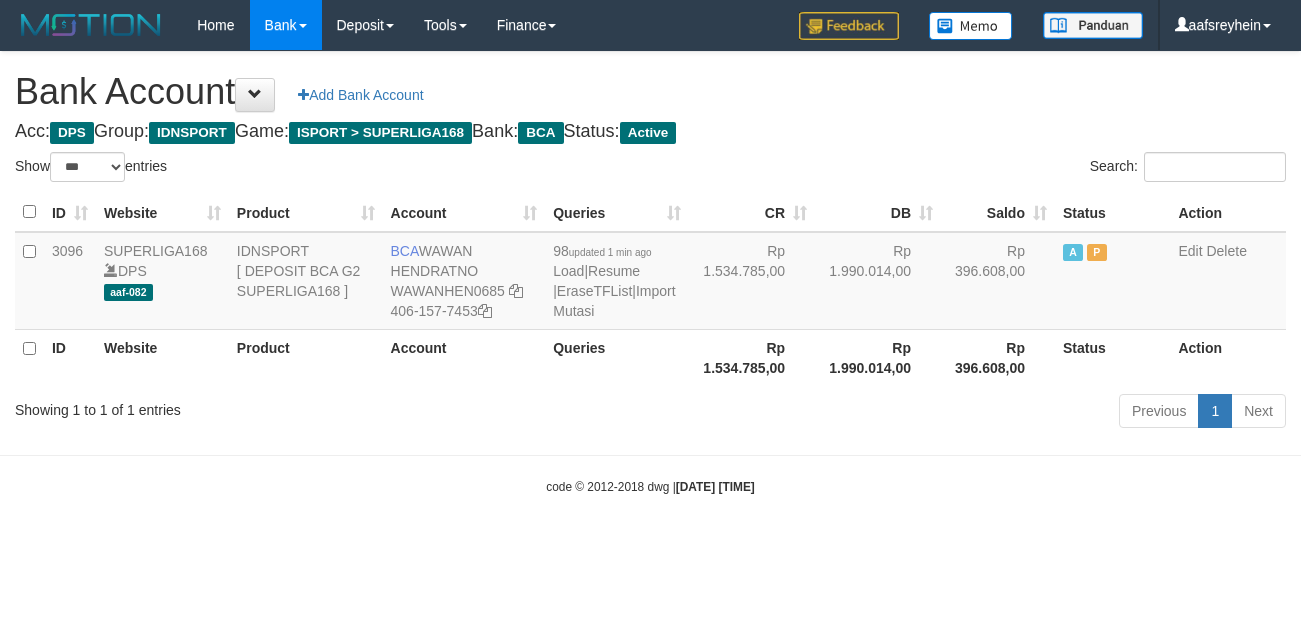 scroll, scrollTop: 0, scrollLeft: 0, axis: both 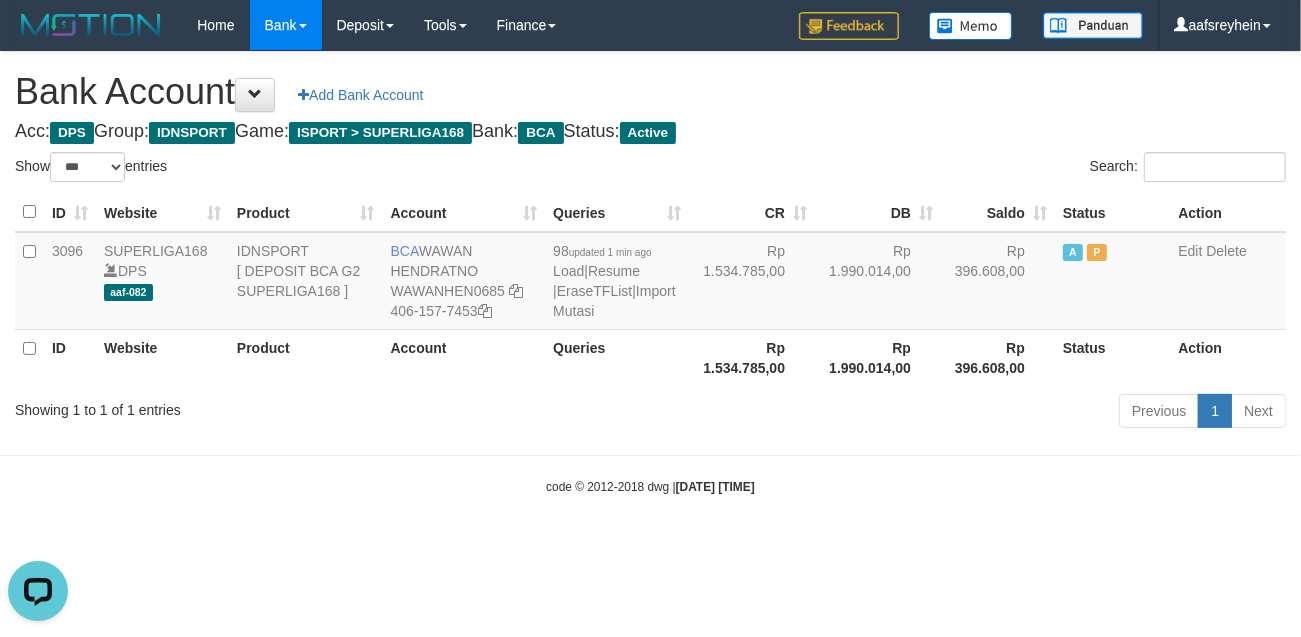 click on "Toggle navigation
Home
Bank
Account List
Load
By Website
Group
[ISPORT]													SUPERLIGA168
By Load Group (DPS)" at bounding box center (650, 273) 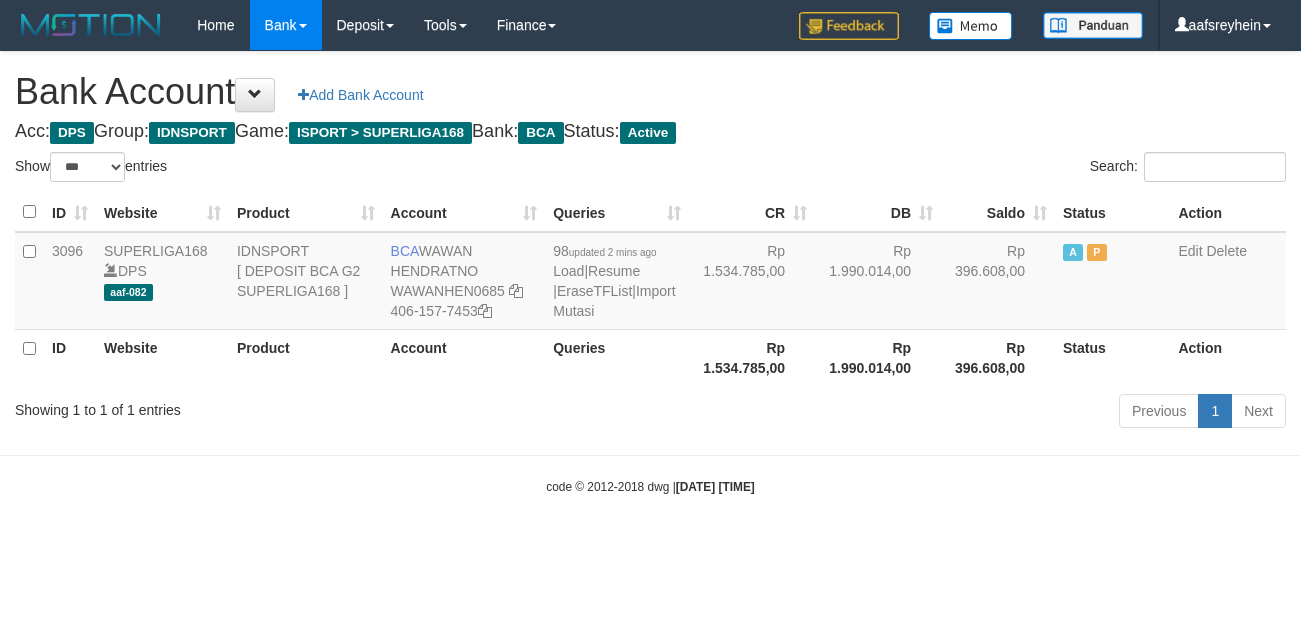 select on "***" 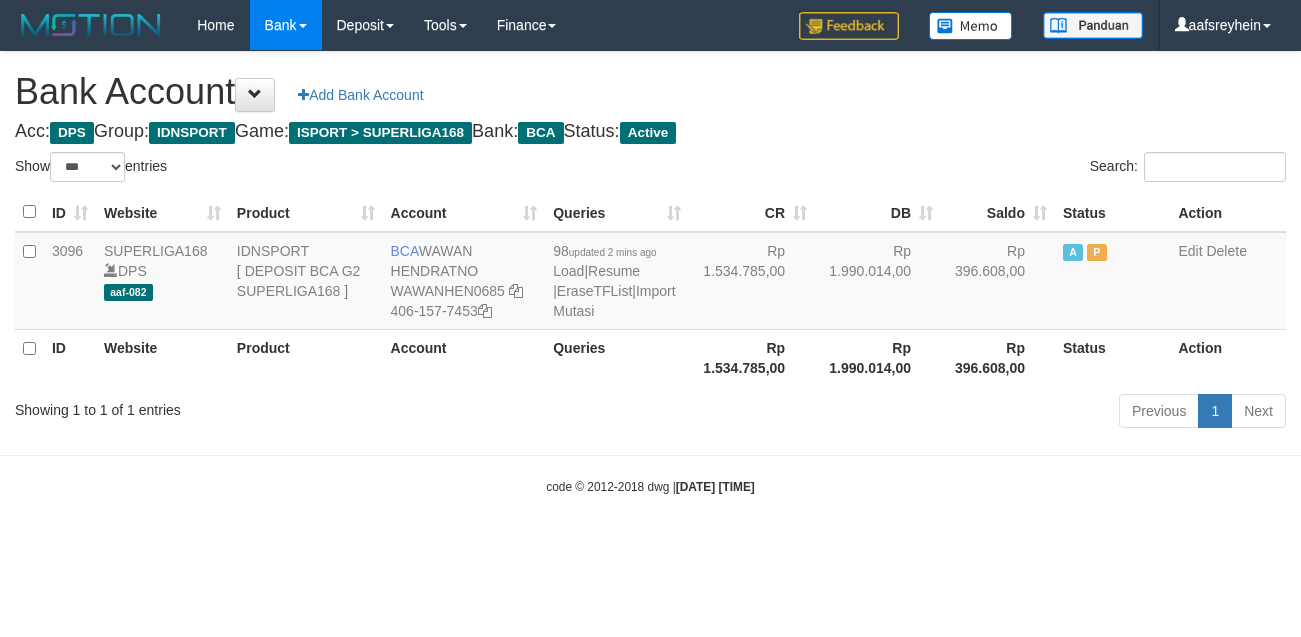 scroll, scrollTop: 0, scrollLeft: 0, axis: both 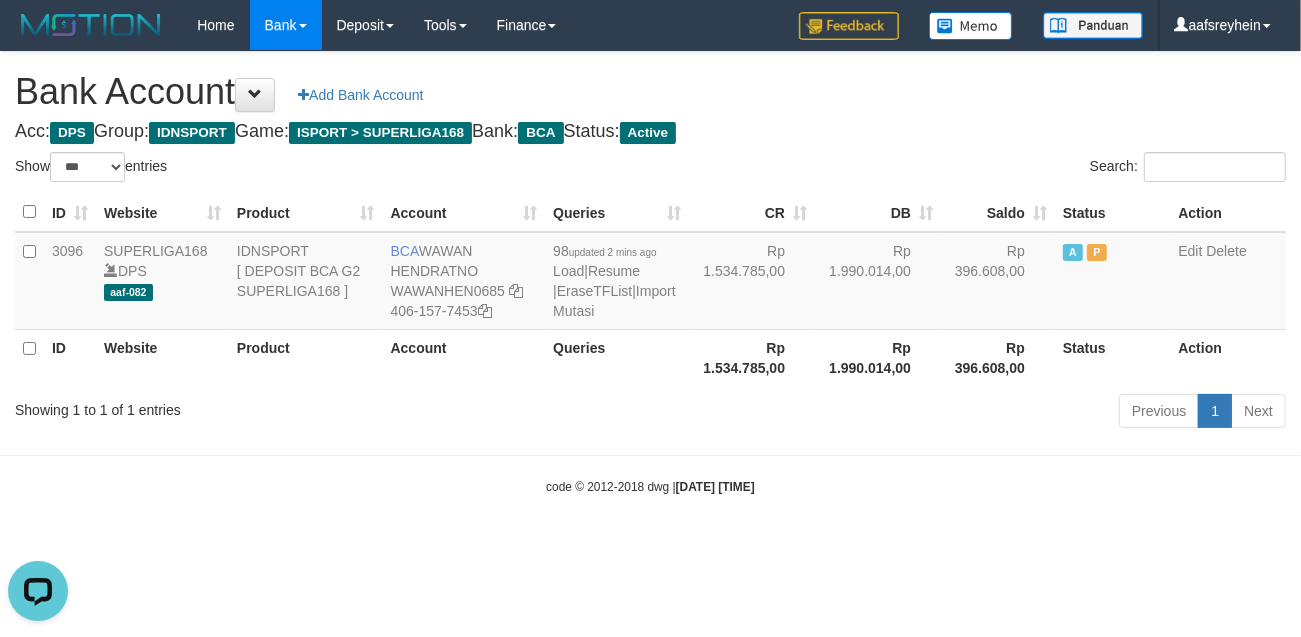 drag, startPoint x: 948, startPoint y: 542, endPoint x: 1293, endPoint y: 461, distance: 354.38116 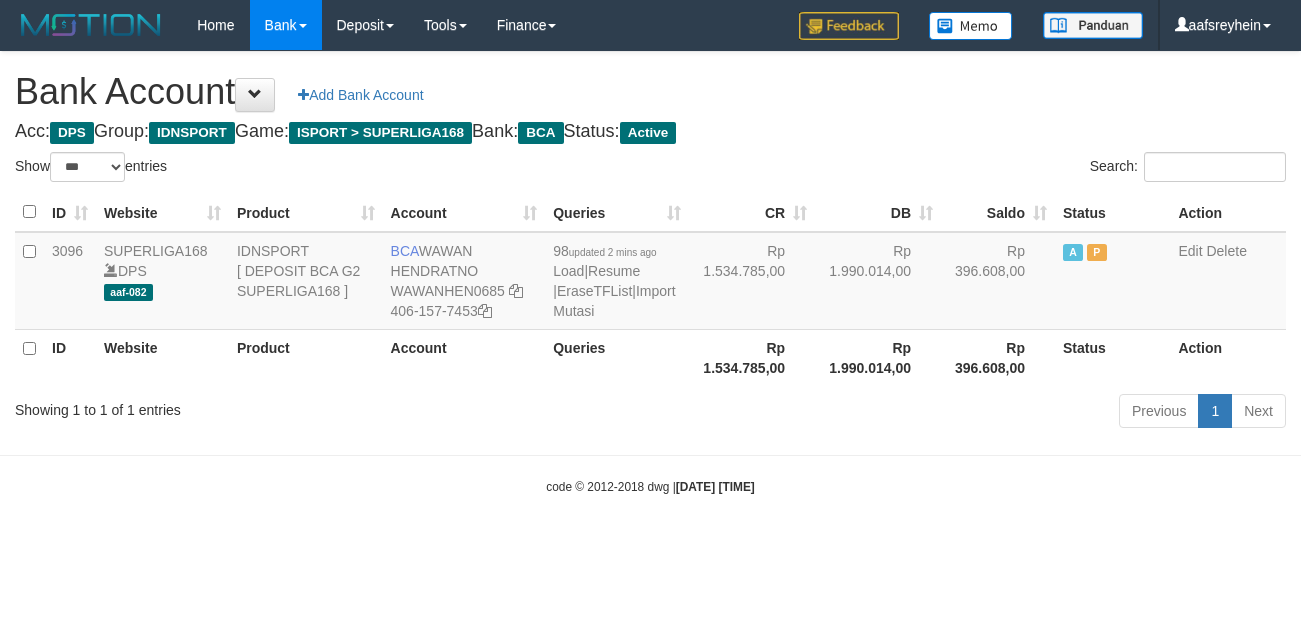 select on "***" 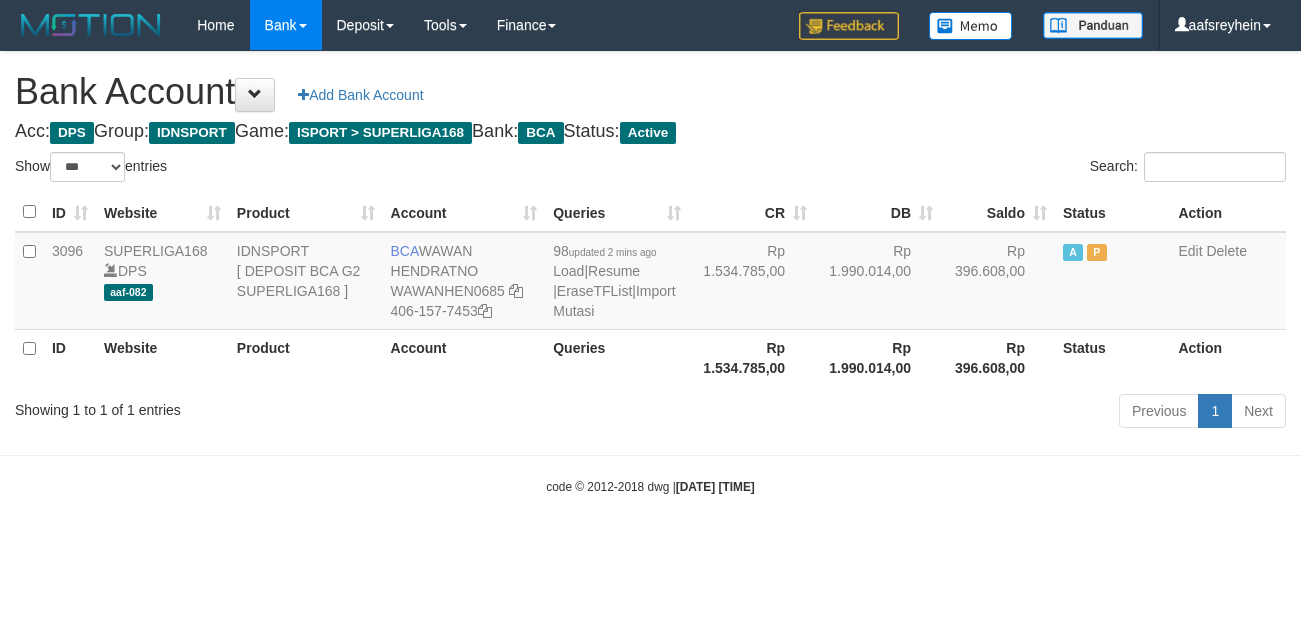 scroll, scrollTop: 0, scrollLeft: 0, axis: both 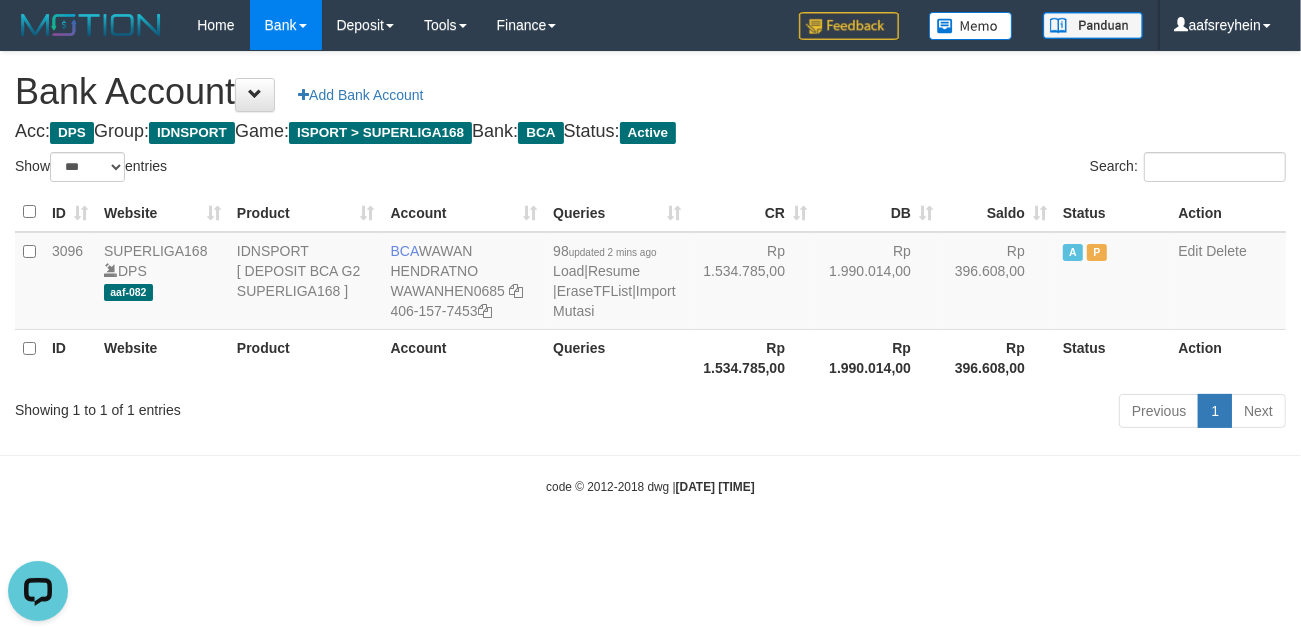 click on "Toggle navigation
Home
Bank
Account List
Load
By Website
Group
[ISPORT]													SUPERLIGA168
By Load Group (DPS)
-" at bounding box center [650, 273] 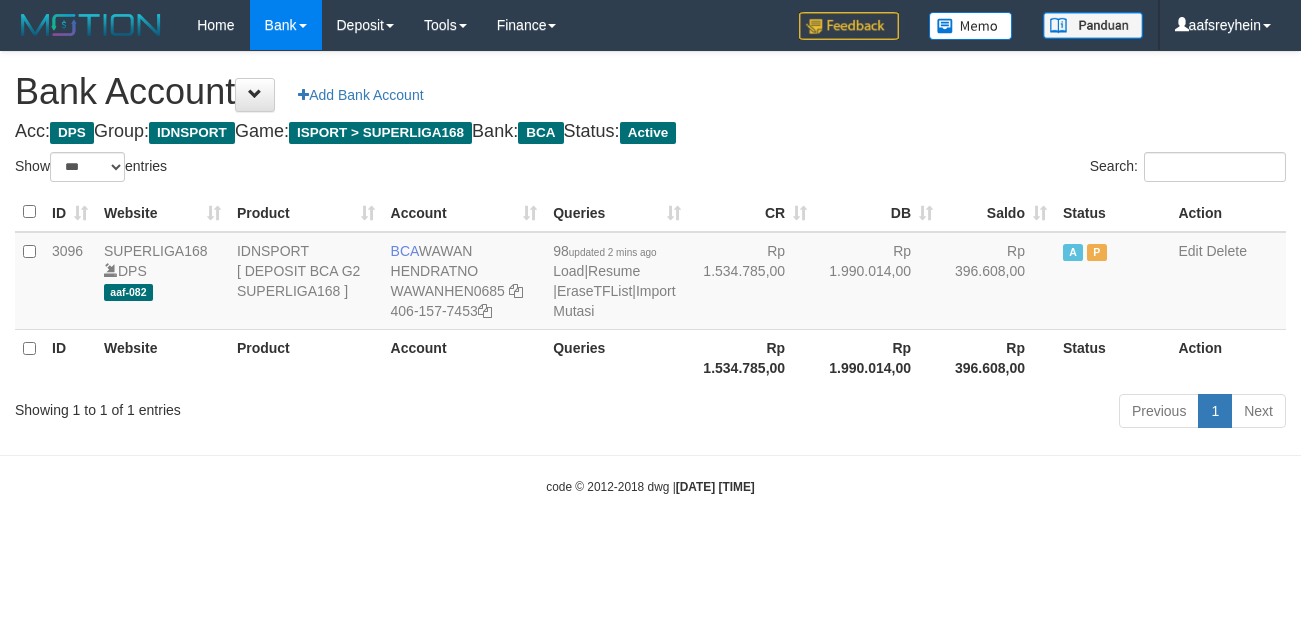 select on "***" 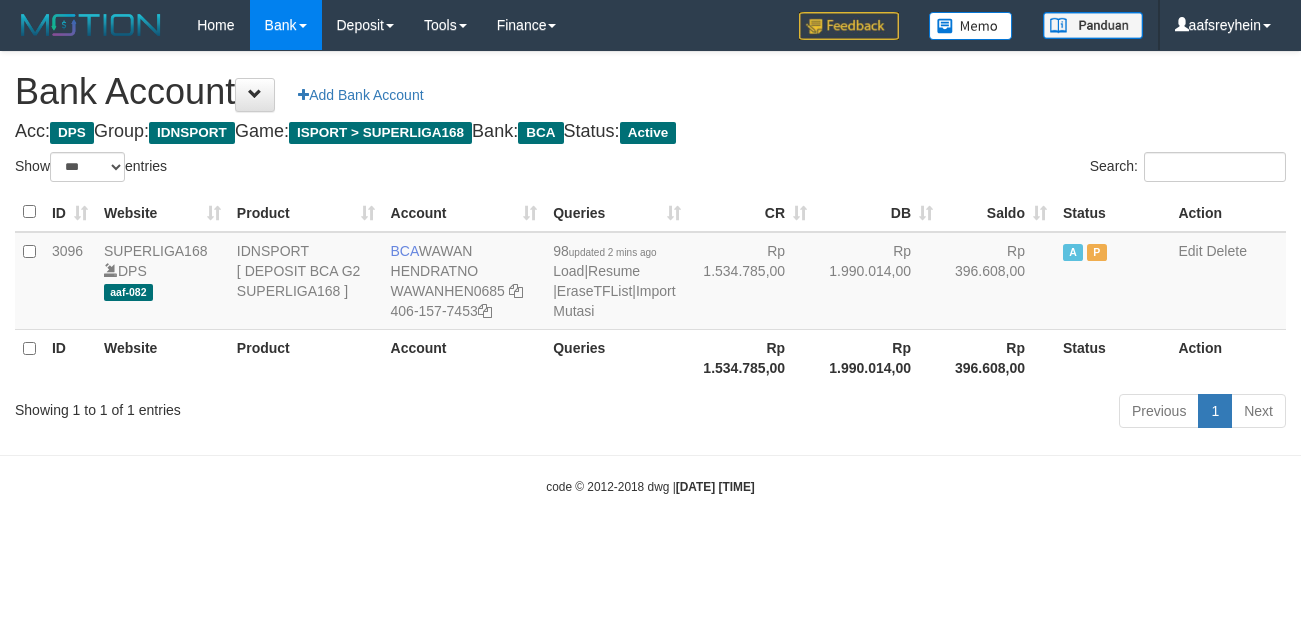 scroll, scrollTop: 0, scrollLeft: 0, axis: both 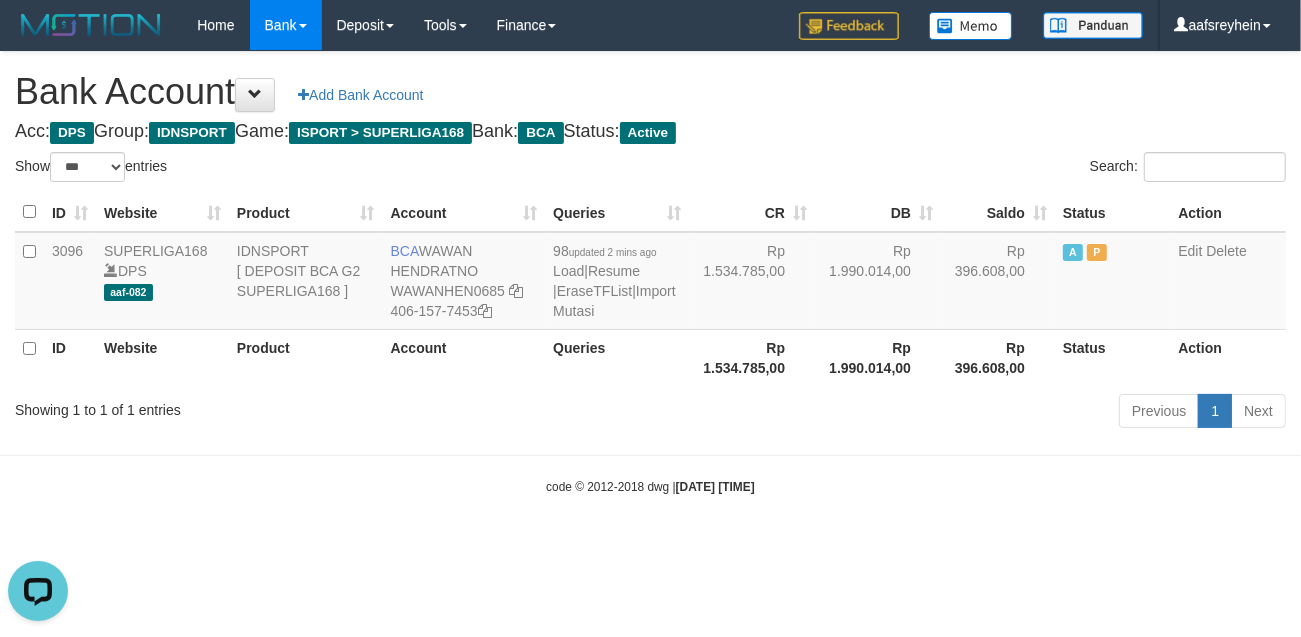 click on "Toggle navigation
Home
Bank
Account List
Load
By Website
Group
[ISPORT]													SUPERLIGA168
By Load Group (DPS)" at bounding box center [650, 273] 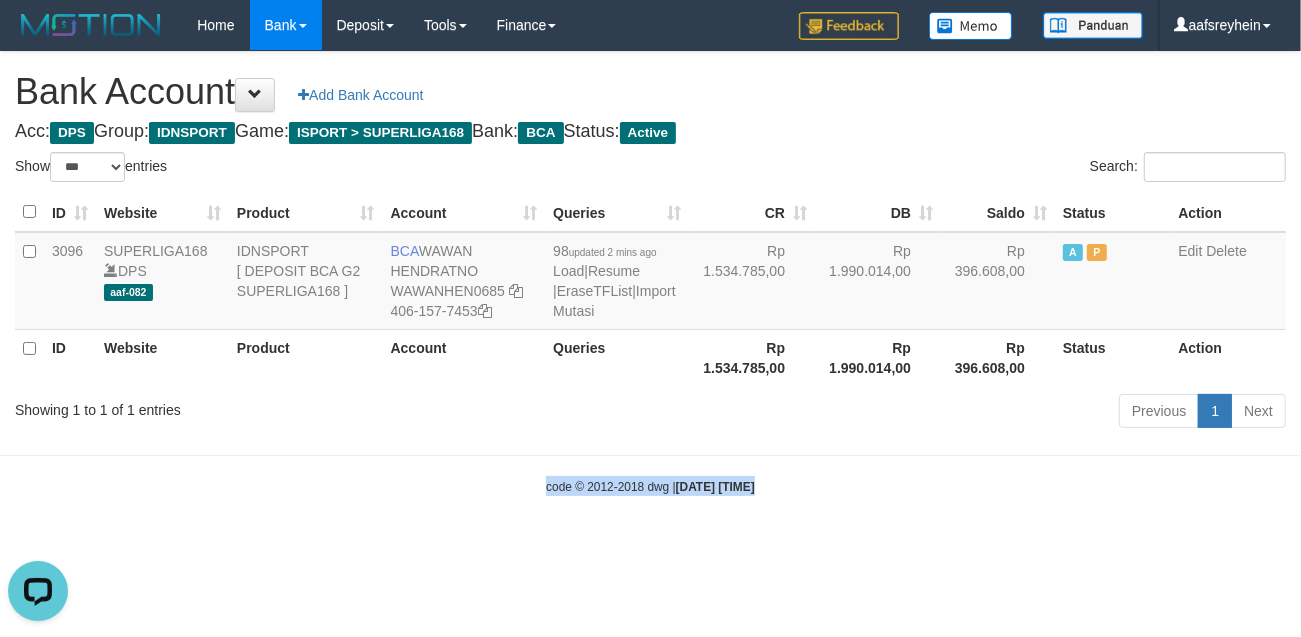 click on "Toggle navigation
Home
Bank
Account List
Load
By Website
Group
[ISPORT]													SUPERLIGA168
By Load Group (DPS)" at bounding box center (650, 273) 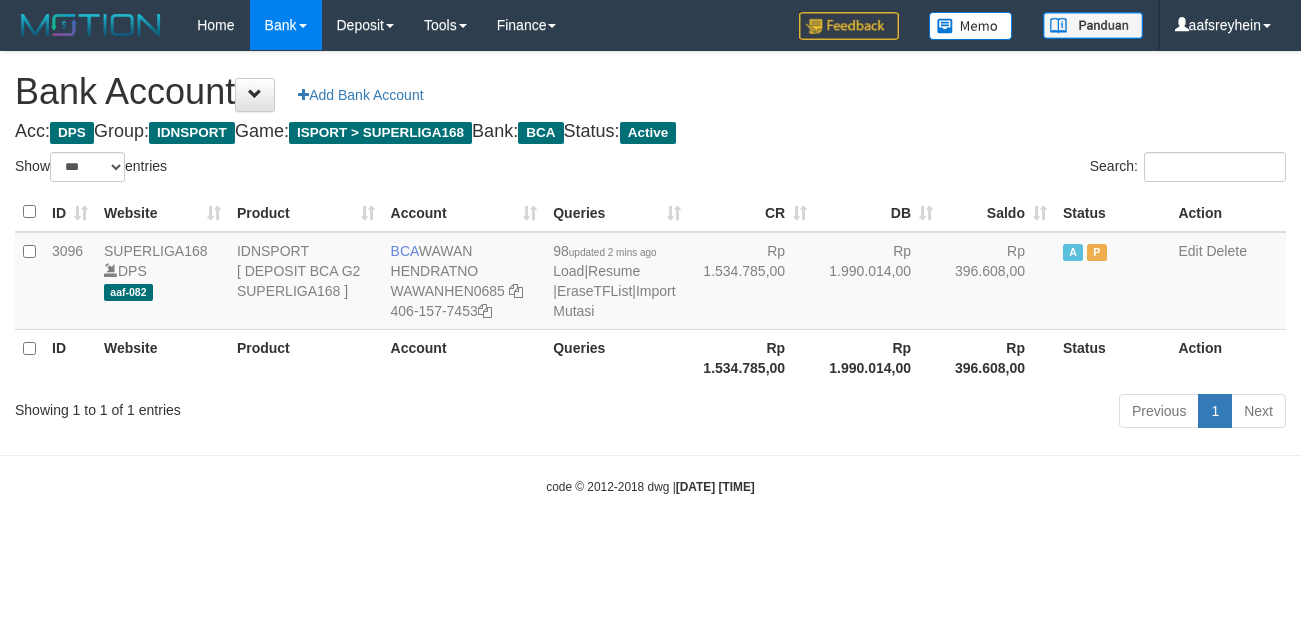 select on "***" 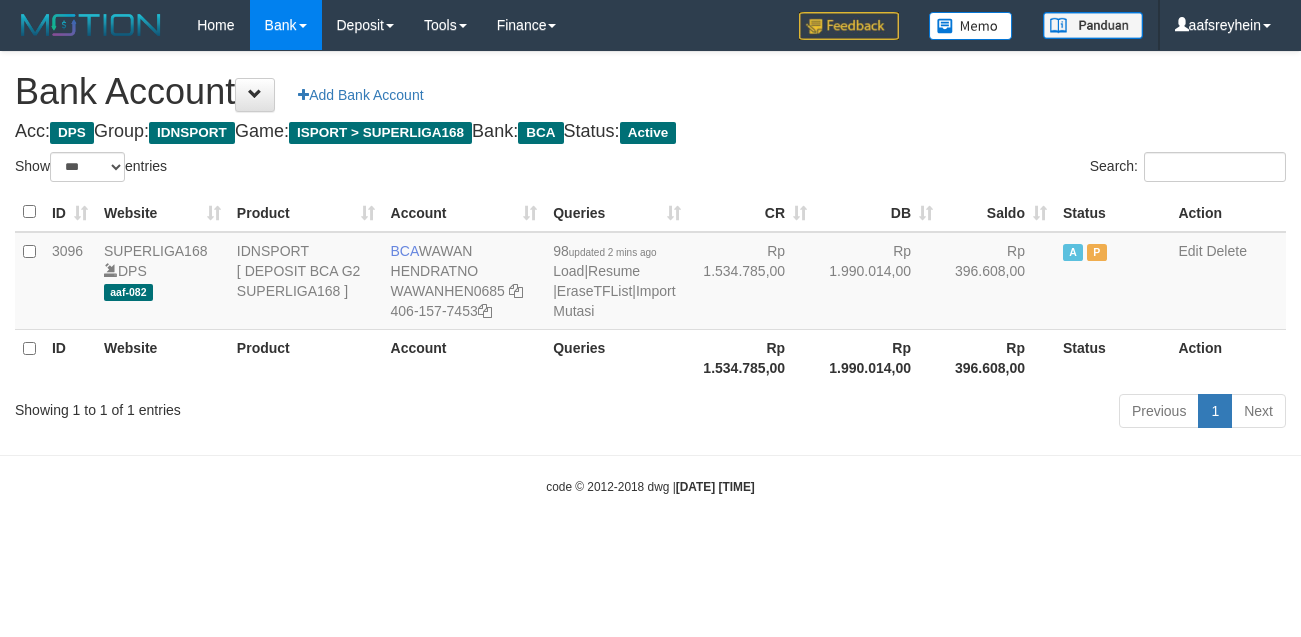 scroll, scrollTop: 0, scrollLeft: 0, axis: both 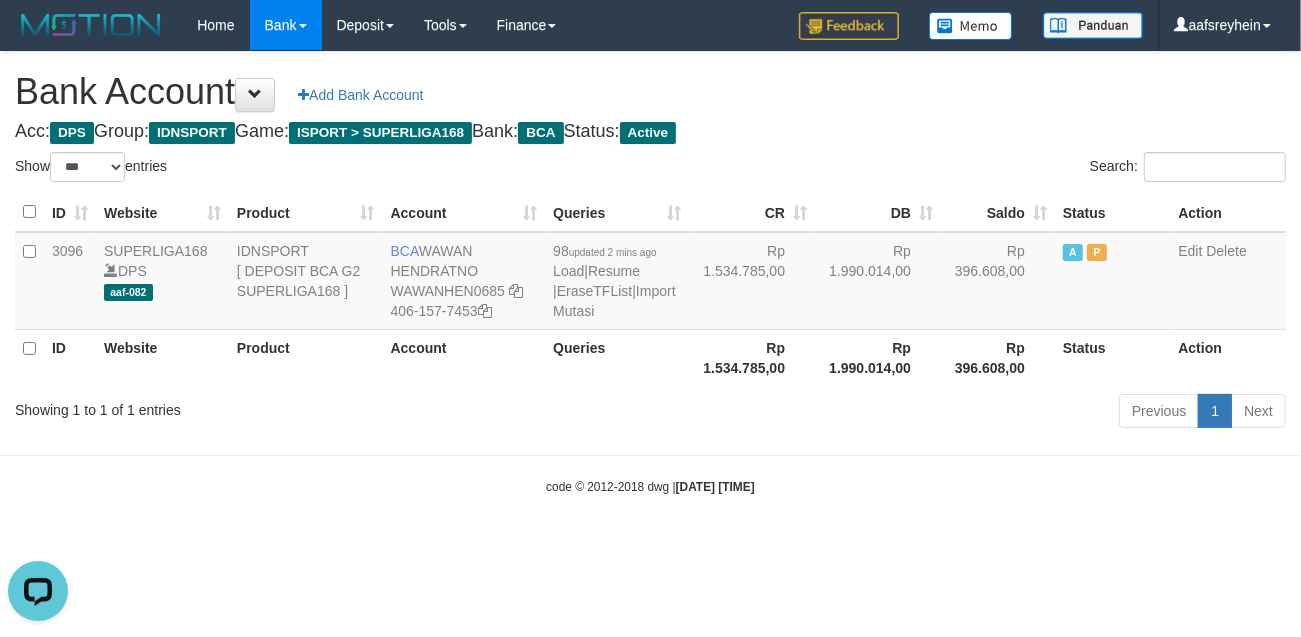 click on "Toggle navigation
Home
Bank
Account List
Load
By Website
Group
[ISPORT]													SUPERLIGA168
By Load Group (DPS)
-" at bounding box center (650, 273) 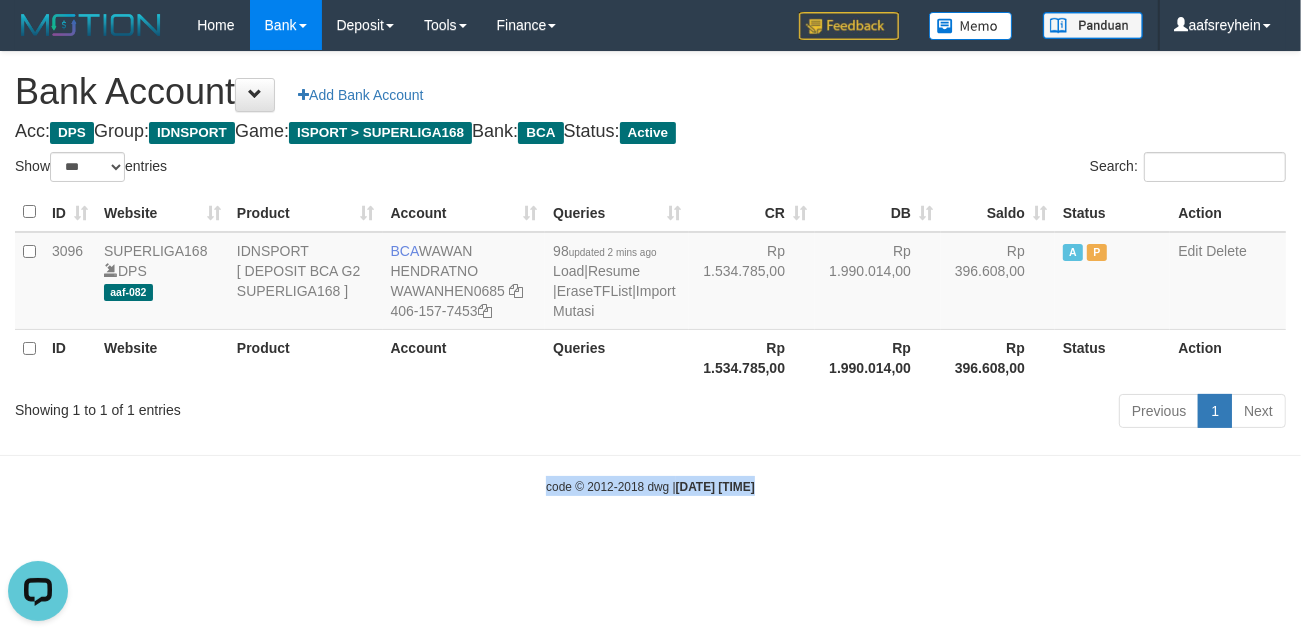 click on "Toggle navigation
Home
Bank
Account List
Load
By Website
Group
[ISPORT]													SUPERLIGA168
By Load Group (DPS)
-" at bounding box center [650, 273] 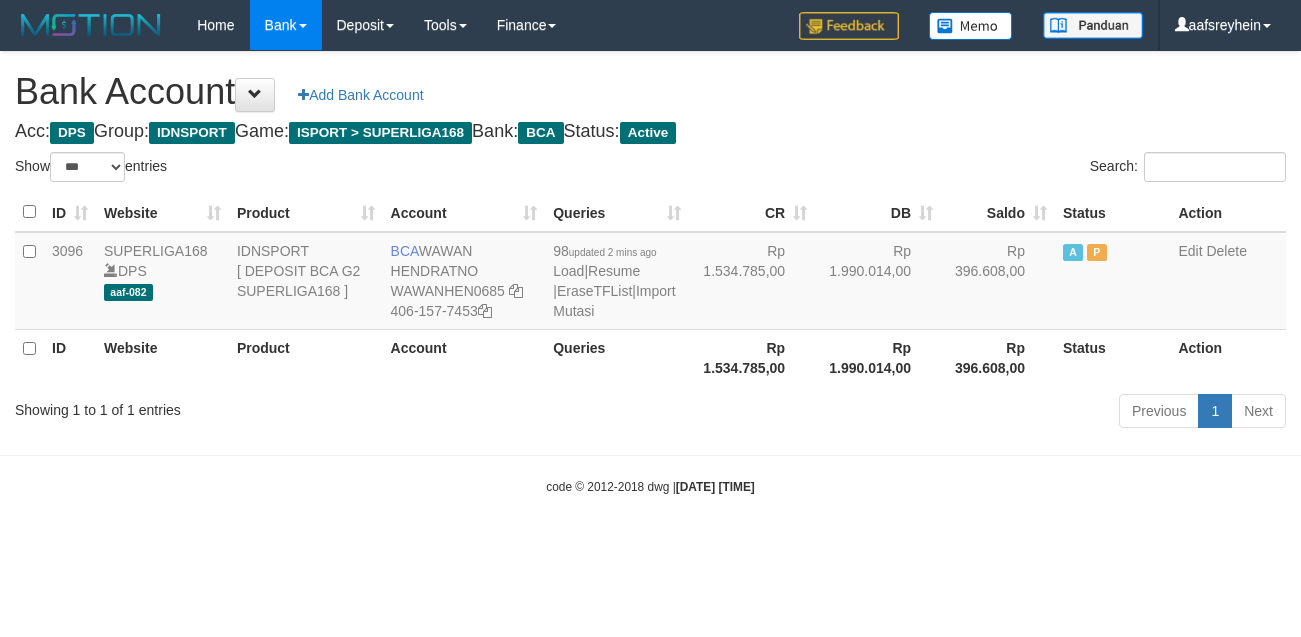 select on "***" 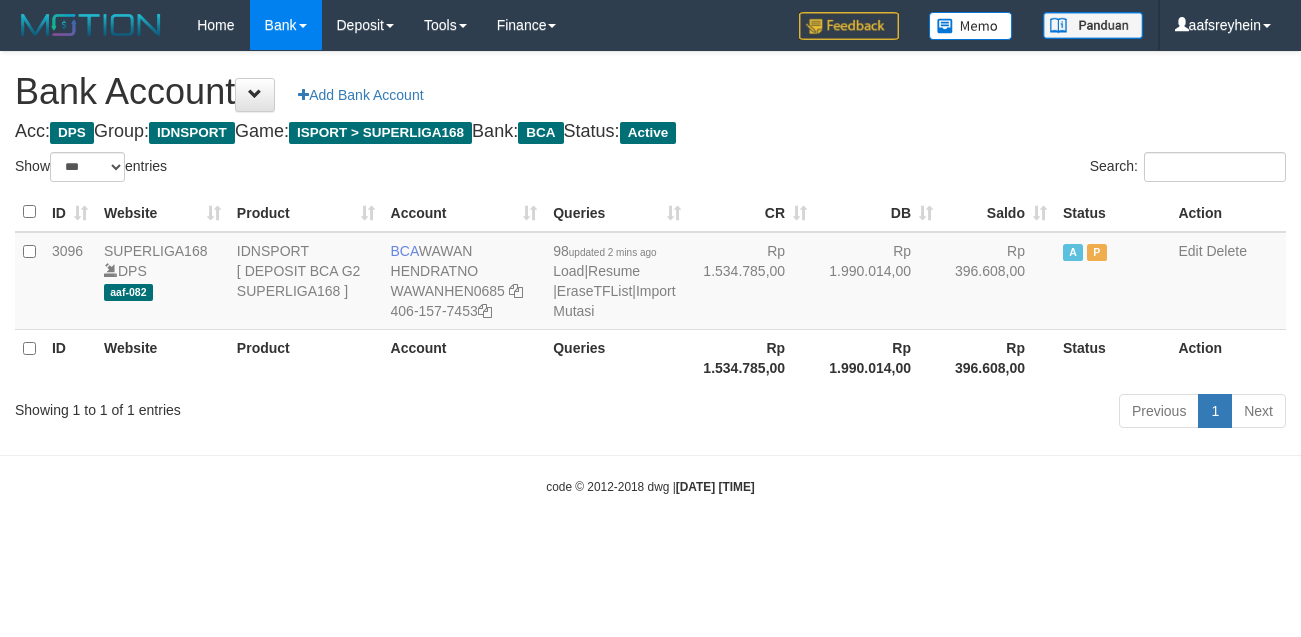 scroll, scrollTop: 0, scrollLeft: 0, axis: both 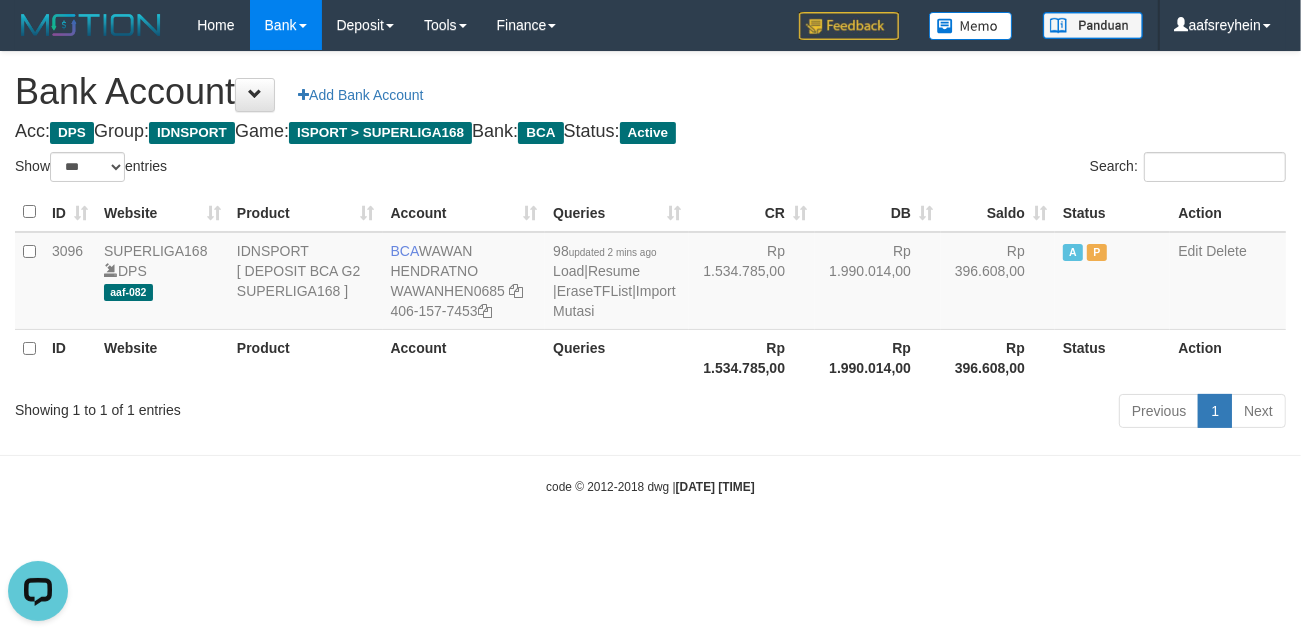 click on "Toggle navigation
Home
Bank
Account List
Load
By Website
Group
[ISPORT]													SUPERLIGA168
By Load Group (DPS)
-" at bounding box center [650, 273] 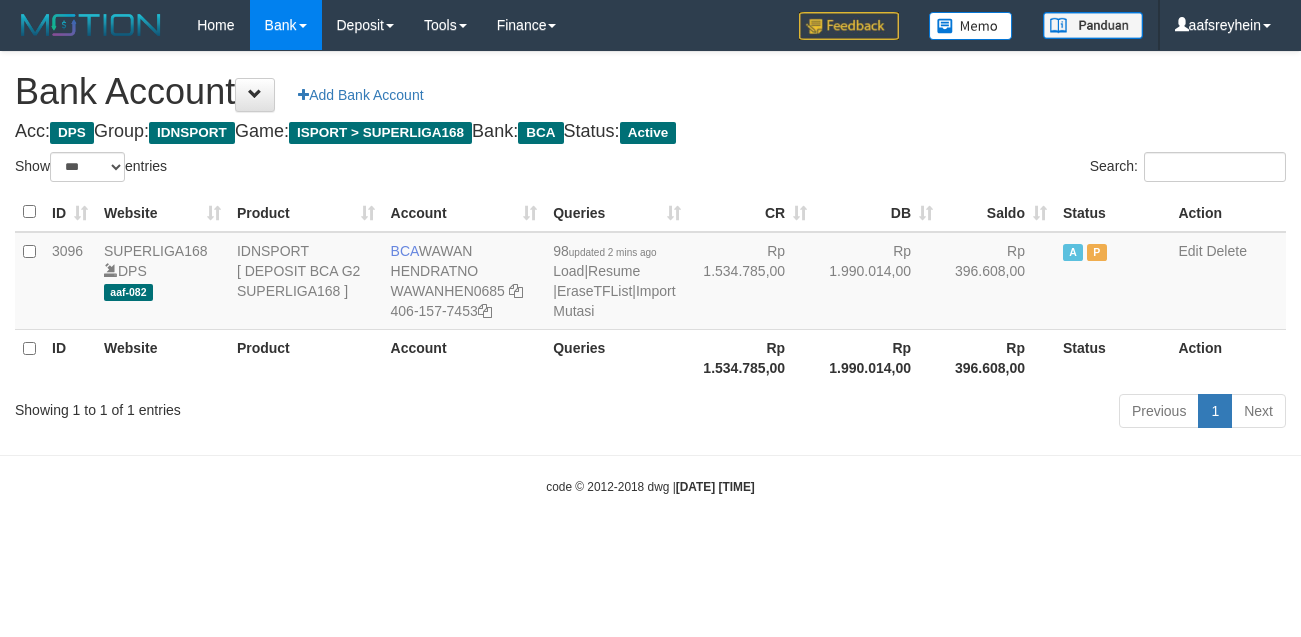 select on "***" 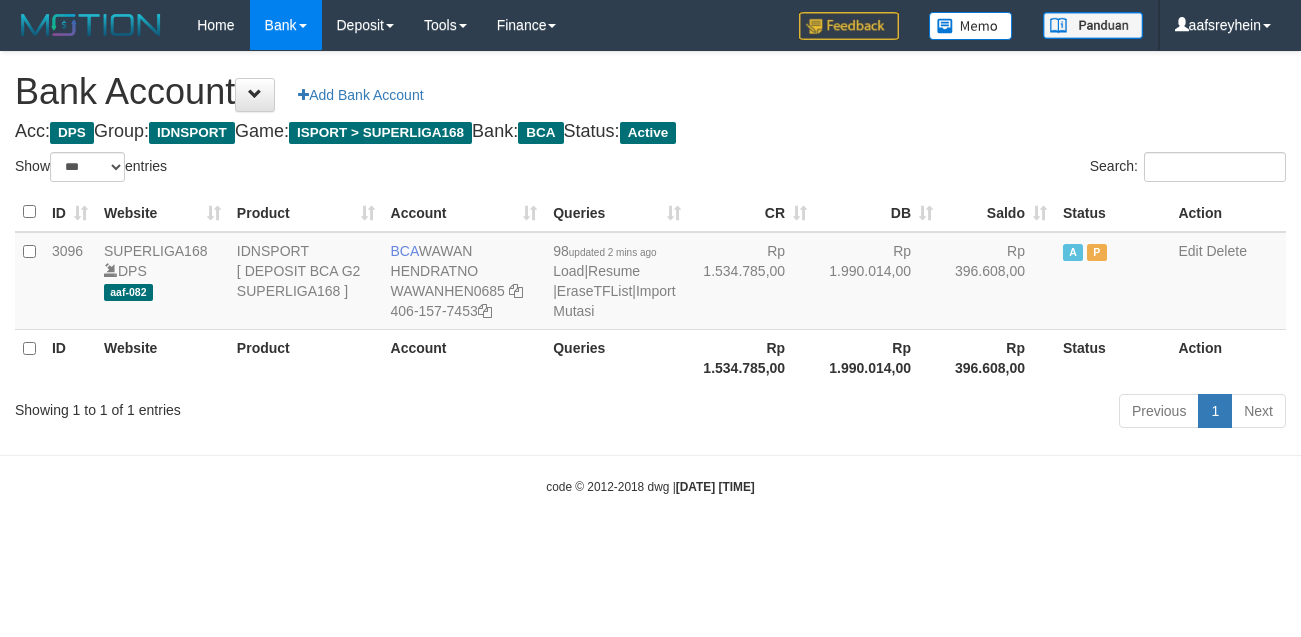 scroll, scrollTop: 0, scrollLeft: 0, axis: both 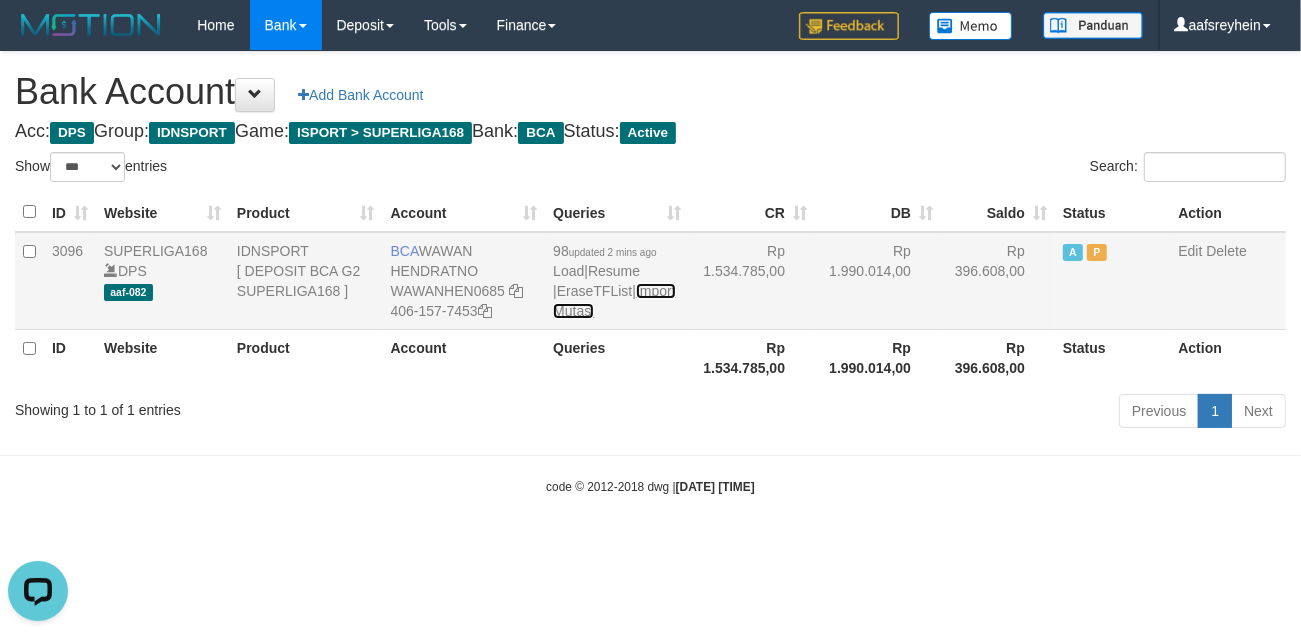 click on "Import Mutasi" at bounding box center [614, 301] 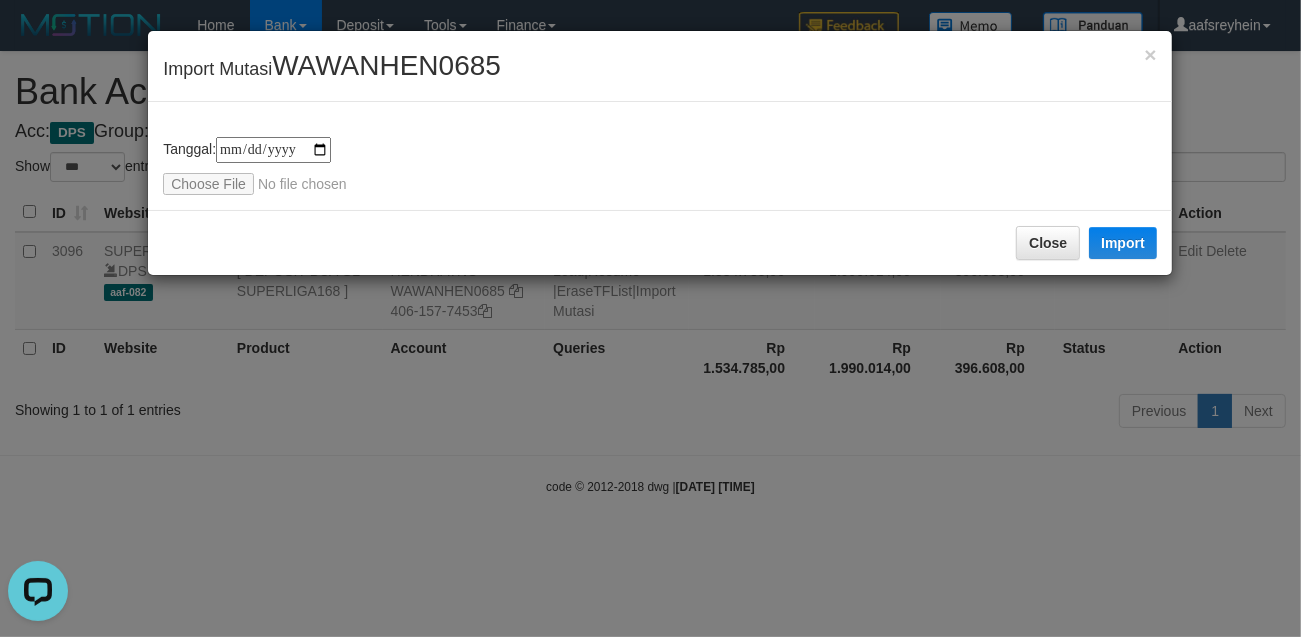 type on "**********" 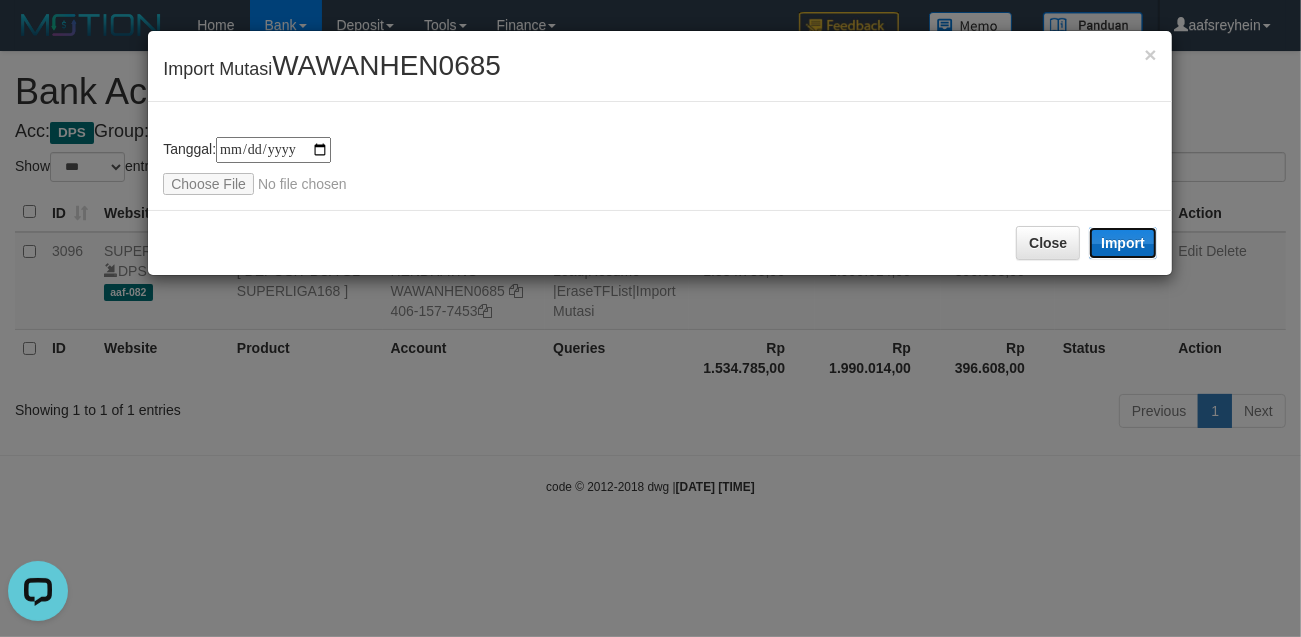 click on "Import" at bounding box center (1123, 243) 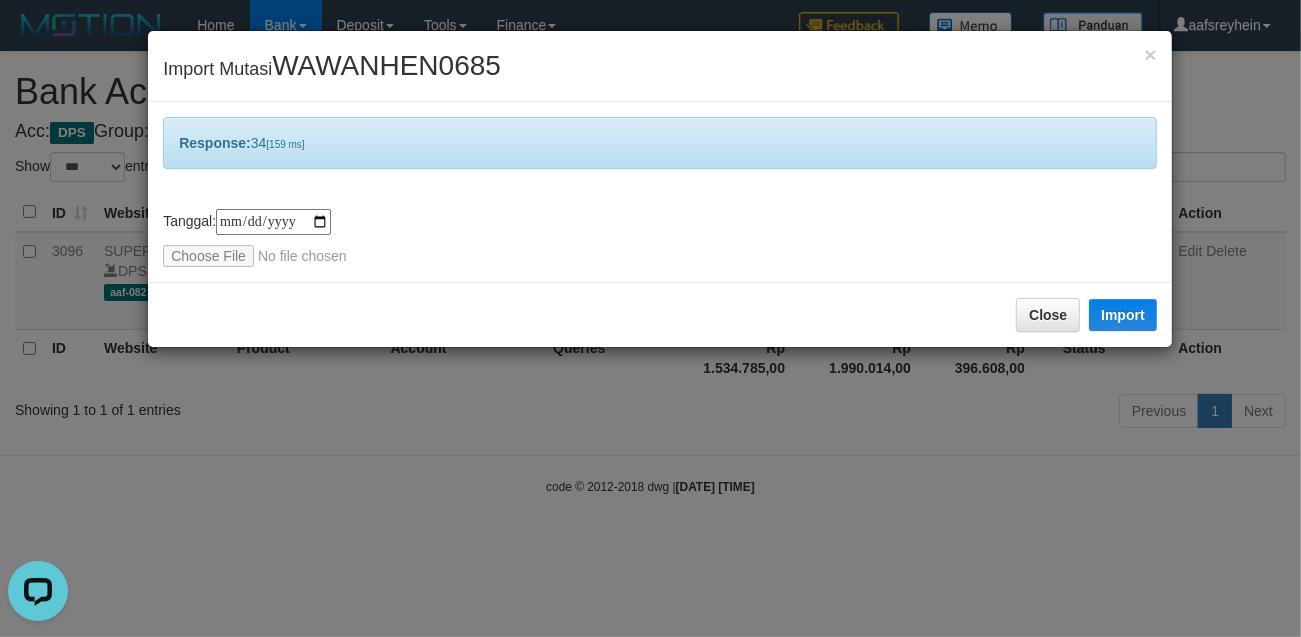 click on "**********" at bounding box center [650, 318] 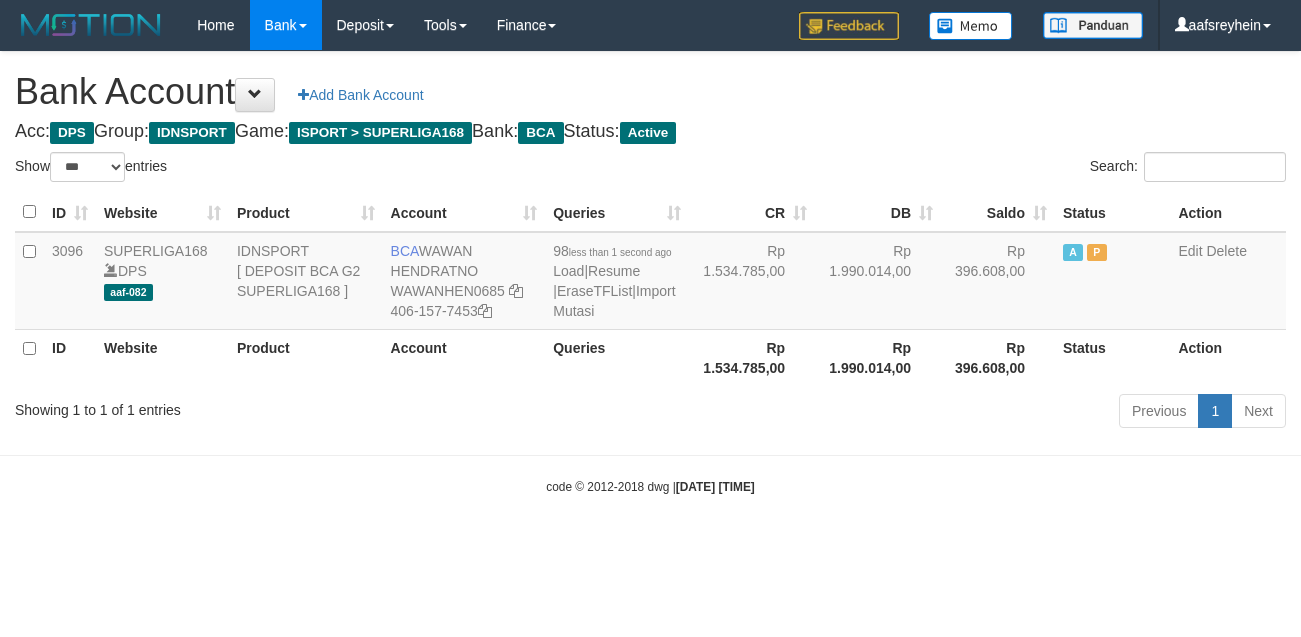 select on "***" 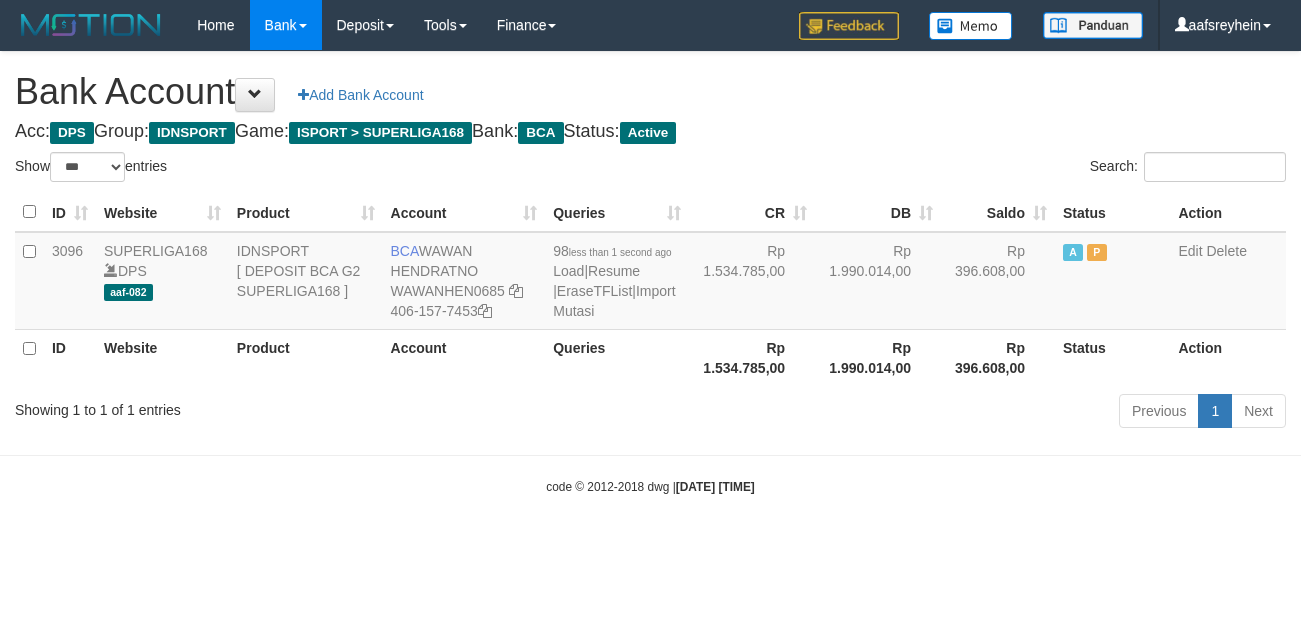 scroll, scrollTop: 0, scrollLeft: 0, axis: both 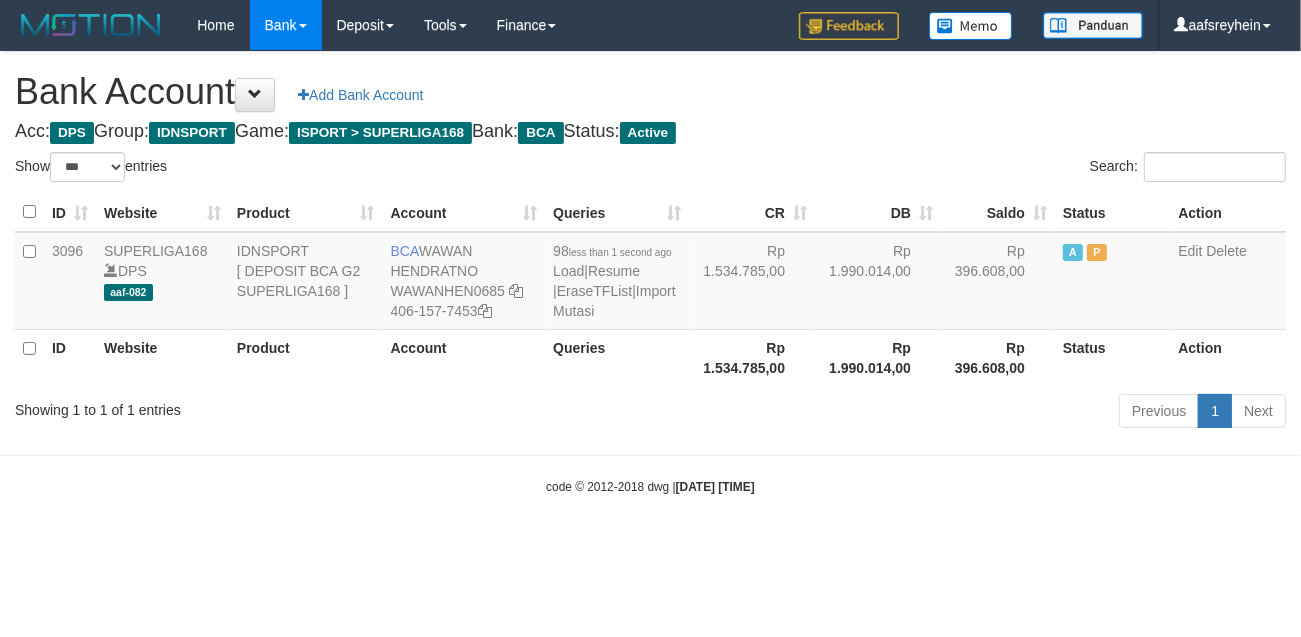 click on "Acc: 										 DPS
Group:   IDNSPORT    		Game:   ISPORT > SUPERLIGA168    		Bank:   BCA    		Status:  Active" at bounding box center (650, 132) 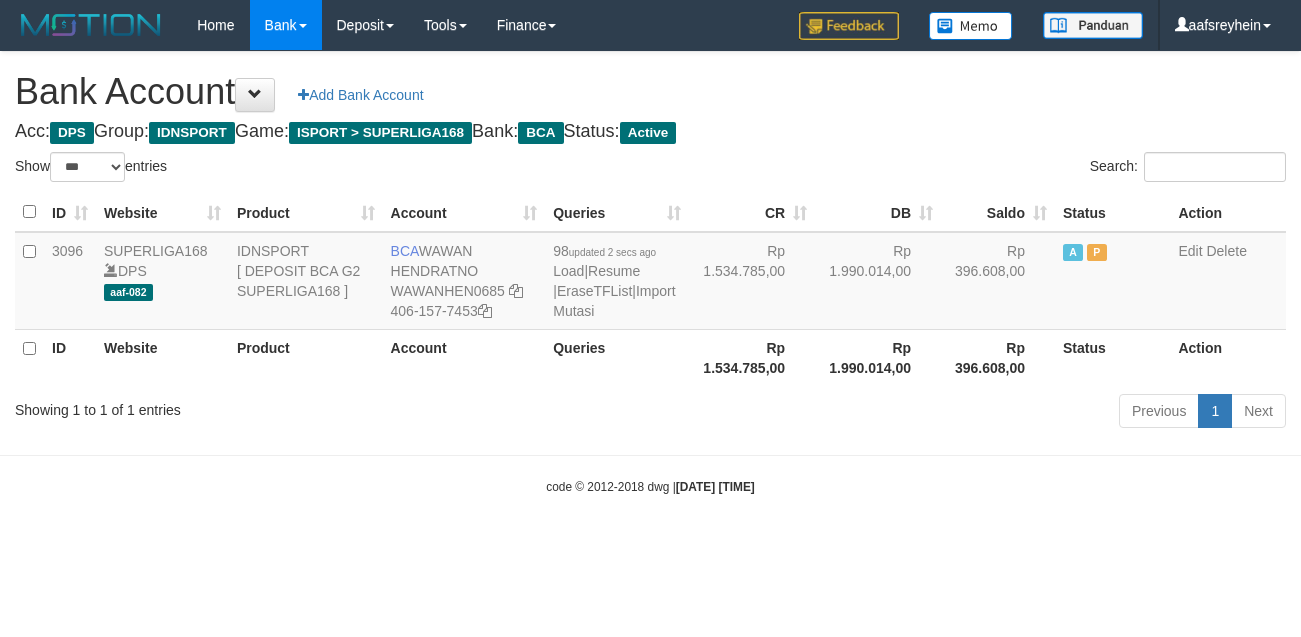 select on "***" 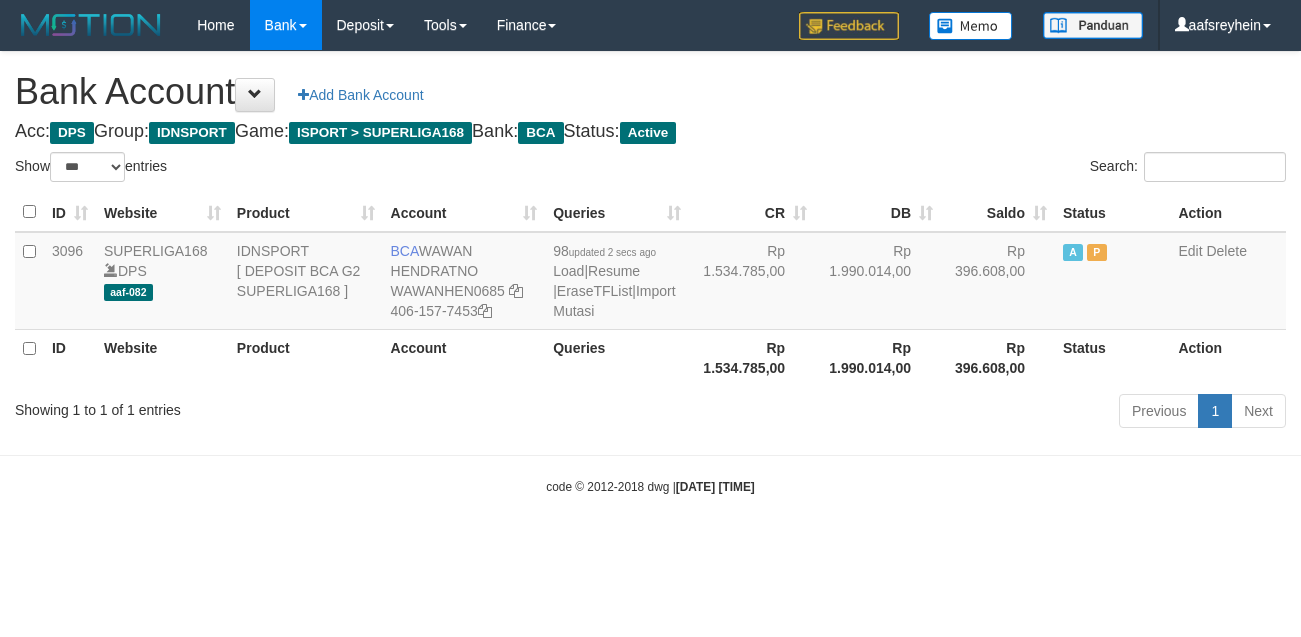 scroll, scrollTop: 0, scrollLeft: 0, axis: both 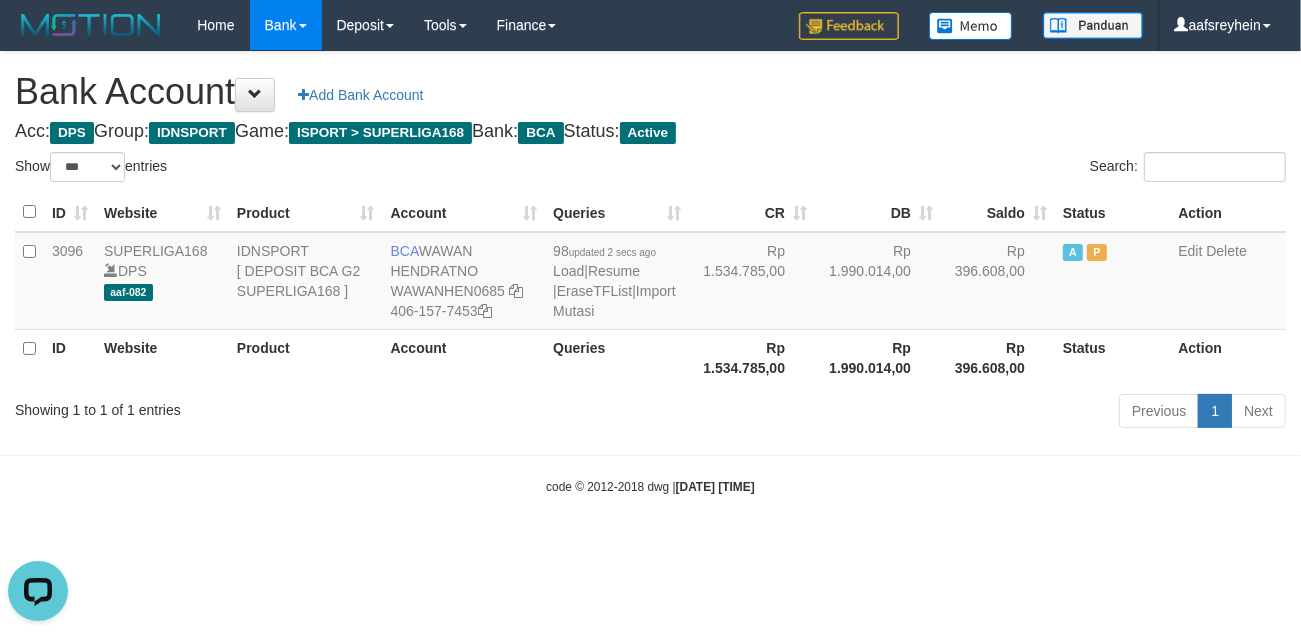 click on "Toggle navigation
Home
Bank
Account List
Load
By Website
Group
[ISPORT]													SUPERLIGA168
By Load Group (DPS)" at bounding box center [650, 273] 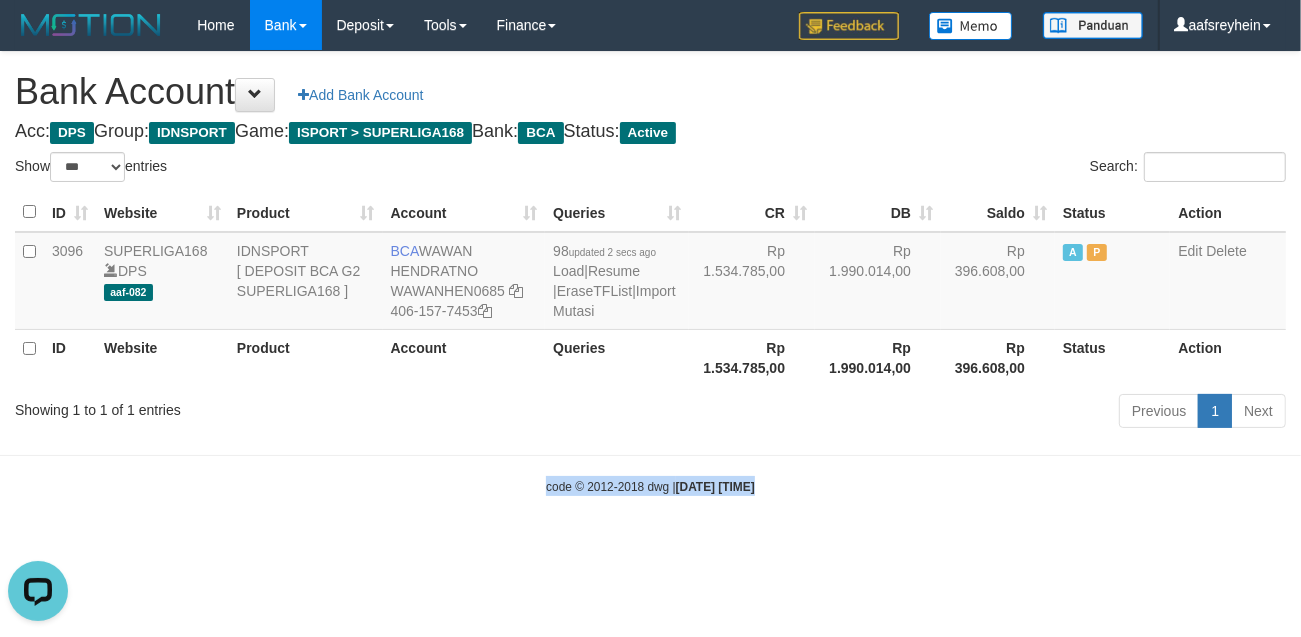 drag, startPoint x: 838, startPoint y: 556, endPoint x: 1291, endPoint y: 581, distance: 453.68933 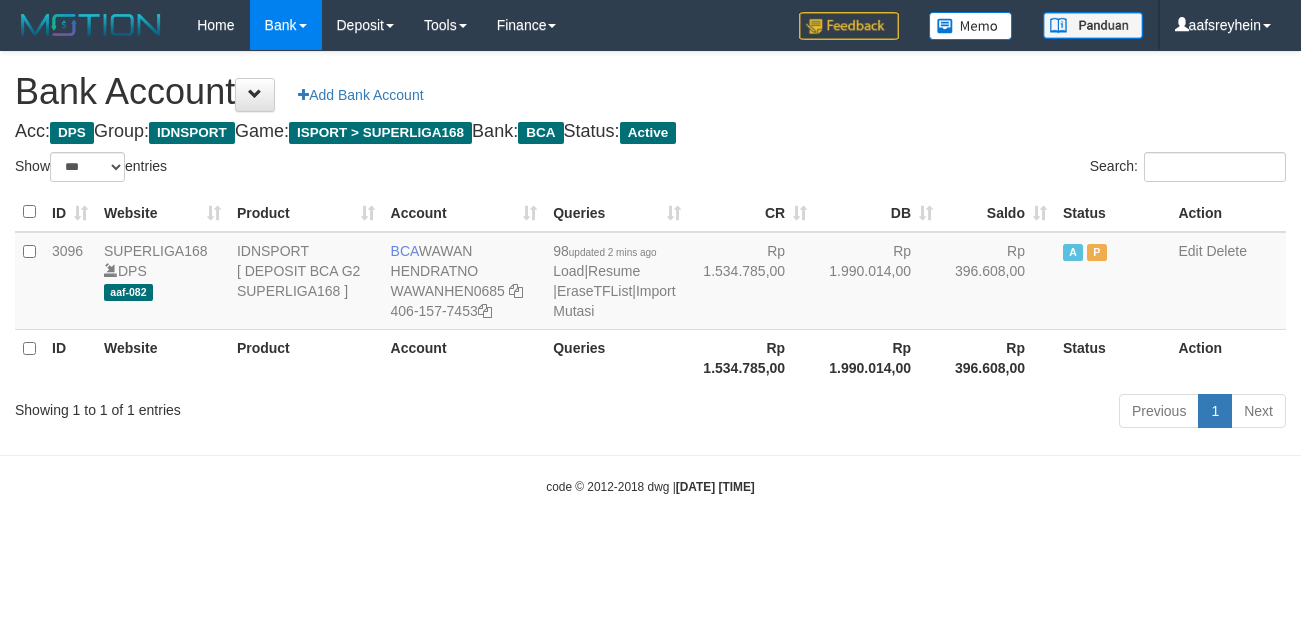 select on "***" 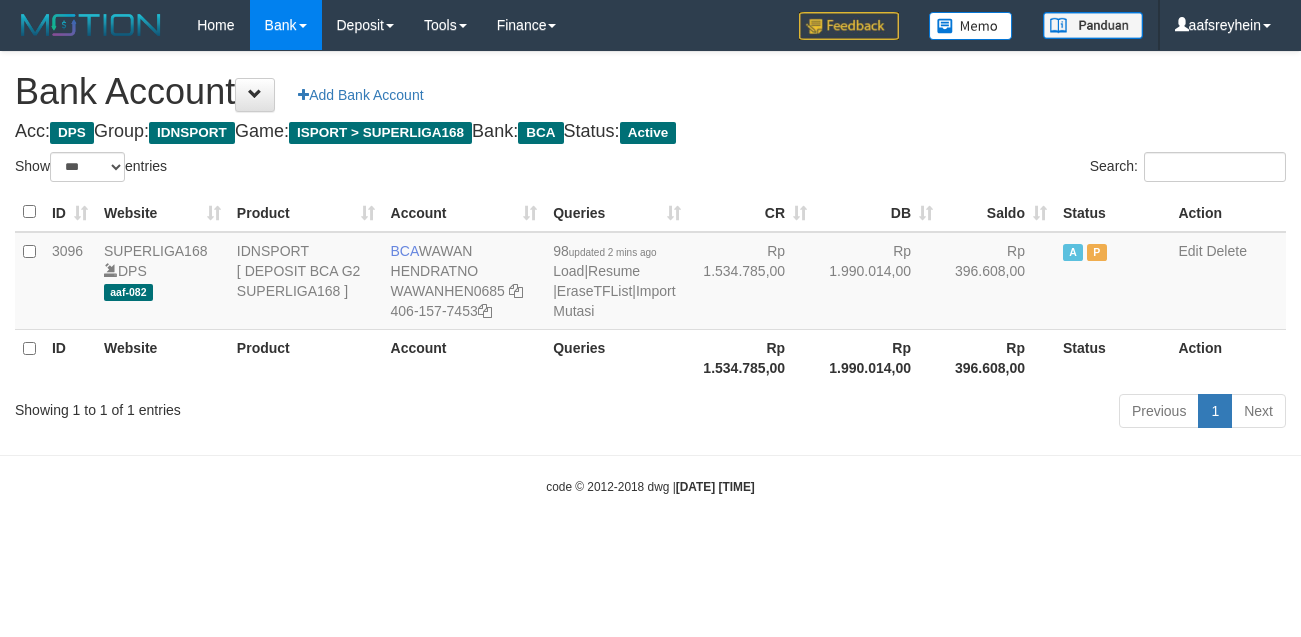 scroll, scrollTop: 0, scrollLeft: 0, axis: both 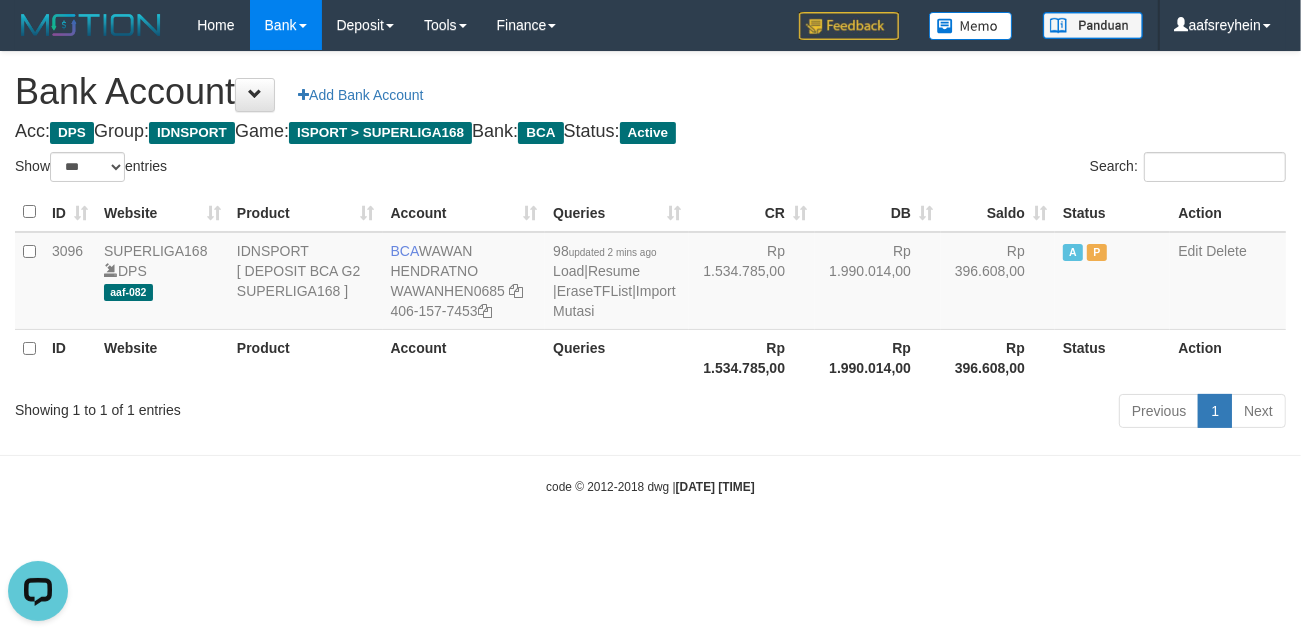 click on "Toggle navigation
Home
Bank
Account List
Load
By Website
Group
[ISPORT]													SUPERLIGA168
By Load Group (DPS)
-" at bounding box center (650, 273) 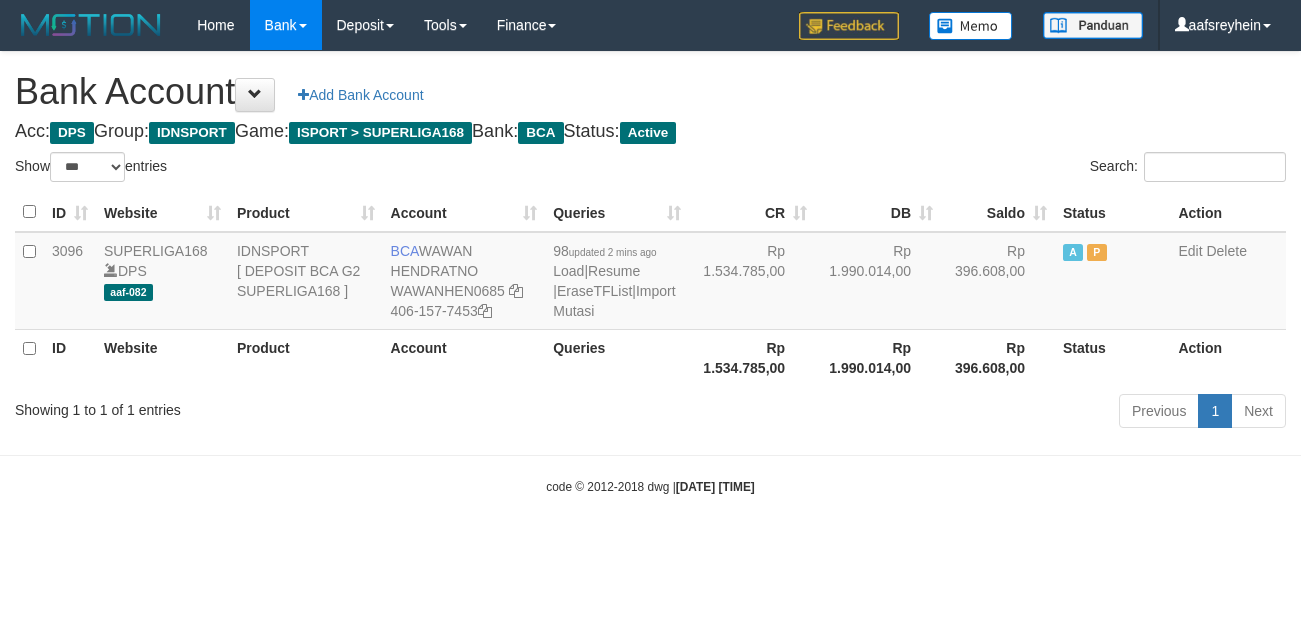 select on "***" 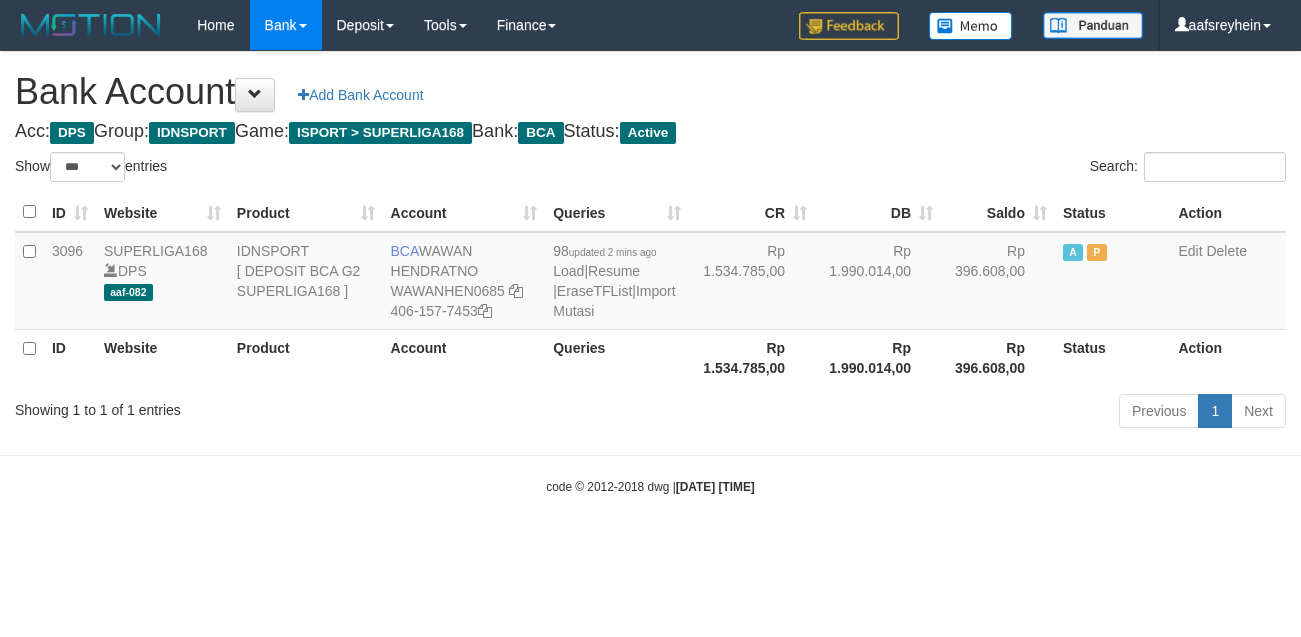 scroll, scrollTop: 0, scrollLeft: 0, axis: both 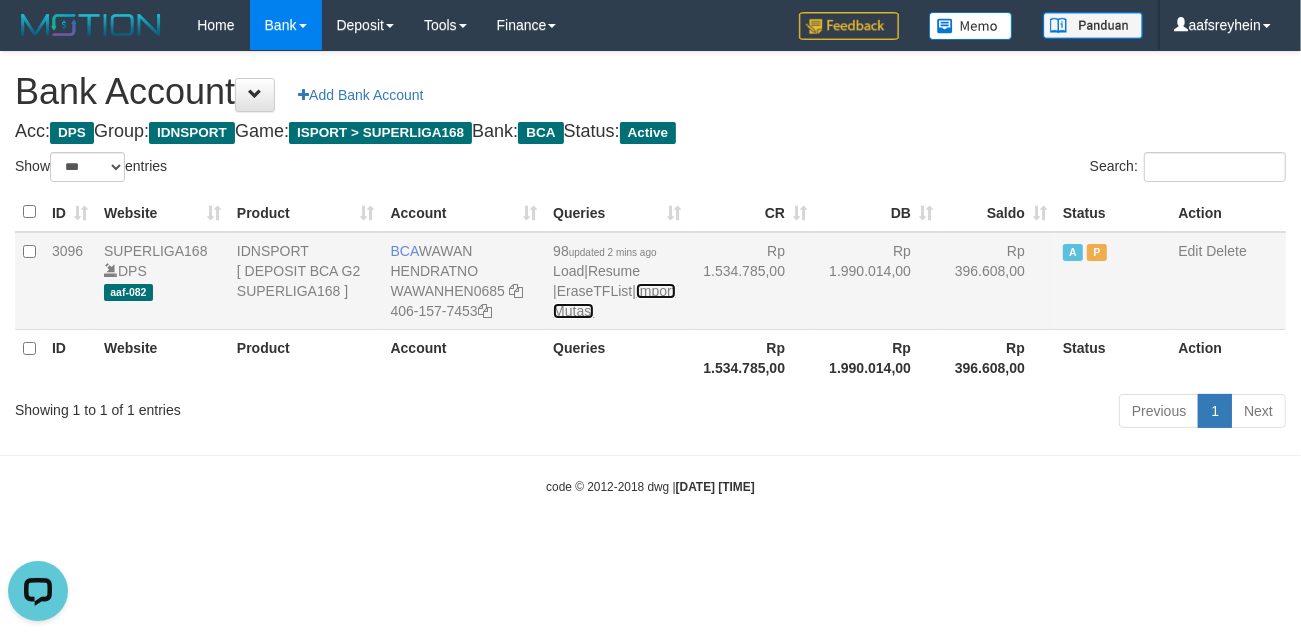 click on "Import Mutasi" at bounding box center (614, 301) 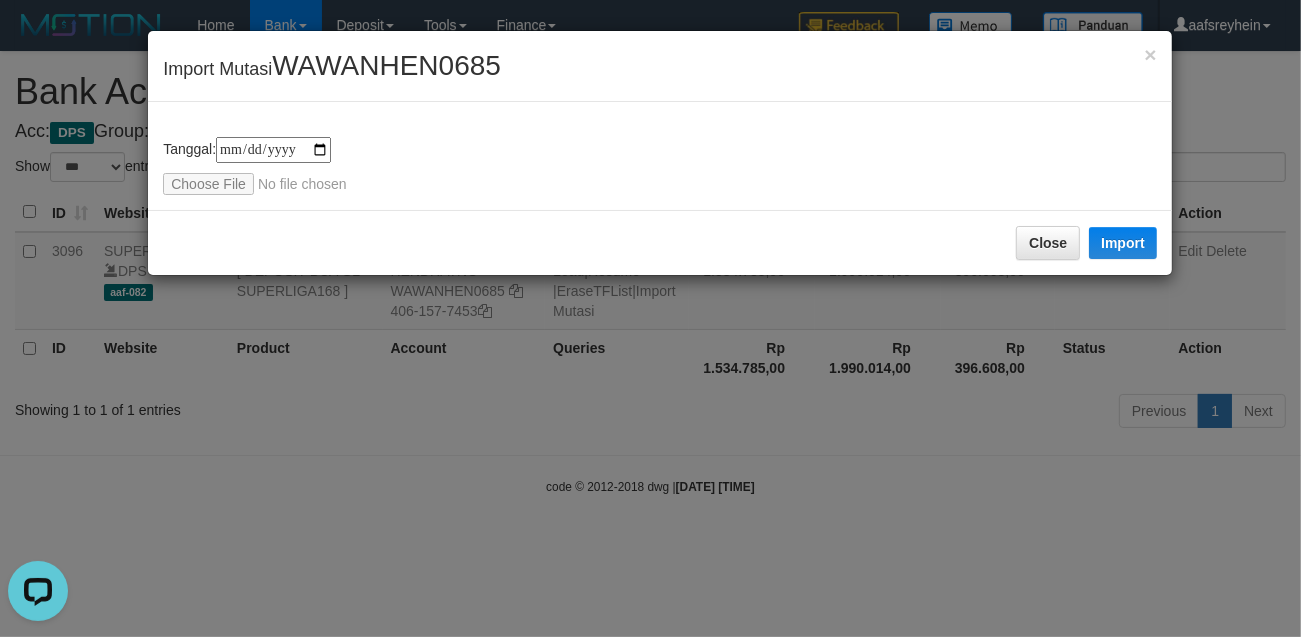 type on "**********" 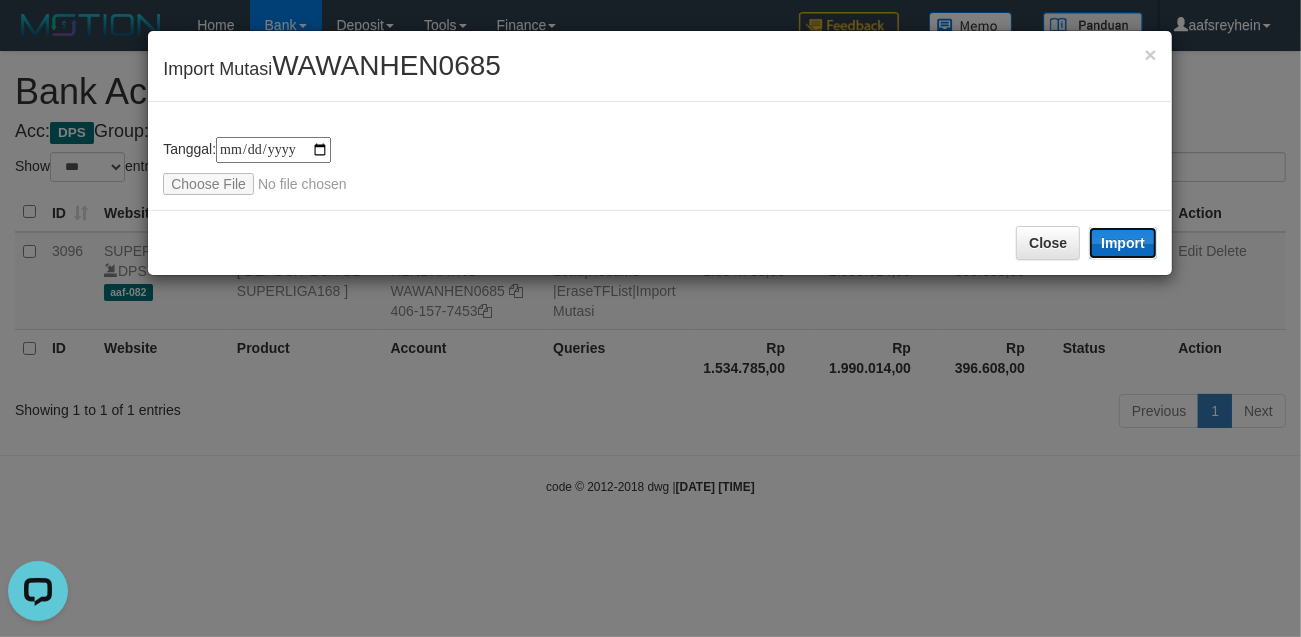 click on "Import" at bounding box center [1123, 243] 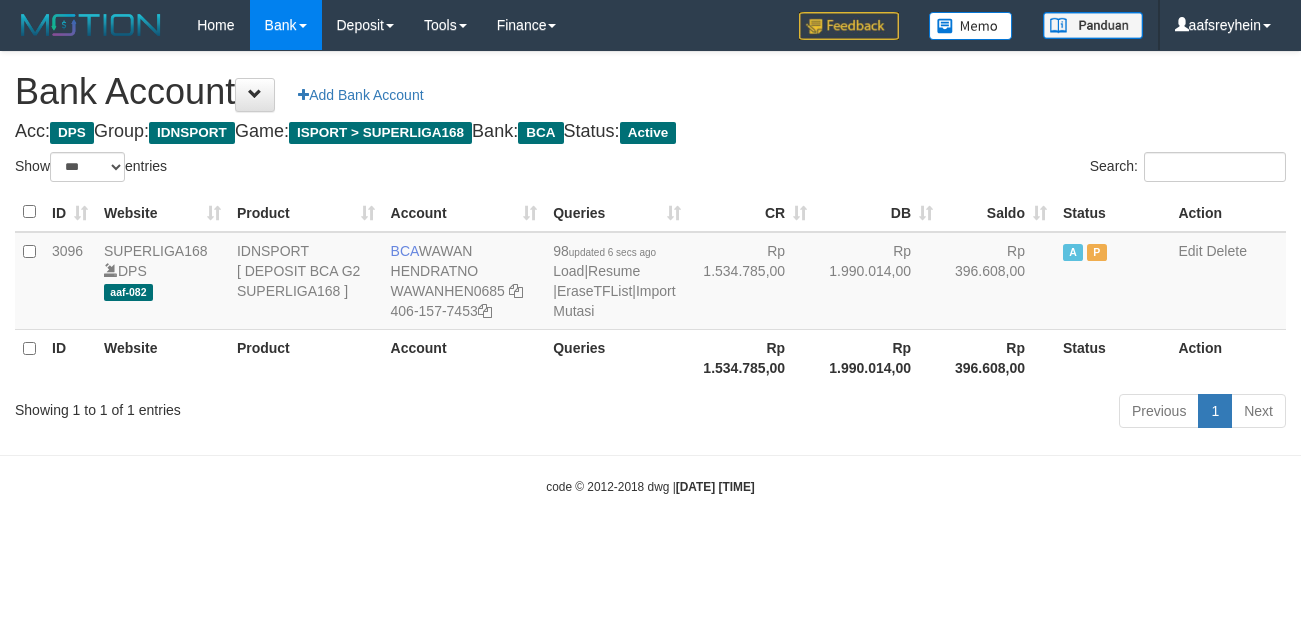 select on "***" 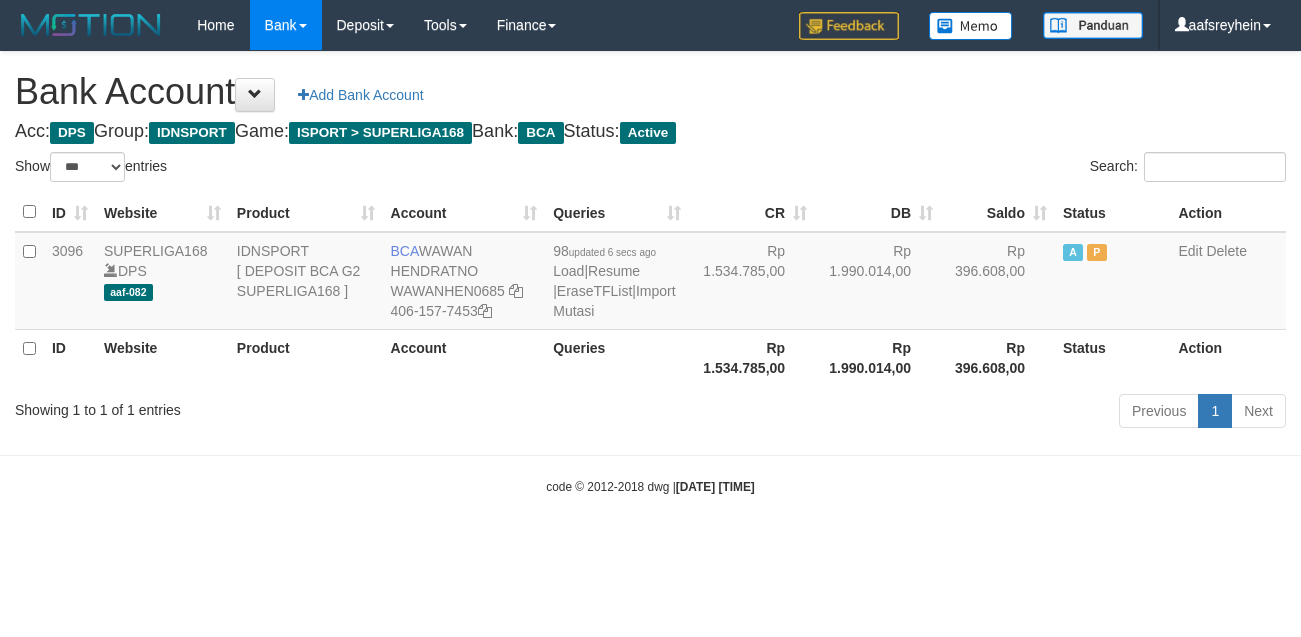 scroll, scrollTop: 0, scrollLeft: 0, axis: both 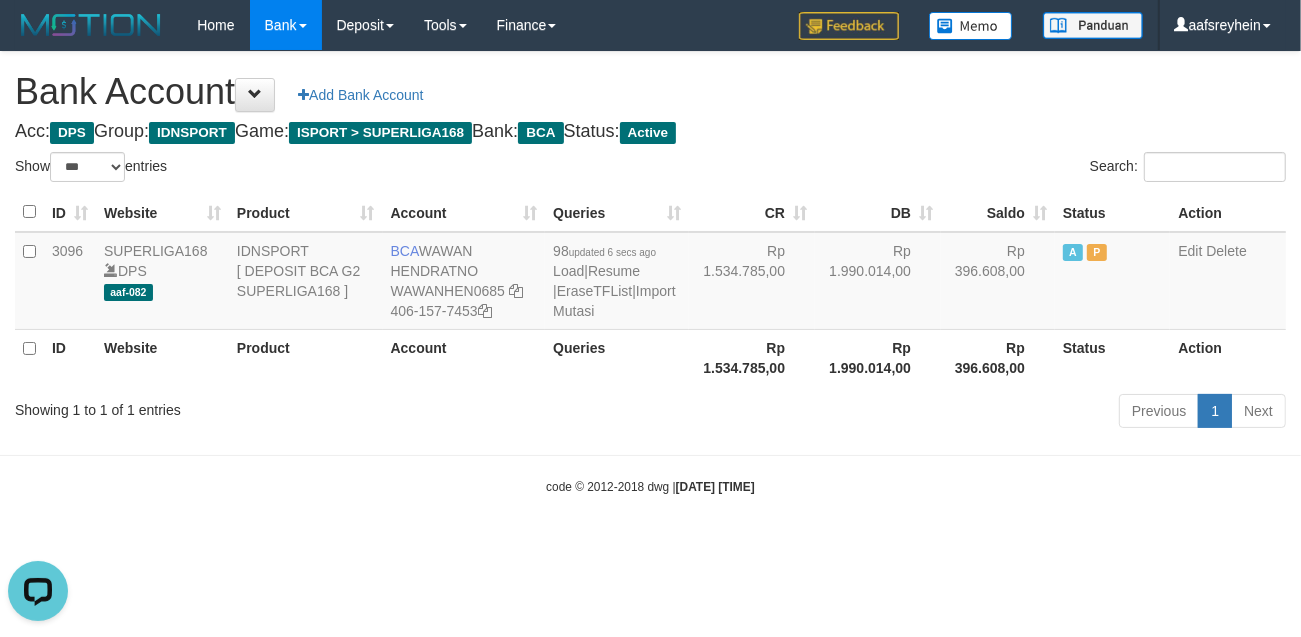 click on "Search:" at bounding box center [976, 169] 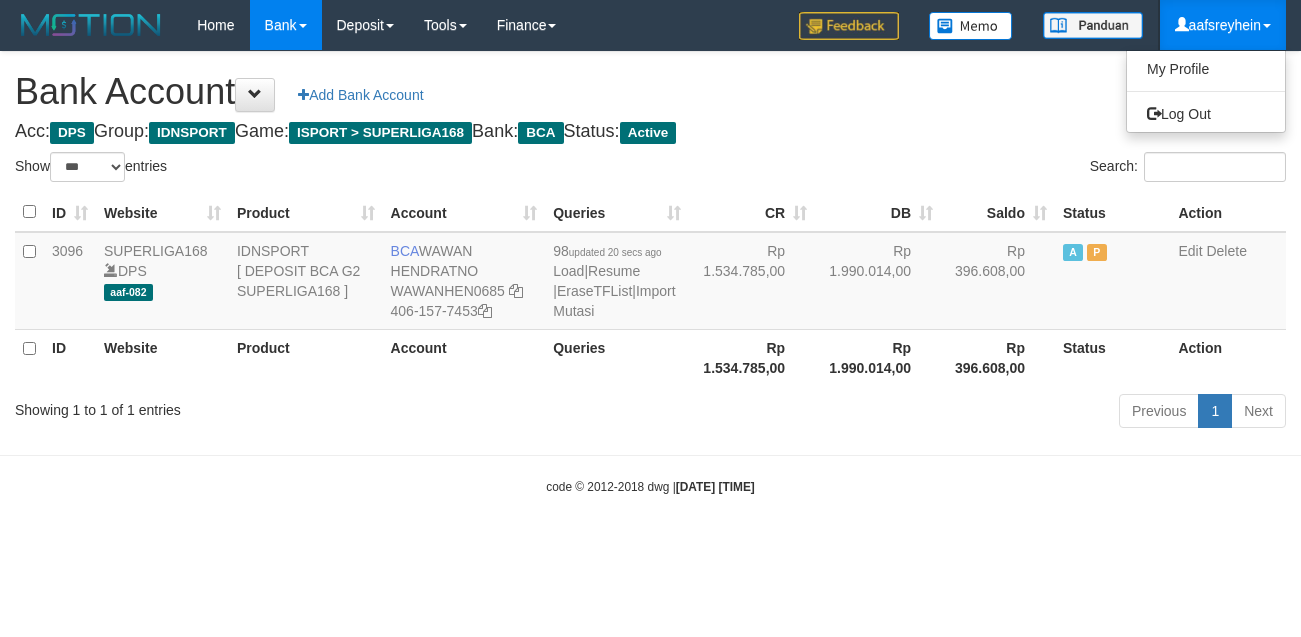 select on "***" 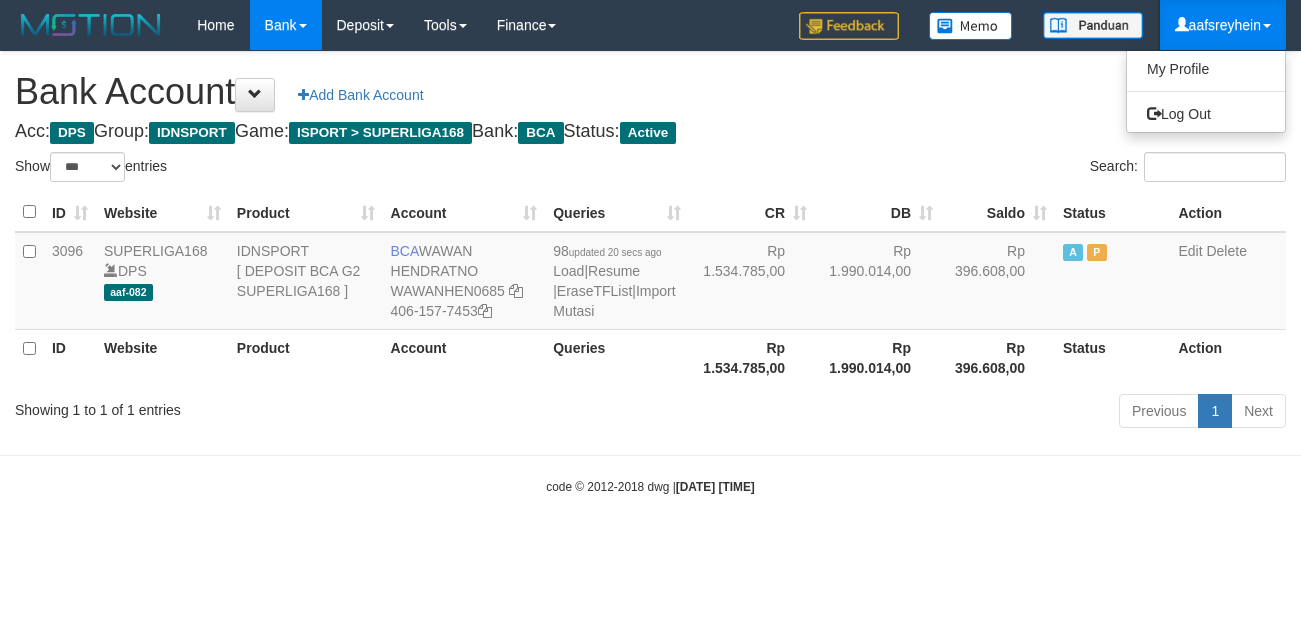 scroll, scrollTop: 0, scrollLeft: 0, axis: both 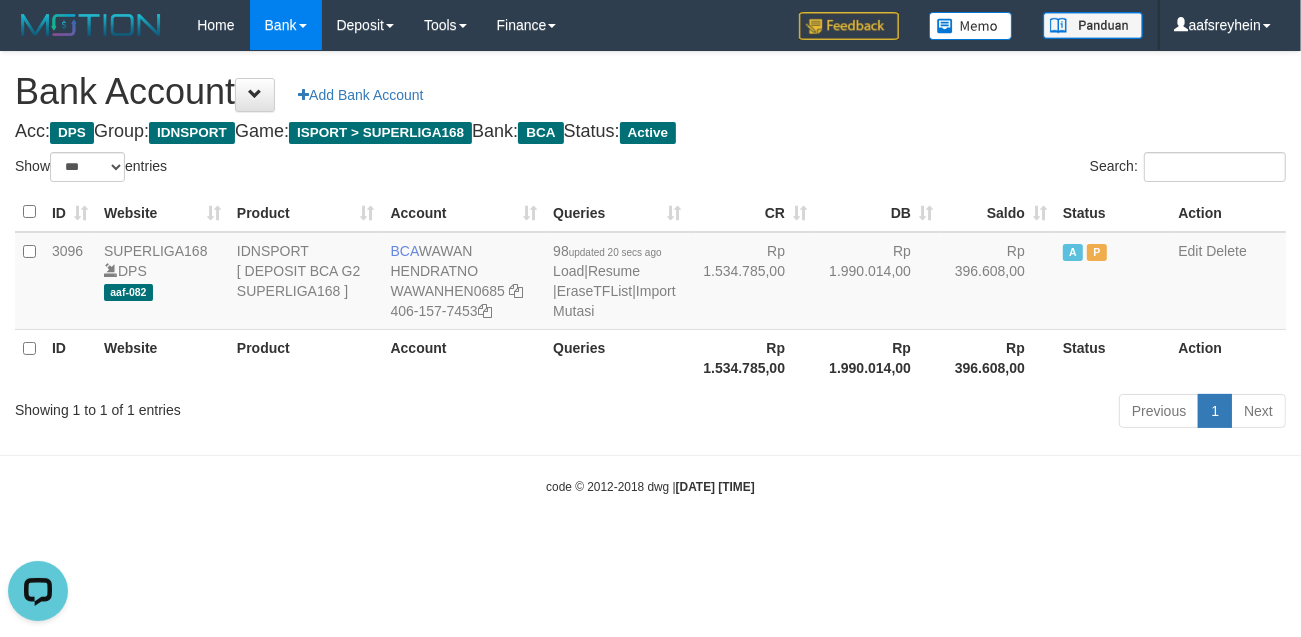 click on "Toggle navigation
Home
Bank
Account List
Load
By Website
Group
[ISPORT]													SUPERLIGA168
By Load Group (DPS)
-" at bounding box center [650, 273] 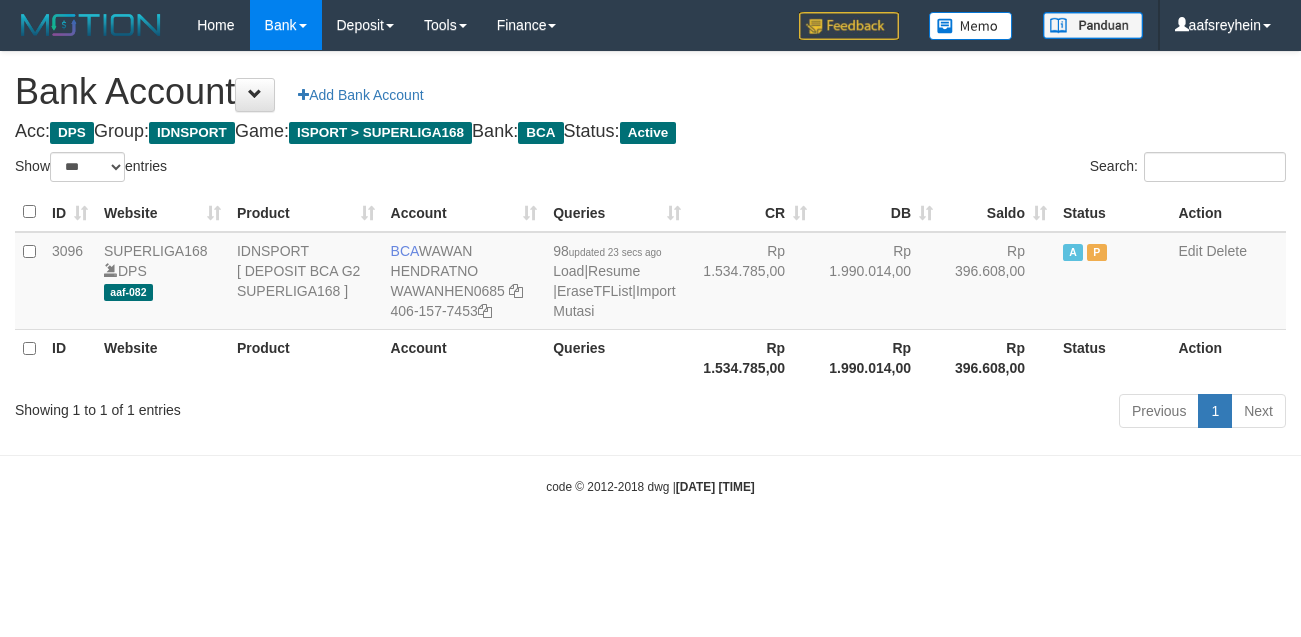 select on "***" 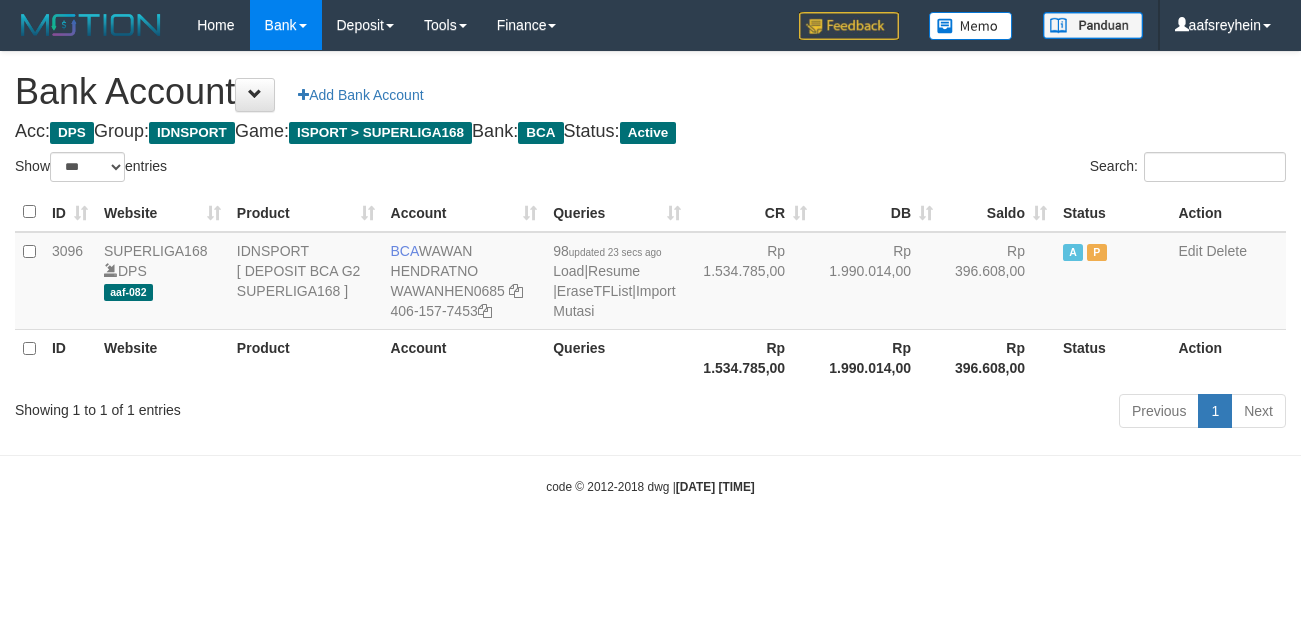 scroll, scrollTop: 0, scrollLeft: 0, axis: both 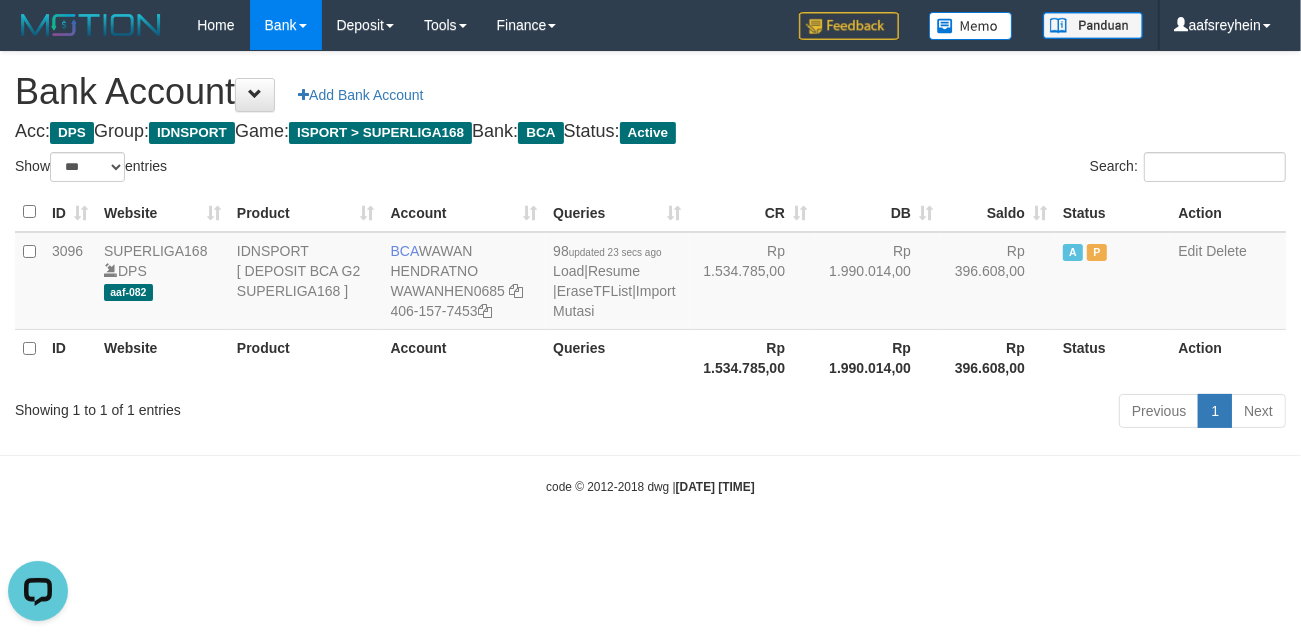 click on "Acc: 										 DPS
Group:   IDNSPORT    		Game:   ISPORT > SUPERLIGA168    		Bank:   BCA    		Status:  Active" at bounding box center [650, 132] 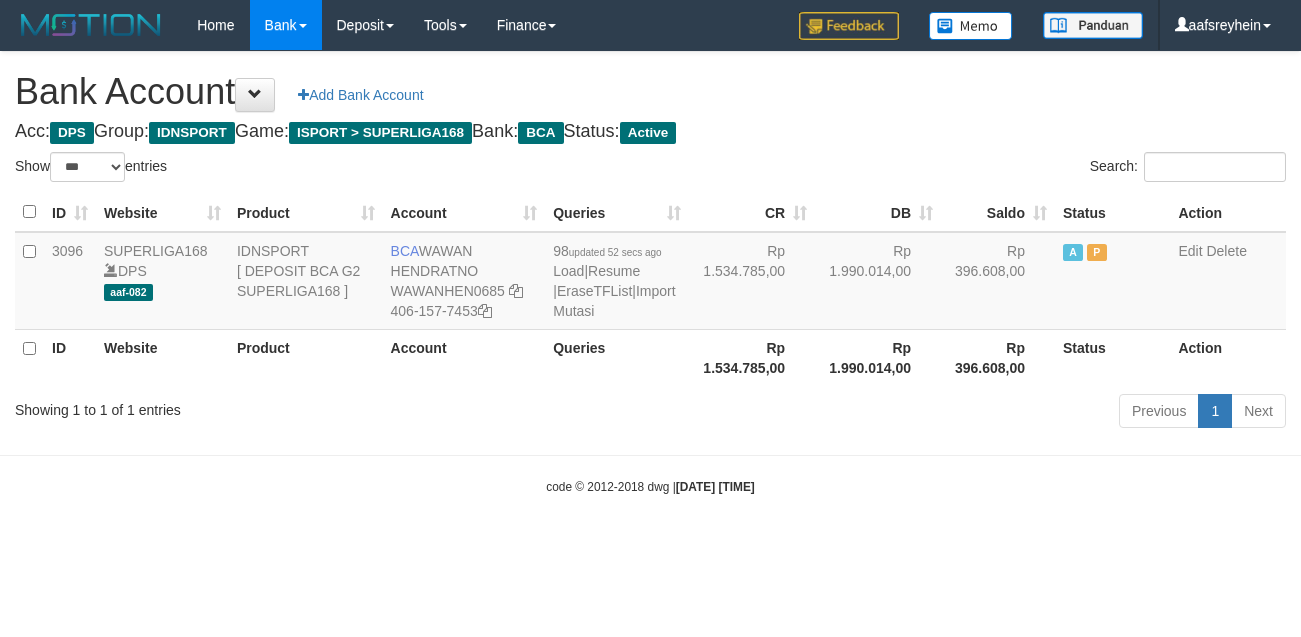 select on "***" 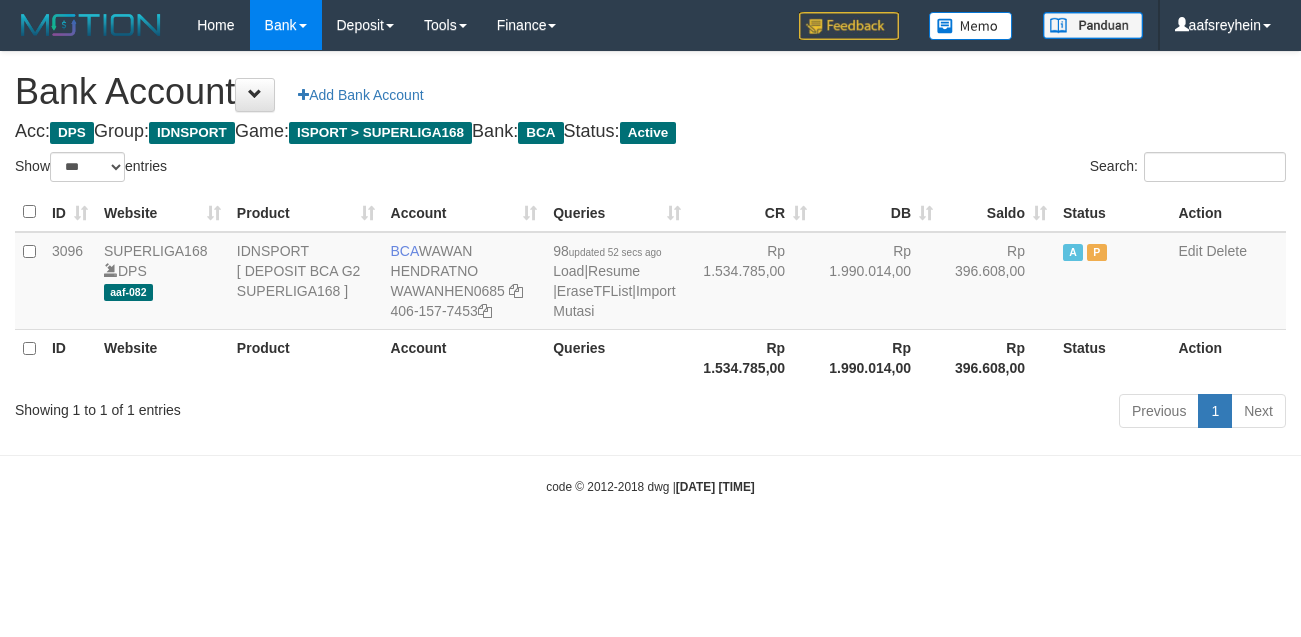 scroll, scrollTop: 0, scrollLeft: 0, axis: both 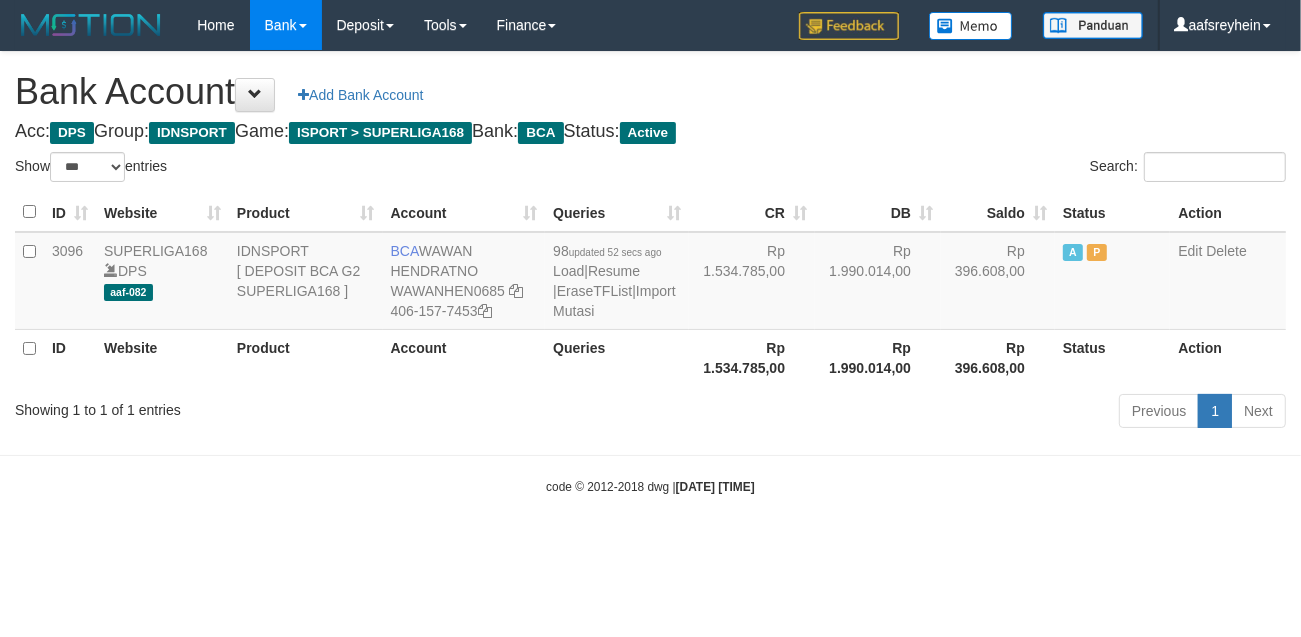 drag, startPoint x: 0, startPoint y: 0, endPoint x: 958, endPoint y: 141, distance: 968.32074 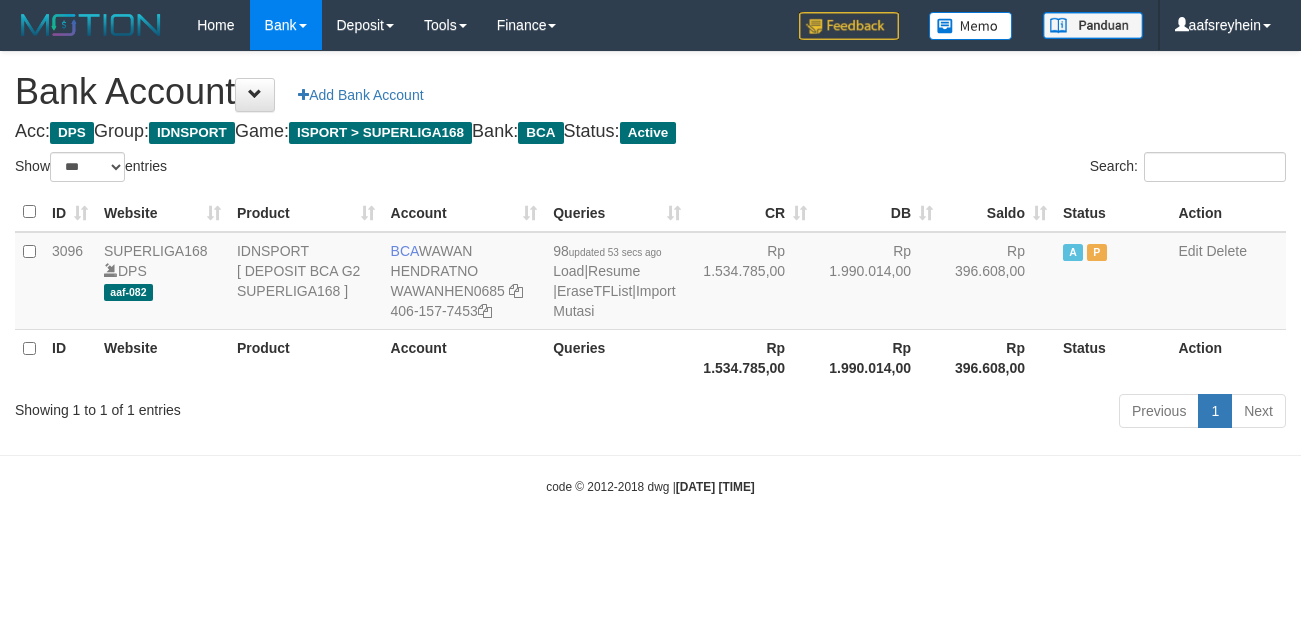 select on "***" 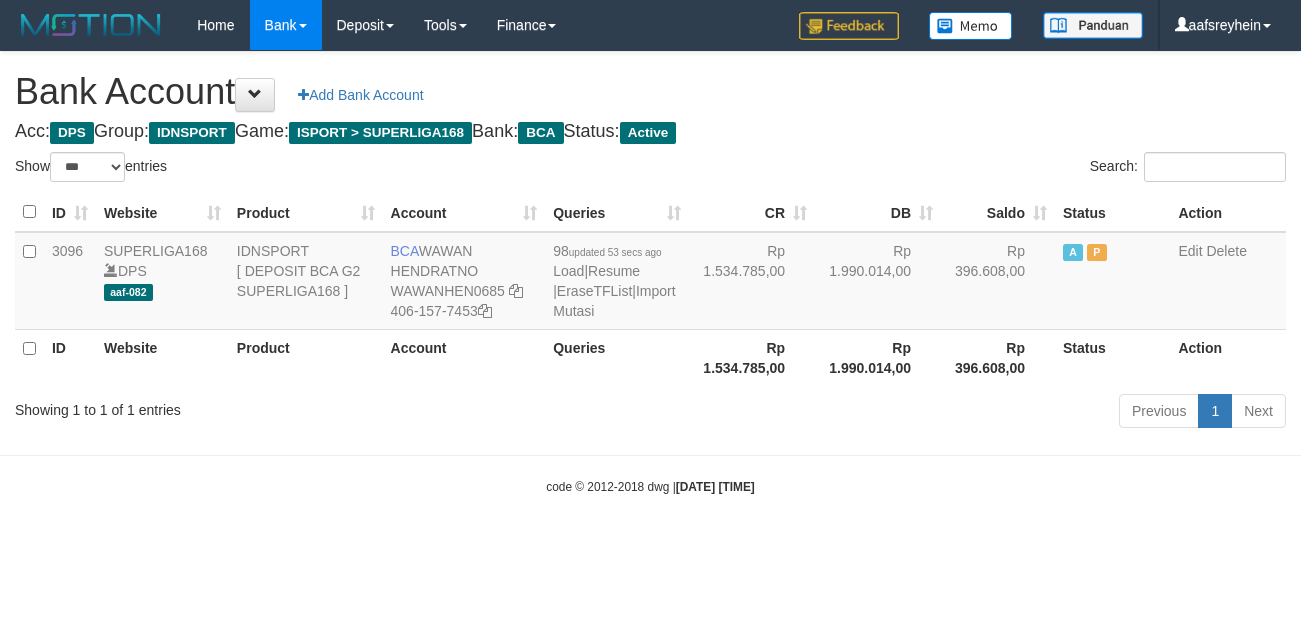 scroll, scrollTop: 0, scrollLeft: 0, axis: both 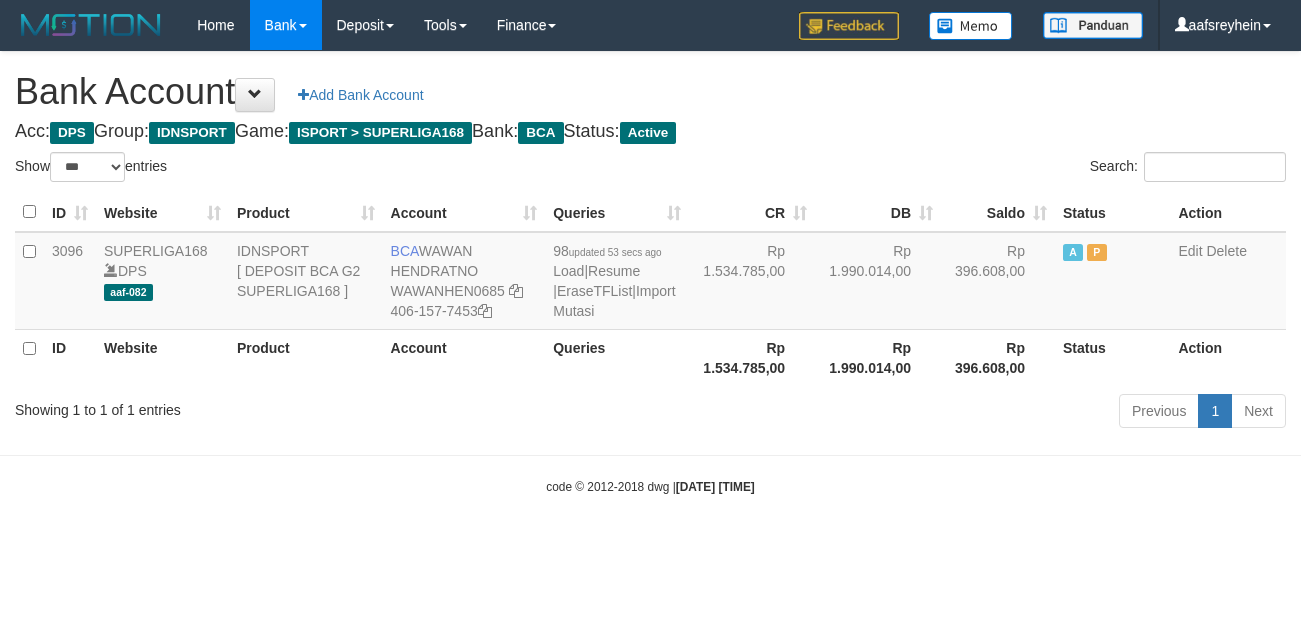 select on "***" 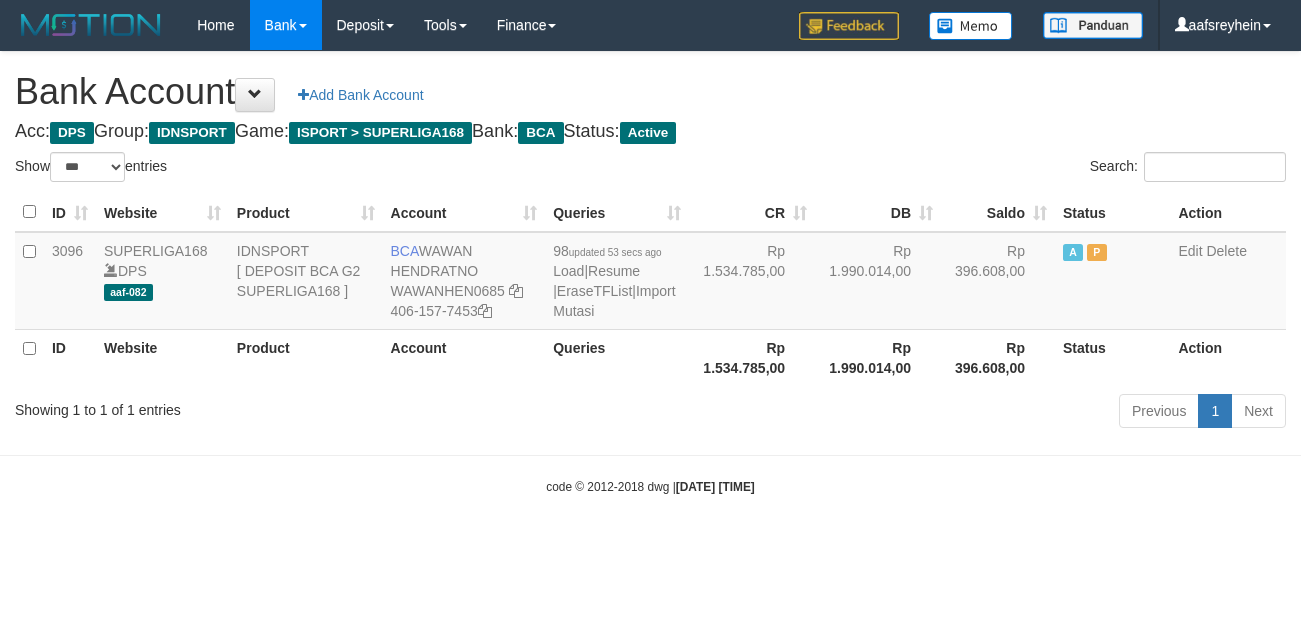 scroll, scrollTop: 0, scrollLeft: 0, axis: both 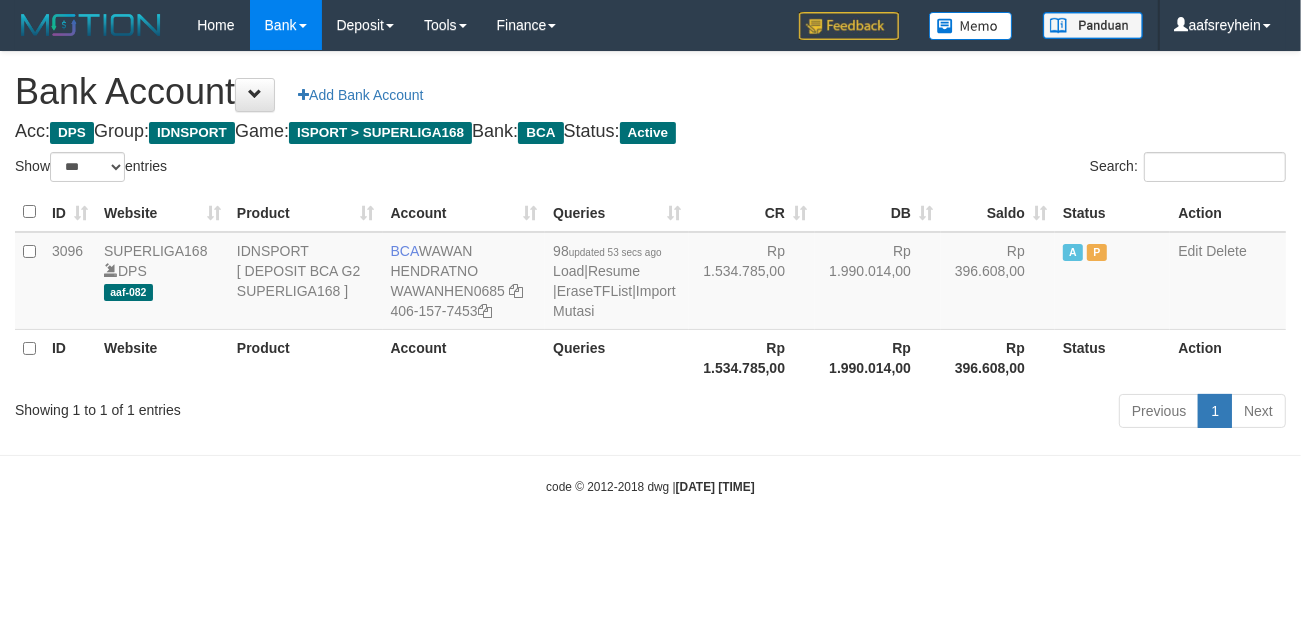 click on "Acc: 										 DPS
Group:   IDNSPORT    		Game:   ISPORT > SUPERLIGA168    		Bank:   BCA    		Status:  Active" at bounding box center (650, 132) 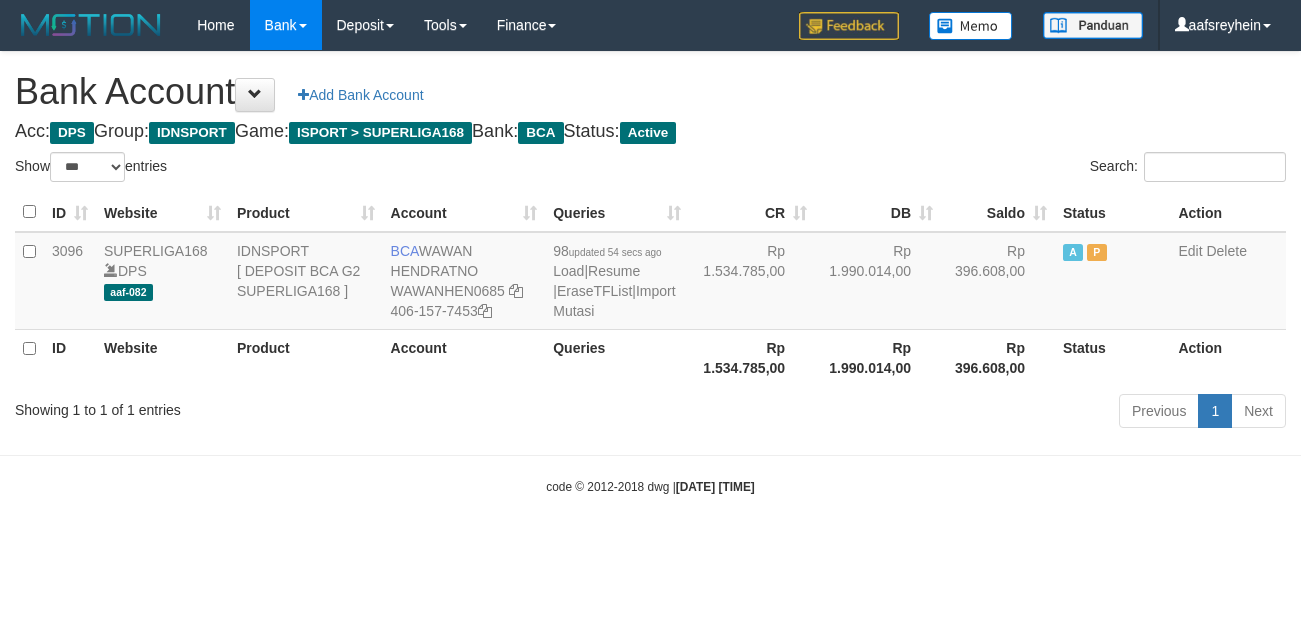 select on "***" 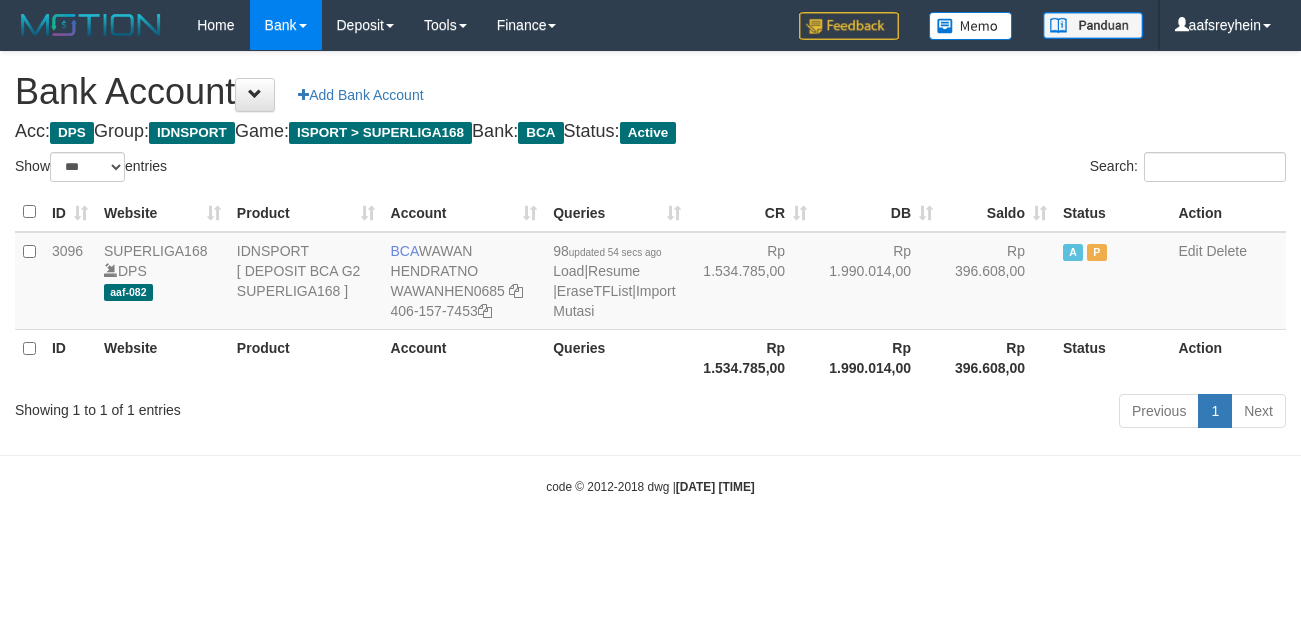 scroll, scrollTop: 0, scrollLeft: 0, axis: both 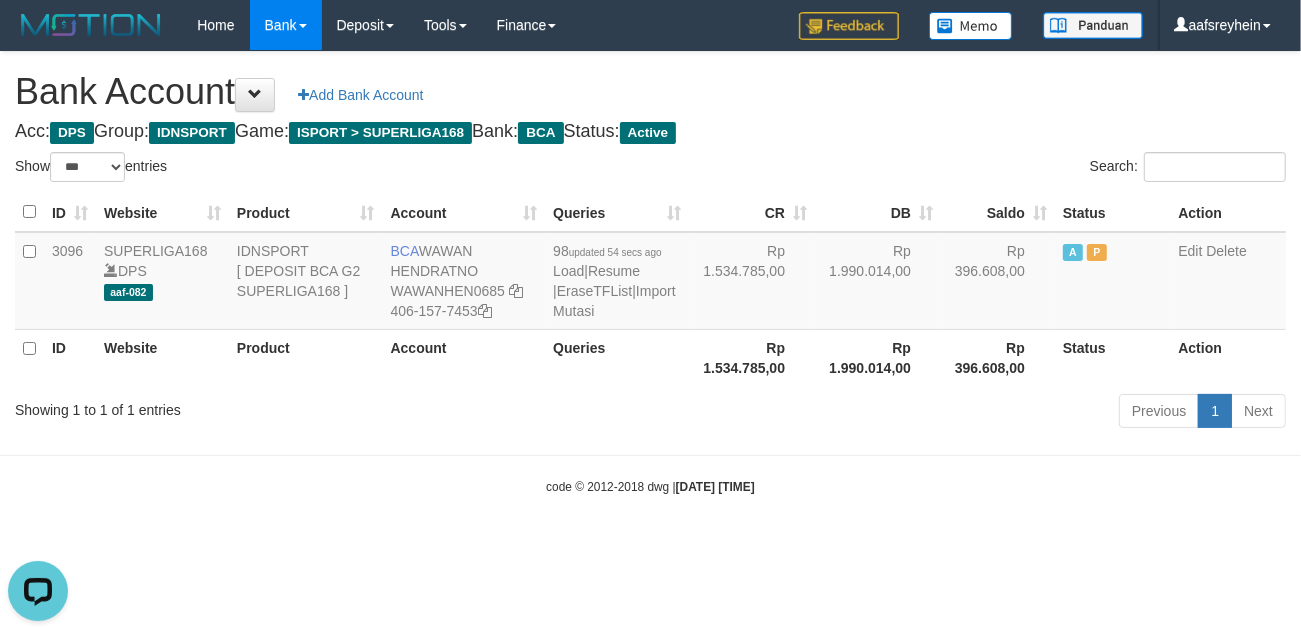 click on "Search:" at bounding box center [976, 169] 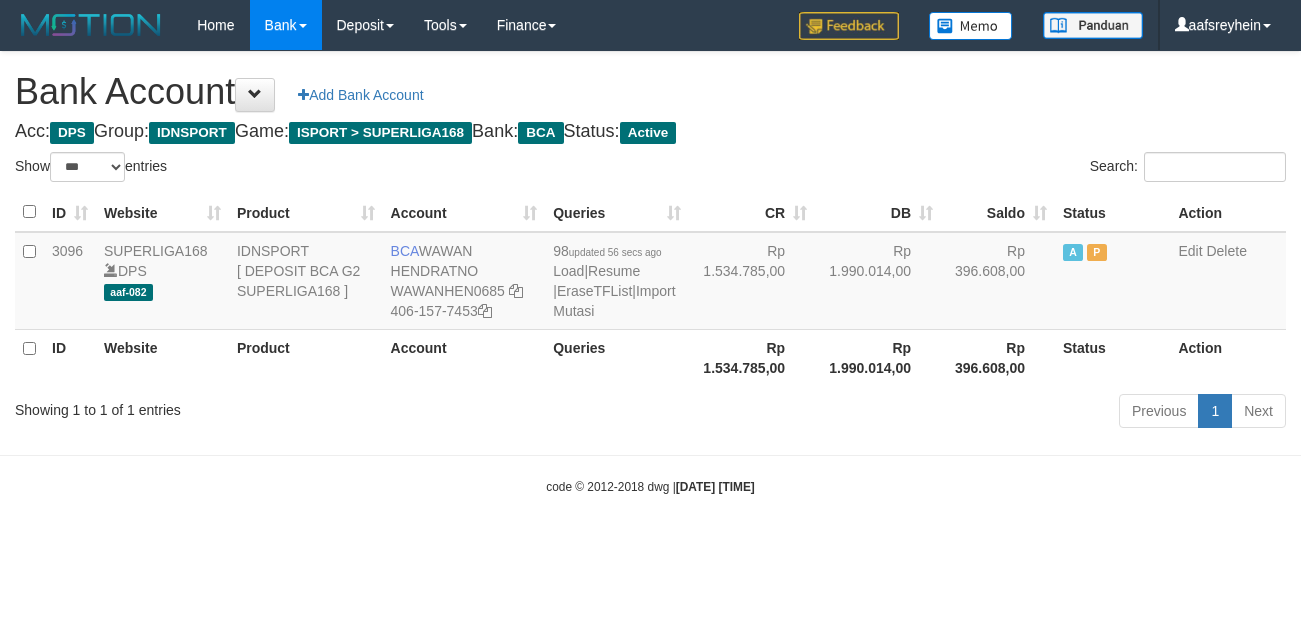 select on "***" 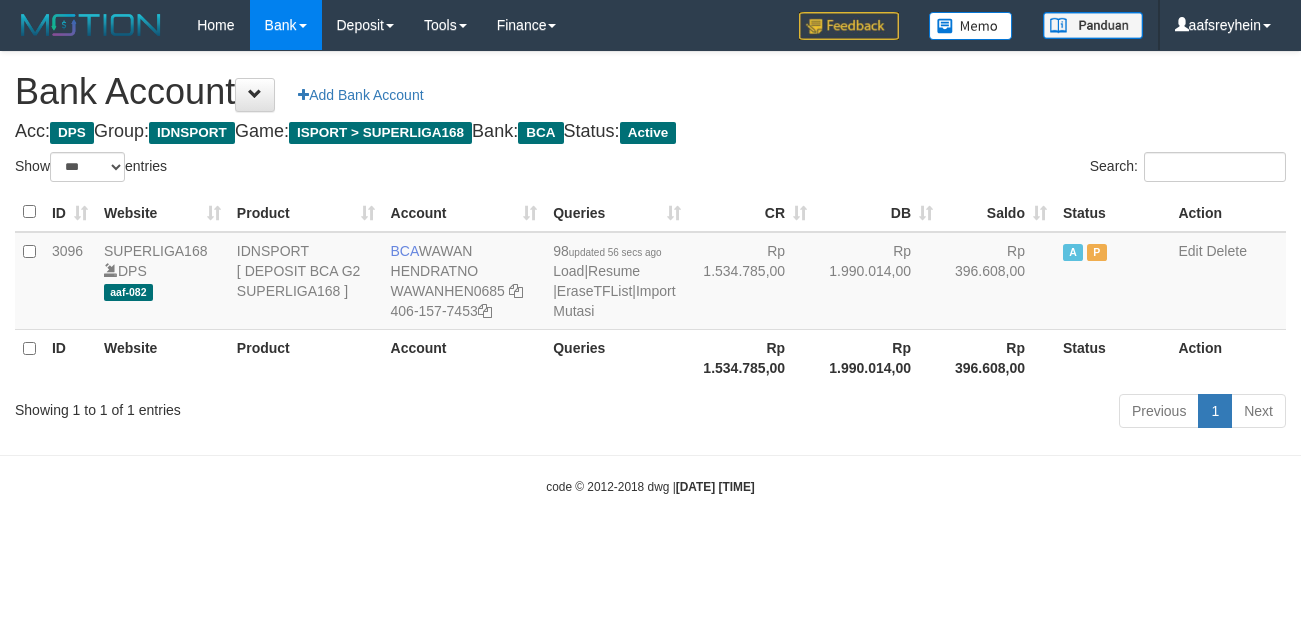 scroll, scrollTop: 0, scrollLeft: 0, axis: both 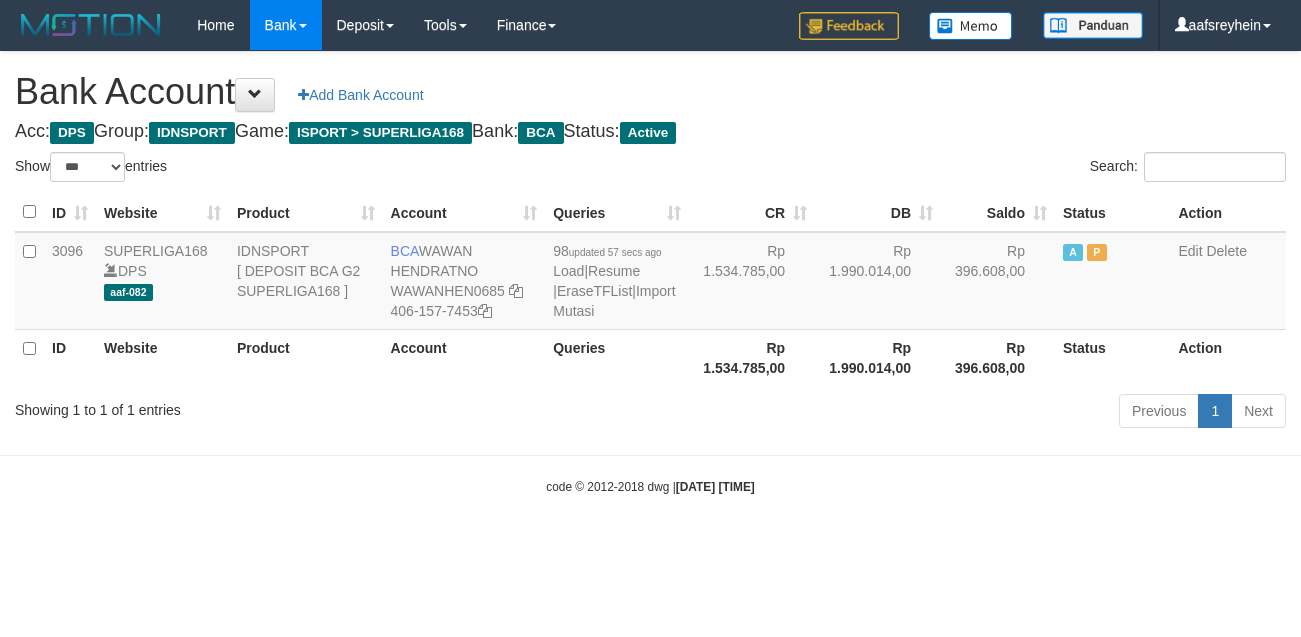 select on "***" 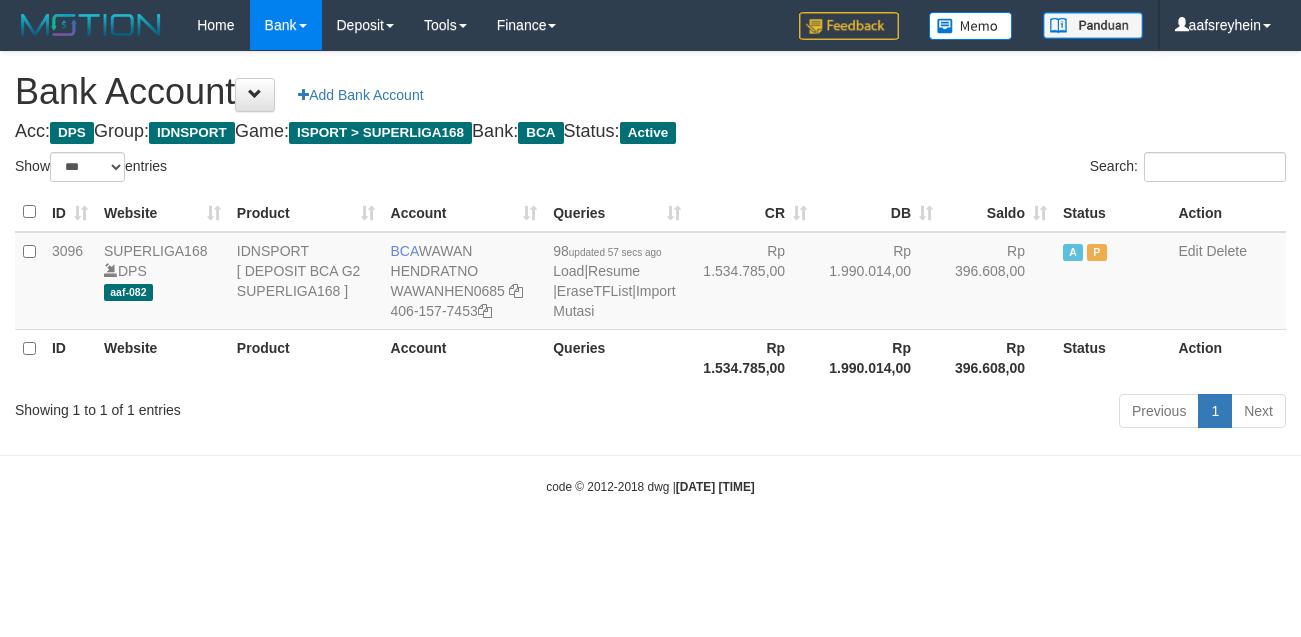 scroll, scrollTop: 0, scrollLeft: 0, axis: both 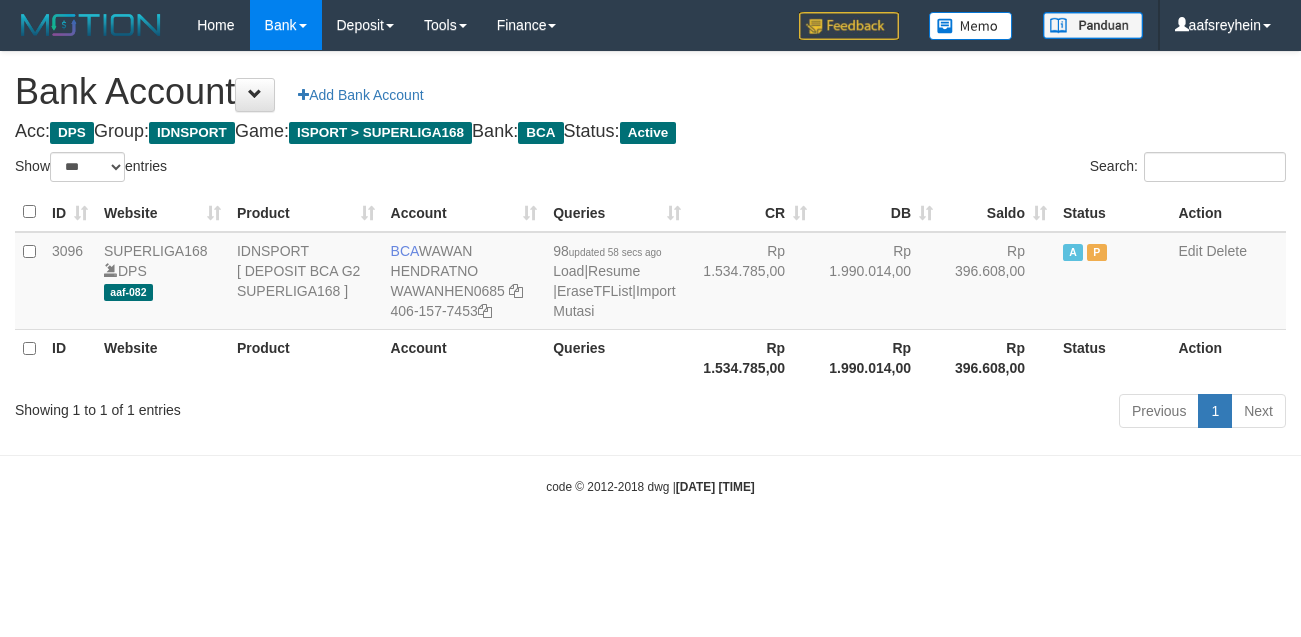 select on "***" 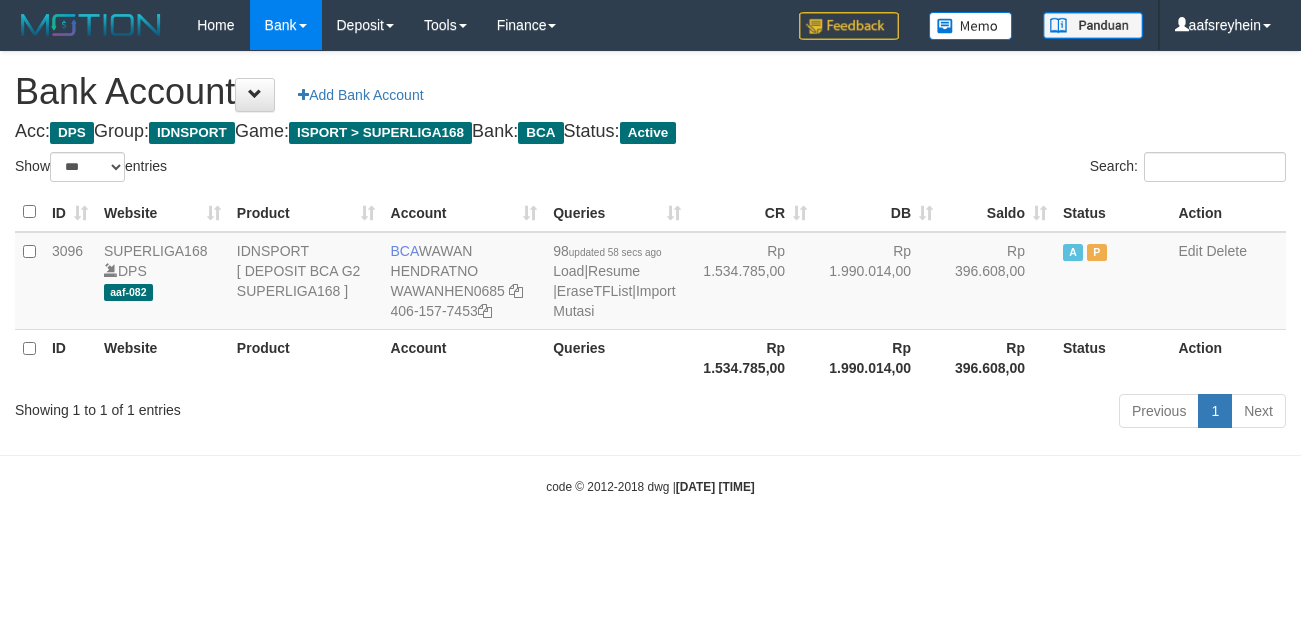 scroll, scrollTop: 0, scrollLeft: 0, axis: both 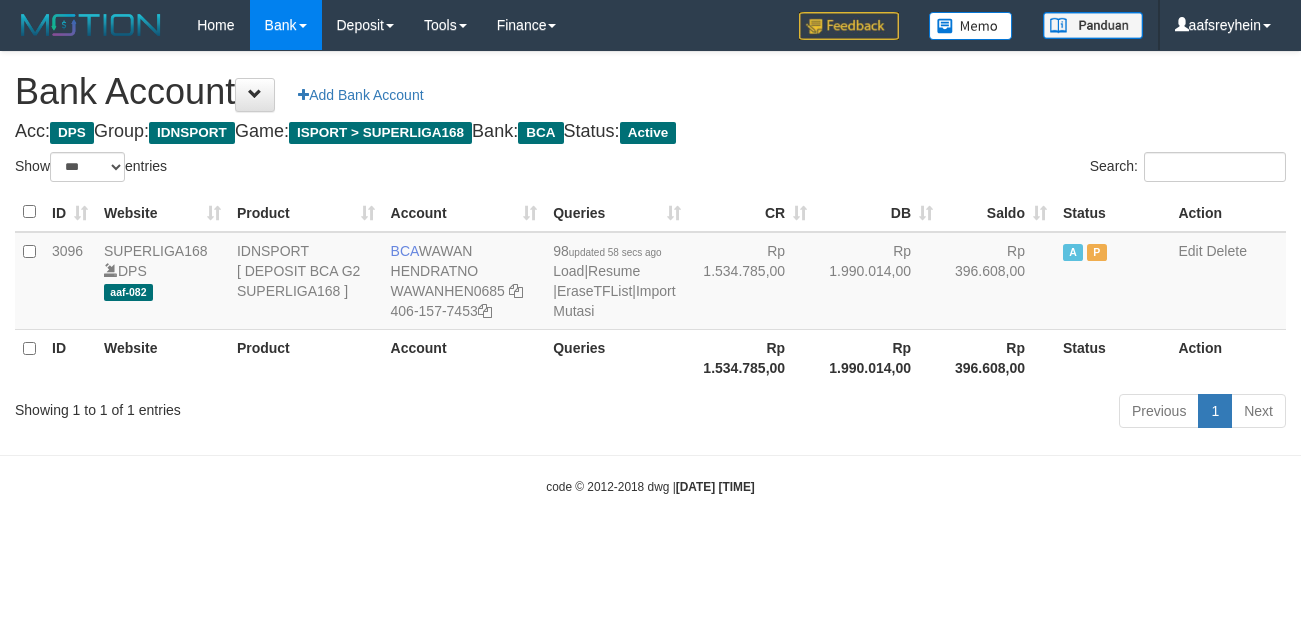 select on "***" 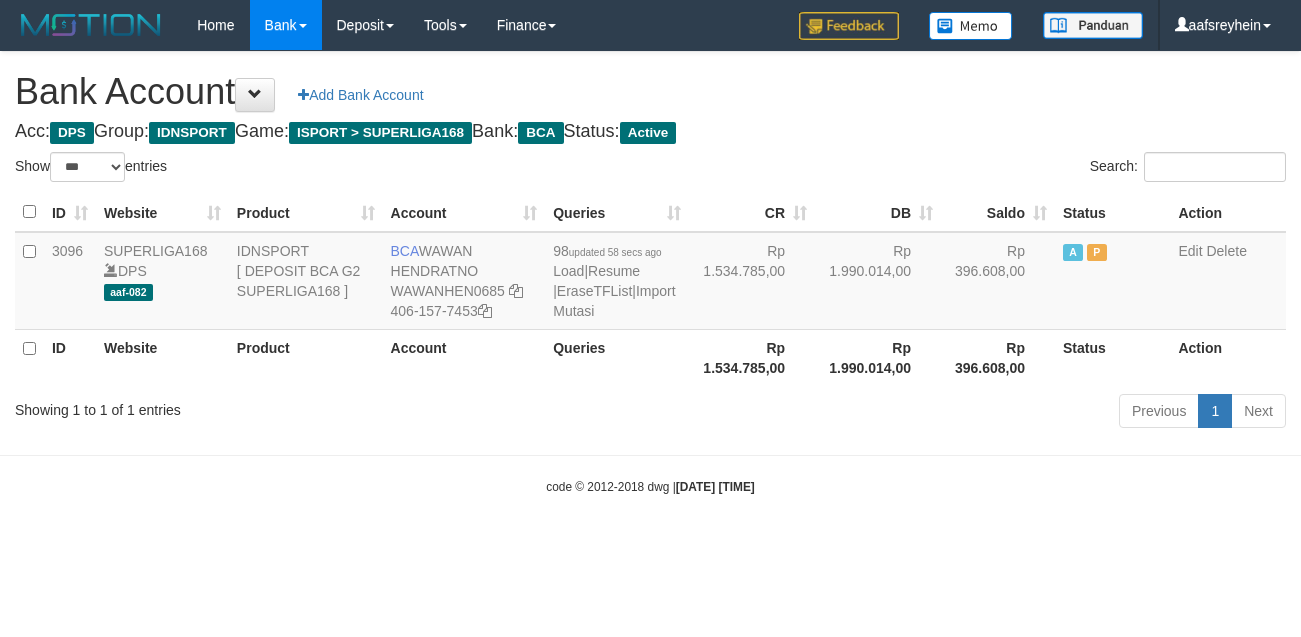 scroll, scrollTop: 0, scrollLeft: 0, axis: both 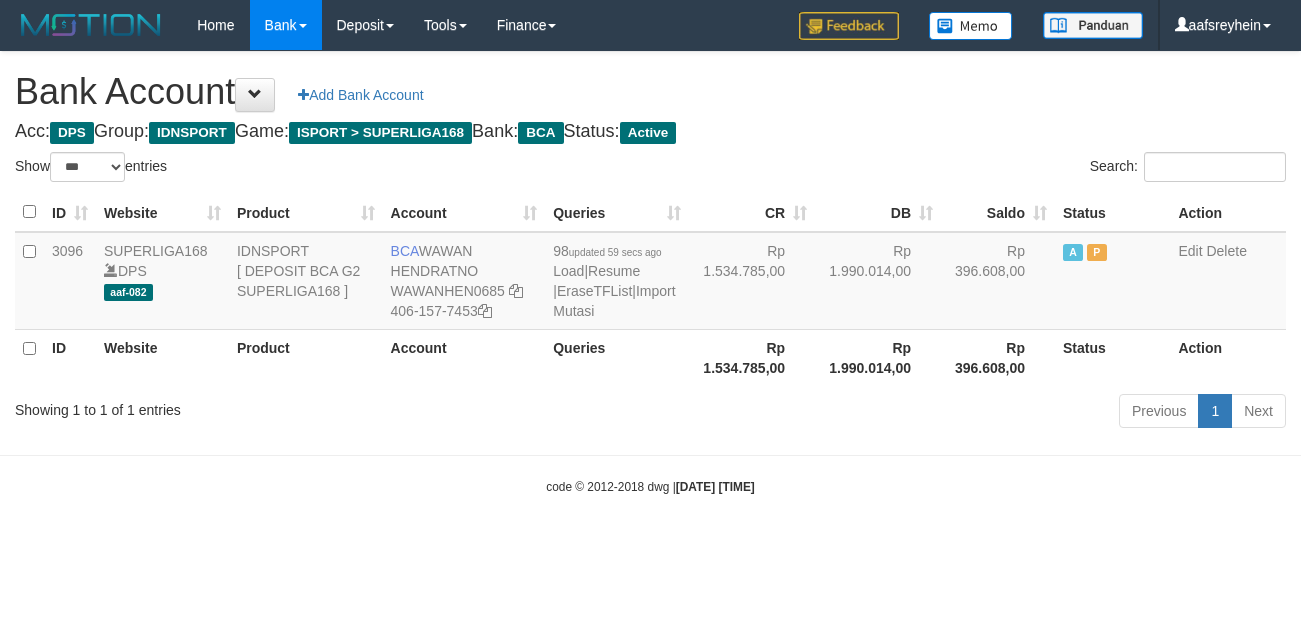 select on "***" 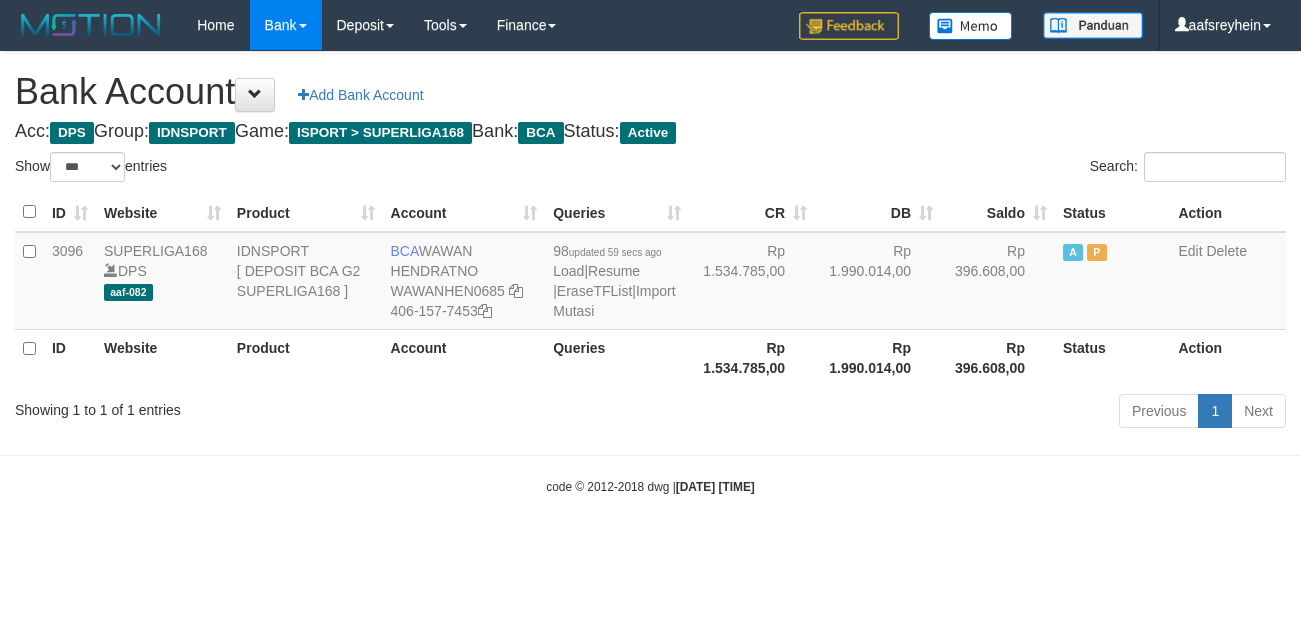 scroll, scrollTop: 0, scrollLeft: 0, axis: both 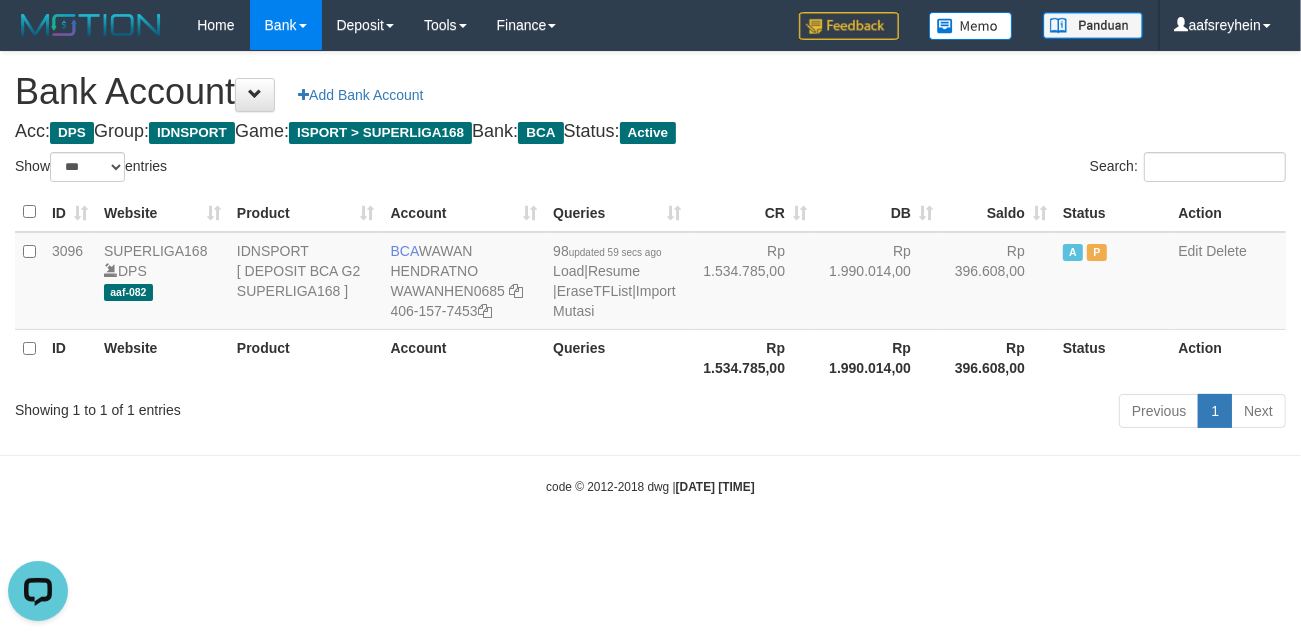 click on "Toggle navigation
Home
Bank
Account List
Load
By Website
Group
[ISPORT]													SUPERLIGA168
By Load Group (DPS)" at bounding box center (650, 273) 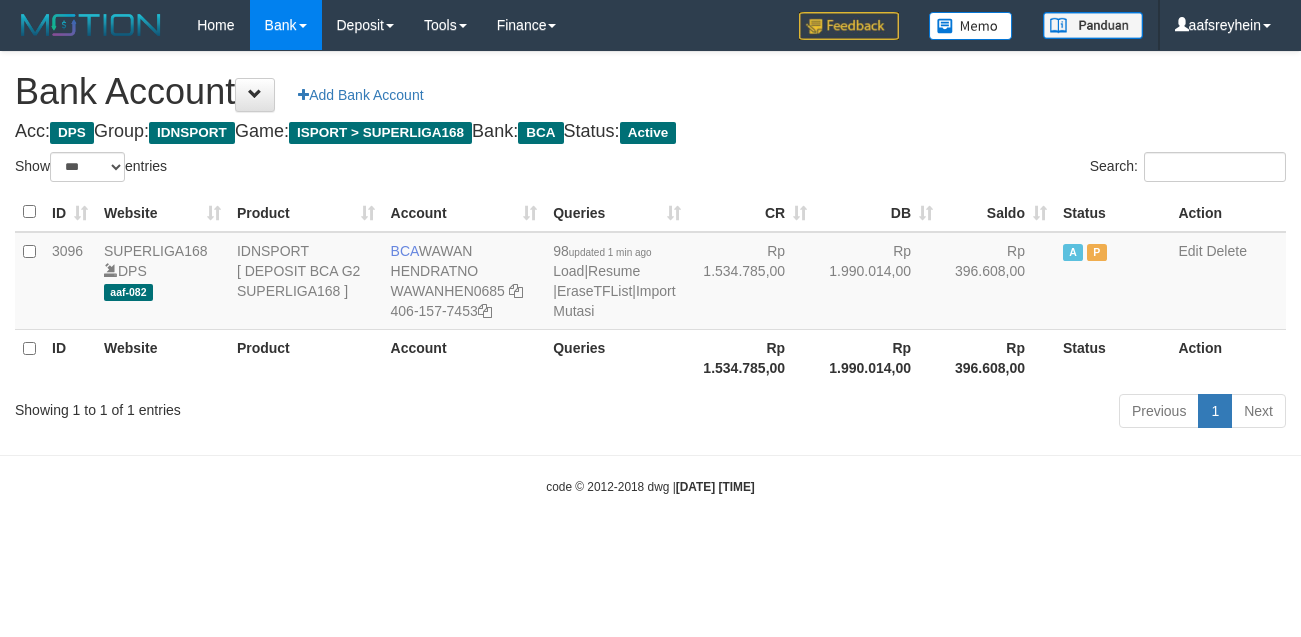 select on "***" 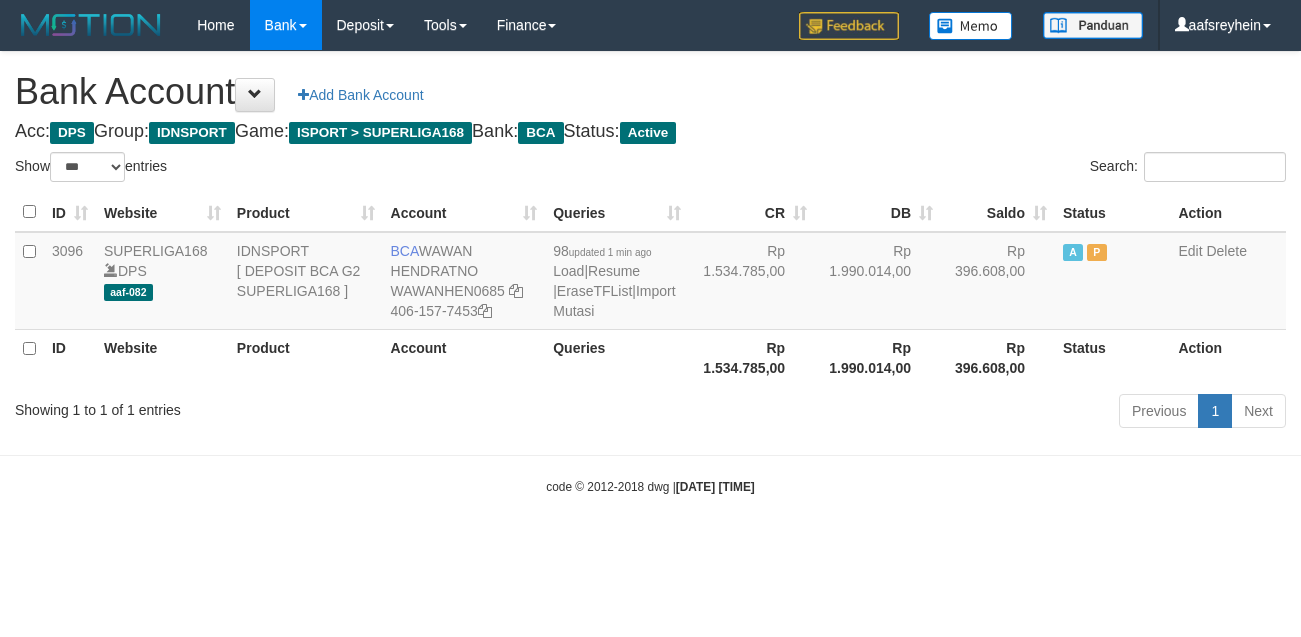 scroll, scrollTop: 0, scrollLeft: 0, axis: both 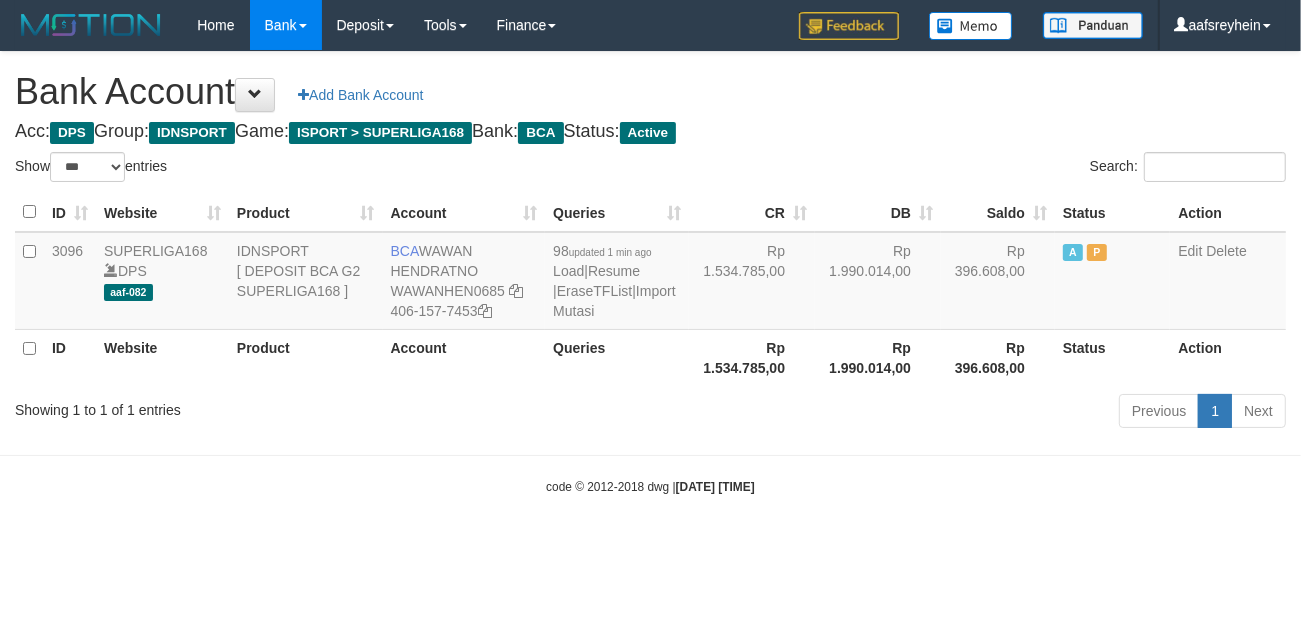 click on "Toggle navigation
Home
Bank
Account List
Load
By Website
Group
[ISPORT]													SUPERLIGA168
By Load Group (DPS)" at bounding box center [650, 273] 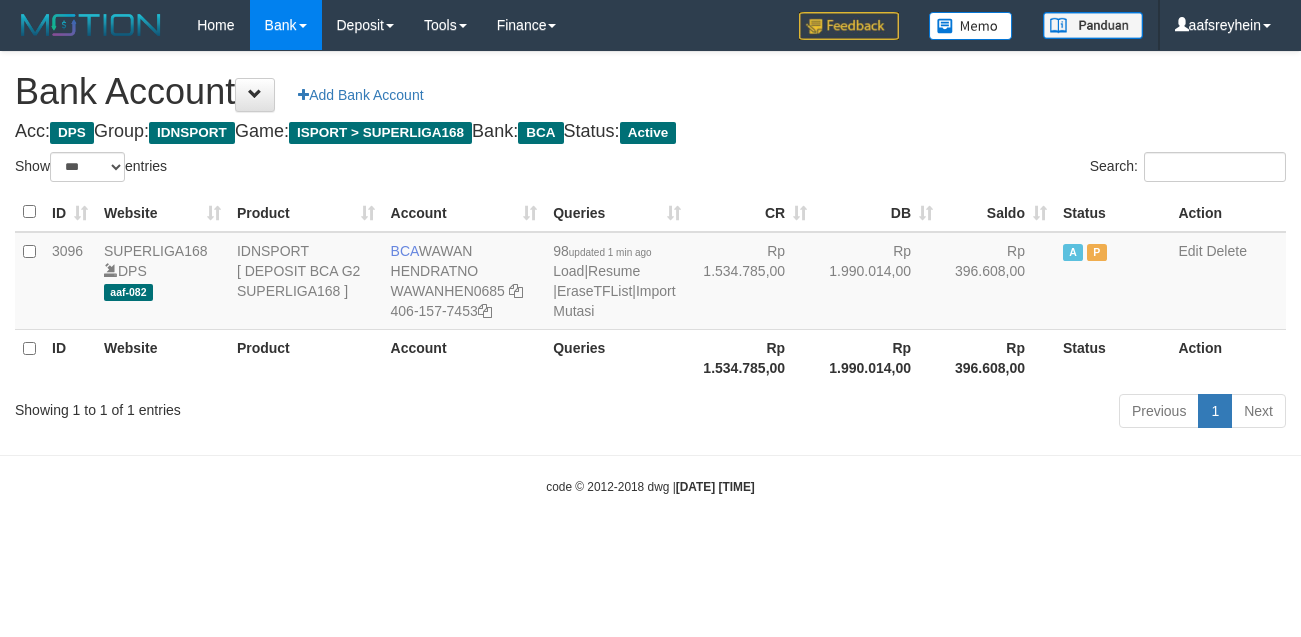 select on "***" 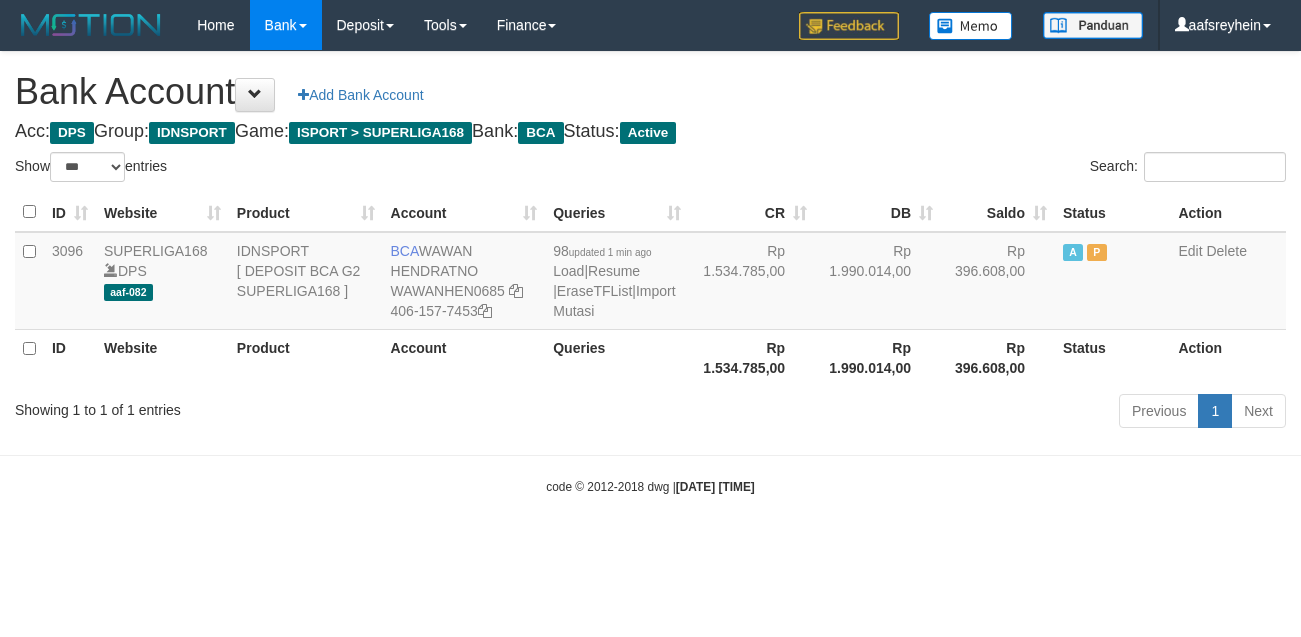 scroll, scrollTop: 0, scrollLeft: 0, axis: both 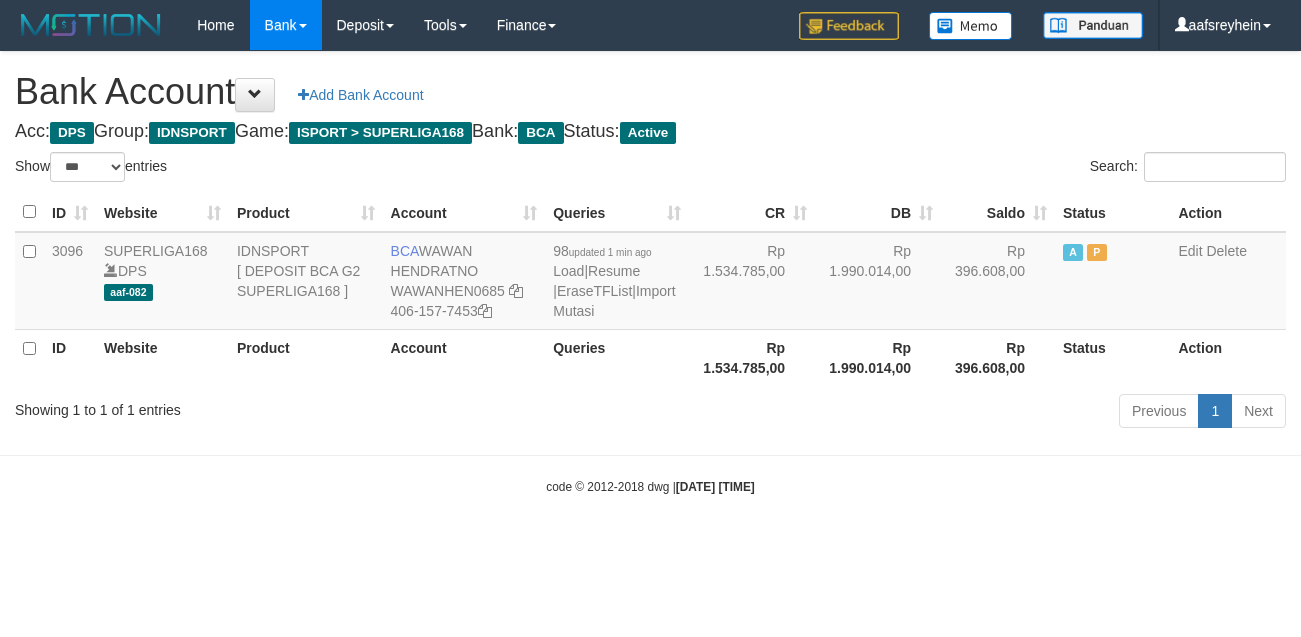 select on "***" 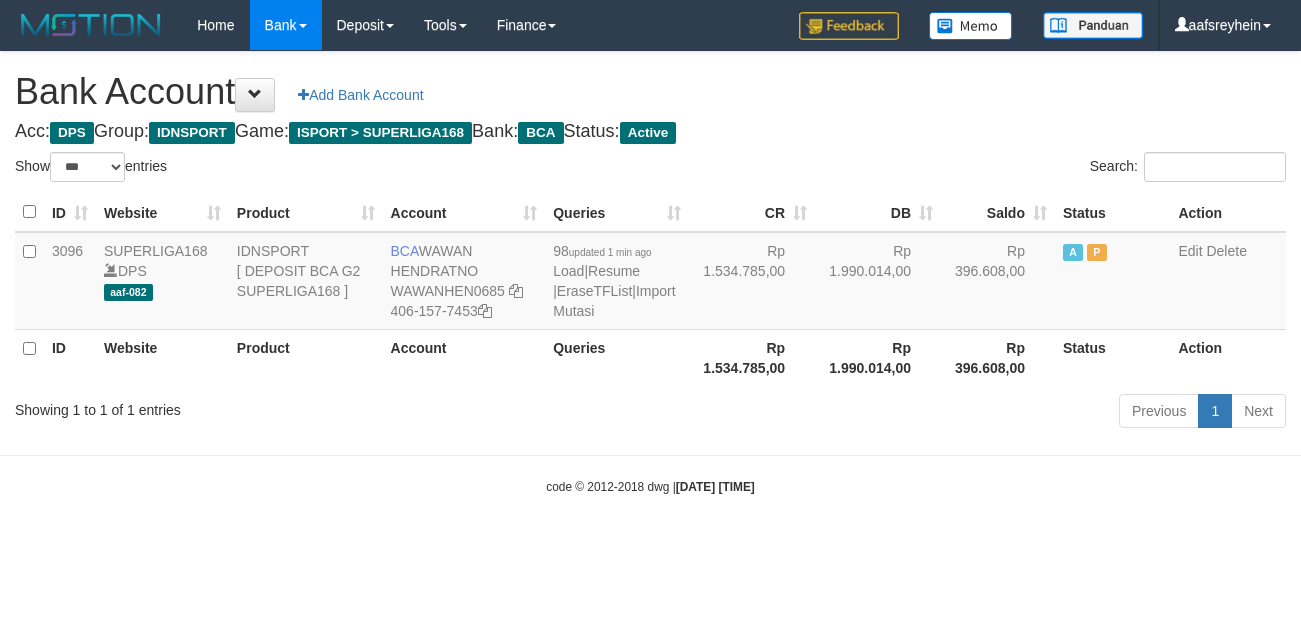 scroll, scrollTop: 0, scrollLeft: 0, axis: both 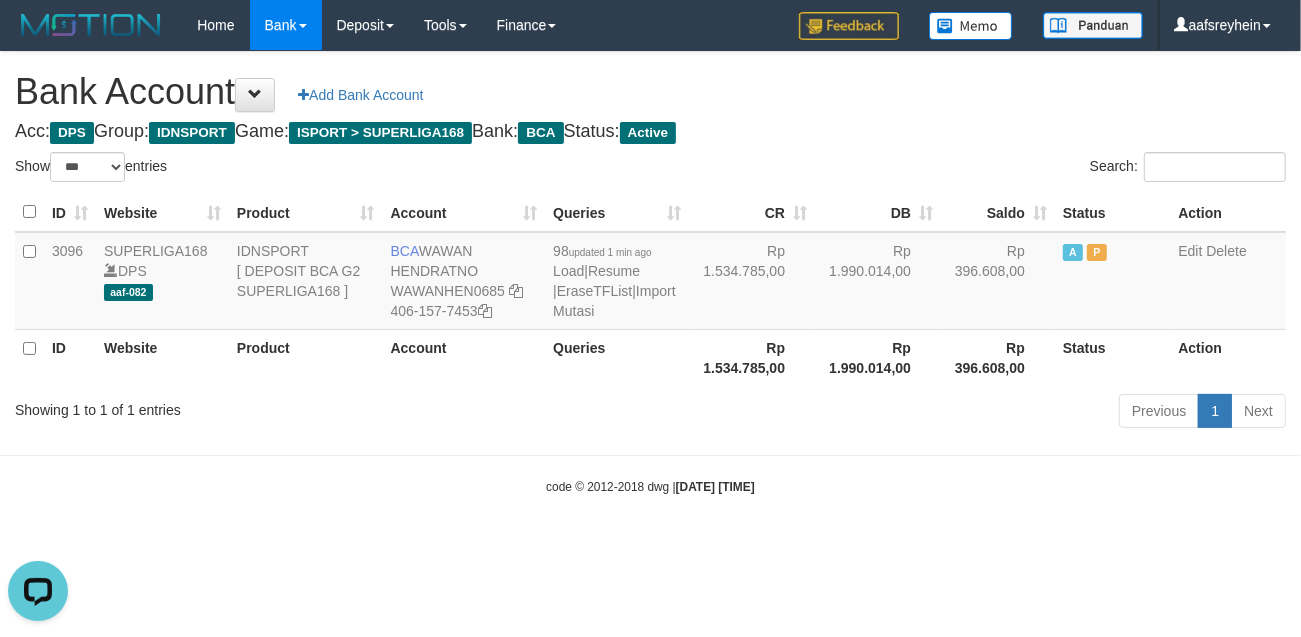 click on "code © 2012-2018 dwg |  2025/07/11 08:59:15" at bounding box center (650, 486) 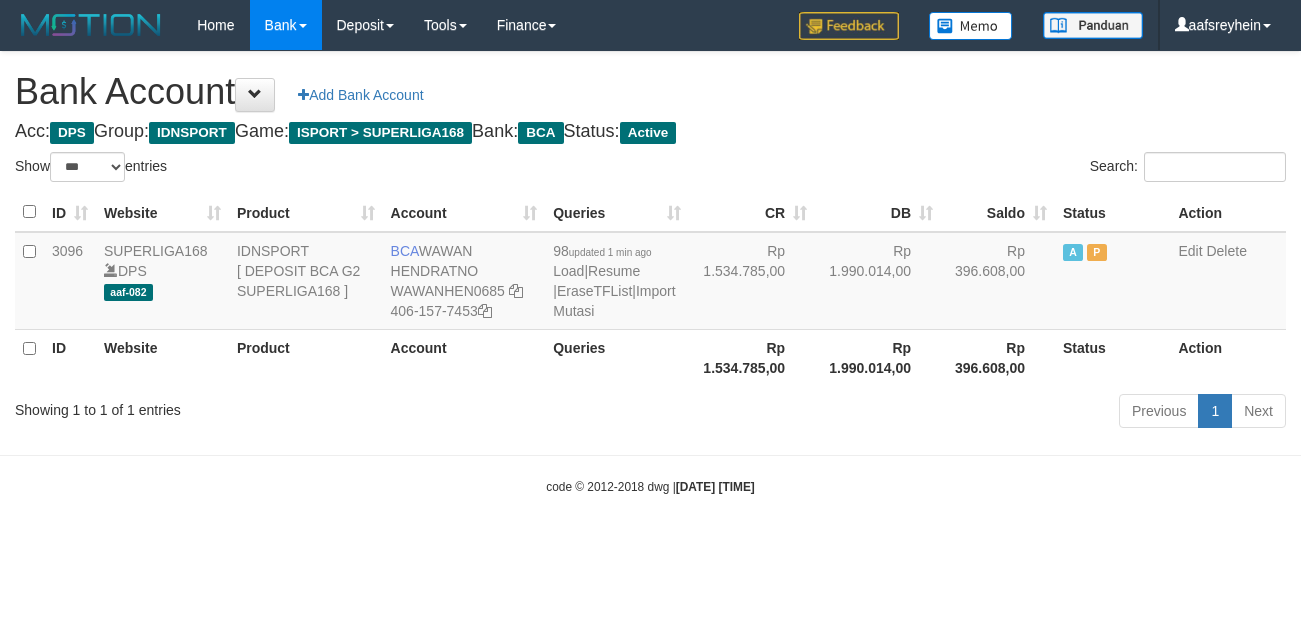 select on "***" 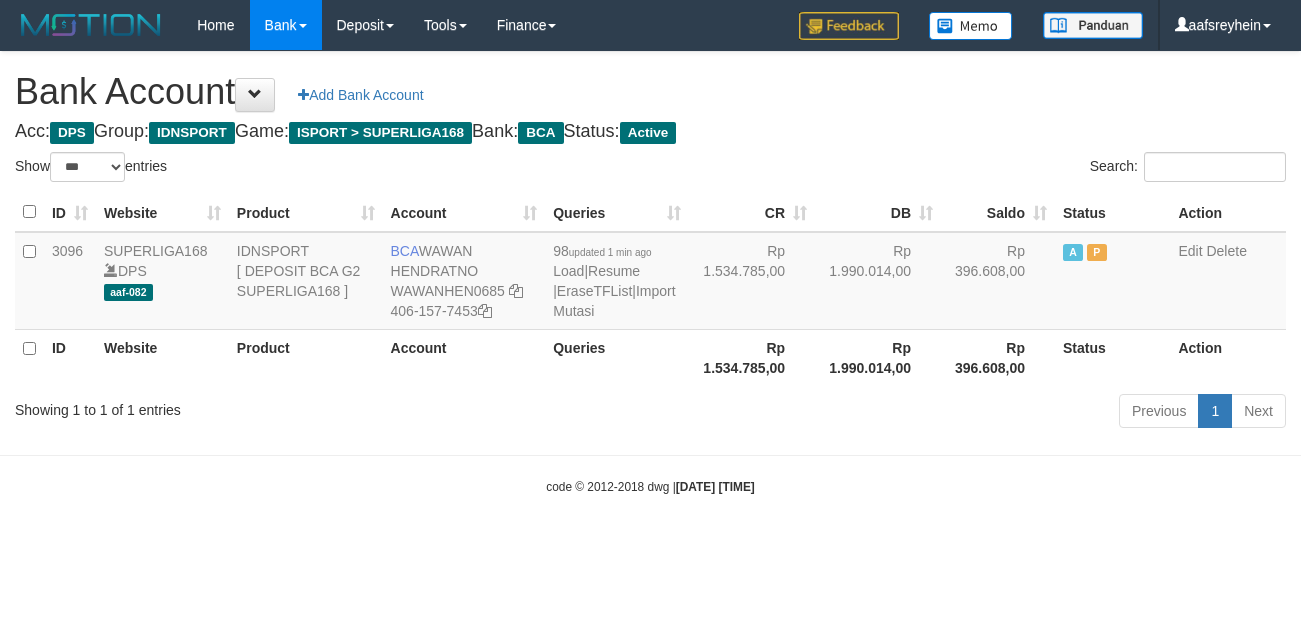 scroll, scrollTop: 0, scrollLeft: 0, axis: both 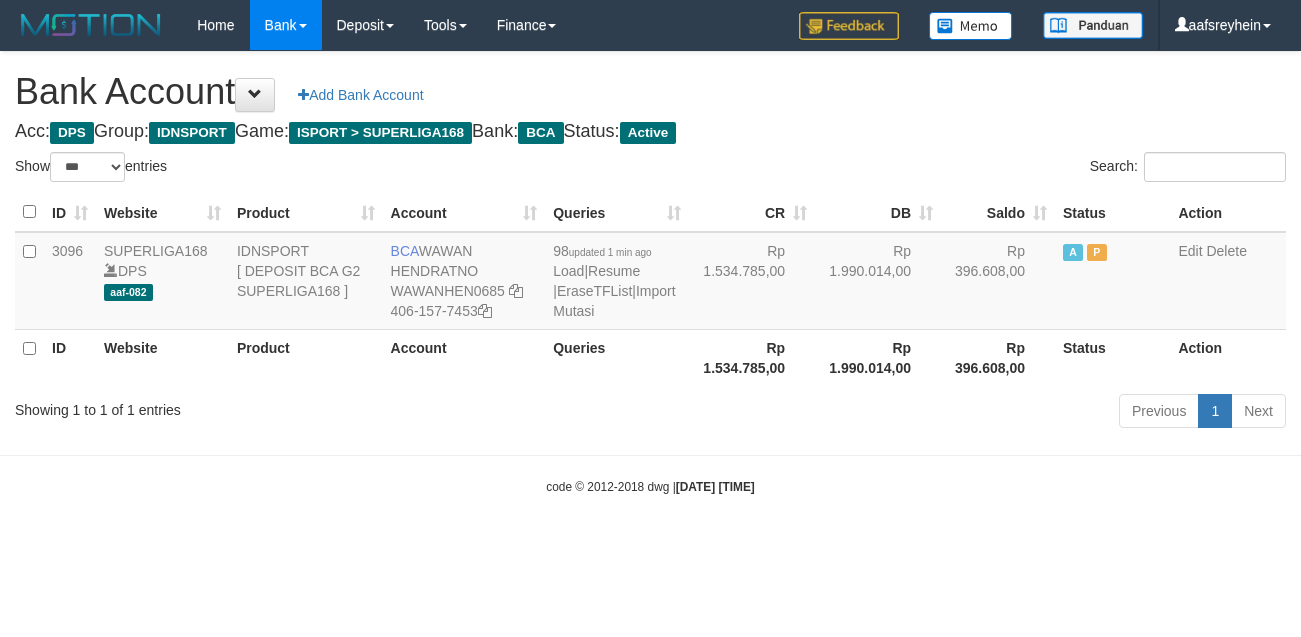 select on "***" 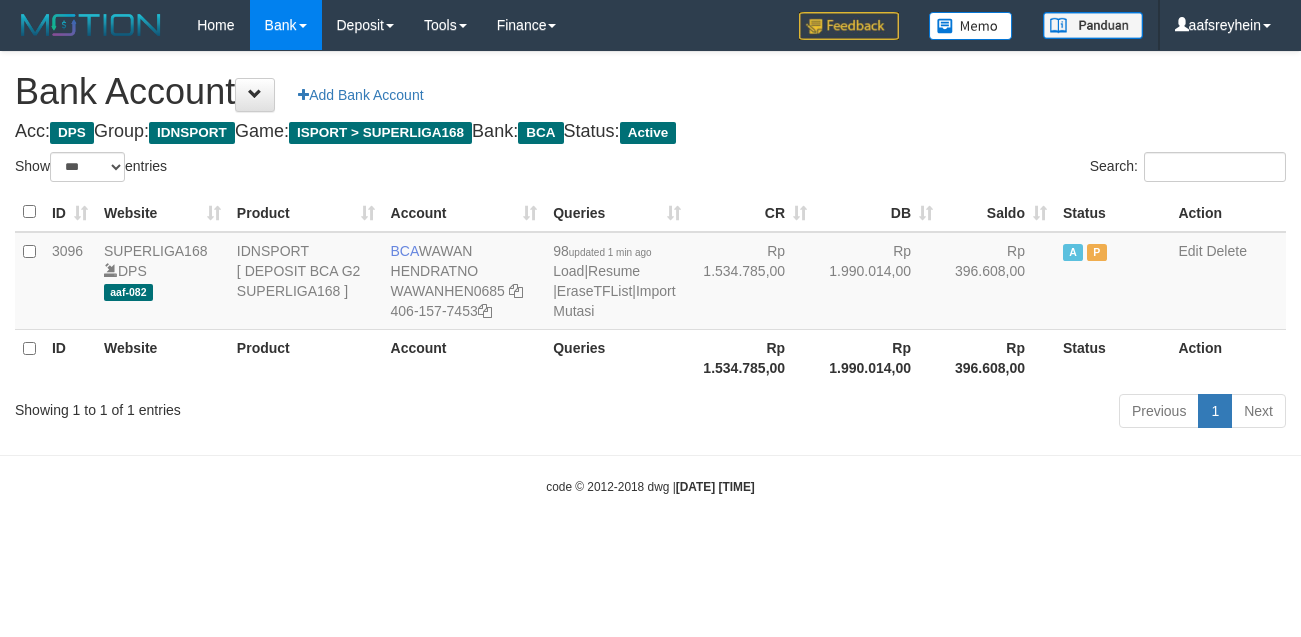scroll, scrollTop: 0, scrollLeft: 0, axis: both 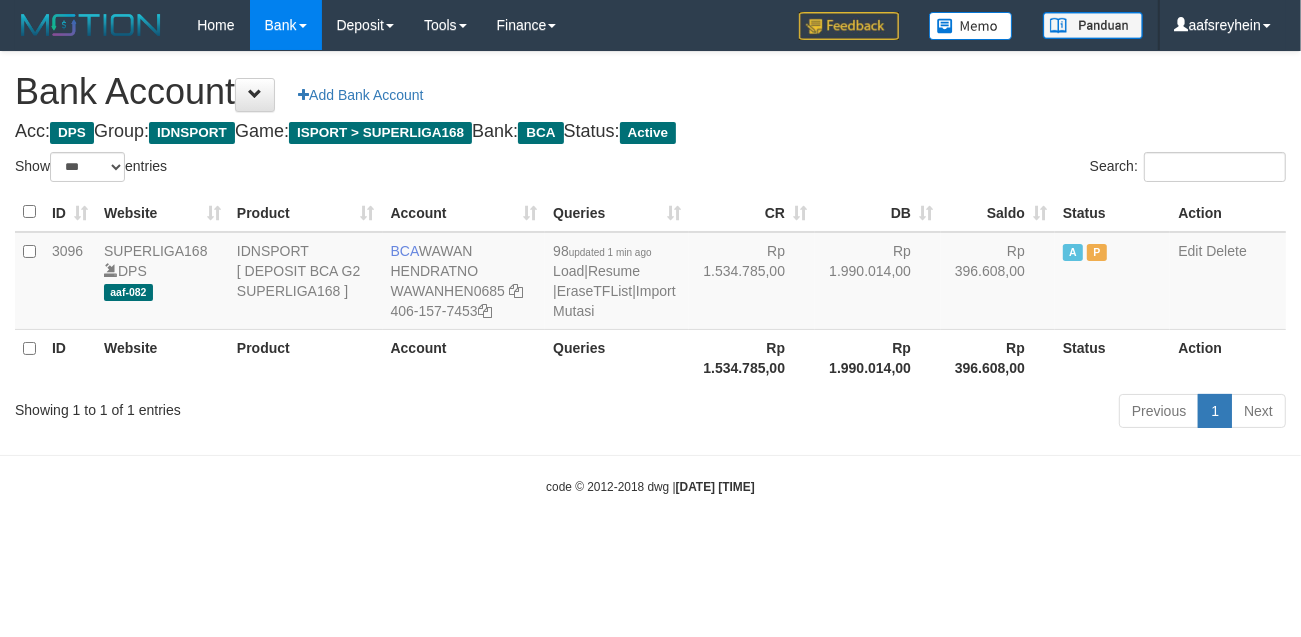 click on "Bank Account
Add Bank Account
Acc: 										 DPS
Group:   IDNSPORT    		Game:   ISPORT > SUPERLIGA168    		Bank:   BCA    		Status:  Active
Filter Account Type
*******
***
**
***
DPS
SELECT ALL  SELECT TYPE  - ALL -
DPS
WD
TMP
Filter Product
*******
******
********
********
*******
********
IDNSPORT
SELECT ALL  SELECT GROUP  - ALL -
BETHUB
IDNPOKER
IDNSPORT
IDNTOTO
LOADONLY
Filter Website
*******" at bounding box center [650, 243] 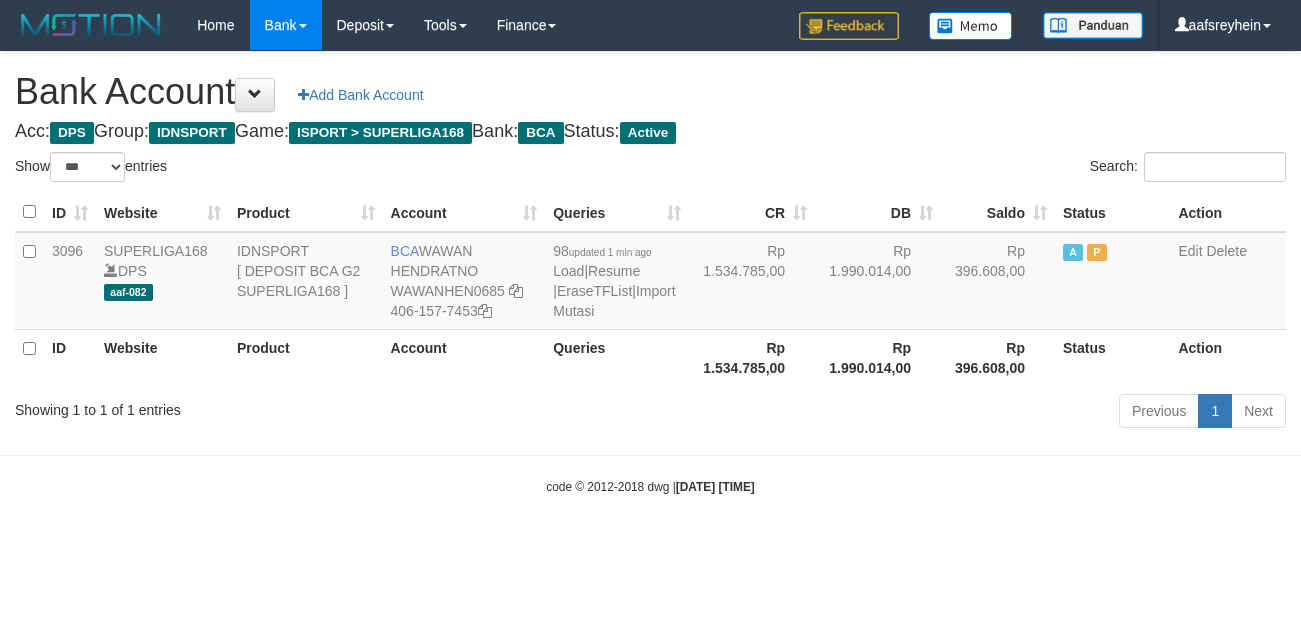 select on "***" 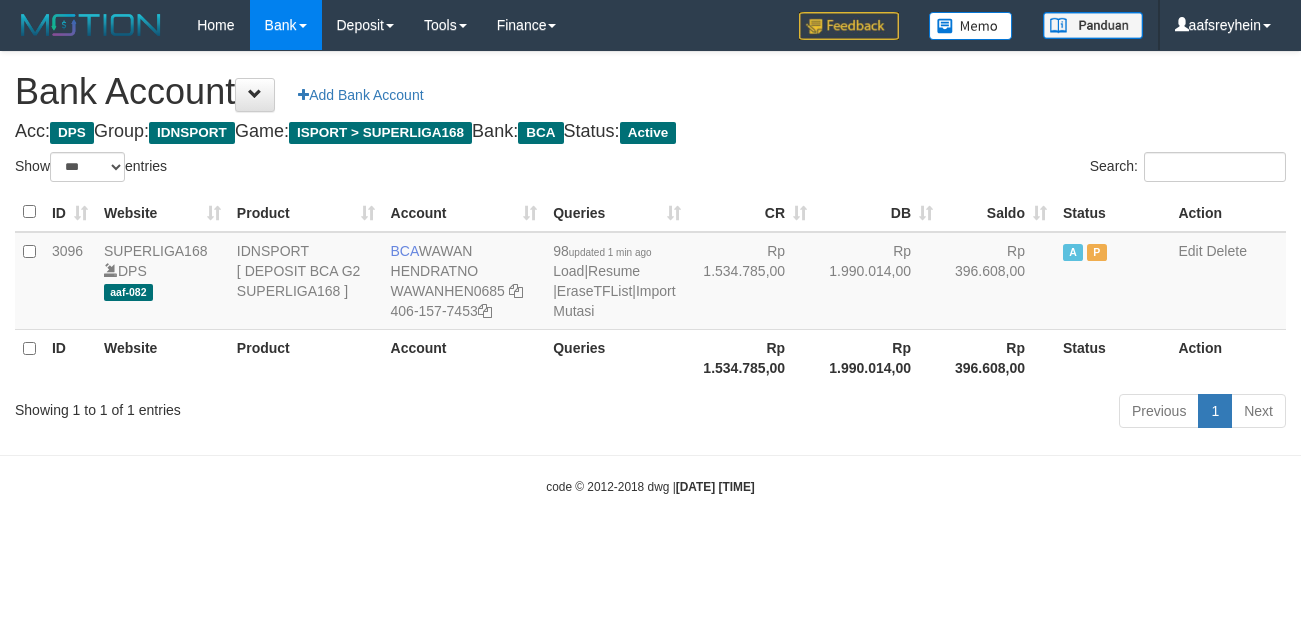 scroll, scrollTop: 0, scrollLeft: 0, axis: both 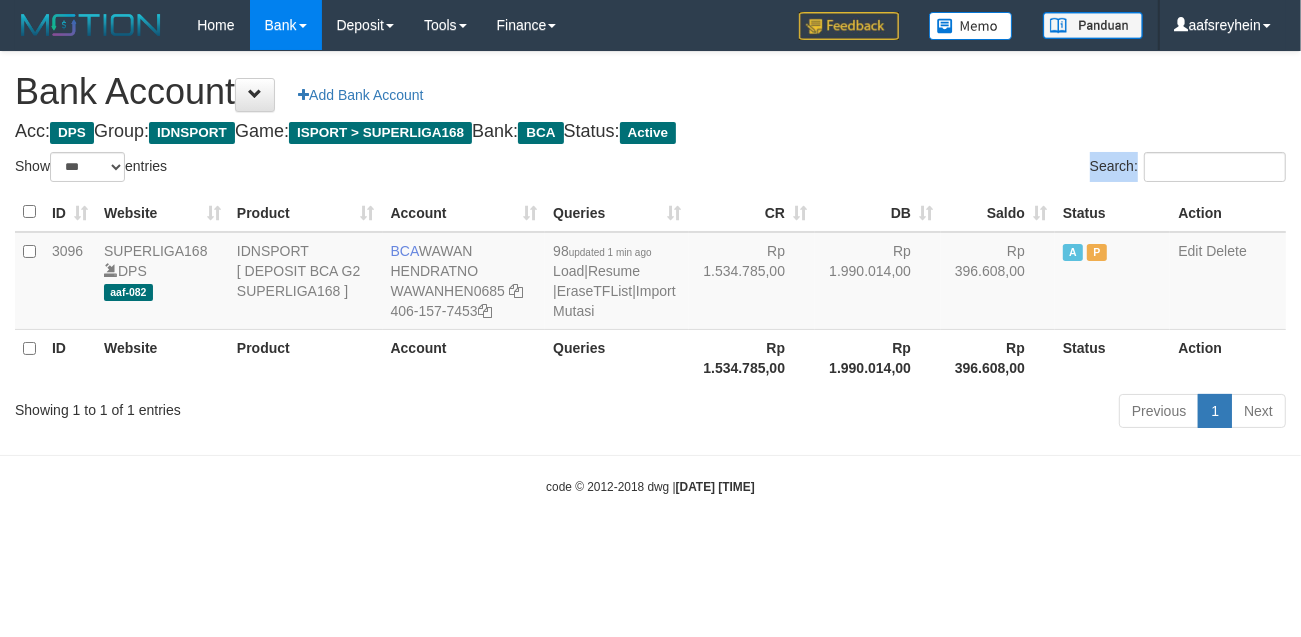 click on "Bank Account
Add Bank Account
Acc: 										 DPS
Group:   IDNSPORT    		Game:   ISPORT > SUPERLIGA168    		Bank:   BCA    		Status:  Active
Filter Account Type
*******
***
**
***
DPS
SELECT ALL  SELECT TYPE  - ALL -
DPS
WD
TMP
Filter Product
*******
******
********
********
*******
********
IDNSPORT
SELECT ALL  SELECT GROUP  - ALL -
BETHUB
IDNPOKER
IDNSPORT
IDNTOTO
LOADONLY
Filter Website
*******" at bounding box center [650, 243] 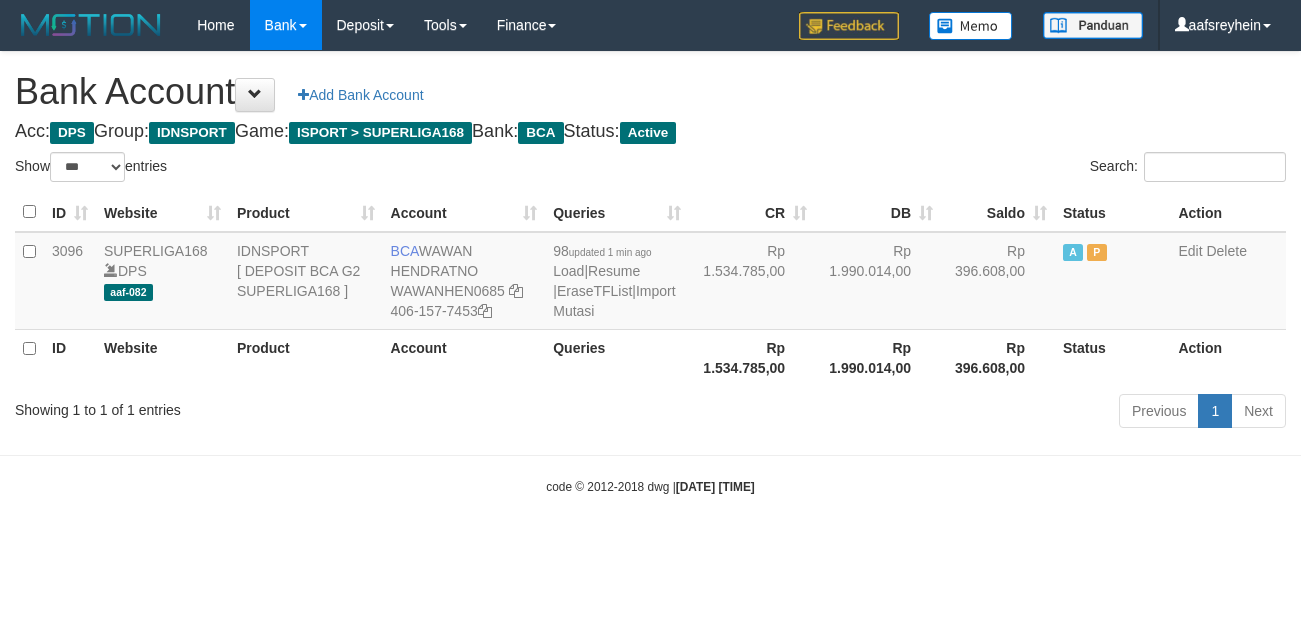 select on "***" 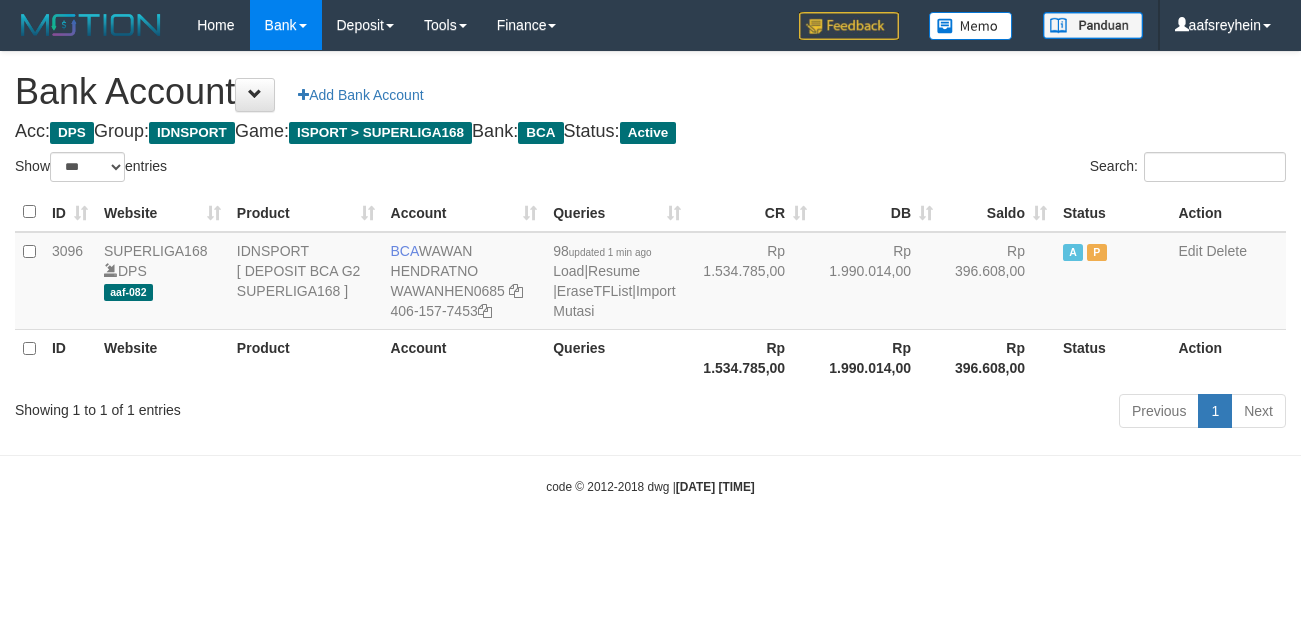 scroll, scrollTop: 0, scrollLeft: 0, axis: both 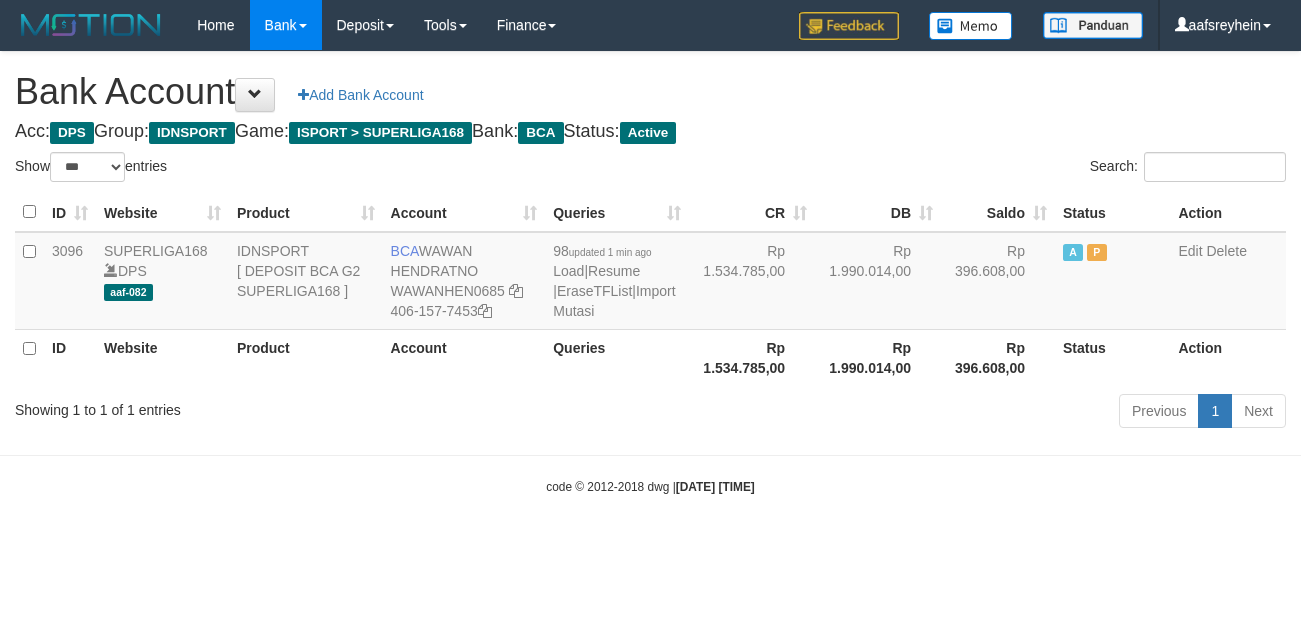 select on "***" 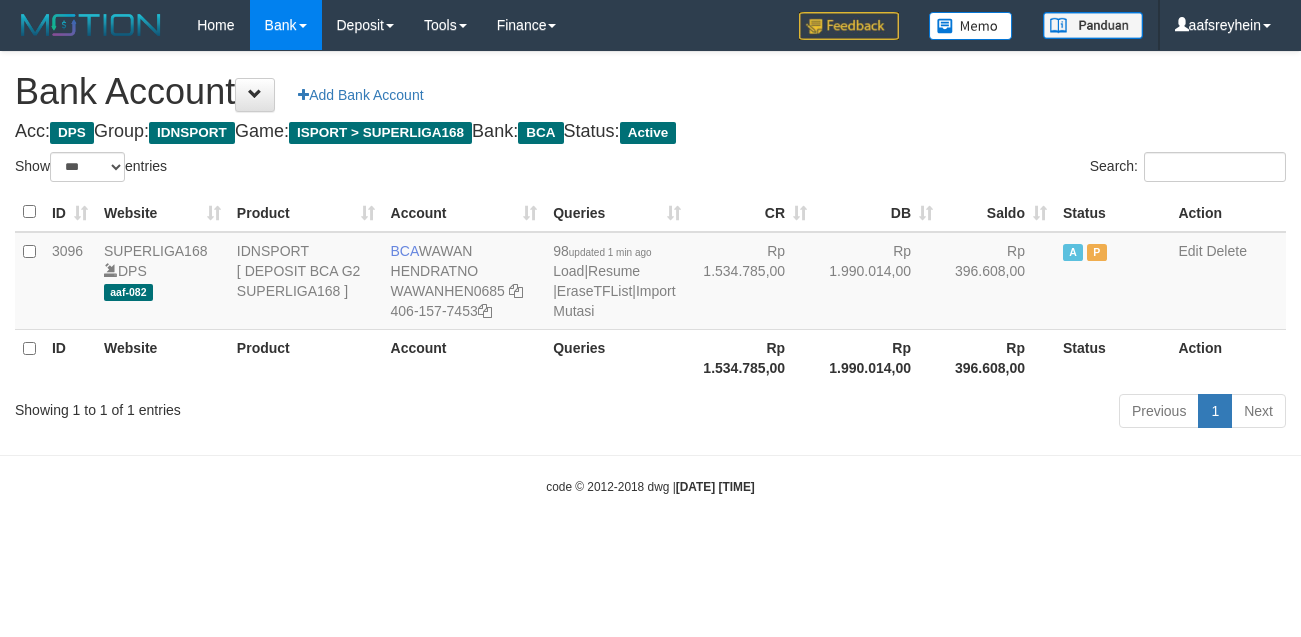 scroll, scrollTop: 0, scrollLeft: 0, axis: both 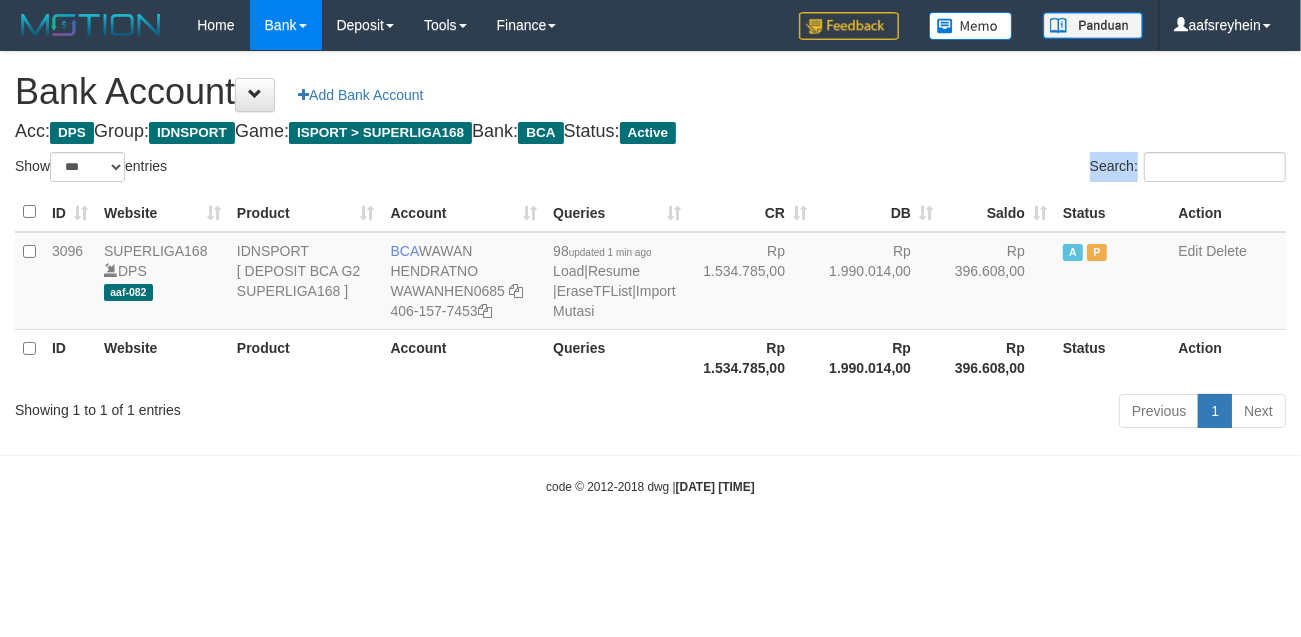 click on "Bank Account
Add Bank Account
Acc: 										 DPS
Group:   IDNSPORT    		Game:   ISPORT > SUPERLIGA168    		Bank:   BCA    		Status:  Active
Filter Account Type
*******
***
**
***
DPS
SELECT ALL  SELECT TYPE  - ALL -
DPS
WD
TMP
Filter Product
*******
******
********
********
*******
********
IDNSPORT
SELECT ALL  SELECT GROUP  - ALL -
BETHUB
IDNPOKER
IDNSPORT
IDNTOTO
LOADONLY
Filter Website
*******" at bounding box center [650, 243] 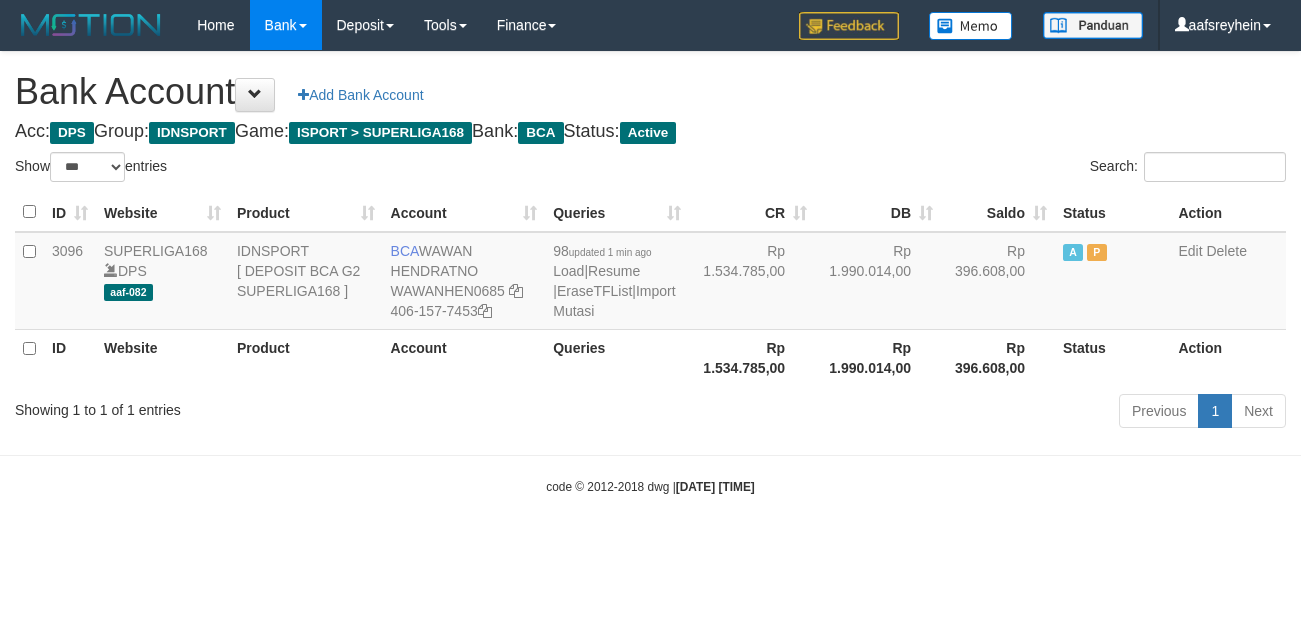 select on "***" 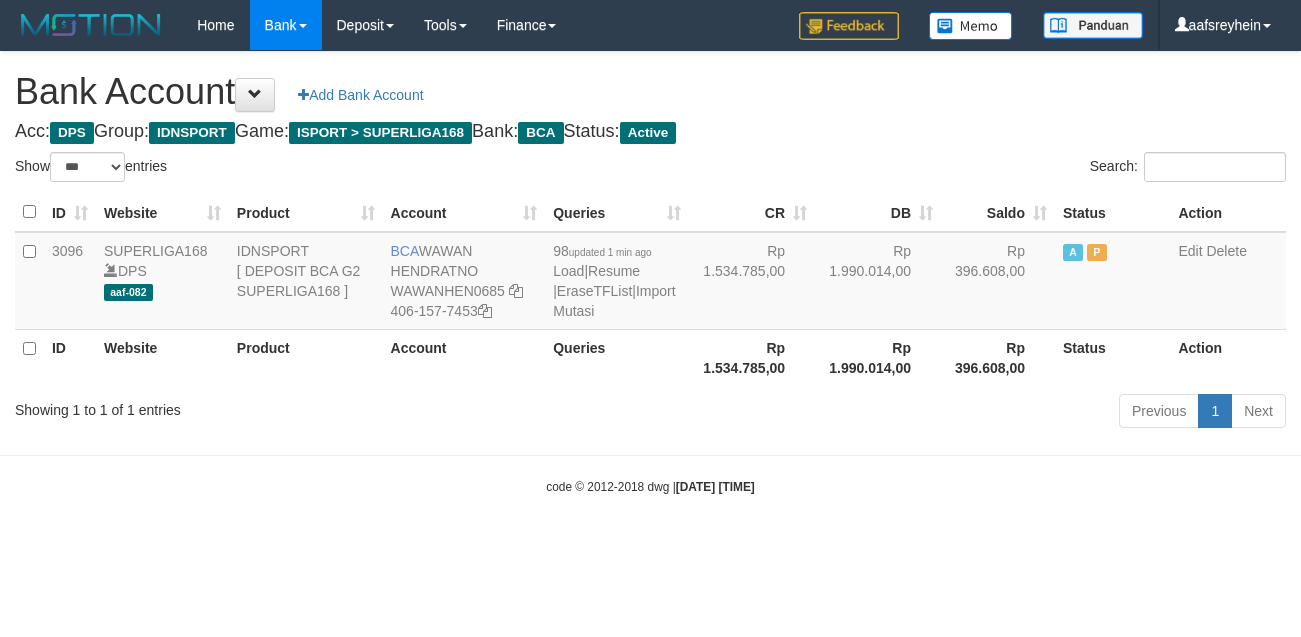 scroll, scrollTop: 0, scrollLeft: 0, axis: both 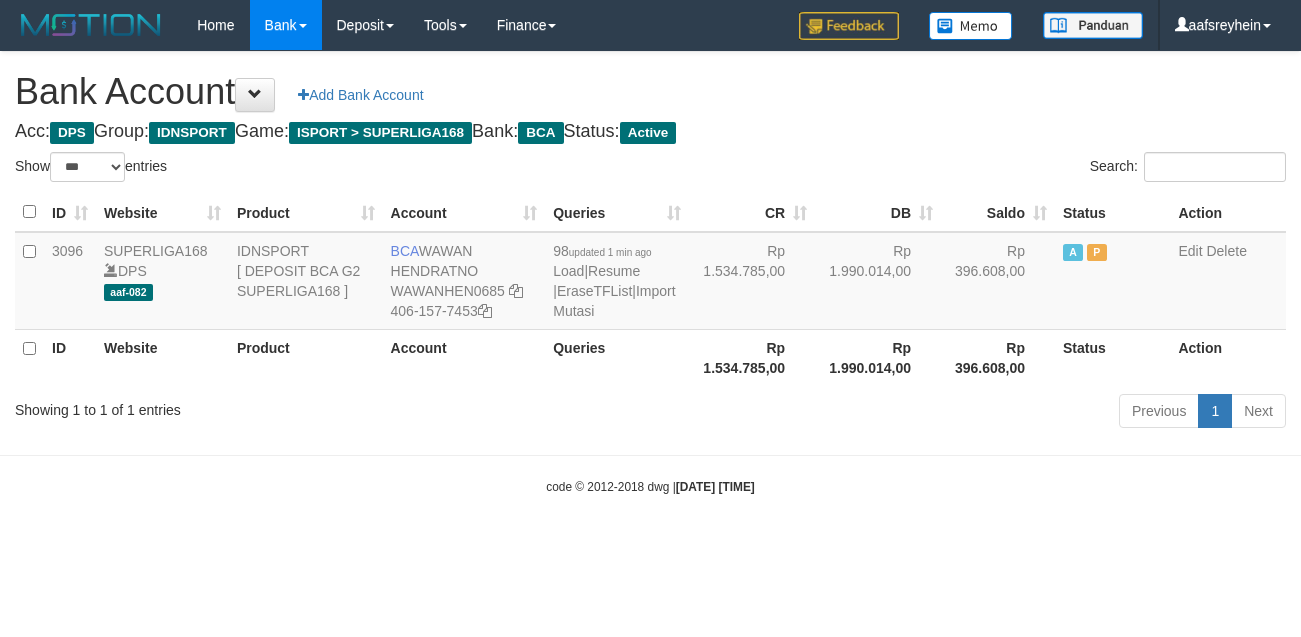 select on "***" 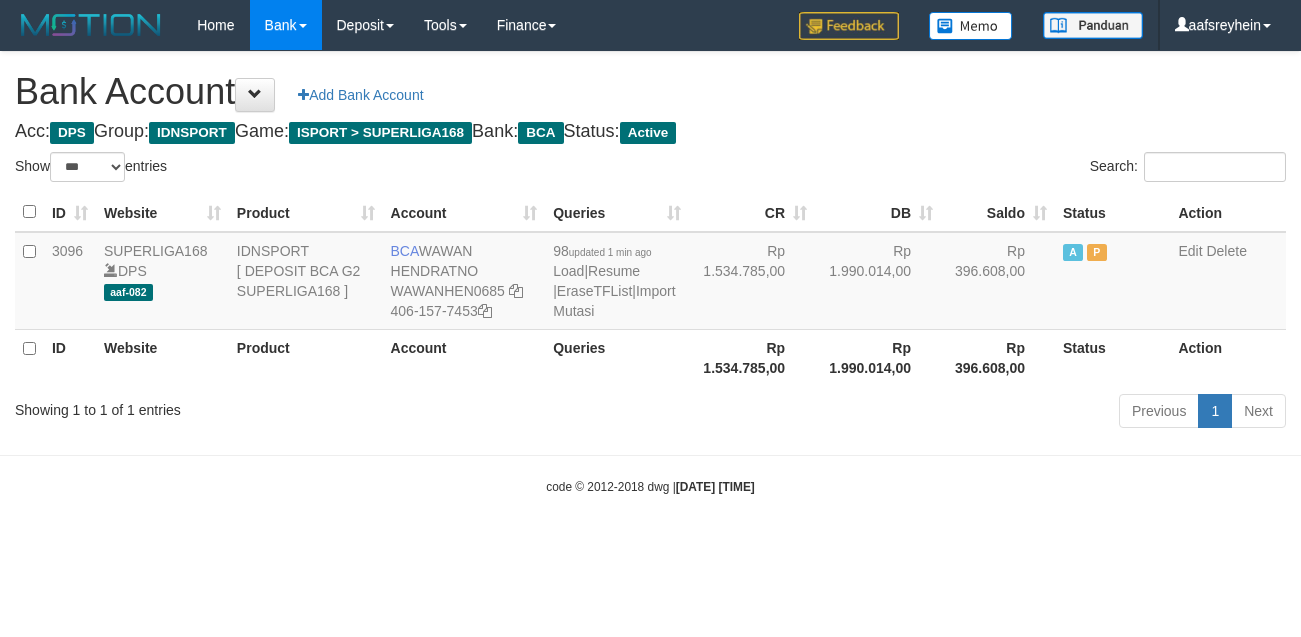 scroll, scrollTop: 0, scrollLeft: 0, axis: both 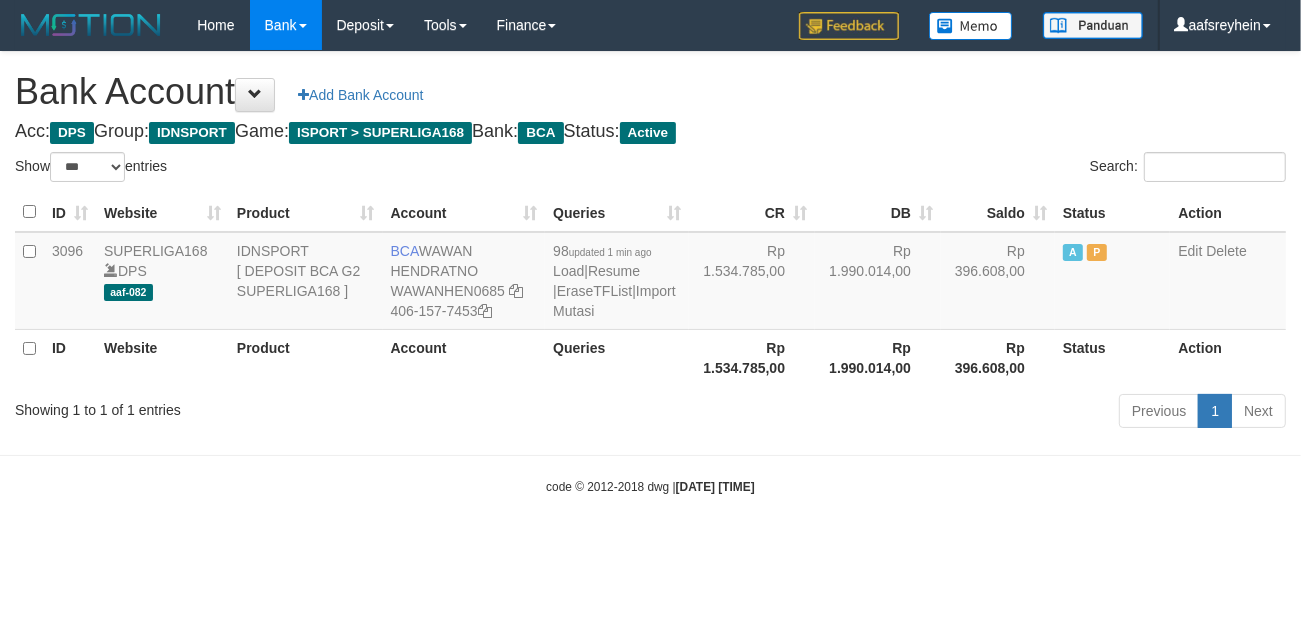 click on "Bank Account
Add Bank Account
Acc: 										 DPS
Group:   IDNSPORT    		Game:   ISPORT > SUPERLIGA168    		Bank:   BCA    		Status:  Active
Filter Account Type
*******
***
**
***
DPS
SELECT ALL  SELECT TYPE  - ALL -
DPS
WD
TMP
Filter Product
*******
******
********
********
*******
********
IDNSPORT
SELECT ALL  SELECT GROUP  - ALL -
BETHUB
IDNPOKER
IDNSPORT
IDNTOTO
LOADONLY
Filter Website
*******" at bounding box center [650, 243] 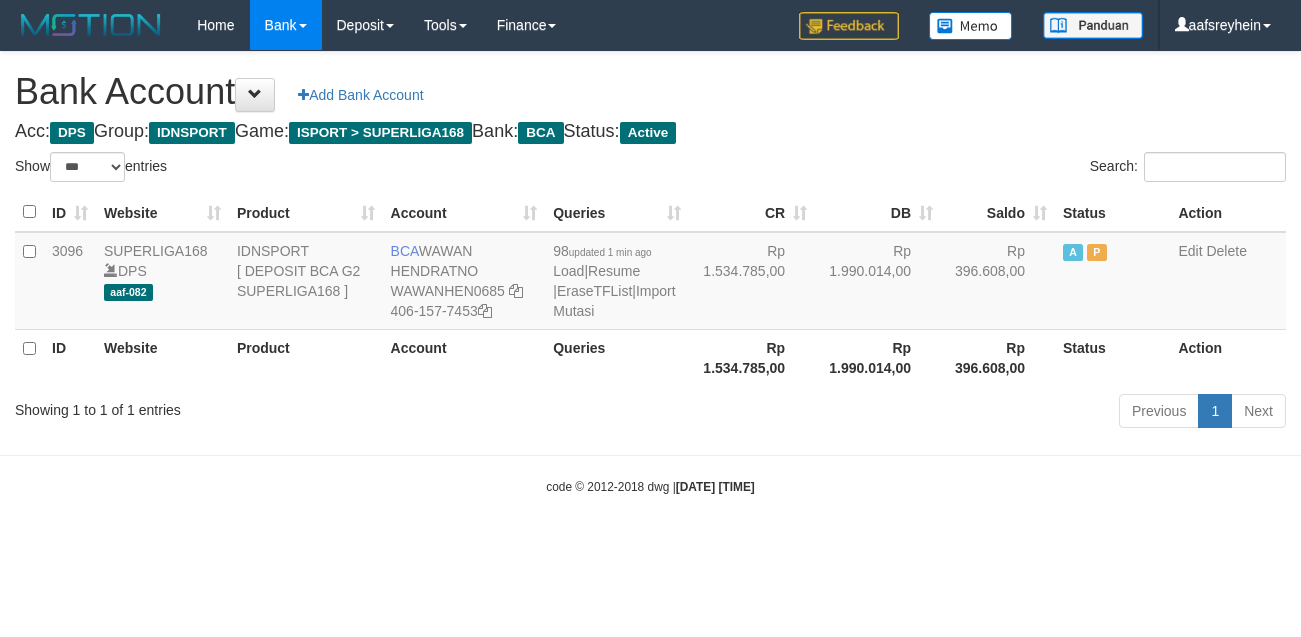 select on "***" 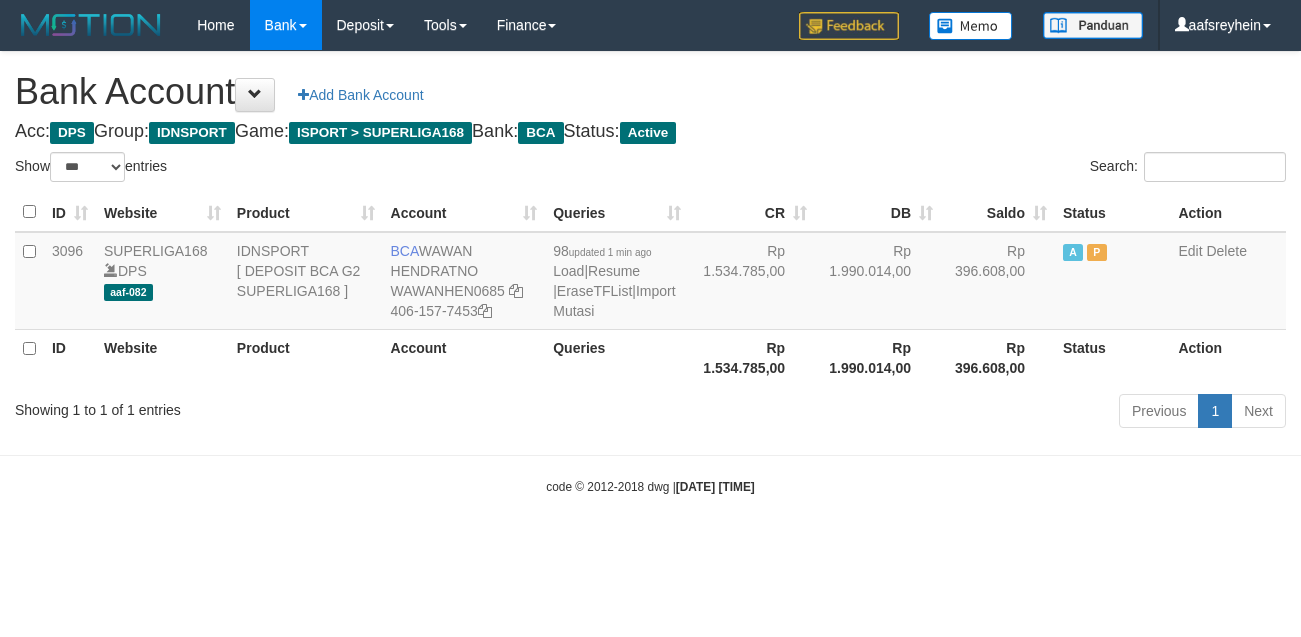 scroll, scrollTop: 0, scrollLeft: 0, axis: both 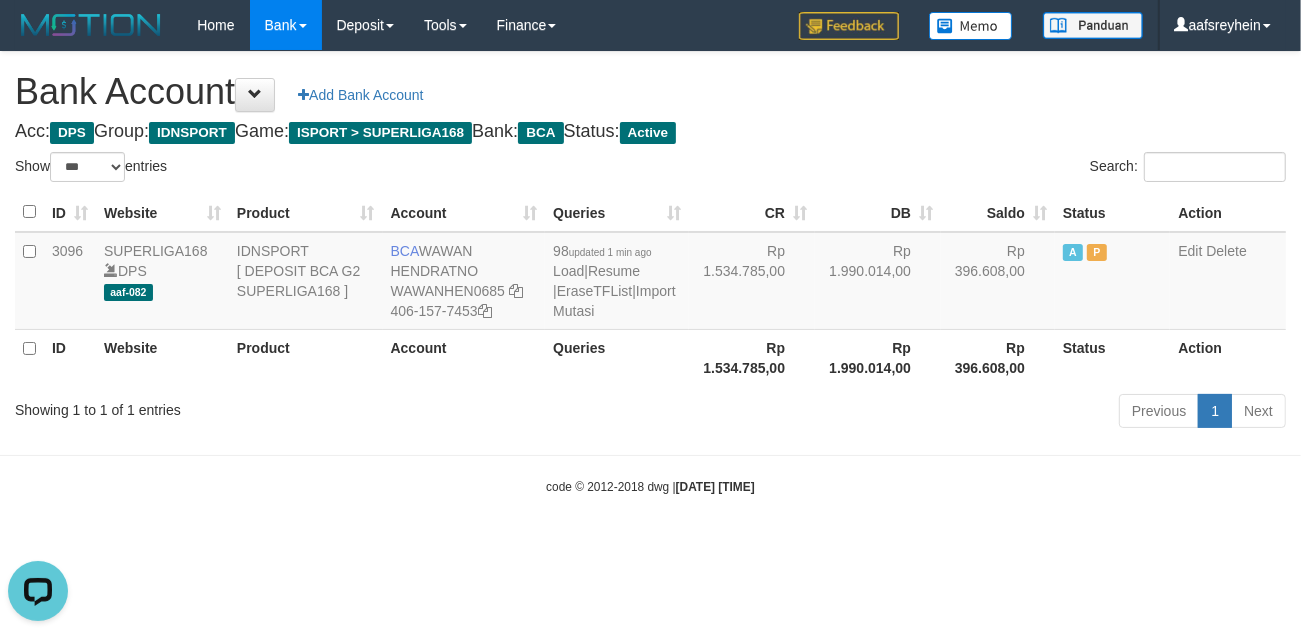 click on "Bank Account
Add Bank Account
Acc: 										 DPS
Group:   IDNSPORT    		Game:   ISPORT > SUPERLIGA168    		Bank:   BCA    		Status:  Active
Filter Account Type
*******
***
**
***
DPS
SELECT ALL  SELECT TYPE  - ALL -
DPS
WD
TMP
Filter Product
*******
******
********
********
*******
********
IDNSPORT
SELECT ALL  SELECT GROUP  - ALL -
BETHUB
IDNPOKER
IDNSPORT
IDNTOTO
LOADONLY
Filter Website
*******" at bounding box center (650, 243) 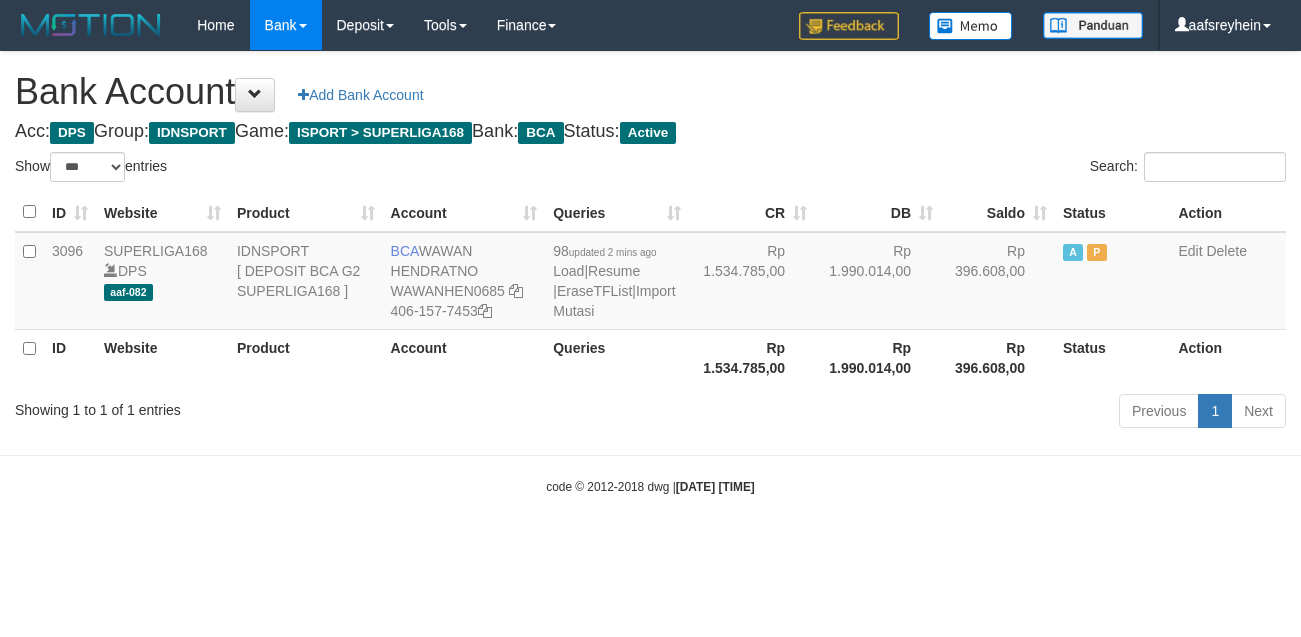 select on "***" 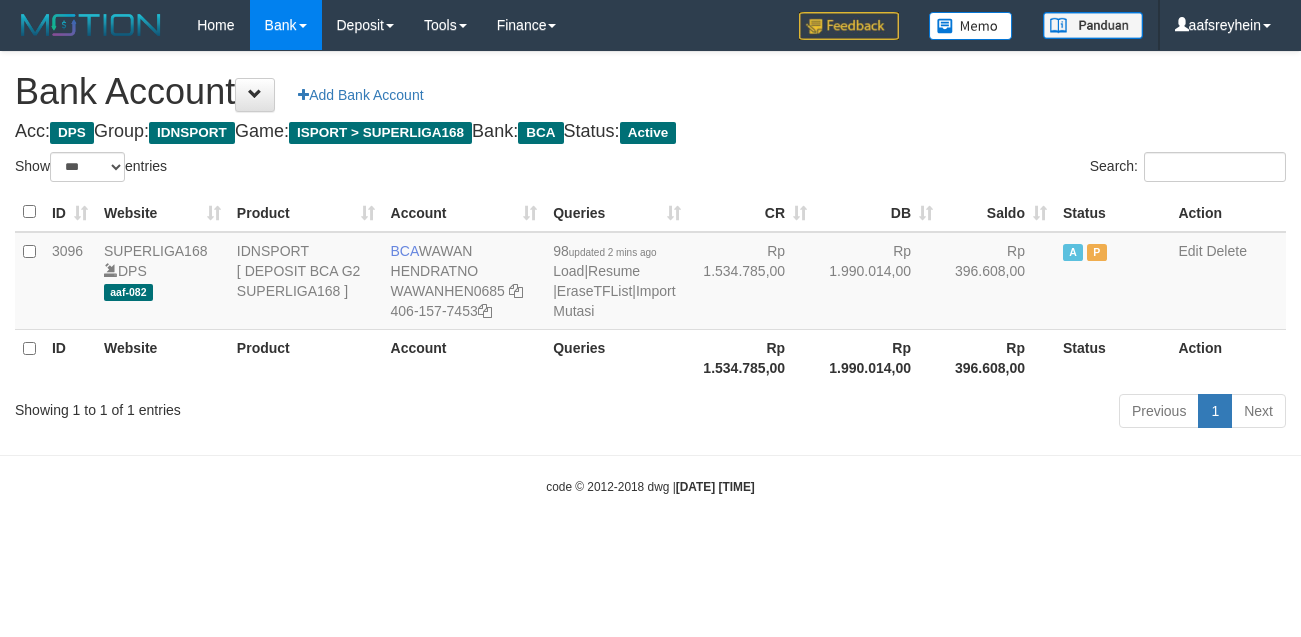 scroll, scrollTop: 0, scrollLeft: 0, axis: both 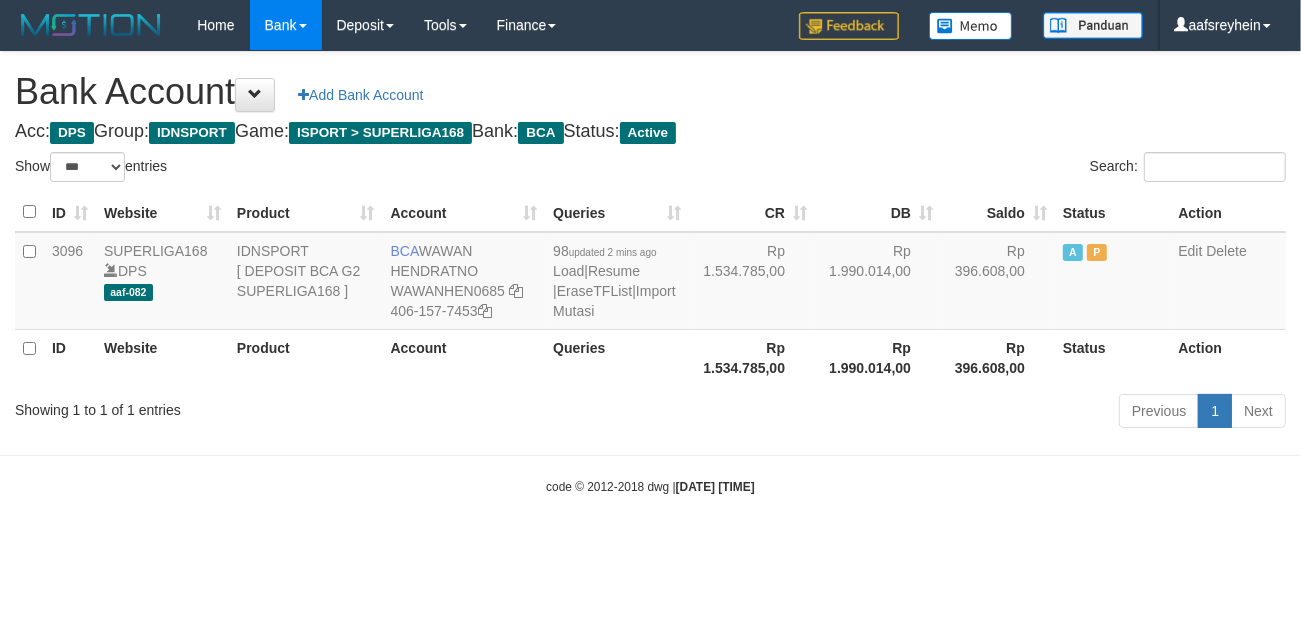 click on "Bank Account
Add Bank Account" at bounding box center [650, 92] 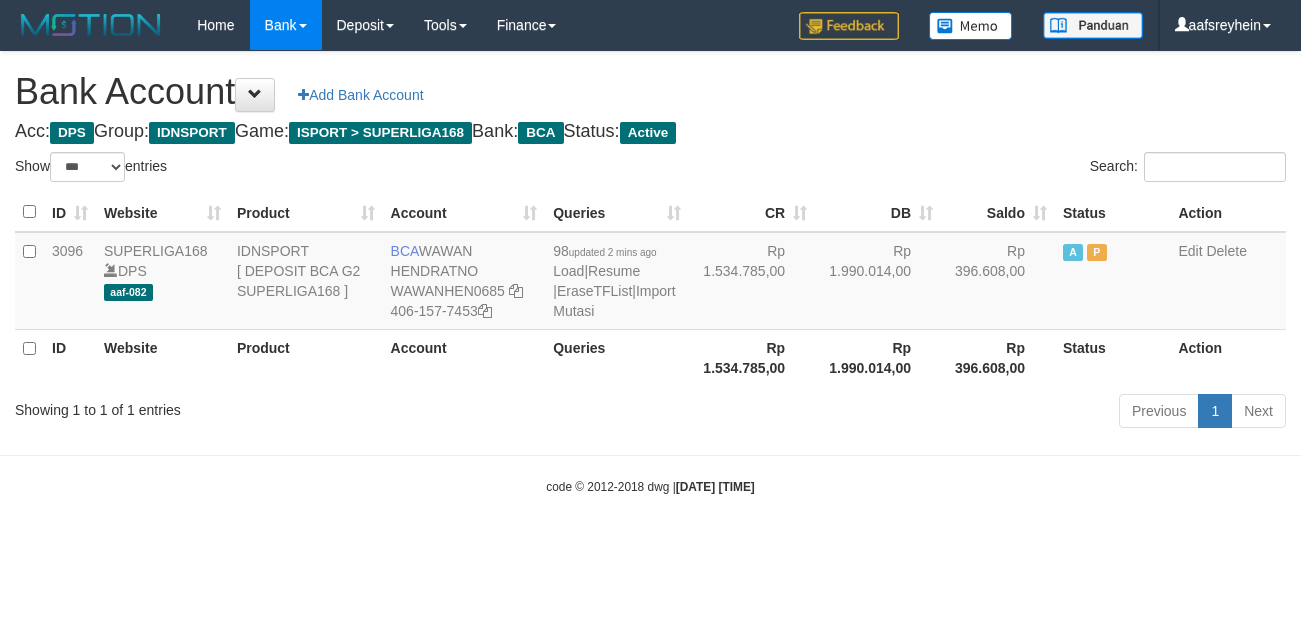 select on "***" 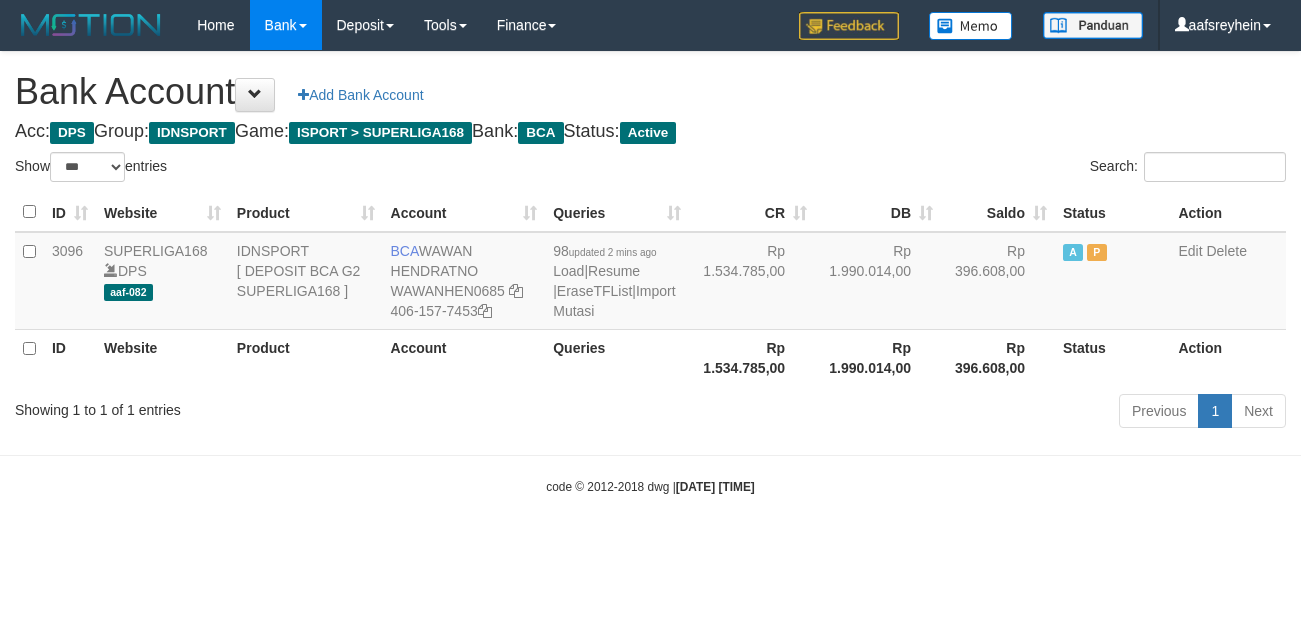 scroll, scrollTop: 0, scrollLeft: 0, axis: both 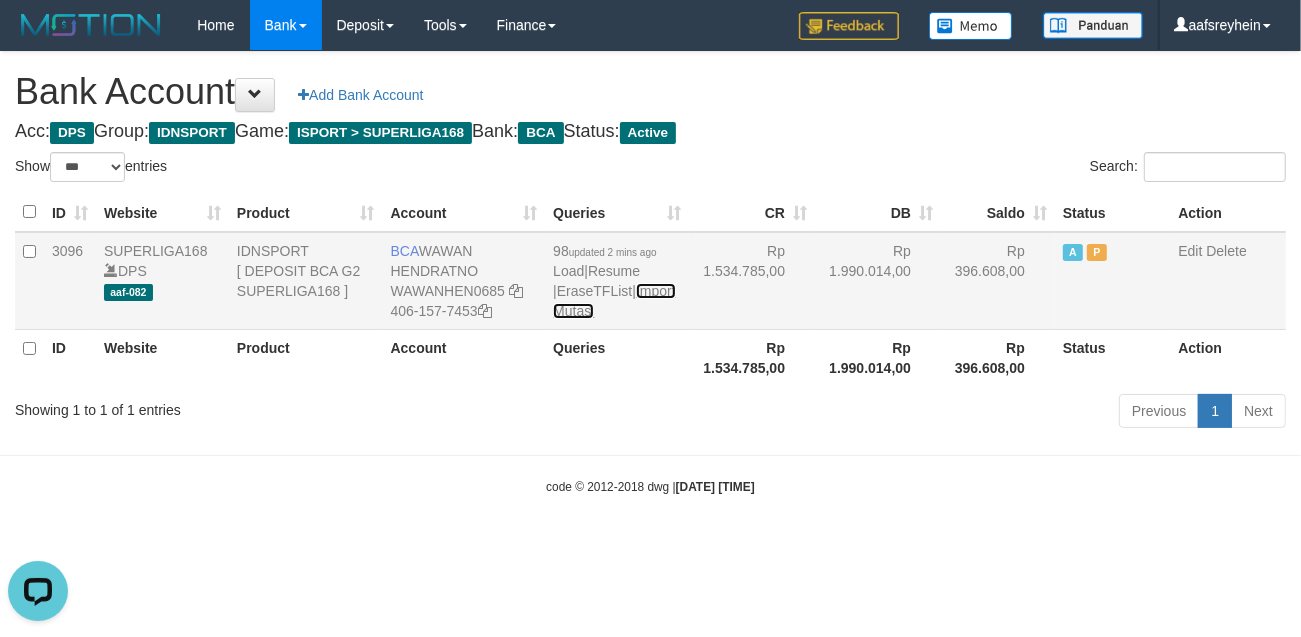 click on "Import Mutasi" at bounding box center [614, 301] 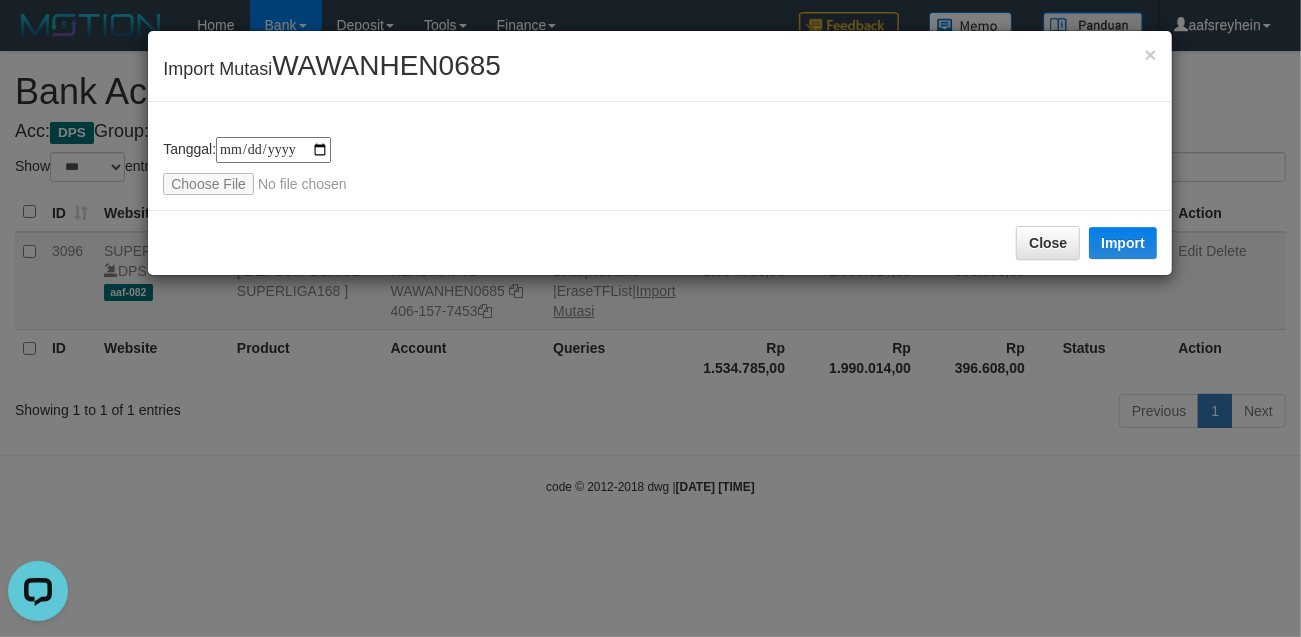 type on "**********" 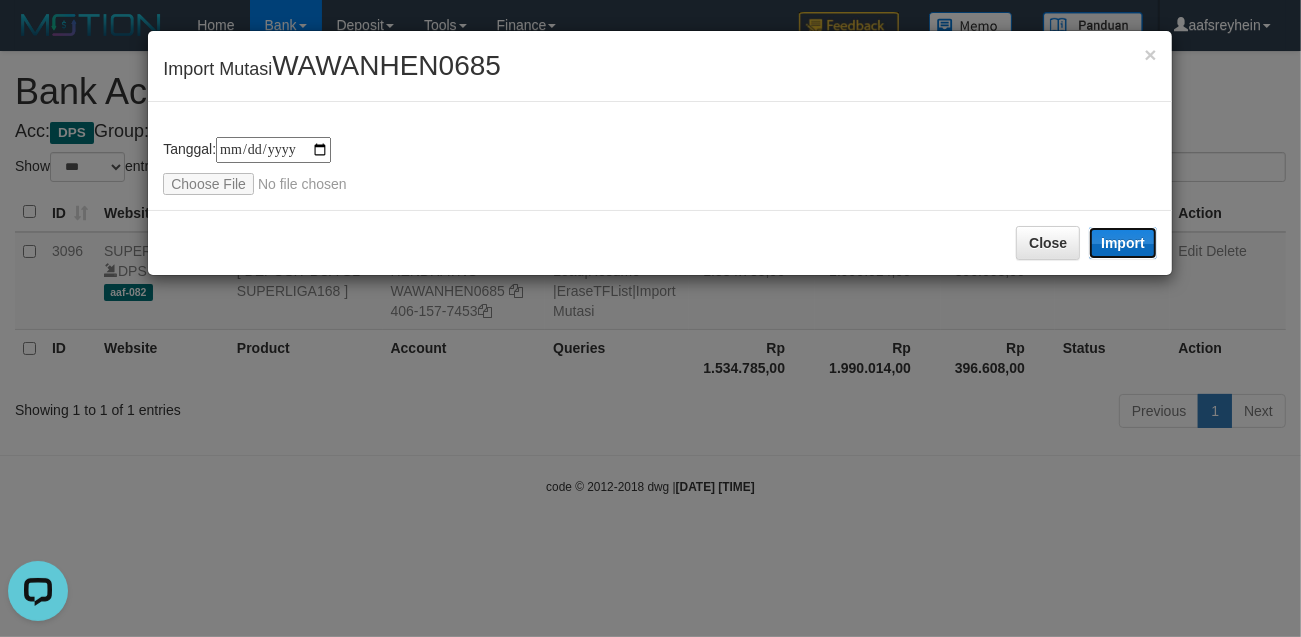 click on "Import" at bounding box center (1123, 243) 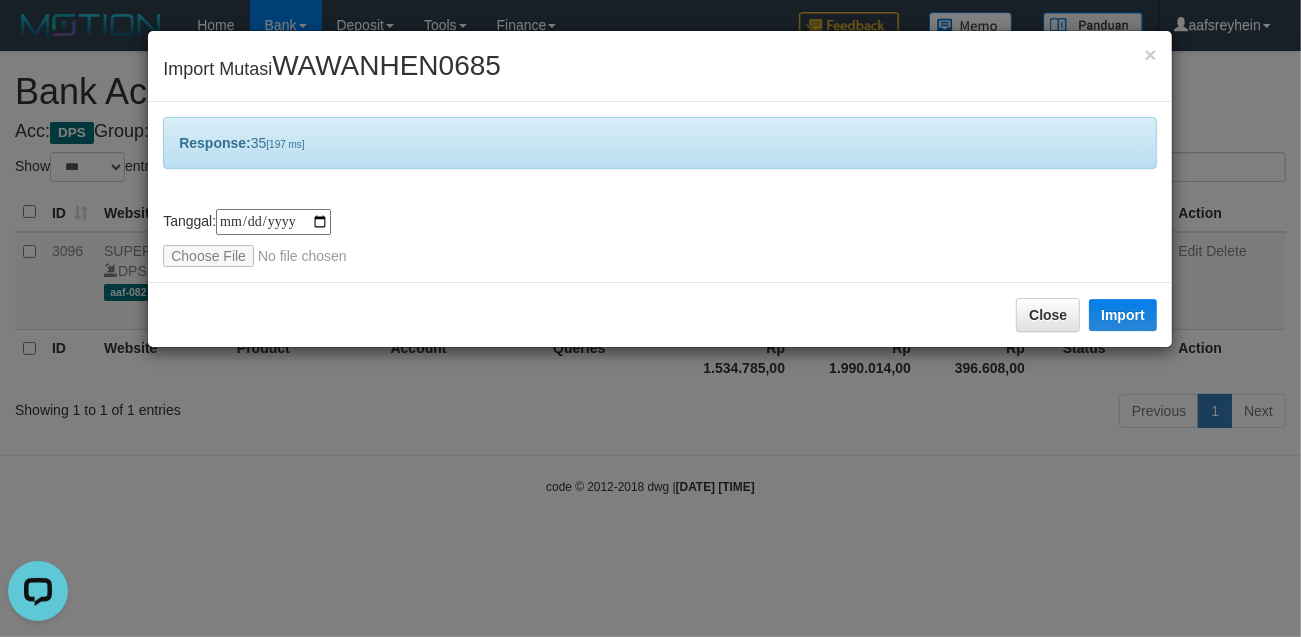 click on "**********" at bounding box center [650, 318] 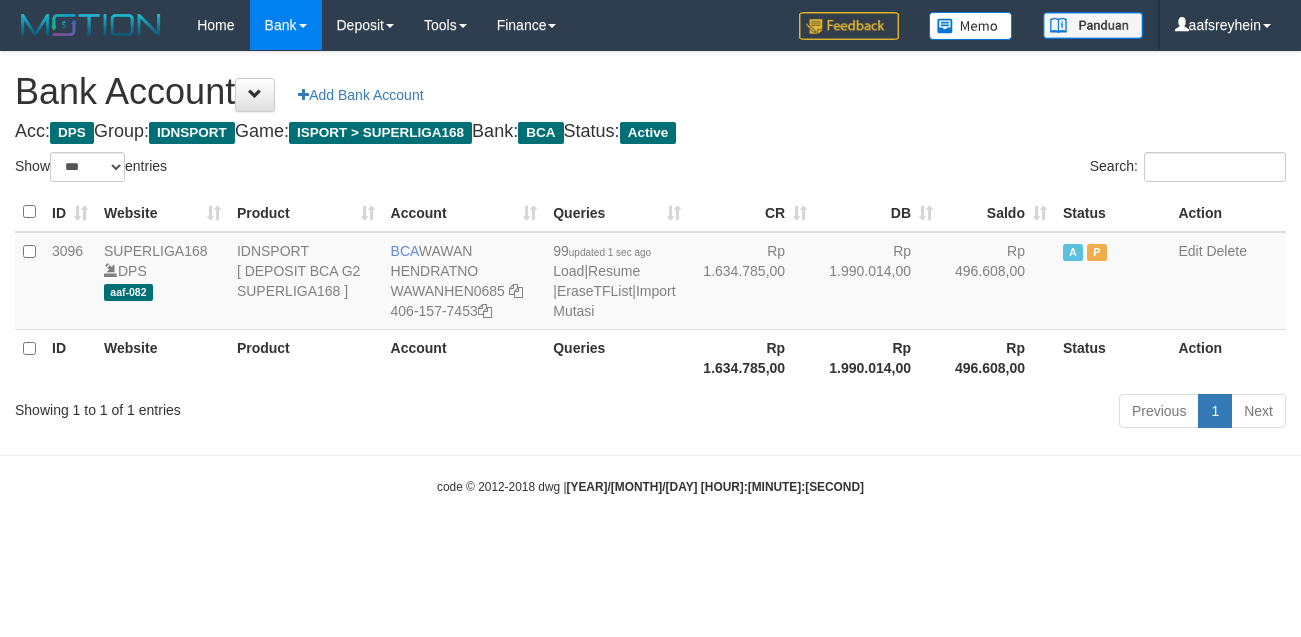 select on "***" 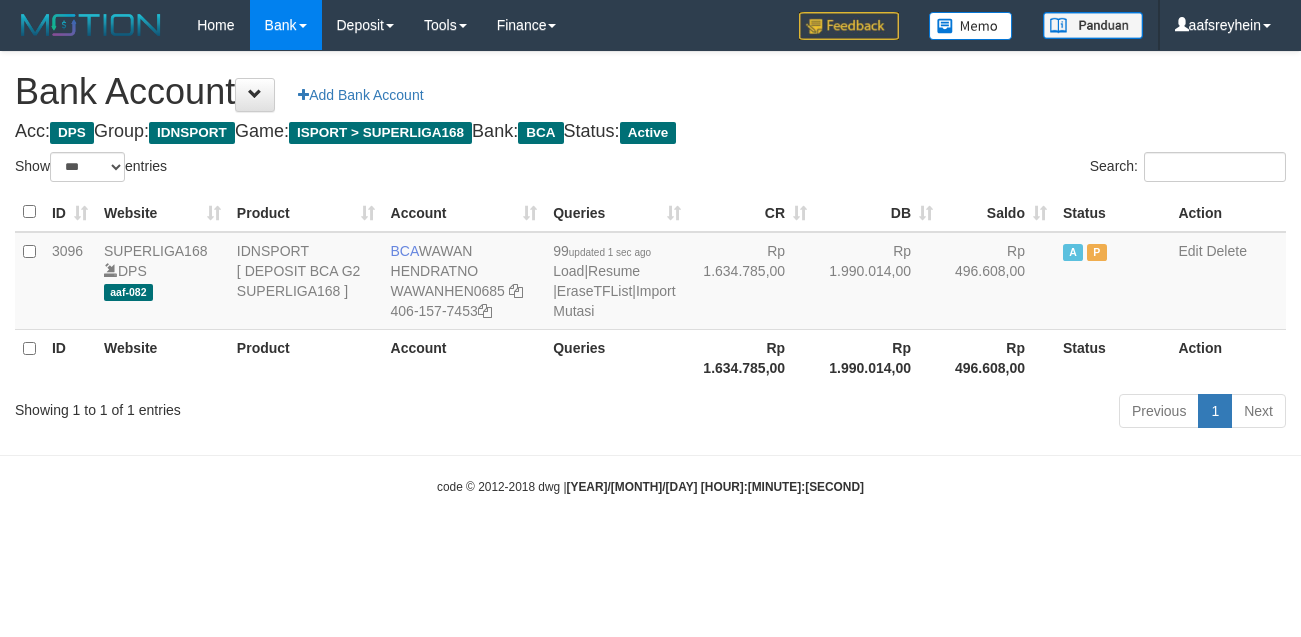 scroll, scrollTop: 0, scrollLeft: 0, axis: both 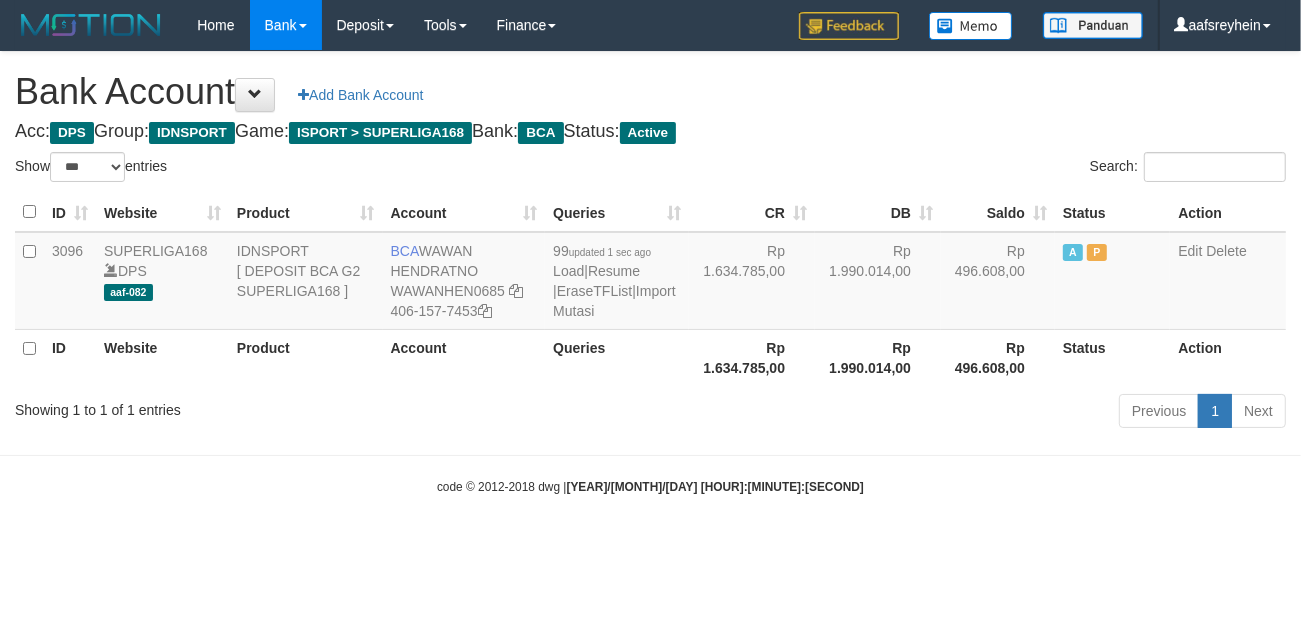 click on "Toggle navigation
Home
Bank
Account List
Load
By Website
Group
[ISPORT]													SUPERLIGA168
By Load Group (DPS)
-" at bounding box center [650, 273] 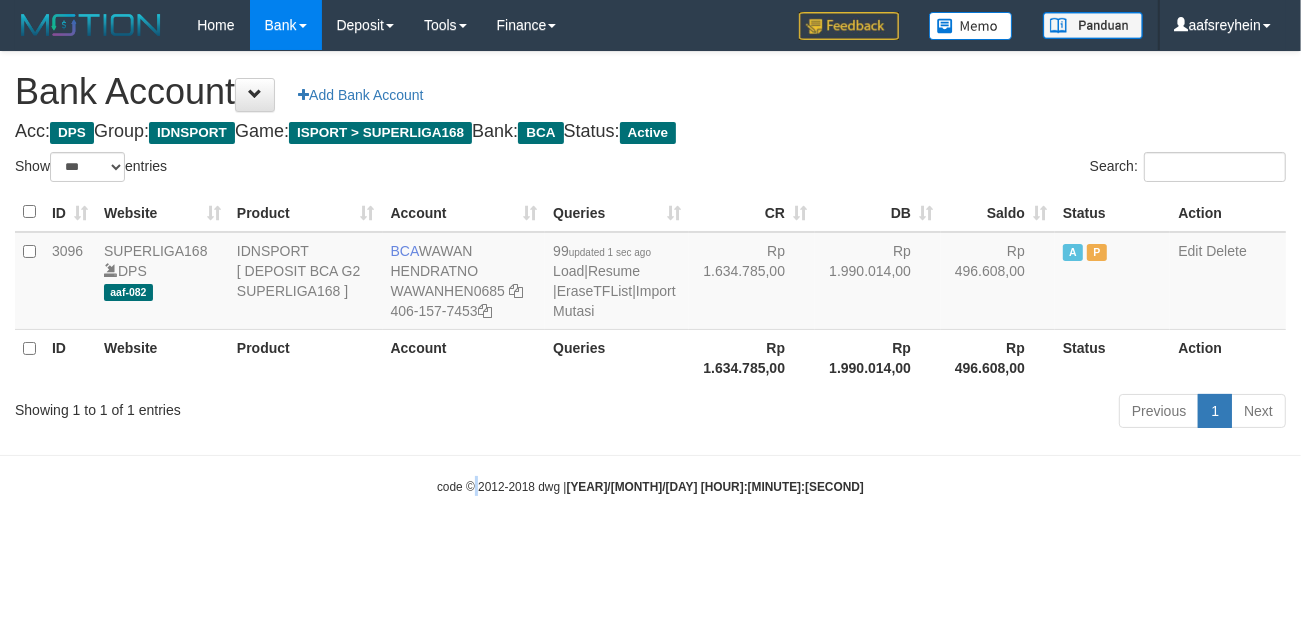 click on "Toggle navigation
Home
Bank
Account List
Load
By Website
Group
[ISPORT]													SUPERLIGA168
By Load Group (DPS)
-" at bounding box center (650, 273) 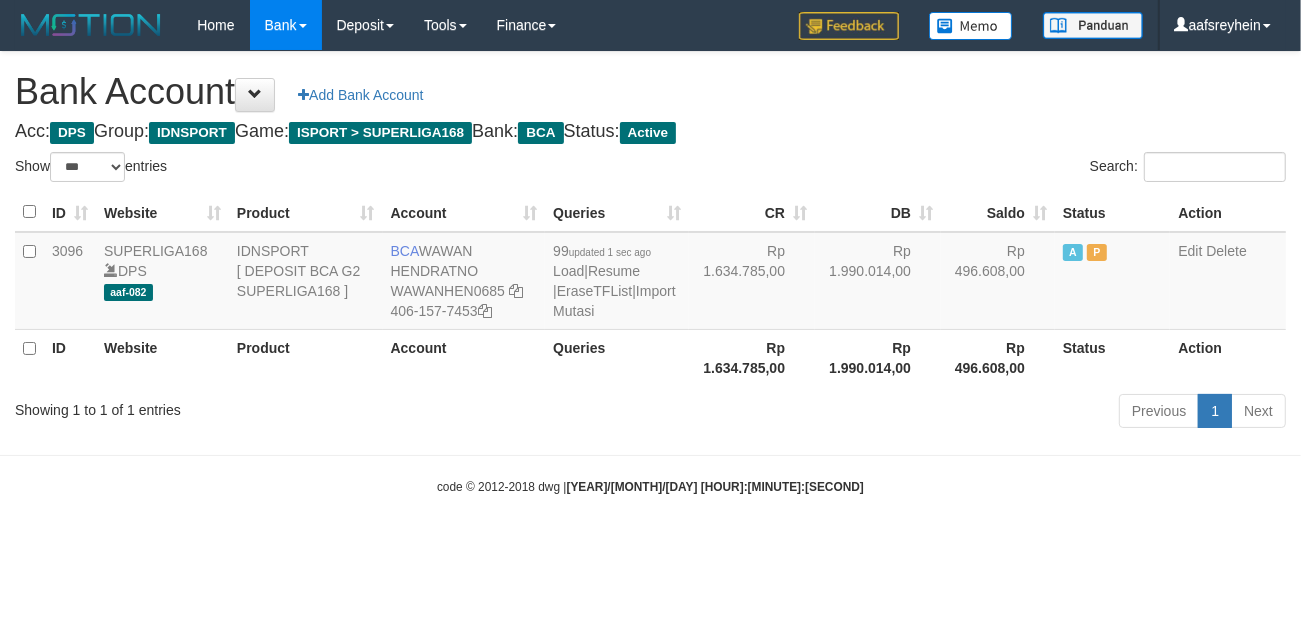 drag, startPoint x: 581, startPoint y: 435, endPoint x: 548, endPoint y: 167, distance: 270.02408 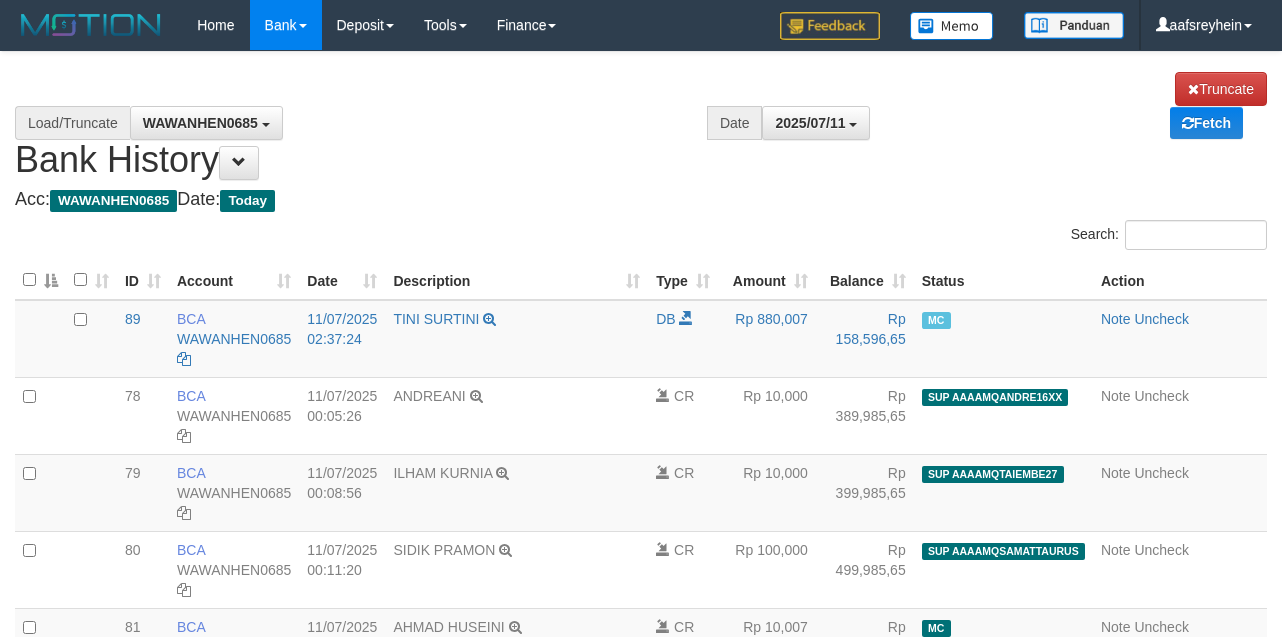 scroll, scrollTop: 1443, scrollLeft: 0, axis: vertical 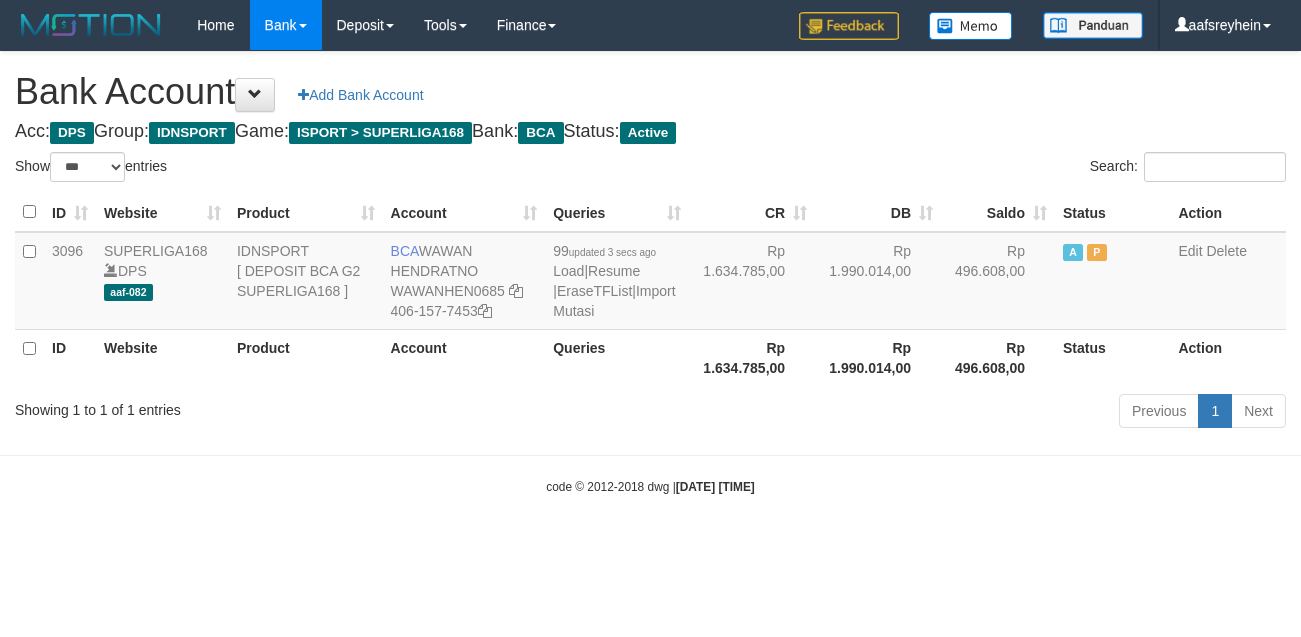 select on "***" 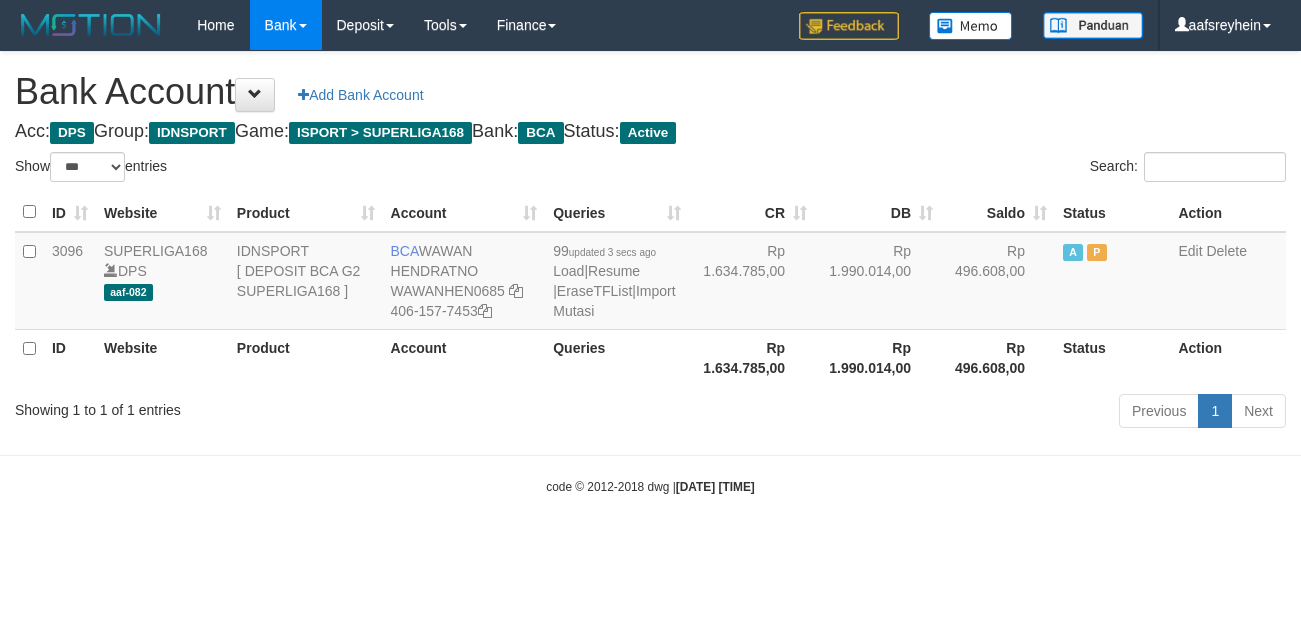 scroll, scrollTop: 0, scrollLeft: 0, axis: both 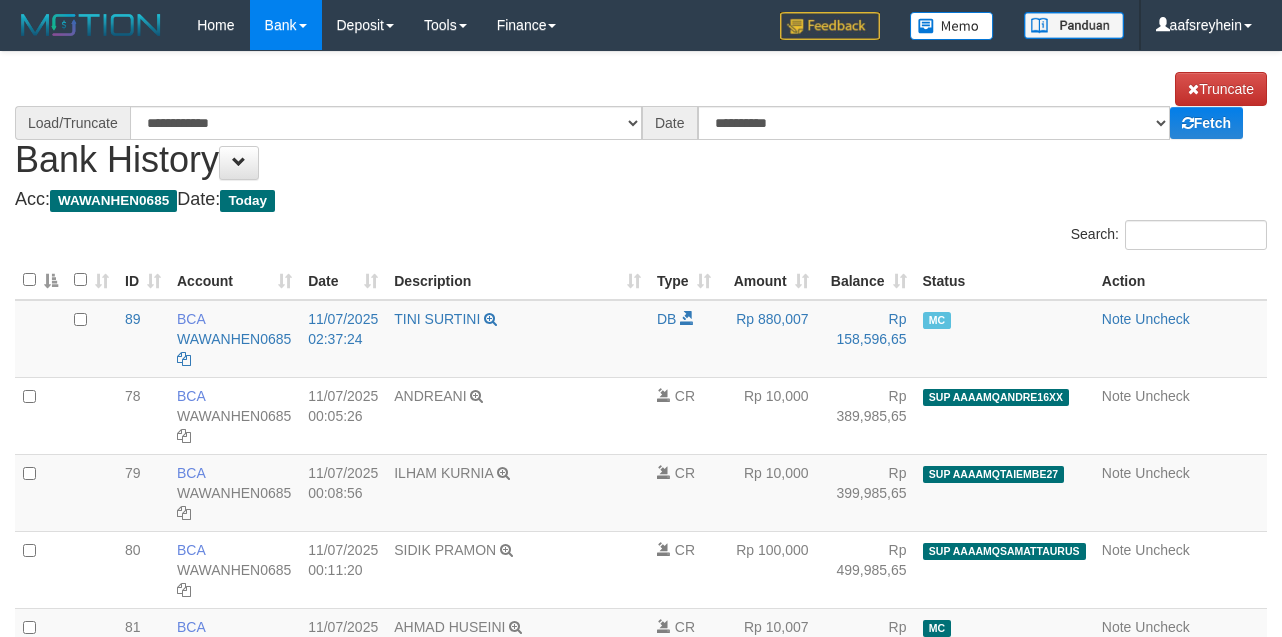 select on "****" 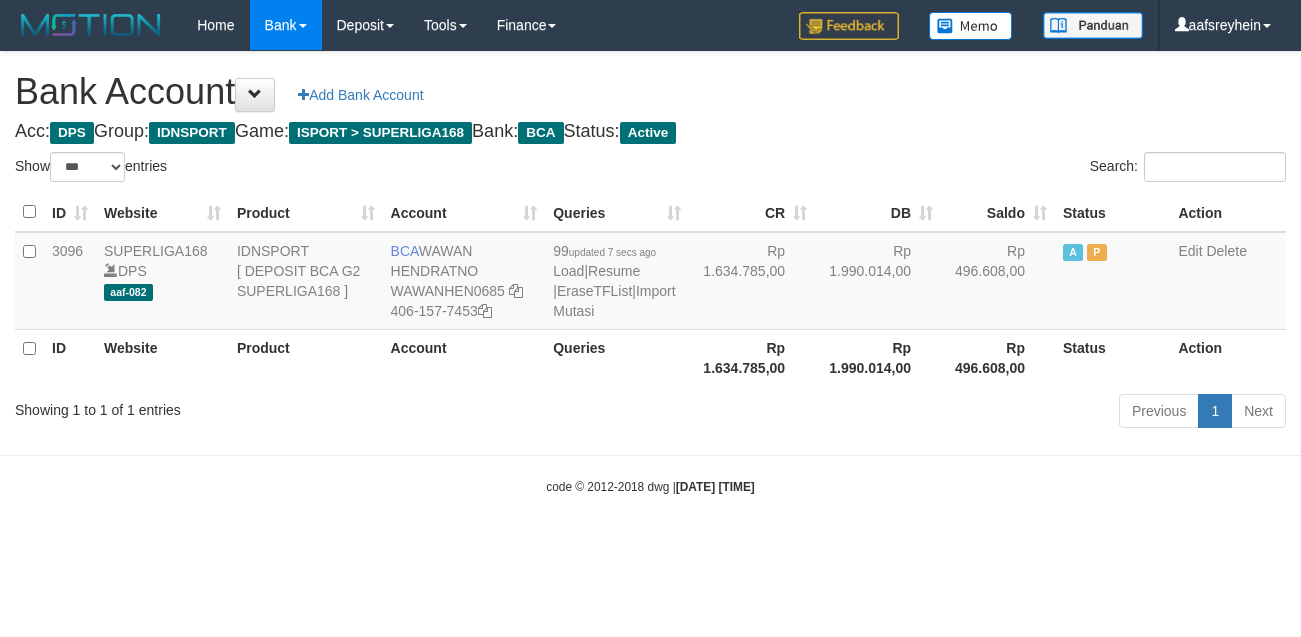 select on "***" 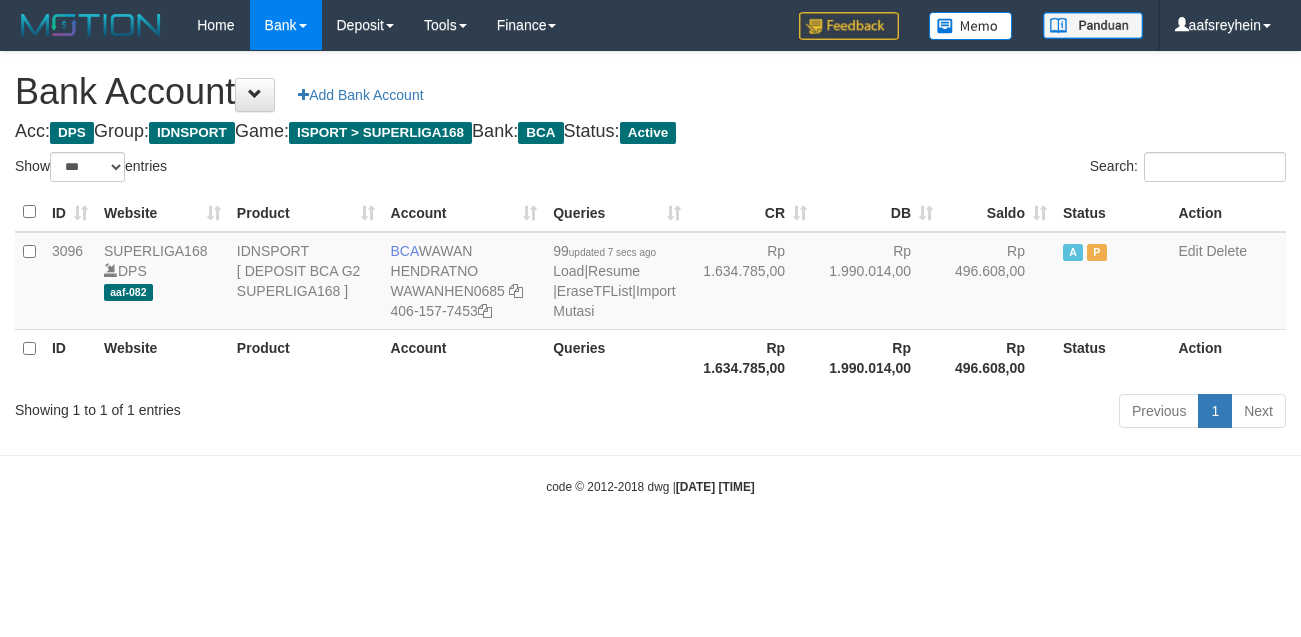 scroll, scrollTop: 0, scrollLeft: 0, axis: both 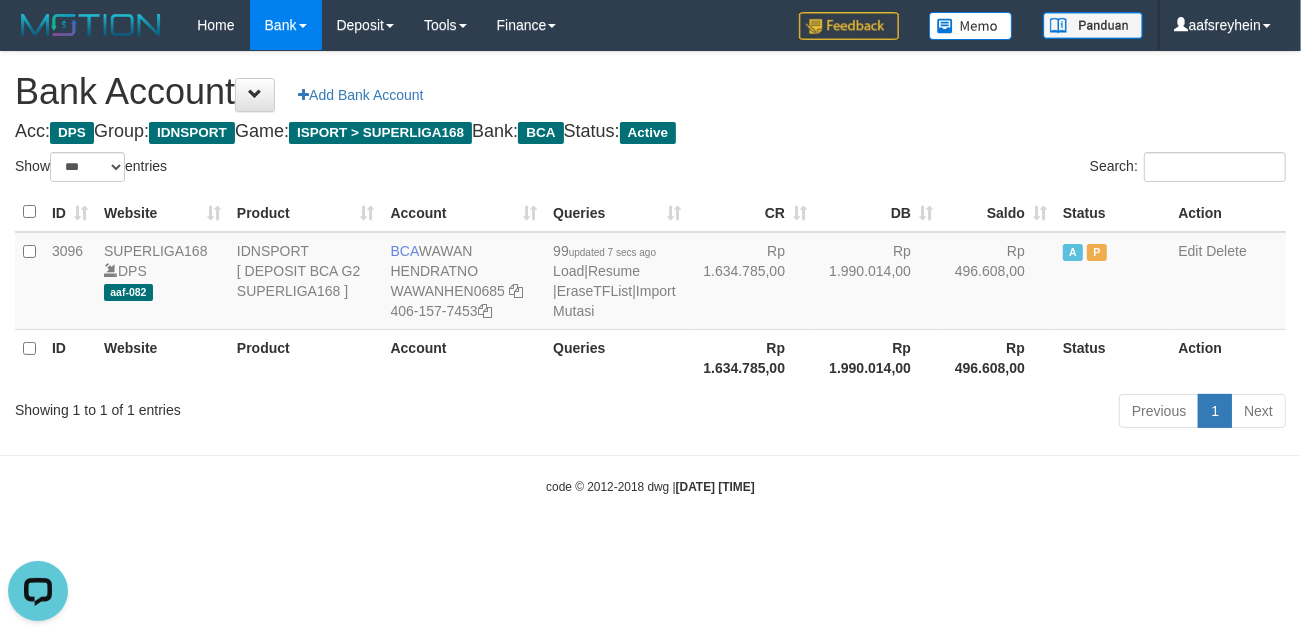 click on "Toggle navigation
Home
Bank
Account List
Load
By Website
Group
[ISPORT]													SUPERLIGA168
By Load Group (DPS)
-" at bounding box center [650, 273] 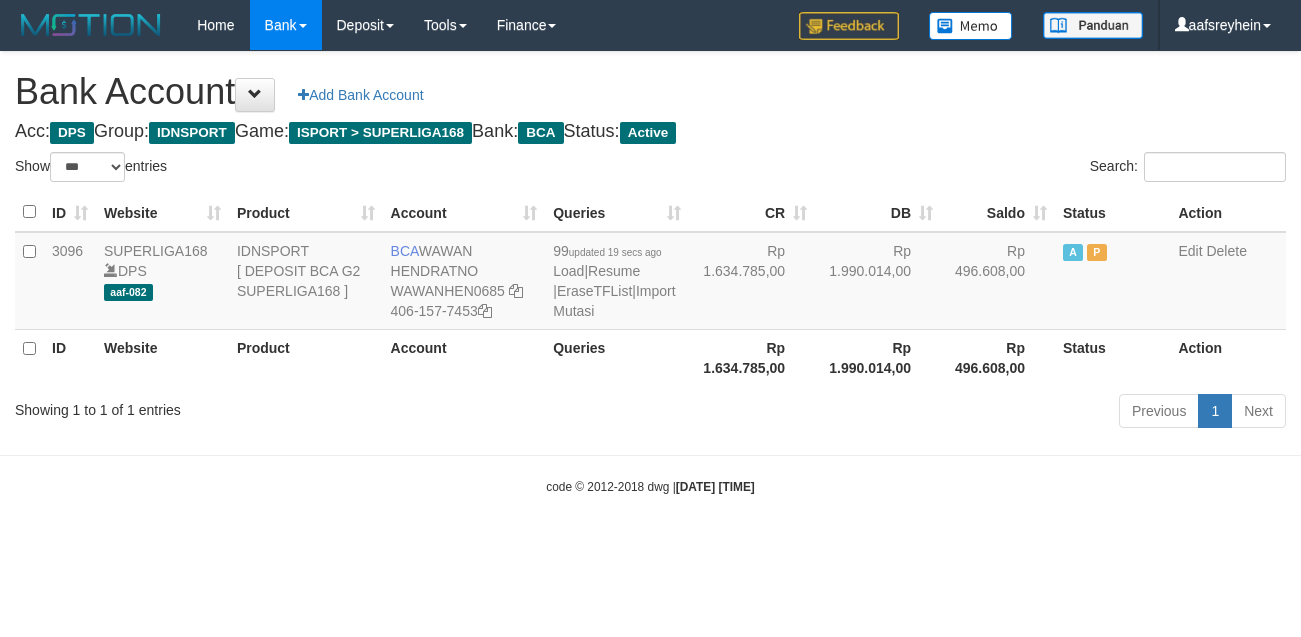 select on "***" 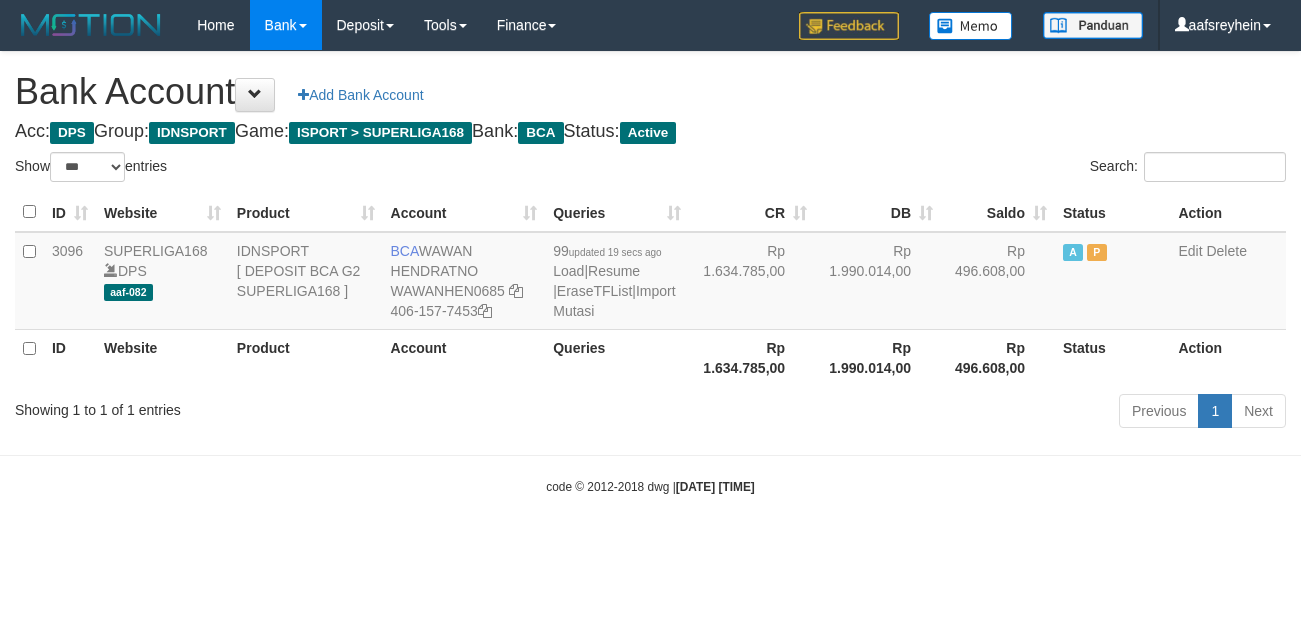 scroll, scrollTop: 0, scrollLeft: 0, axis: both 